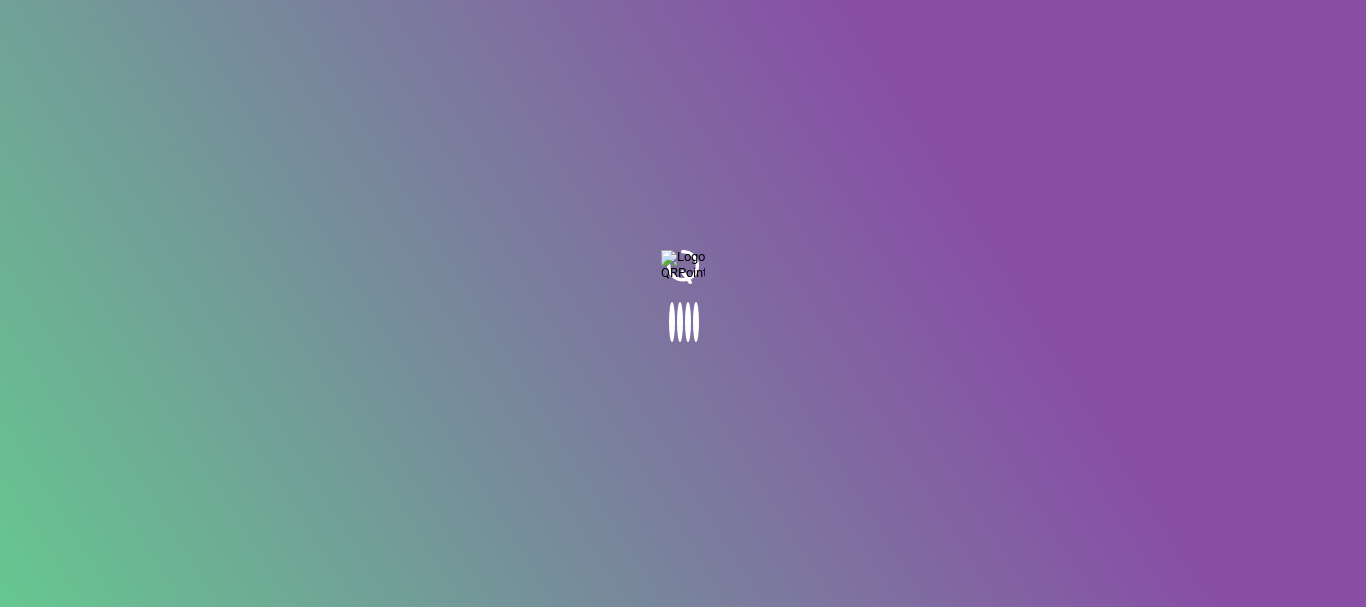 scroll, scrollTop: 0, scrollLeft: 0, axis: both 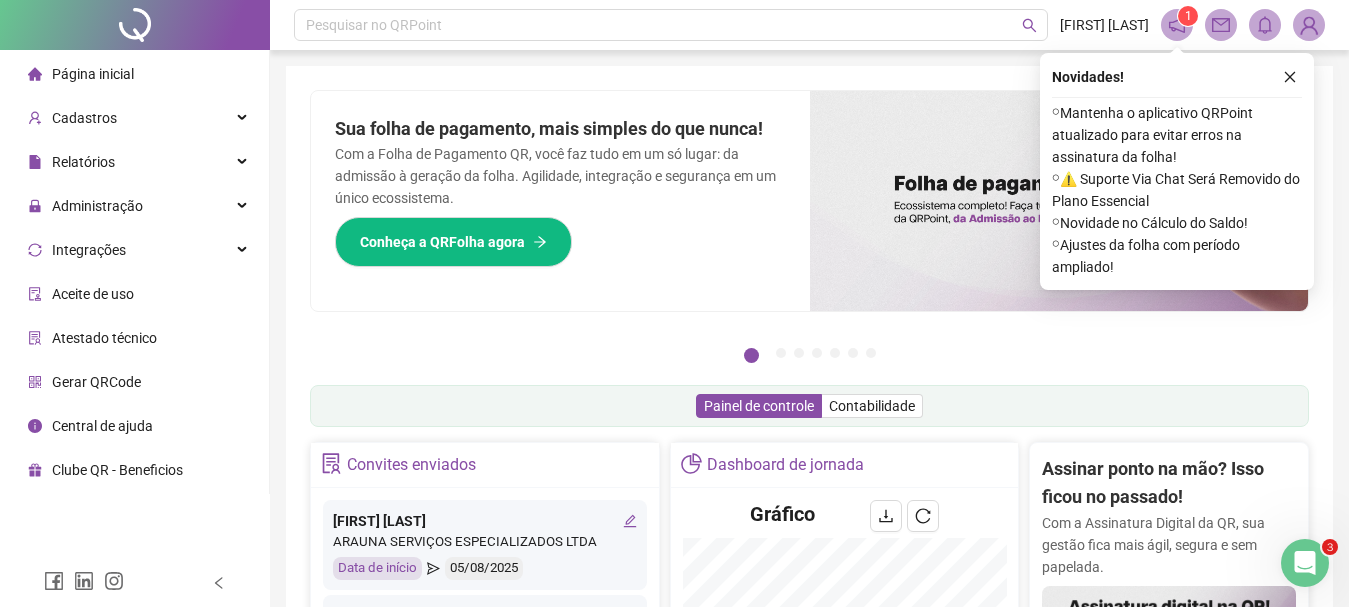 click 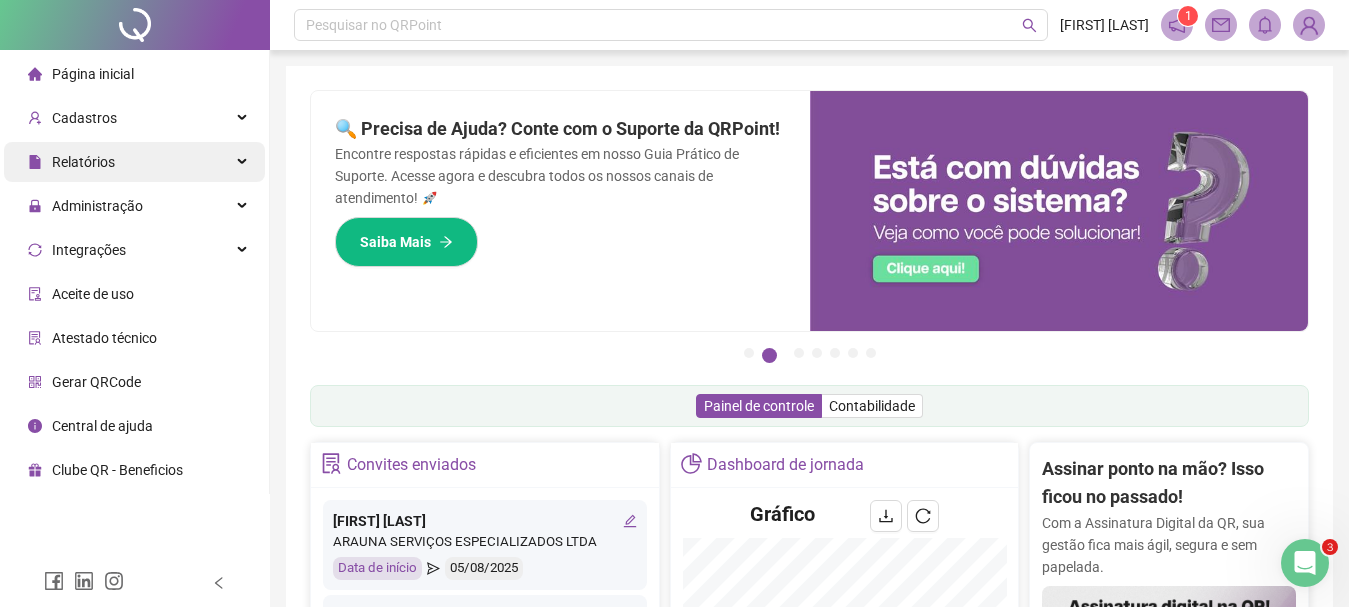 click on "Relatórios" at bounding box center (134, 162) 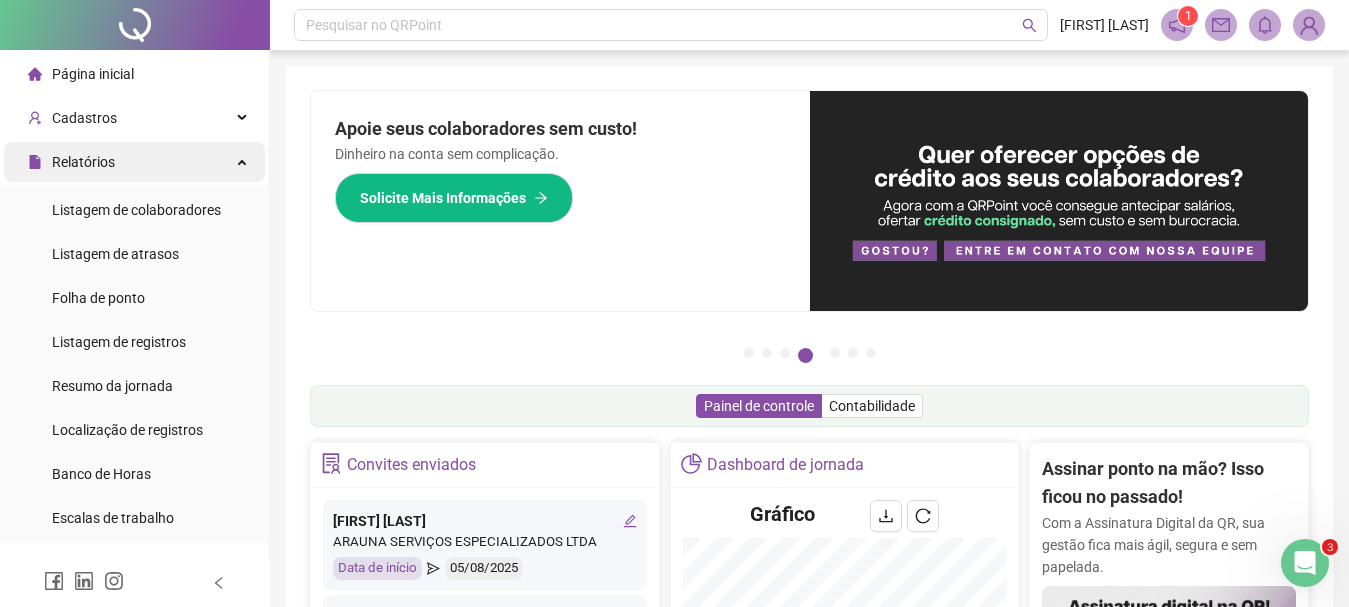 click on "Relatórios" at bounding box center (134, 162) 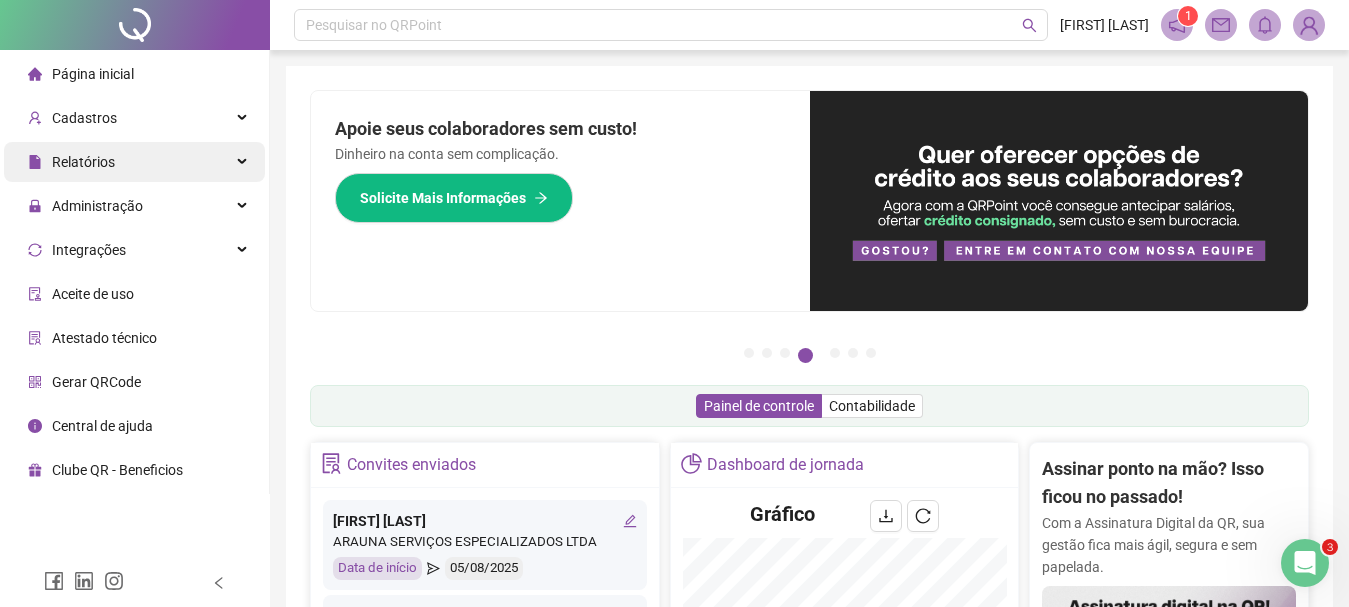 click on "Relatórios" at bounding box center (134, 162) 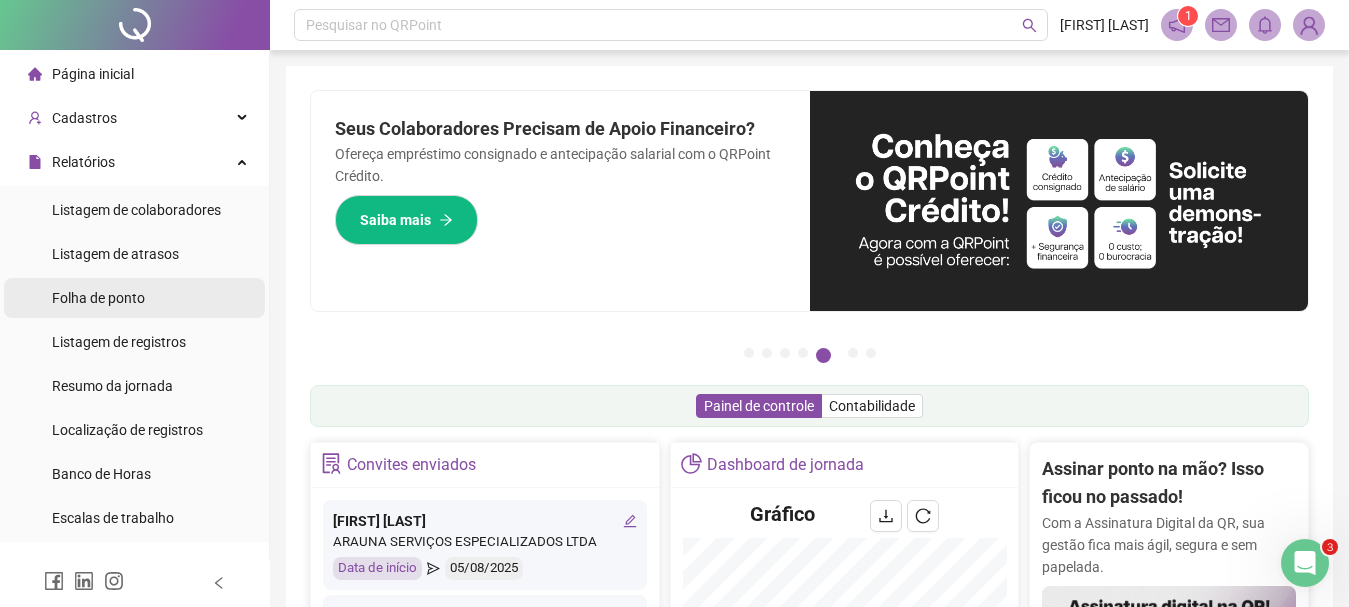 click on "Folha de ponto" at bounding box center (98, 298) 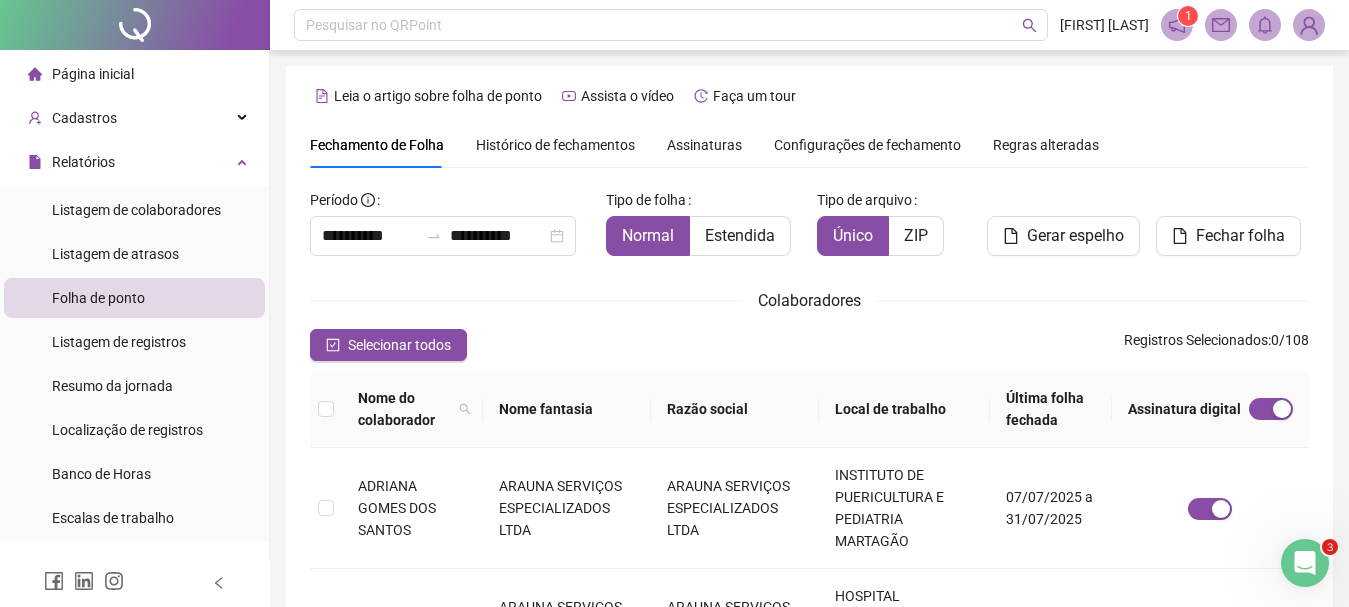 scroll, scrollTop: 106, scrollLeft: 0, axis: vertical 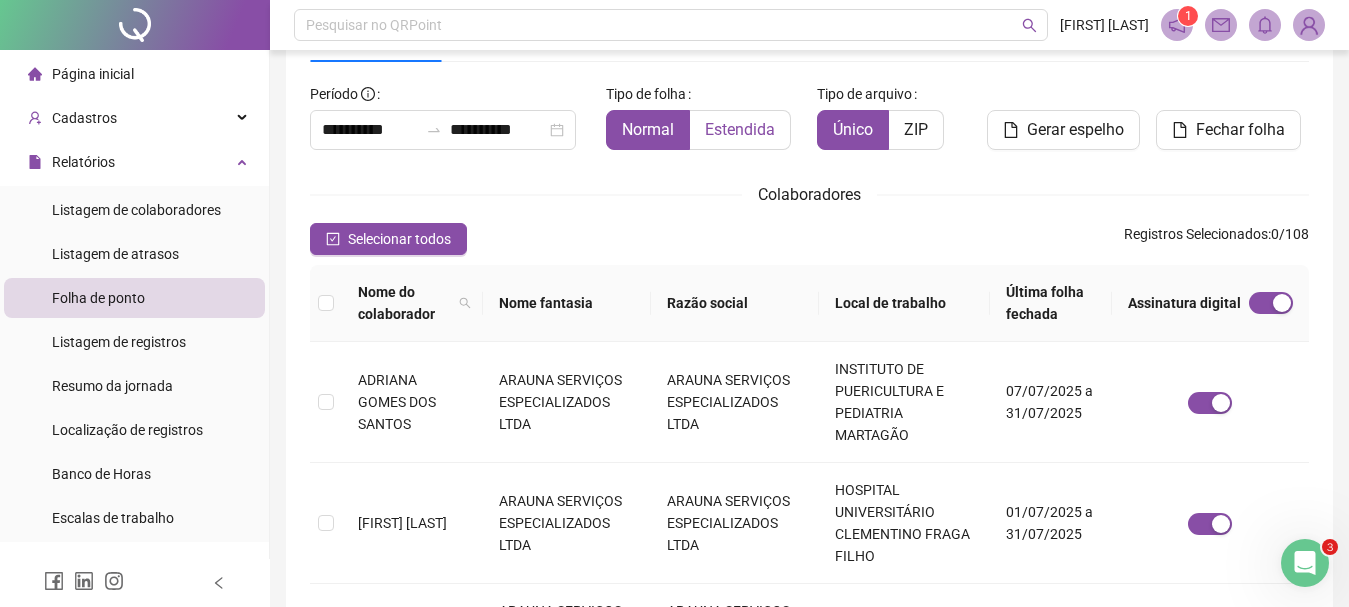 click on "Estendida" at bounding box center [740, 129] 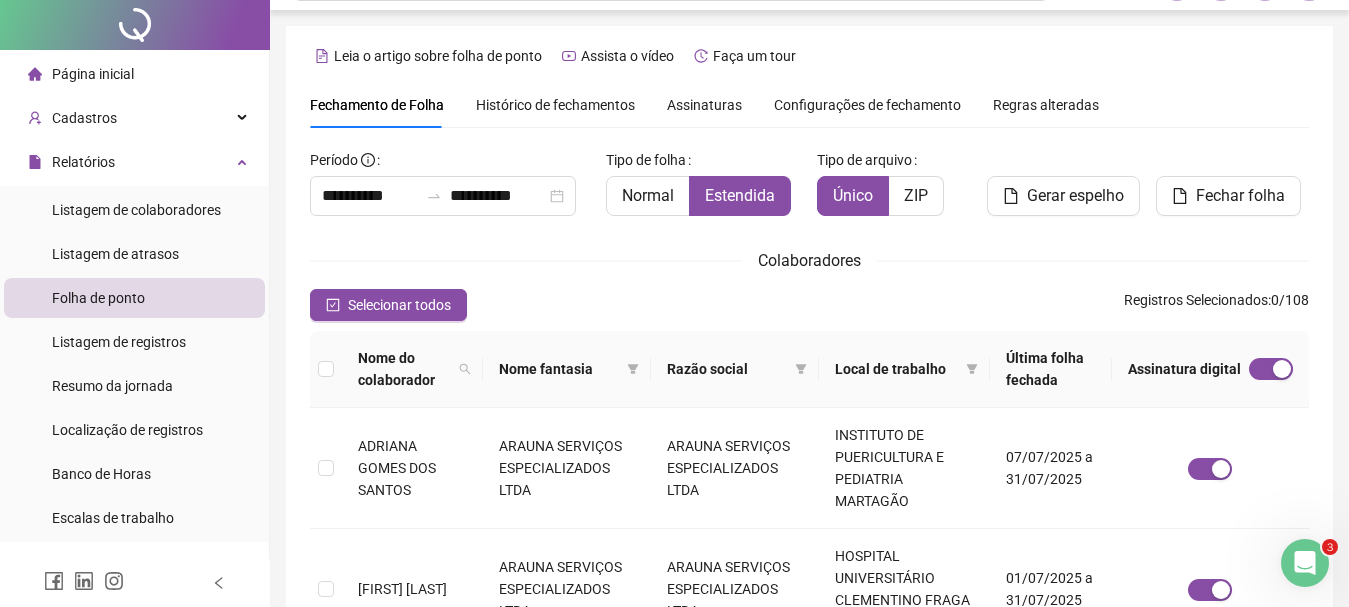 scroll, scrollTop: 0, scrollLeft: 0, axis: both 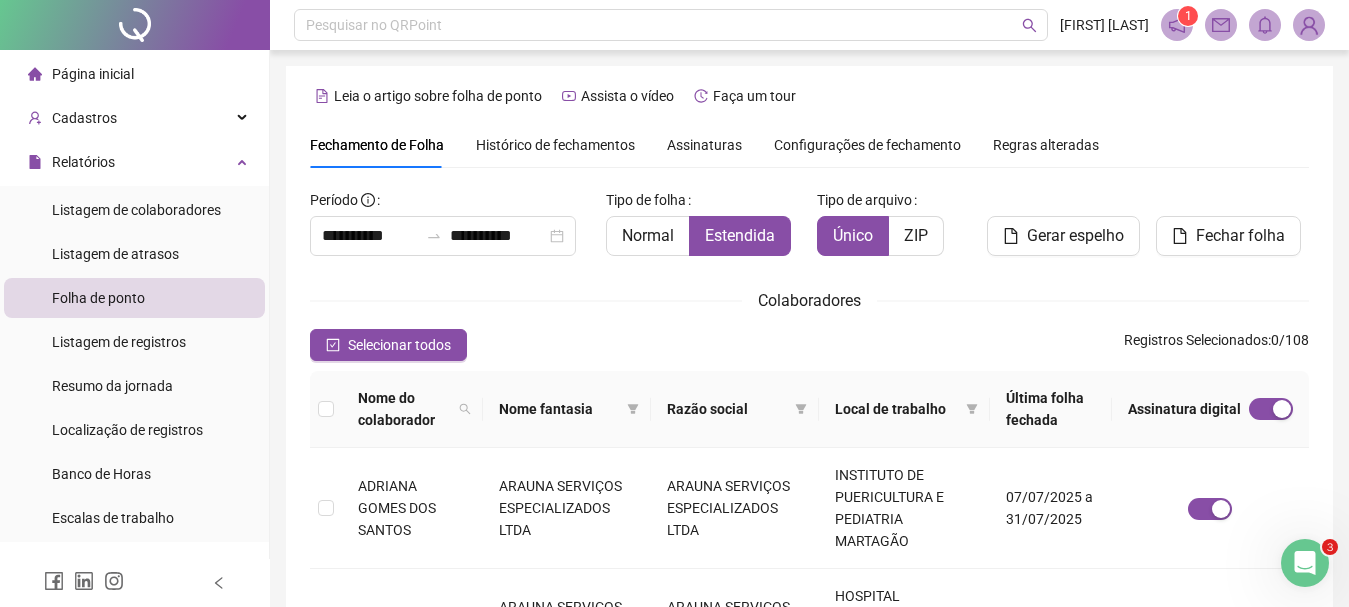 click on "Assinaturas" at bounding box center (704, 145) 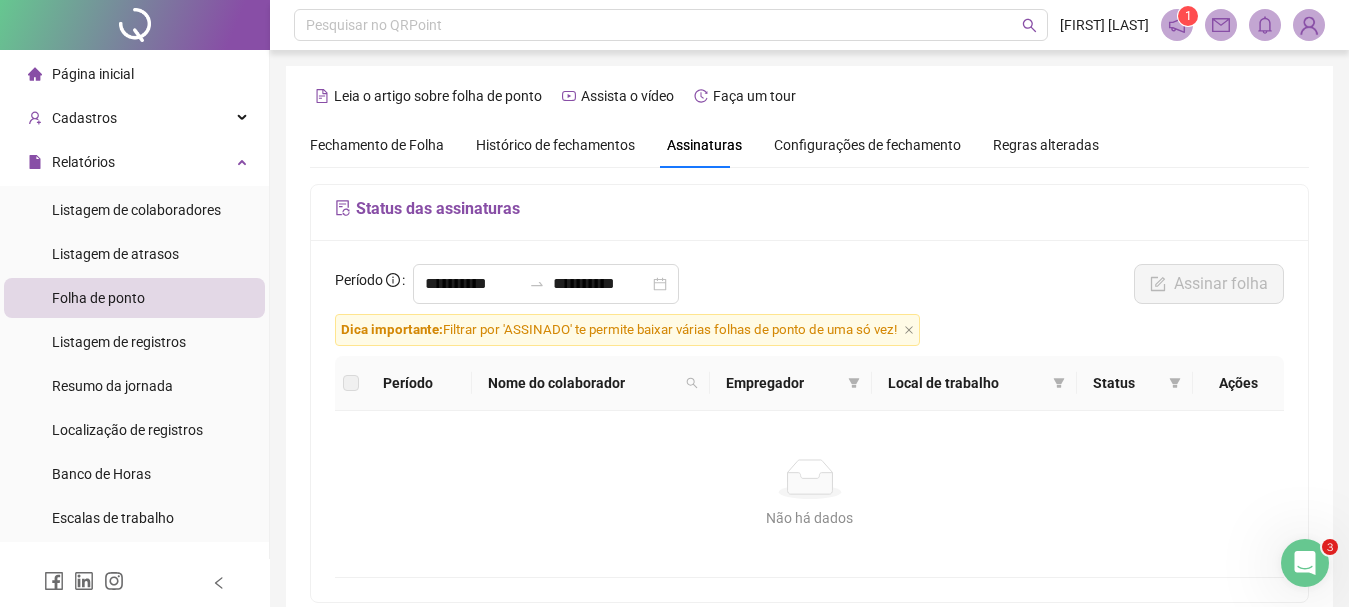 scroll, scrollTop: 106, scrollLeft: 0, axis: vertical 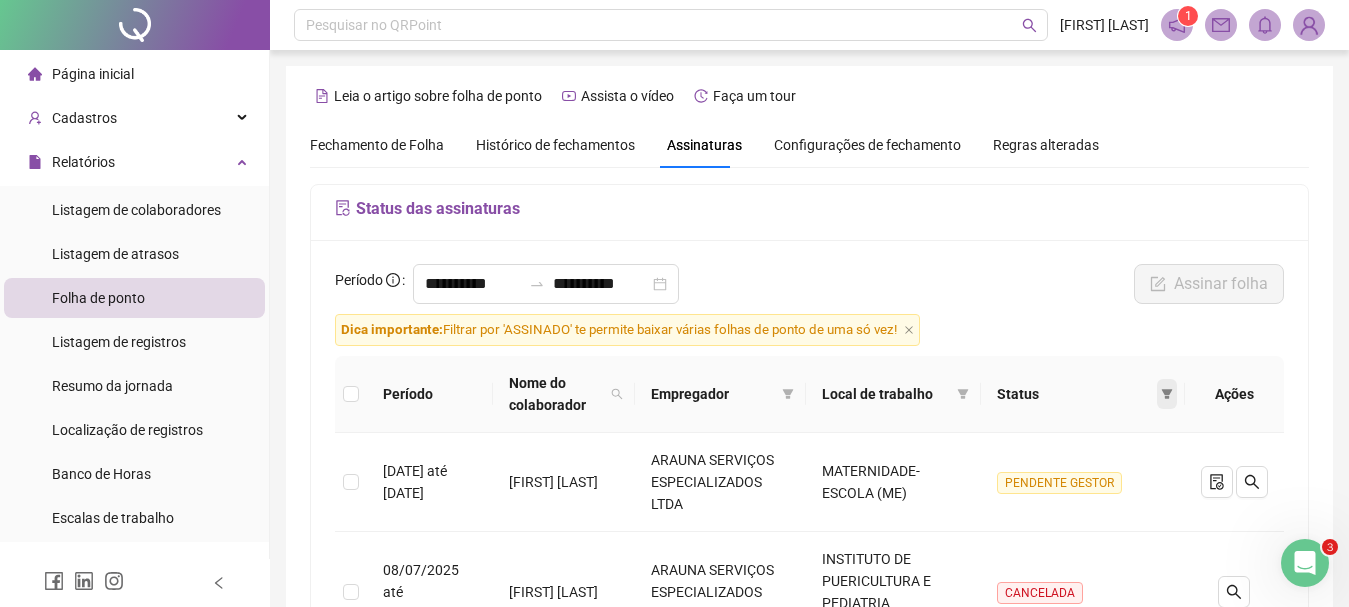 click at bounding box center [1167, 394] 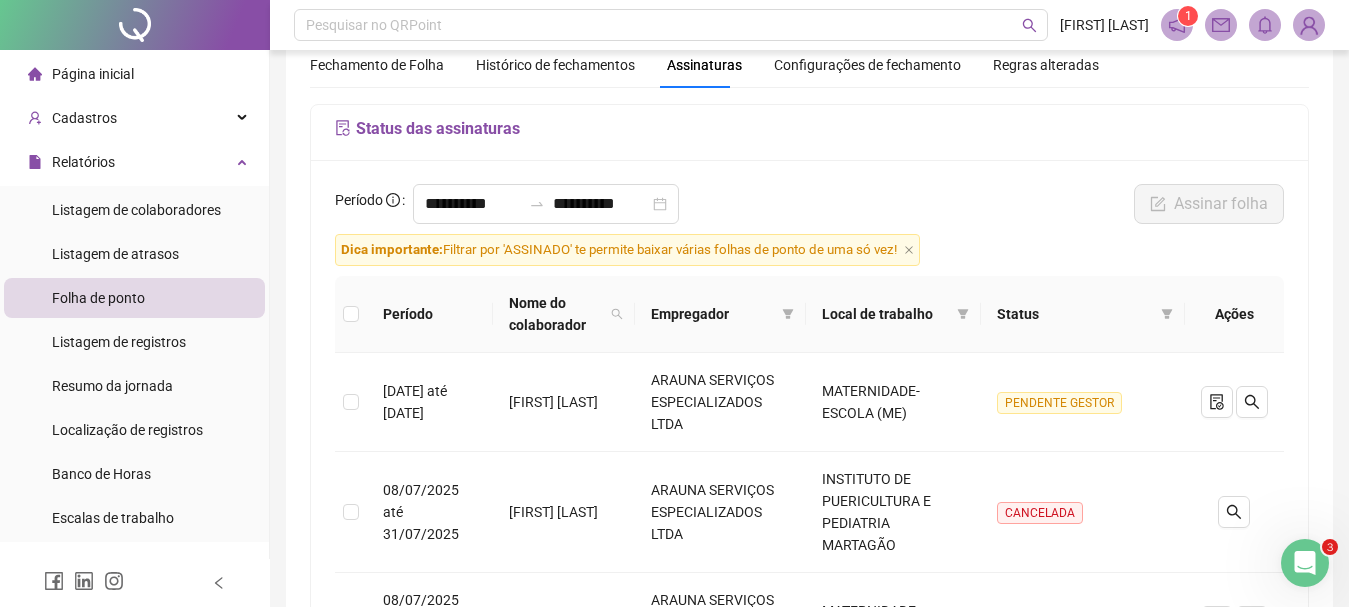 scroll, scrollTop: 120, scrollLeft: 0, axis: vertical 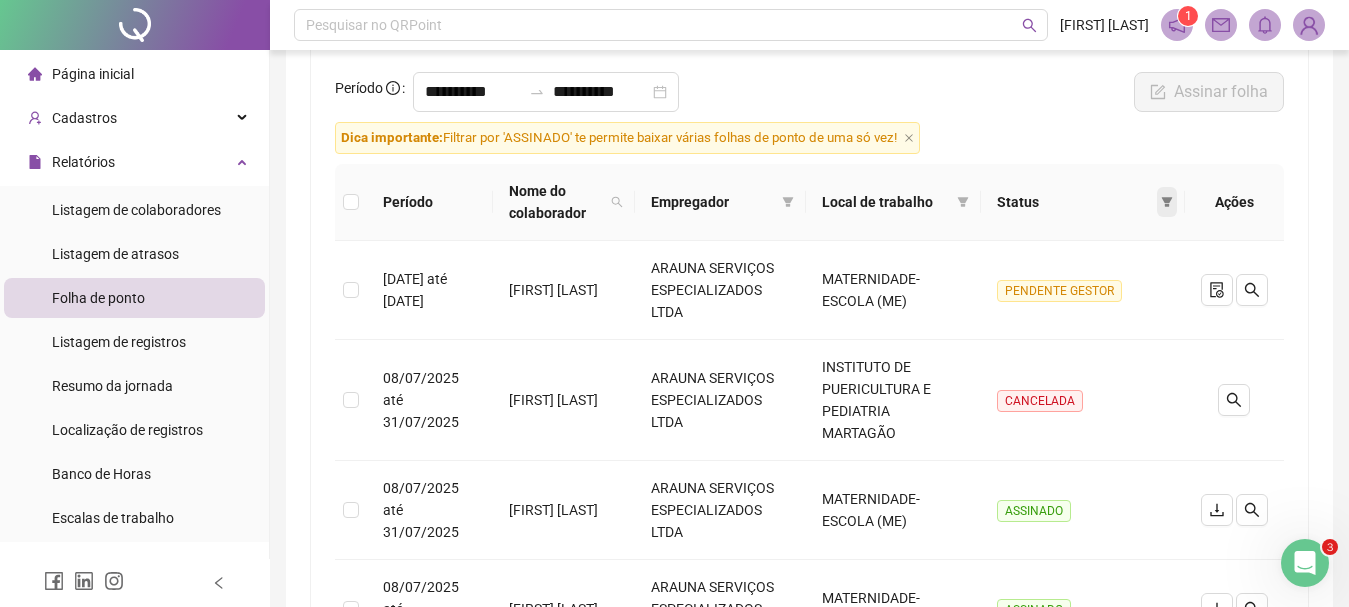 click 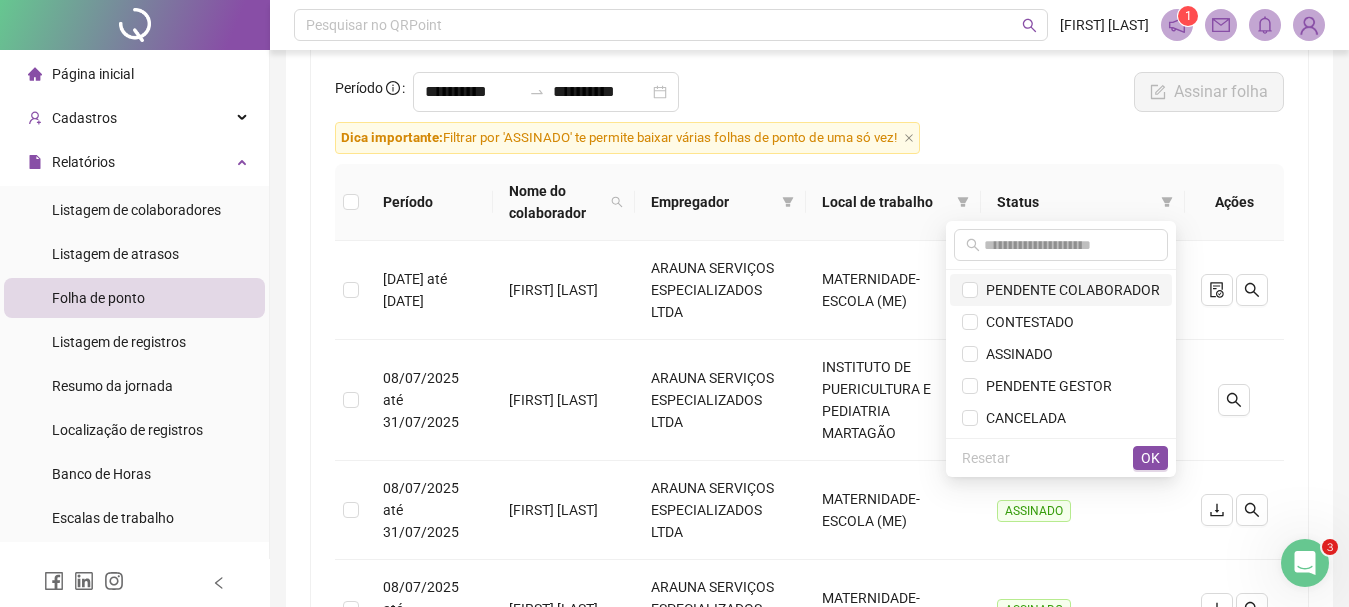 click on "PENDENTE COLABORADOR" at bounding box center [1069, 290] 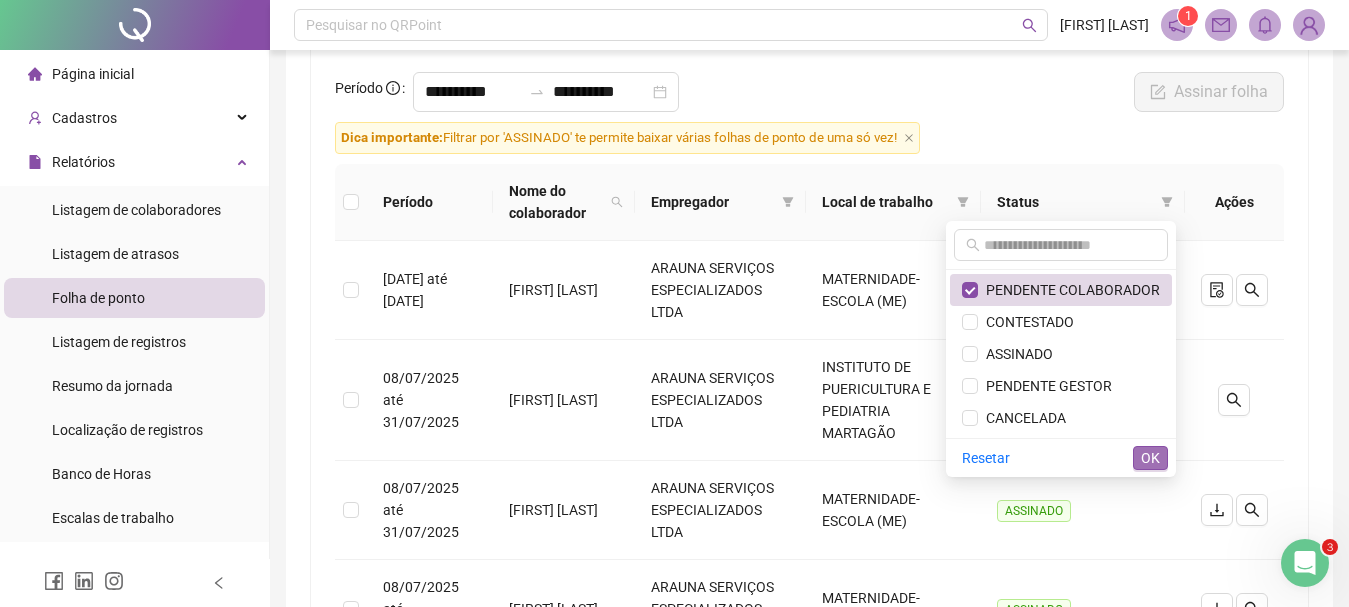 click on "OK" at bounding box center (1150, 458) 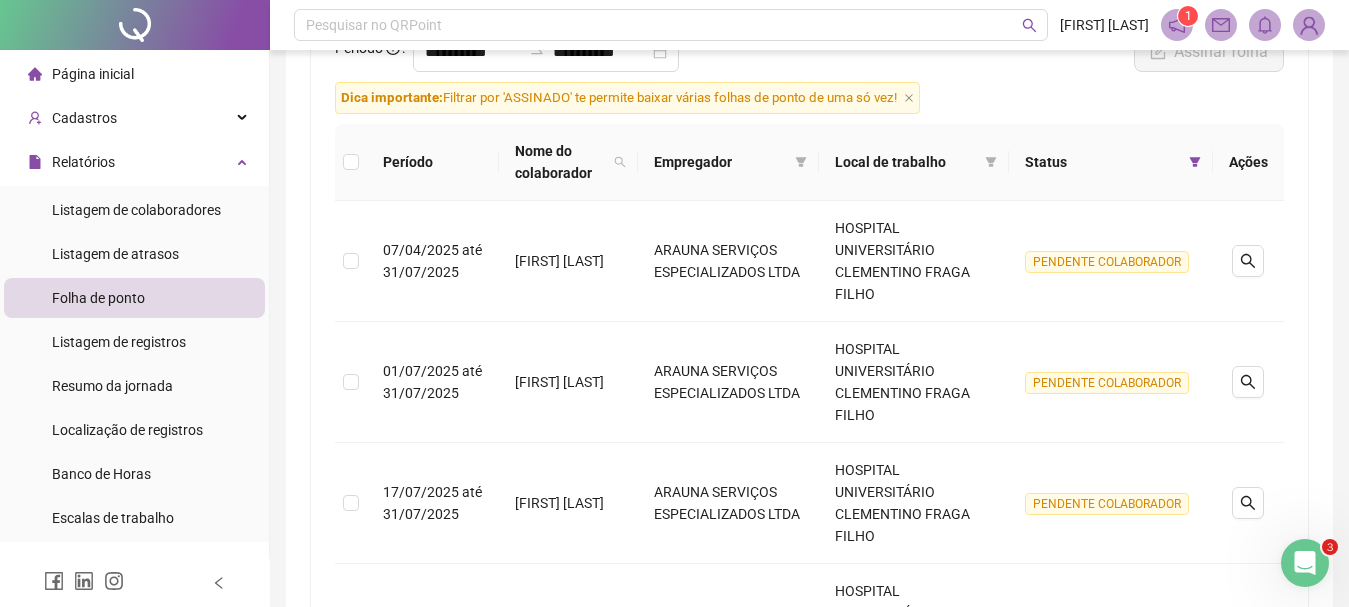 scroll, scrollTop: 272, scrollLeft: 0, axis: vertical 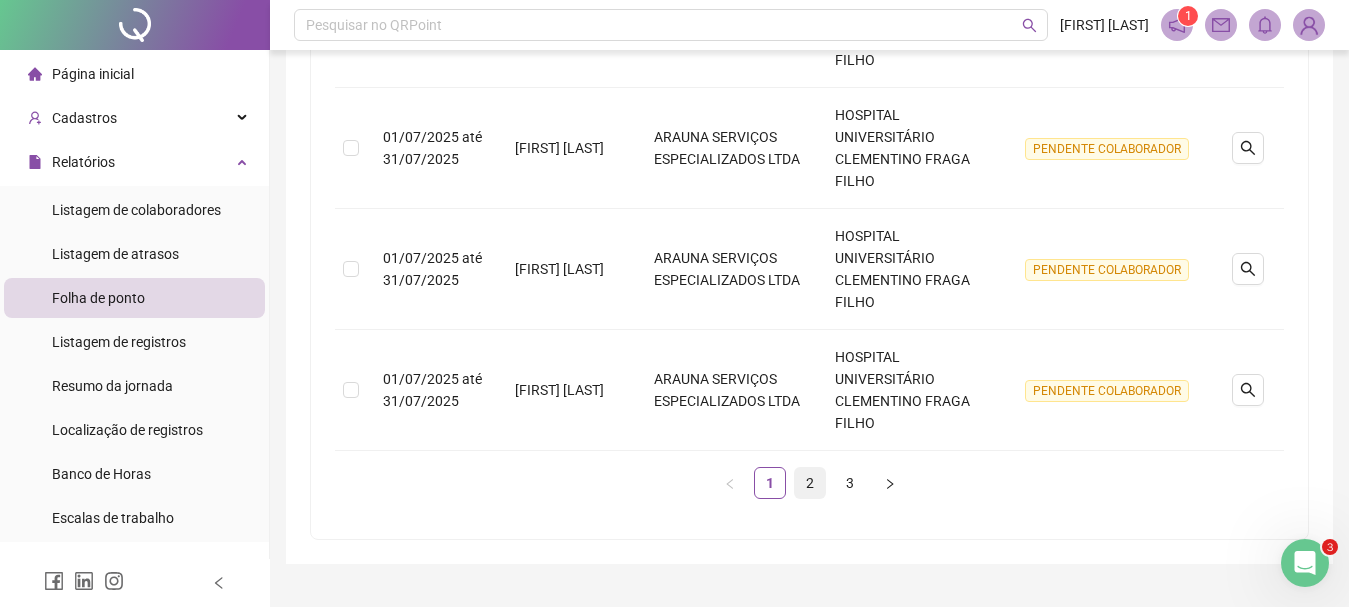 click on "2" at bounding box center (810, 483) 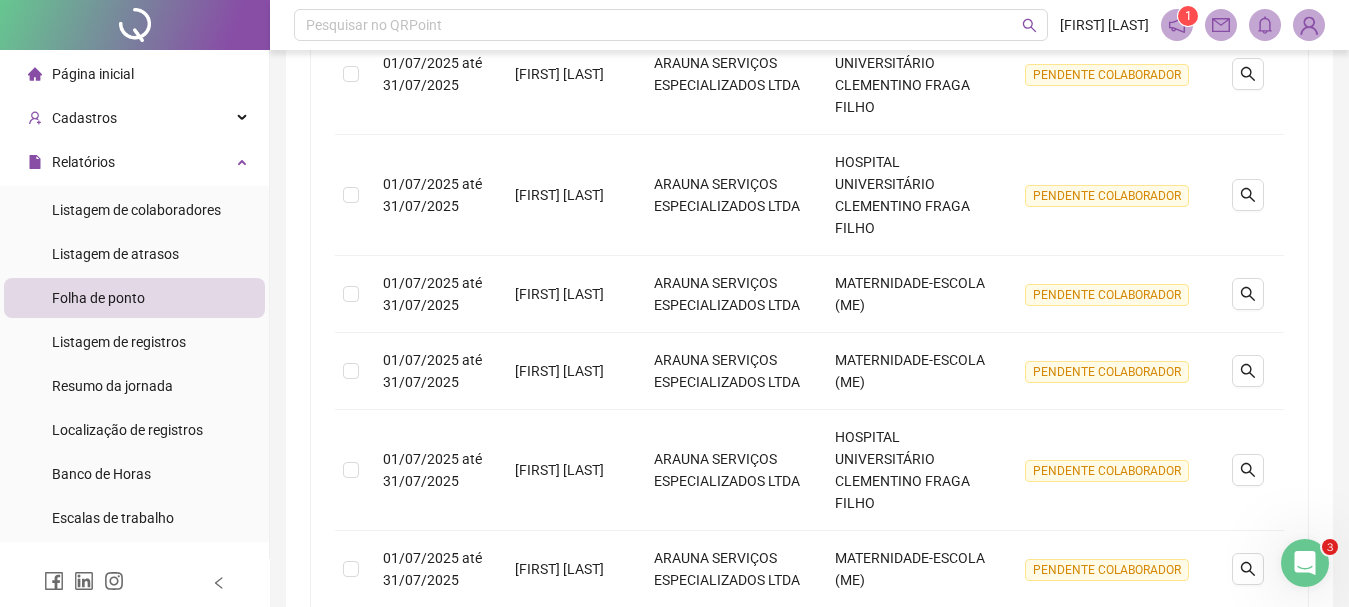 scroll, scrollTop: 459, scrollLeft: 0, axis: vertical 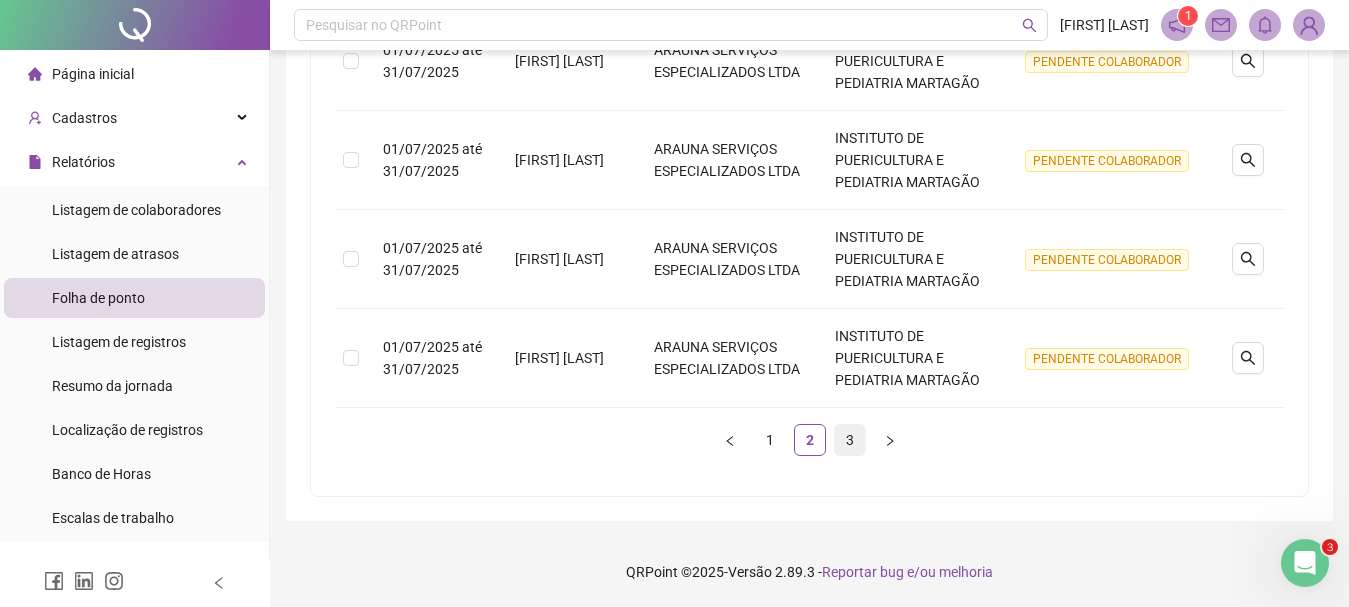 click on "3" at bounding box center (850, 440) 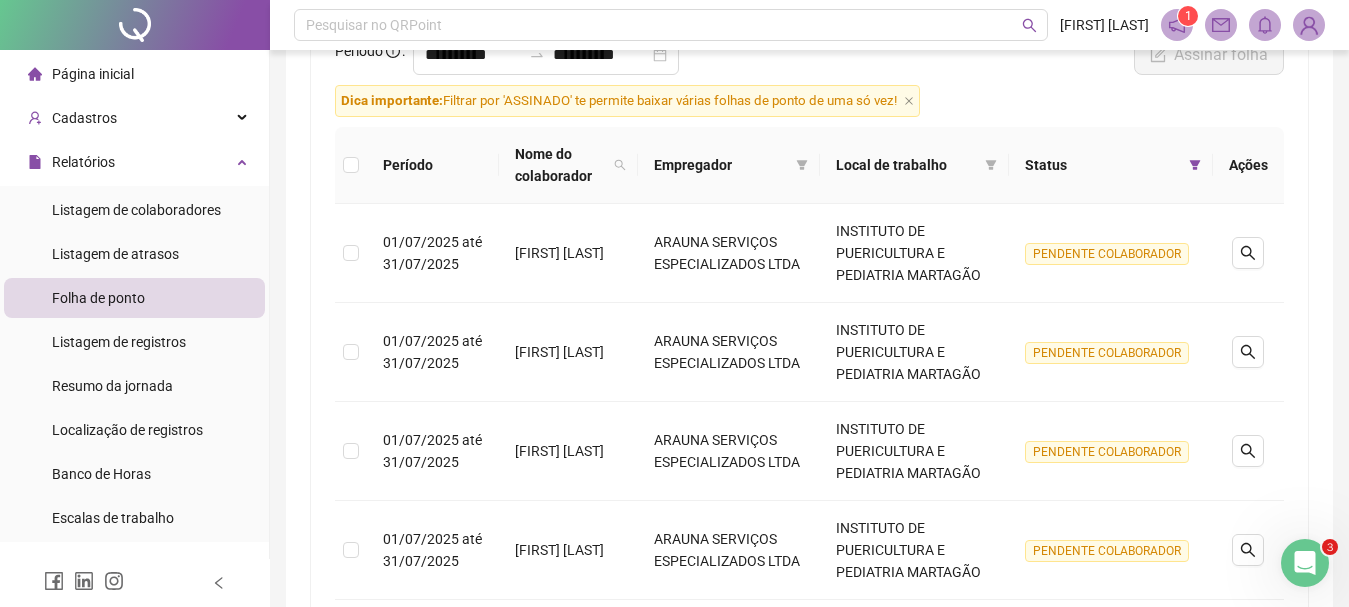 scroll, scrollTop: 233, scrollLeft: 0, axis: vertical 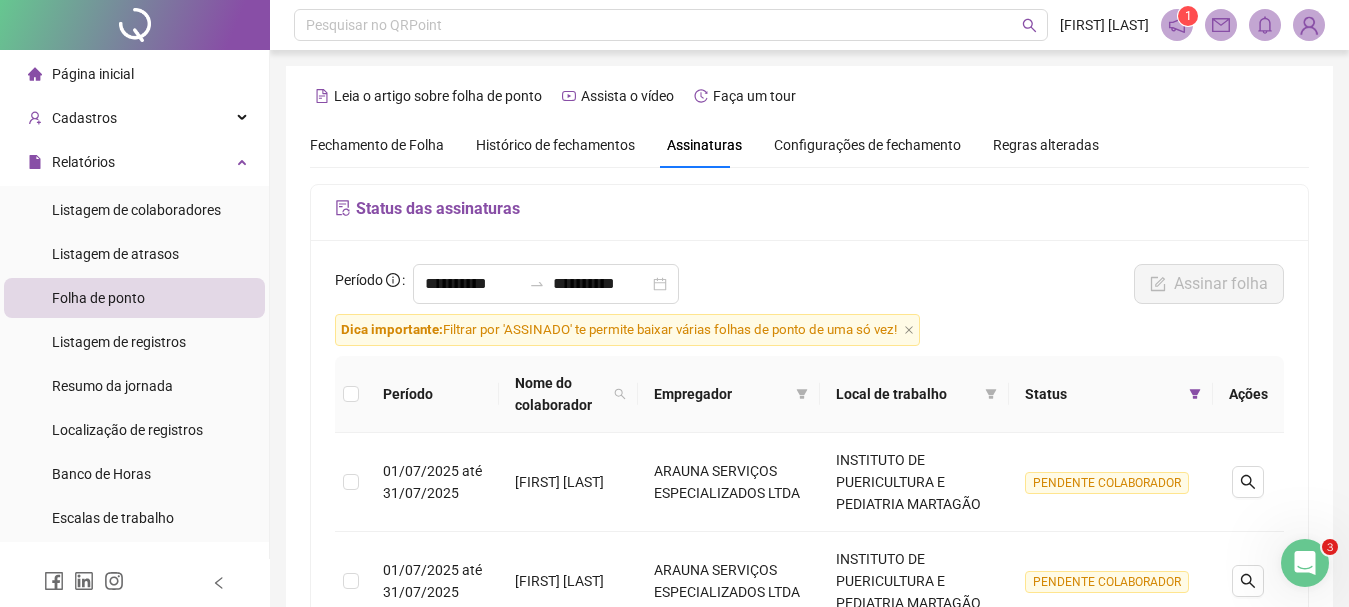type 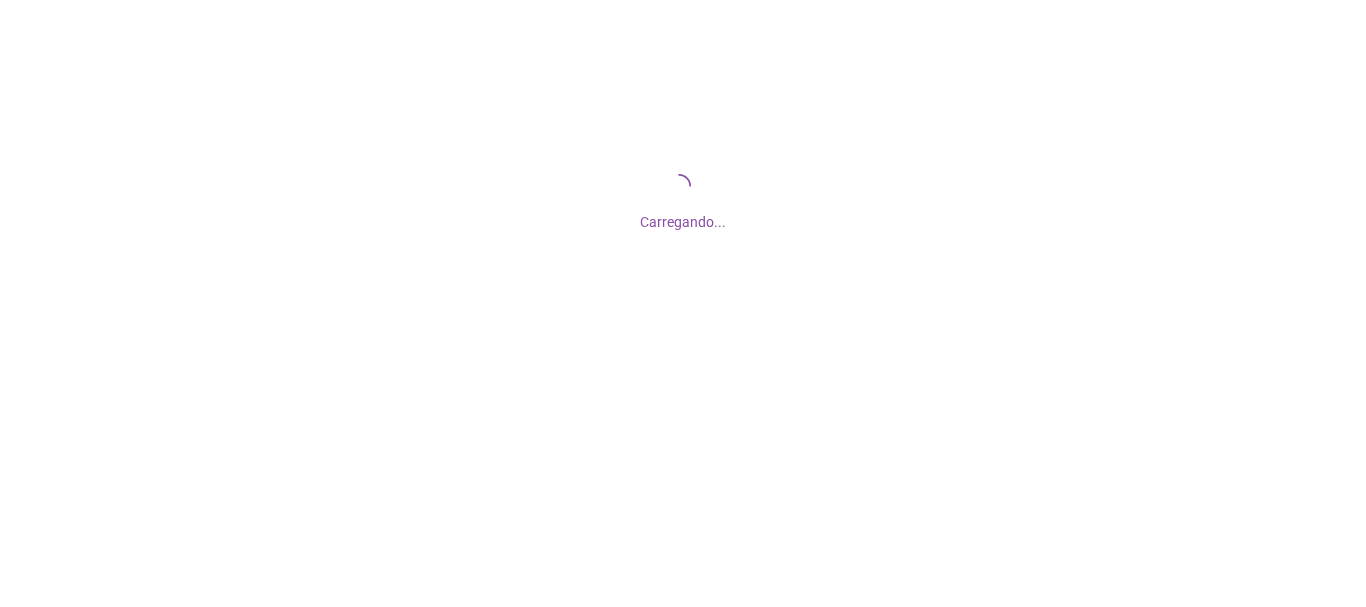 scroll, scrollTop: 0, scrollLeft: 0, axis: both 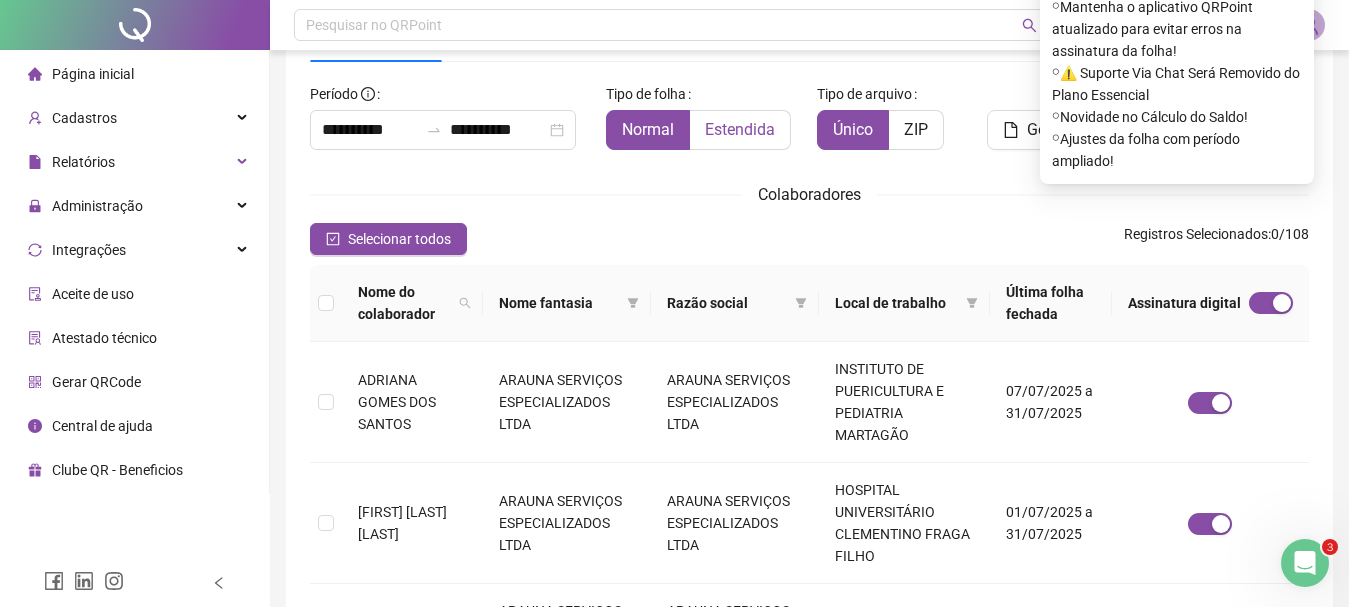 click on "Estendida" at bounding box center (740, 129) 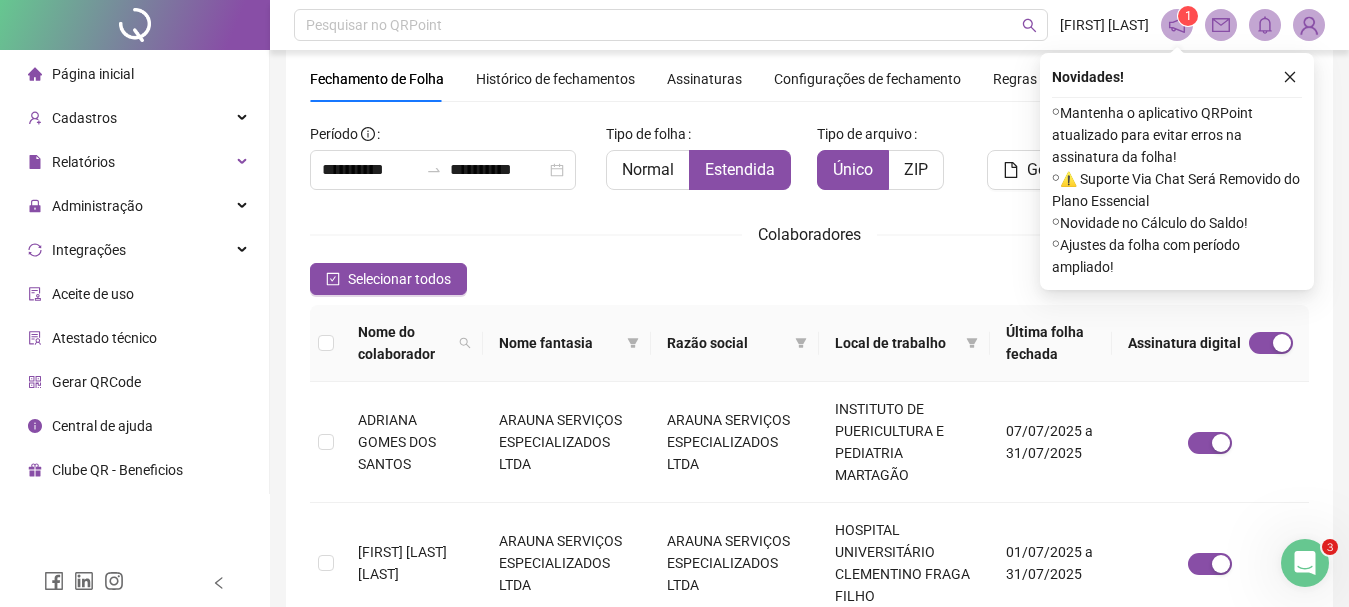 scroll, scrollTop: 26, scrollLeft: 0, axis: vertical 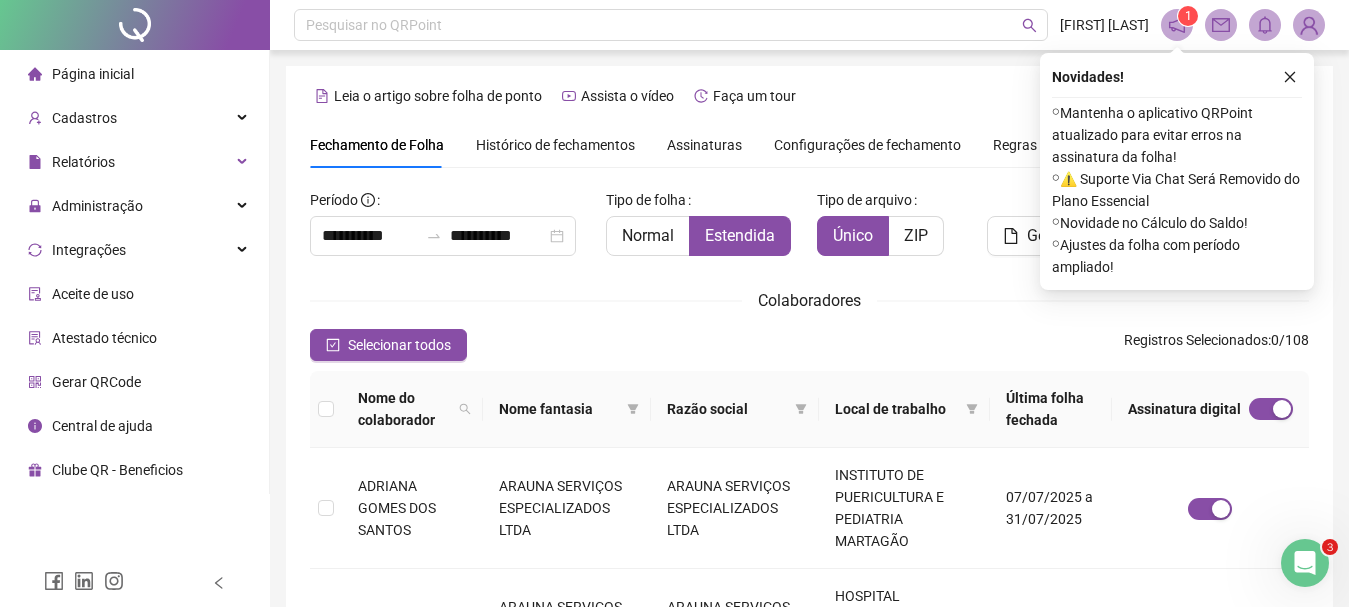 click on "Histórico de fechamentos" at bounding box center [555, 145] 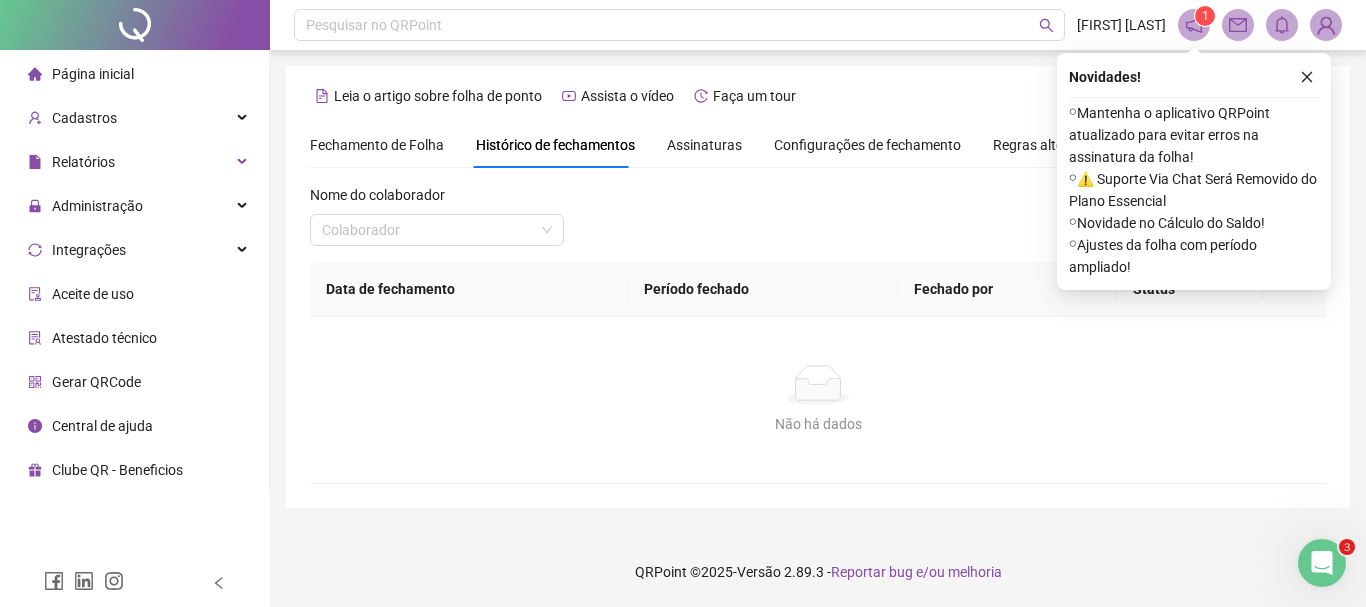 click on "Histórico de fechamentos" at bounding box center (555, 145) 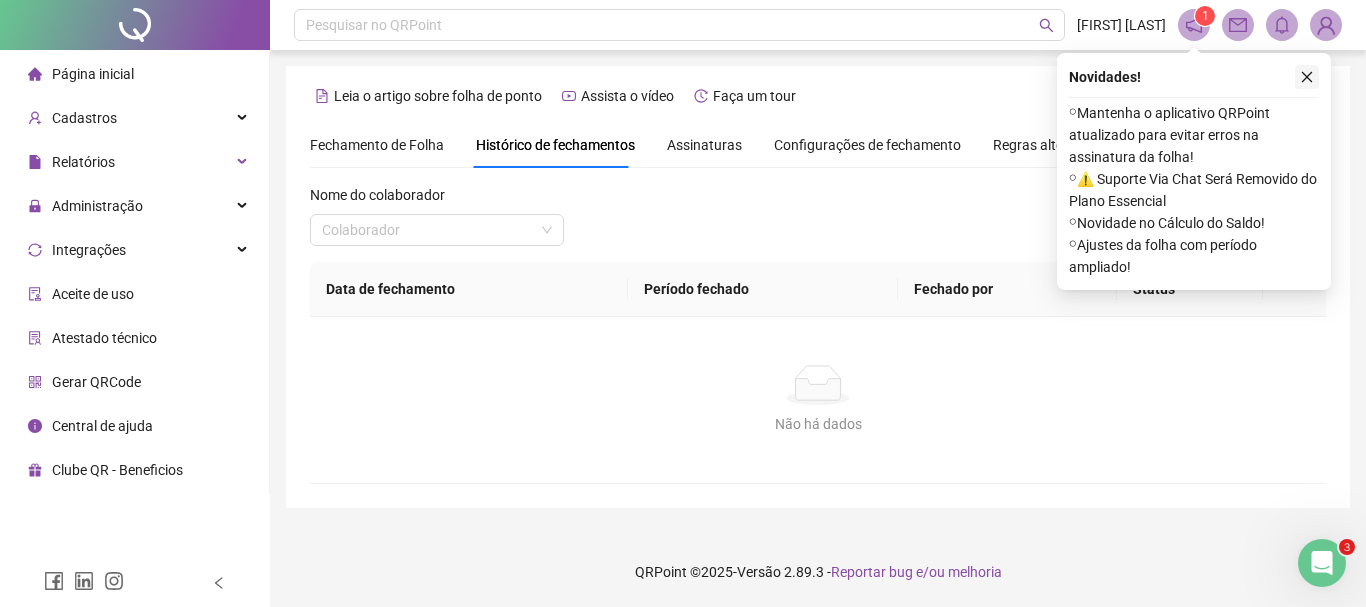 click 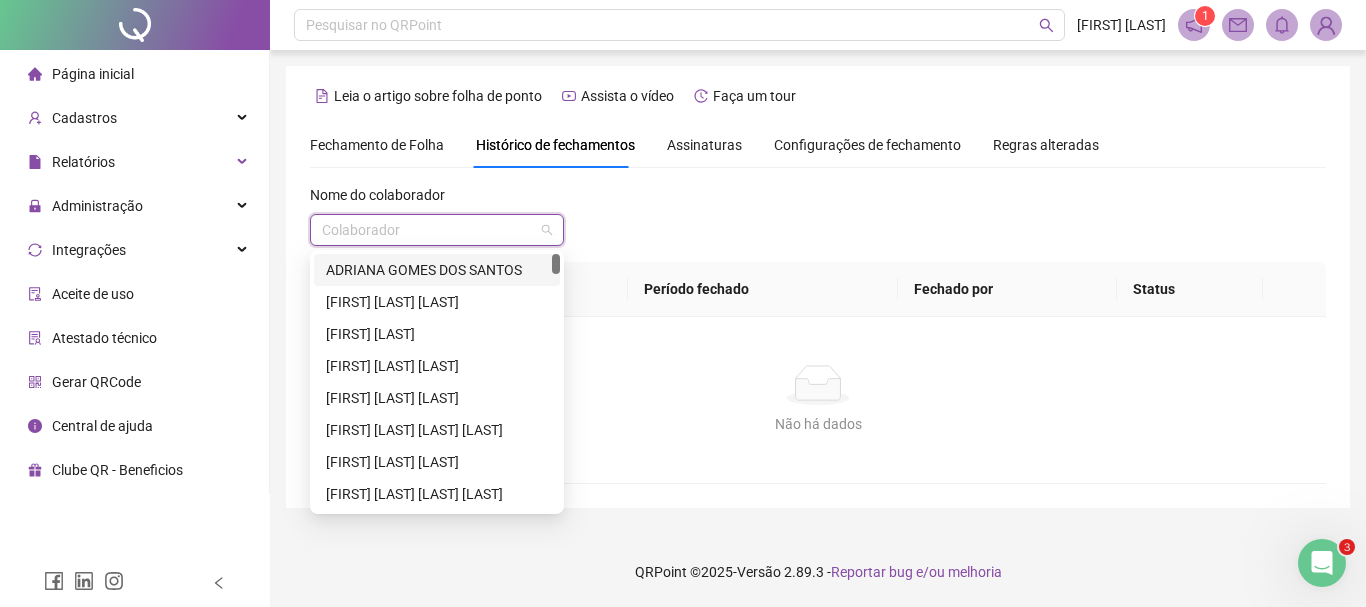click at bounding box center (428, 230) 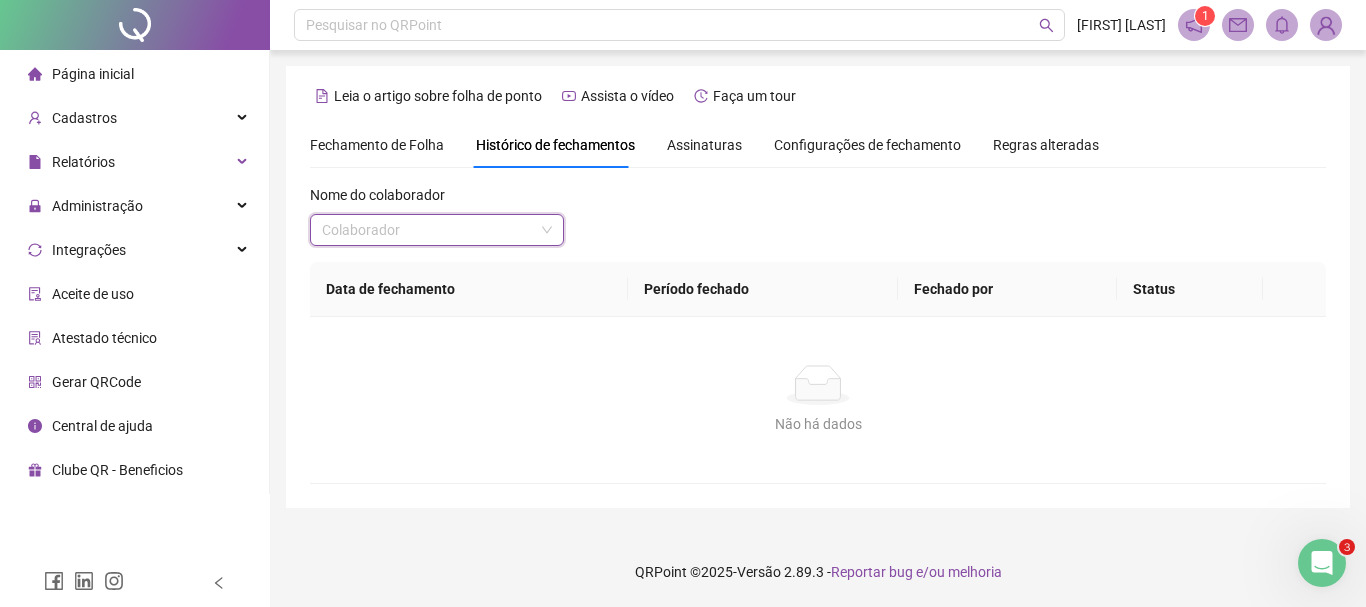 click on "Histórico de fechamentos" at bounding box center [555, 145] 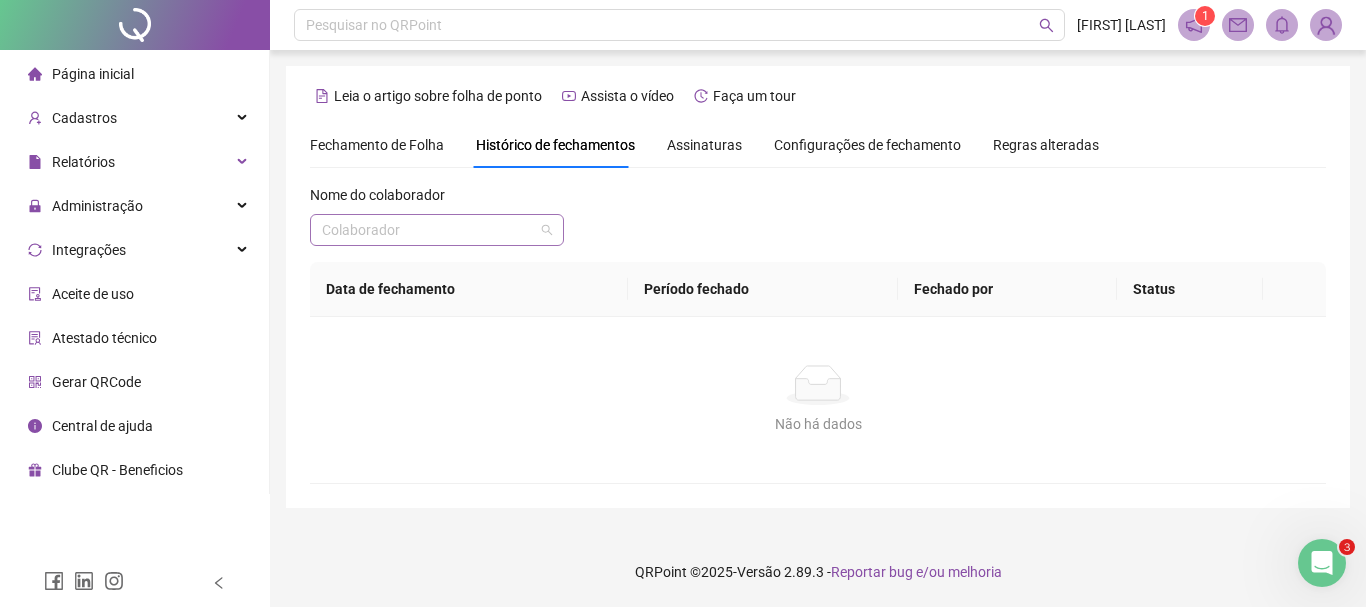 click at bounding box center (428, 230) 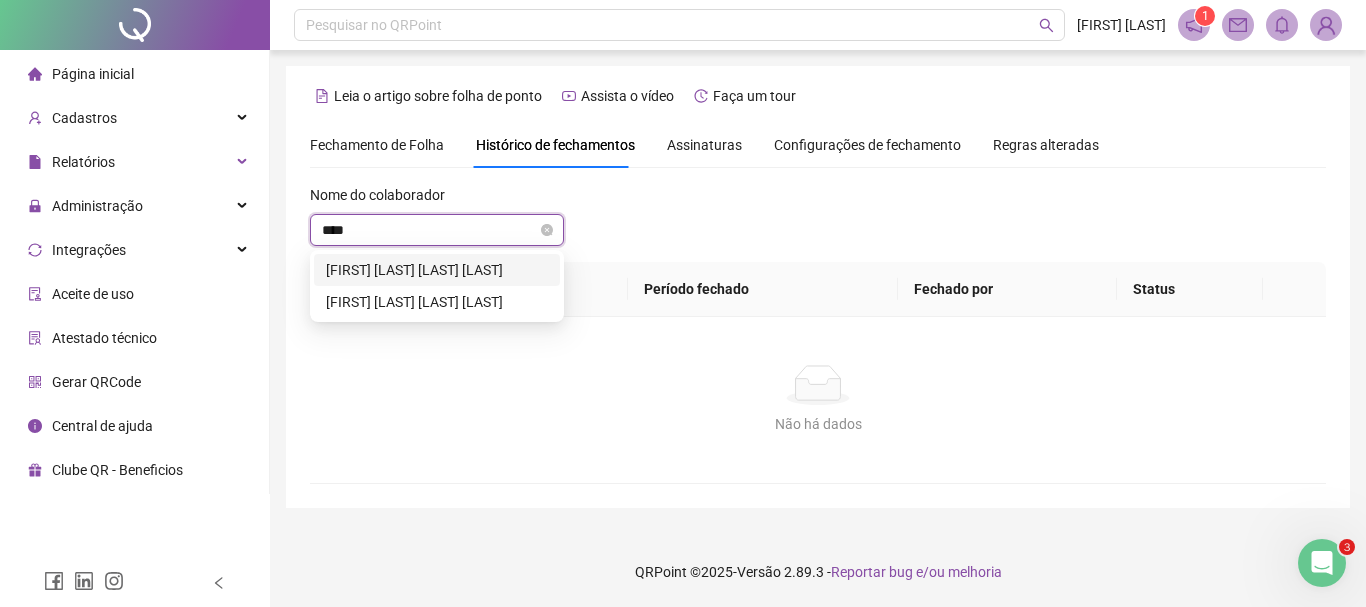type on "****" 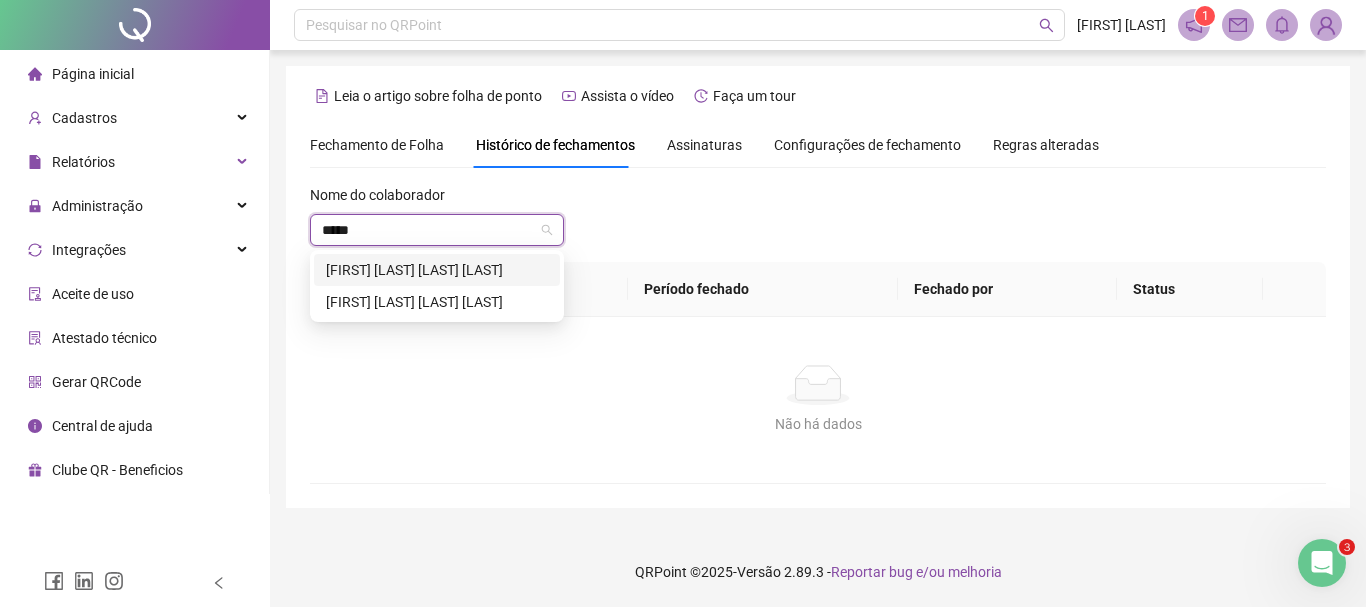 click on "Fechamento de Folha" at bounding box center (377, 145) 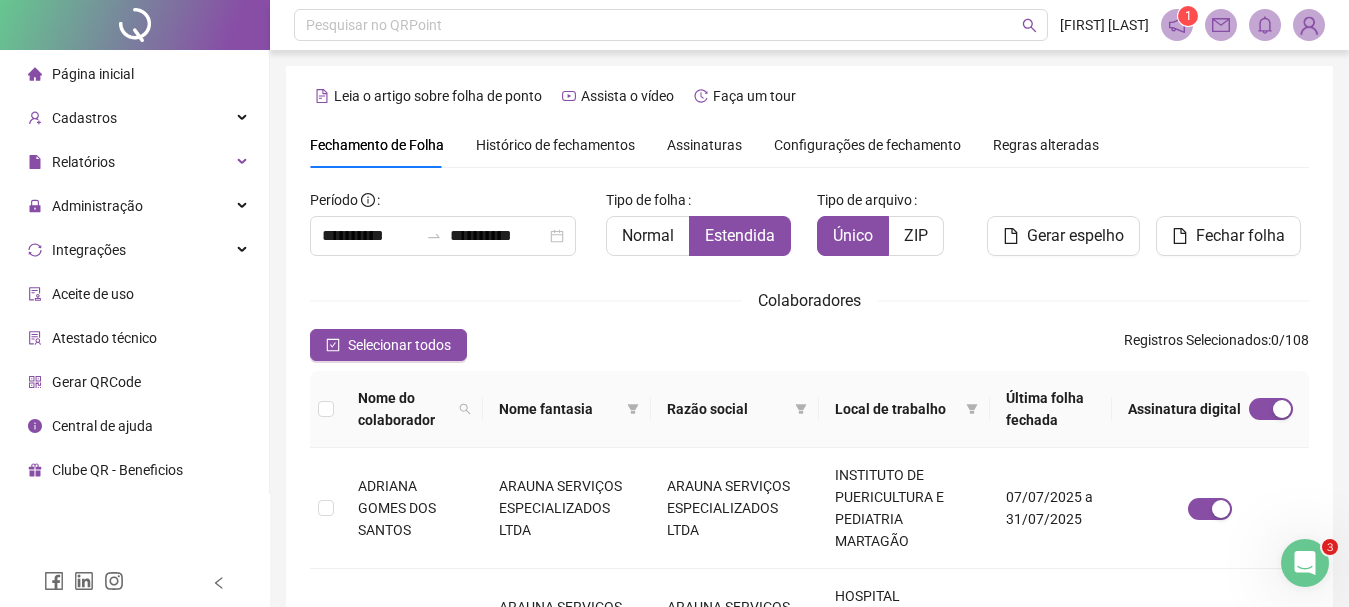 scroll, scrollTop: 106, scrollLeft: 0, axis: vertical 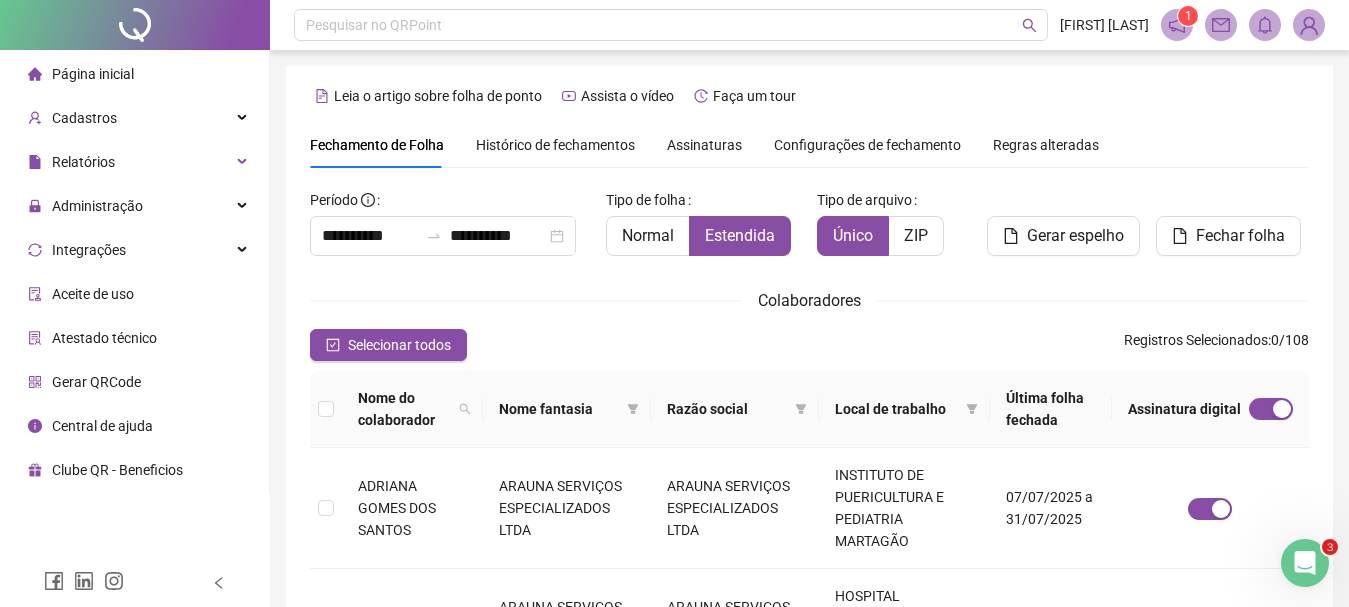 click on "Assinaturas" at bounding box center [704, 145] 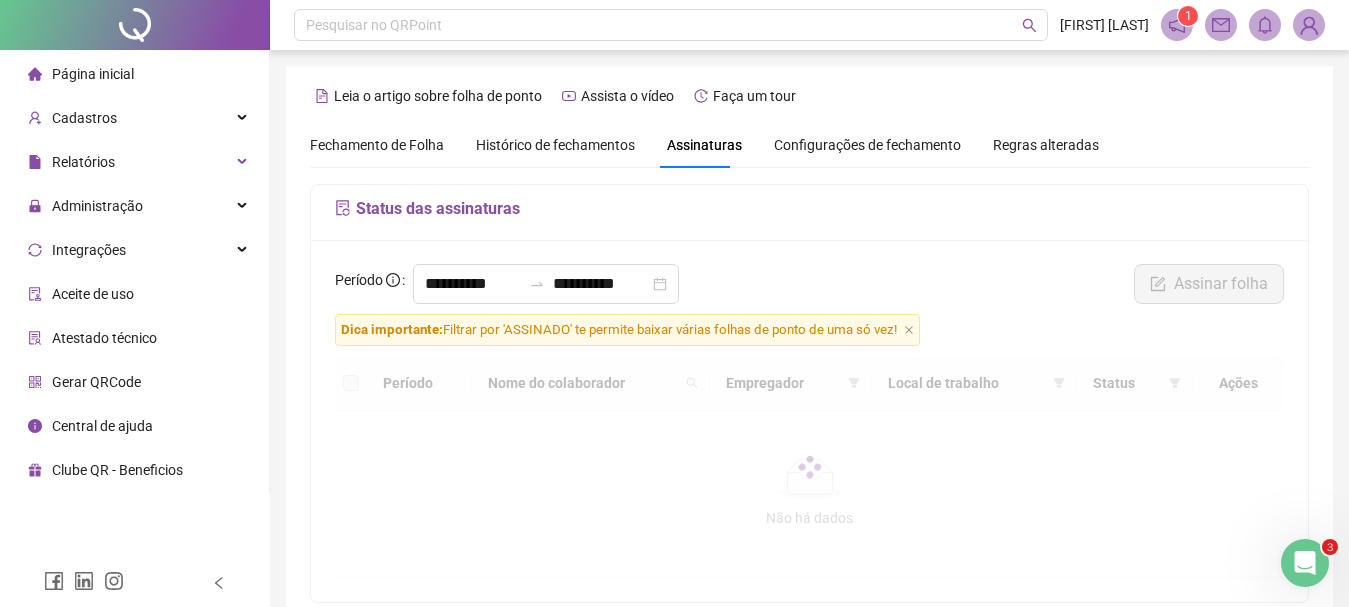 scroll, scrollTop: 106, scrollLeft: 0, axis: vertical 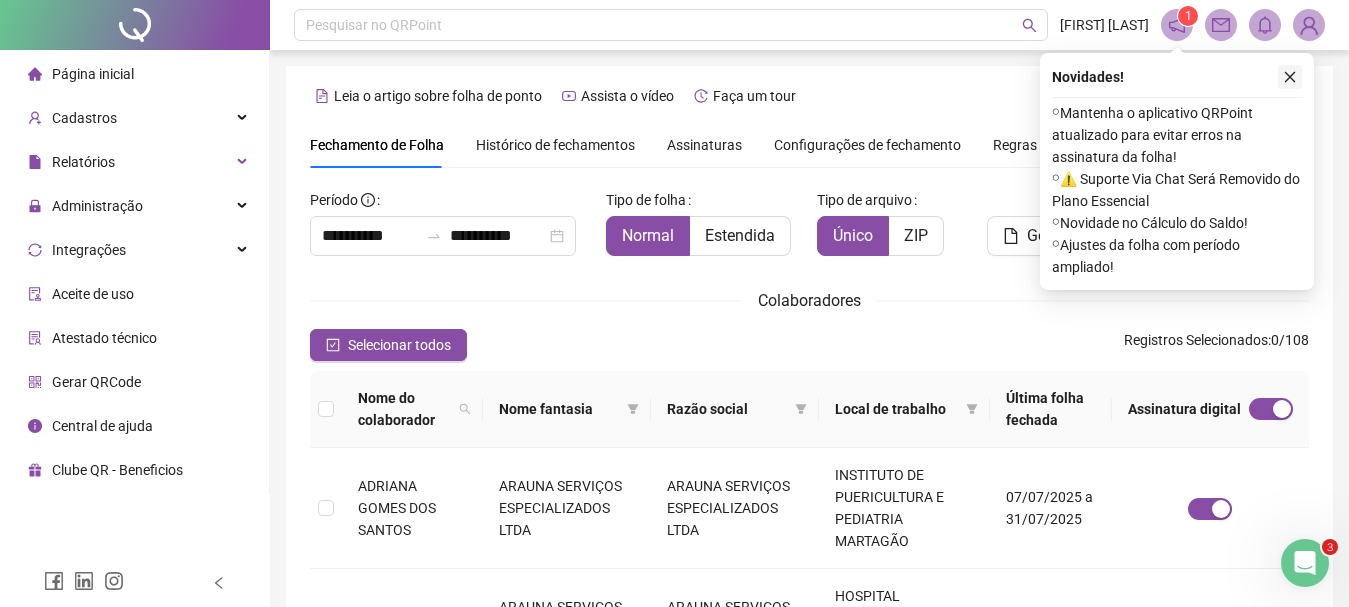 click 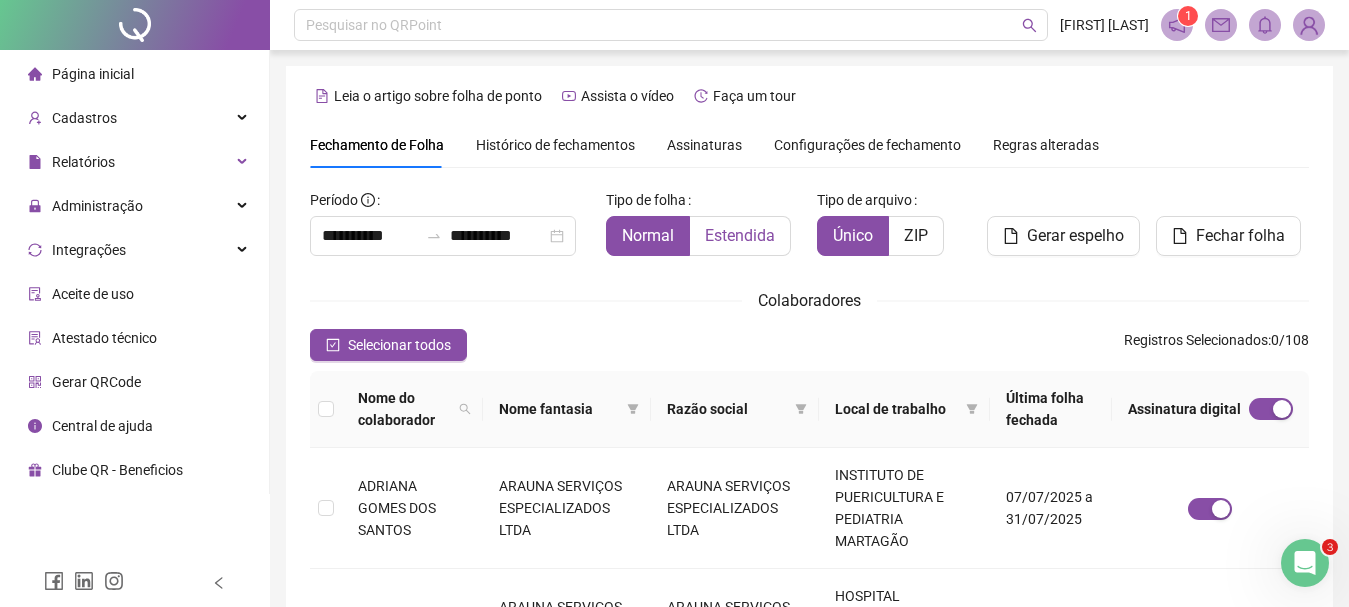 click on "Estendida" at bounding box center (740, 236) 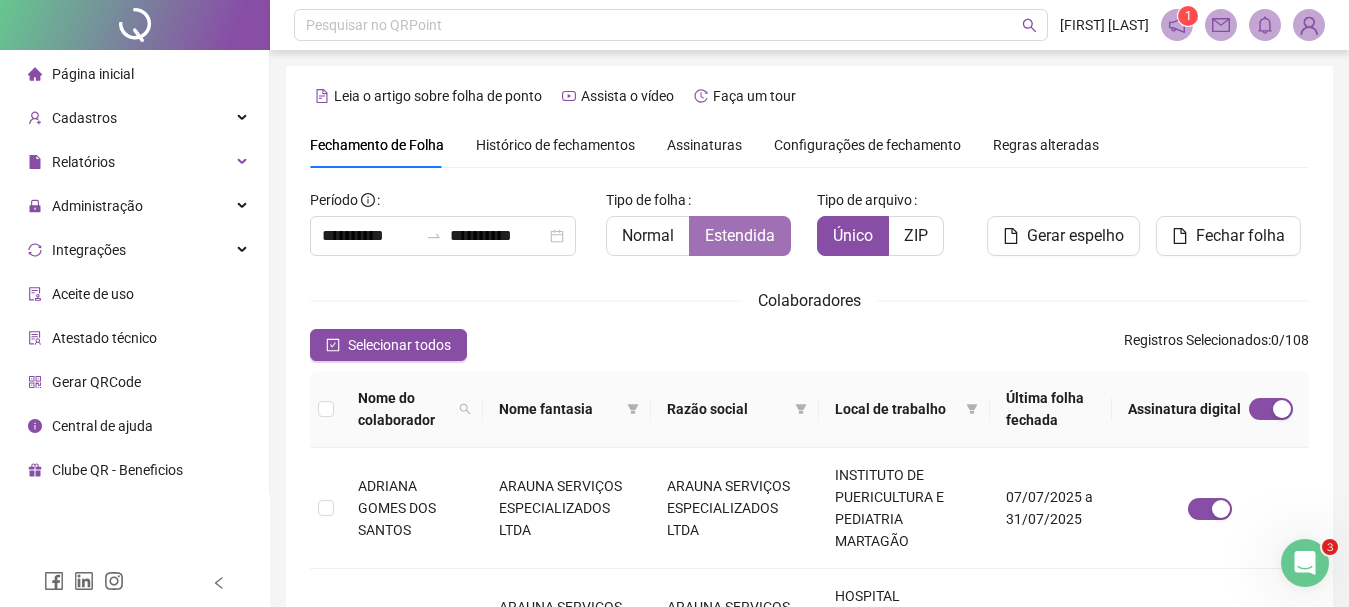 scroll, scrollTop: 106, scrollLeft: 0, axis: vertical 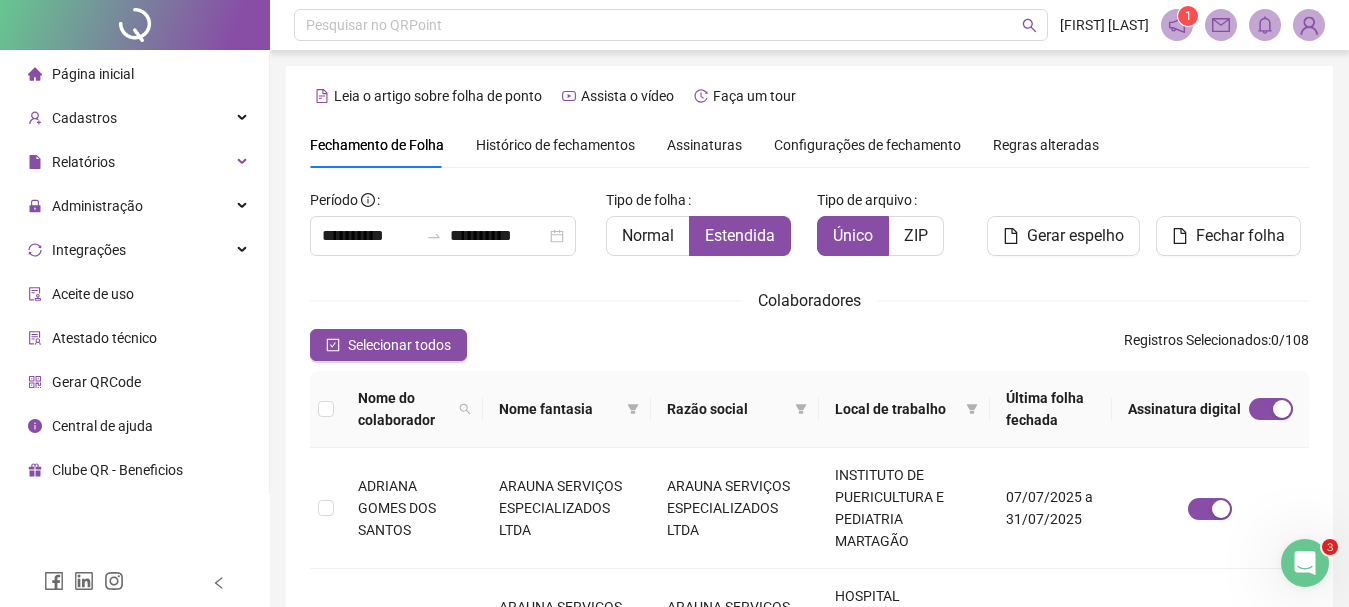click on "Assinaturas" at bounding box center [704, 145] 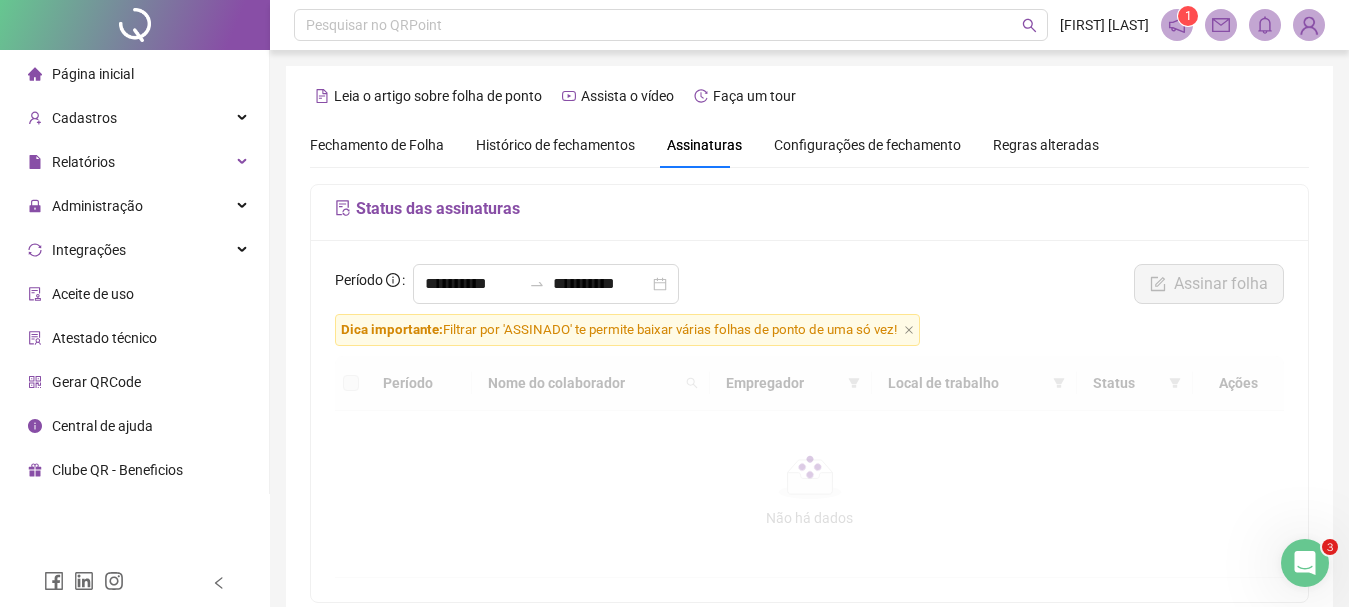 scroll, scrollTop: 106, scrollLeft: 0, axis: vertical 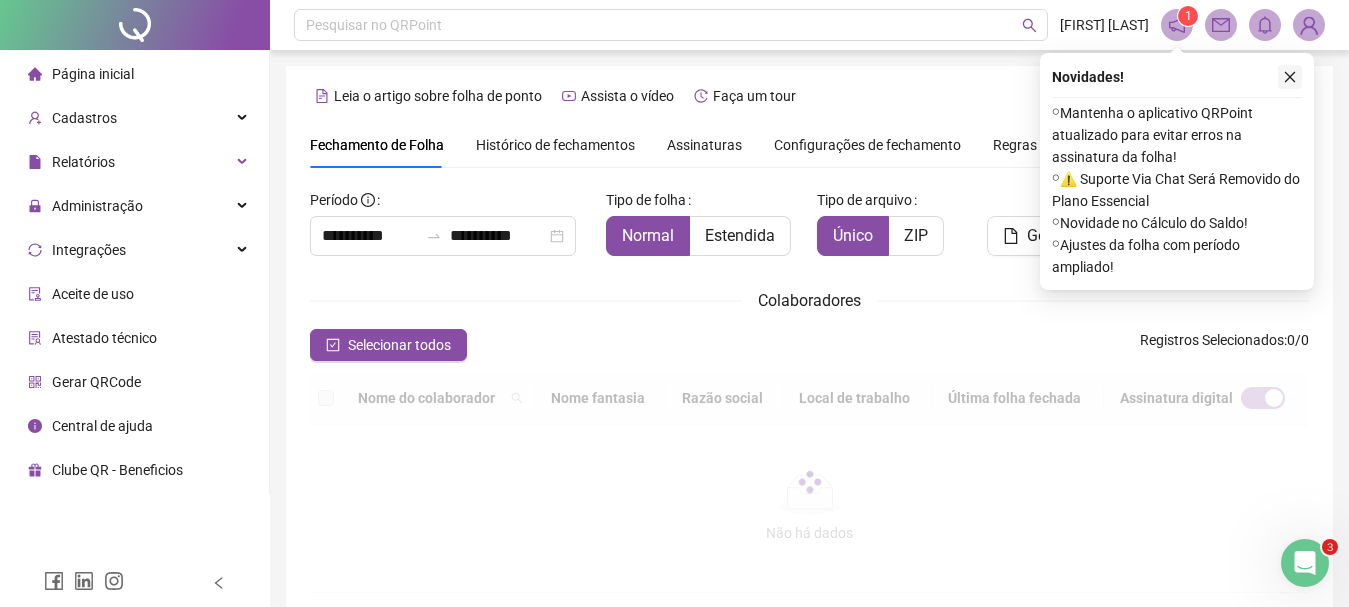 click 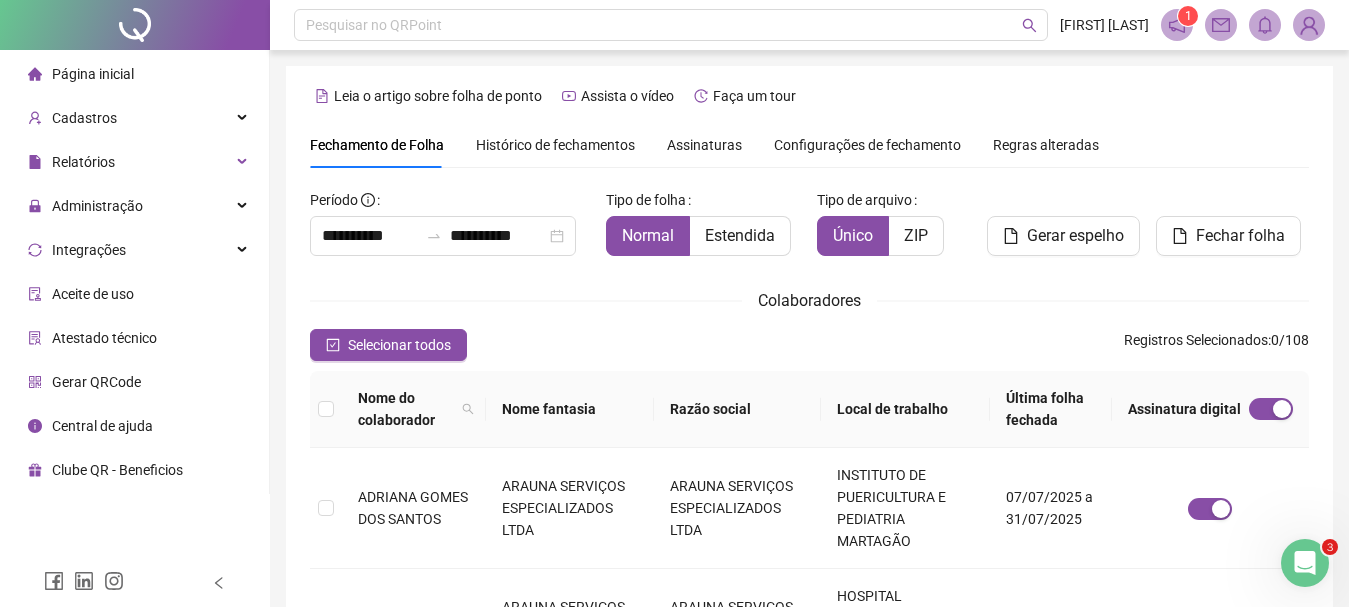 scroll, scrollTop: 106, scrollLeft: 0, axis: vertical 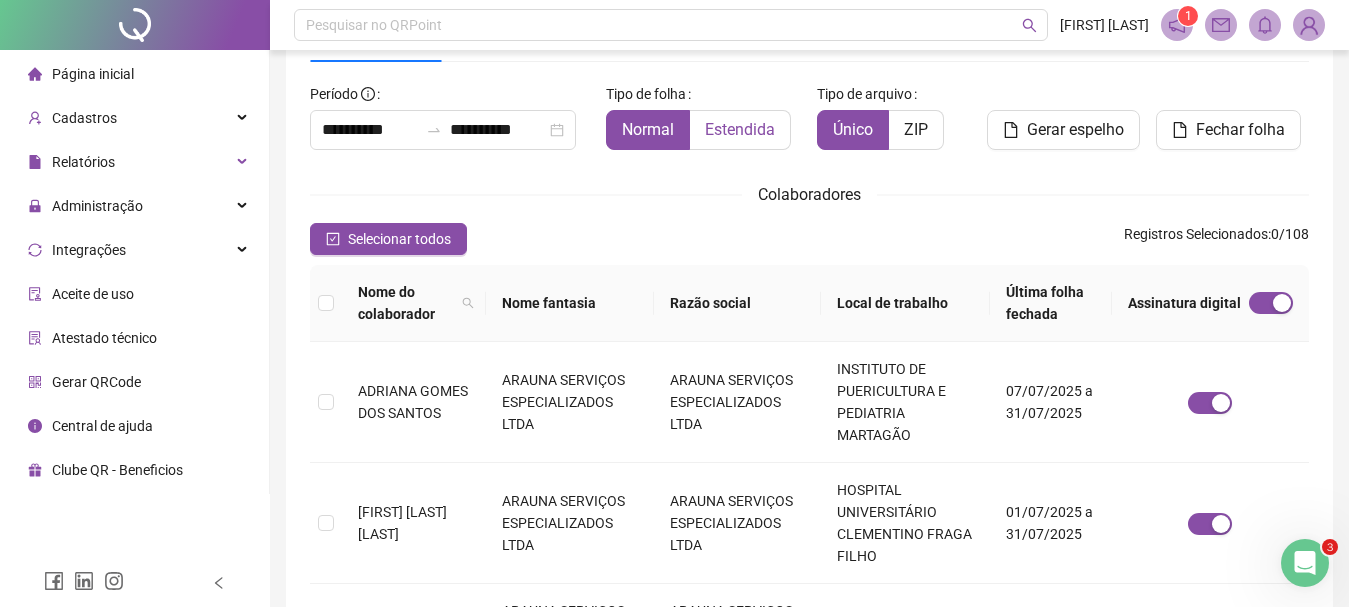 click on "Estendida" at bounding box center (740, 129) 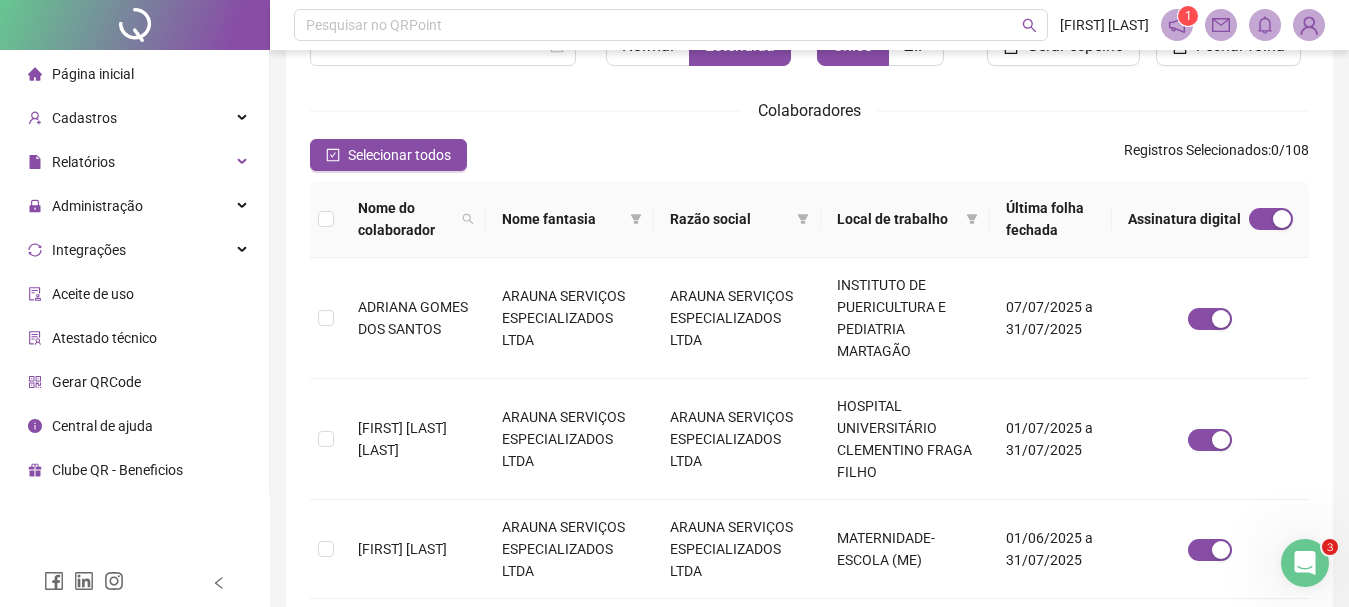 scroll, scrollTop: 193, scrollLeft: 0, axis: vertical 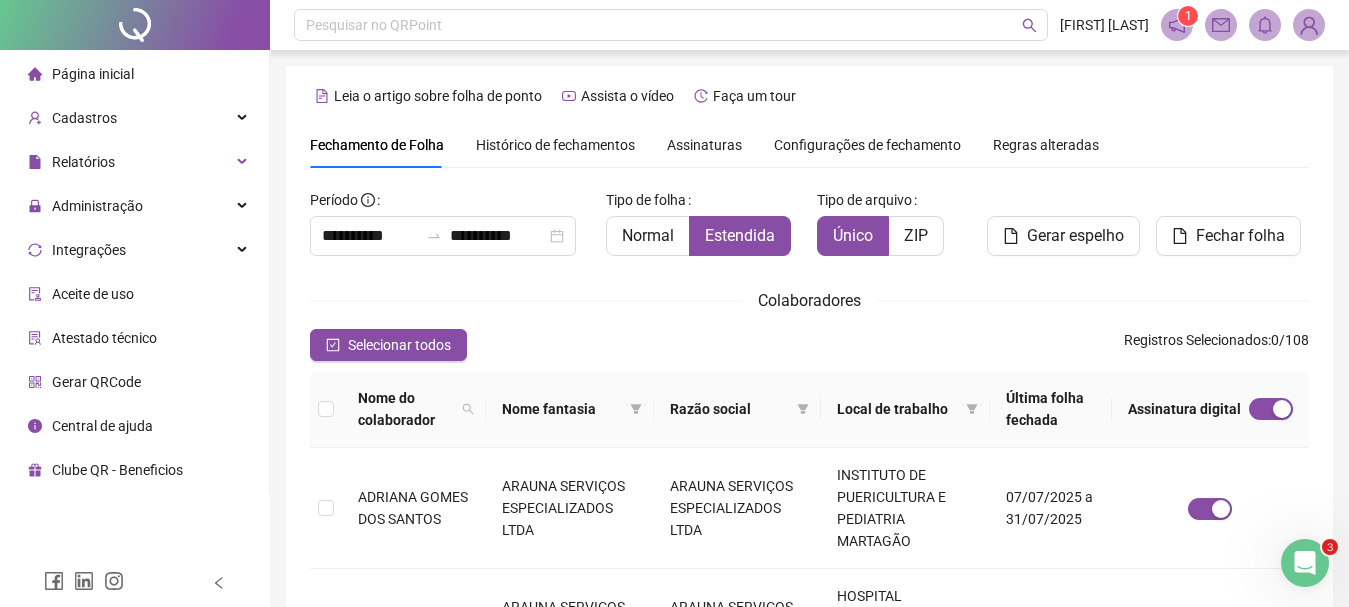 click on "Histórico de fechamentos" at bounding box center (555, 145) 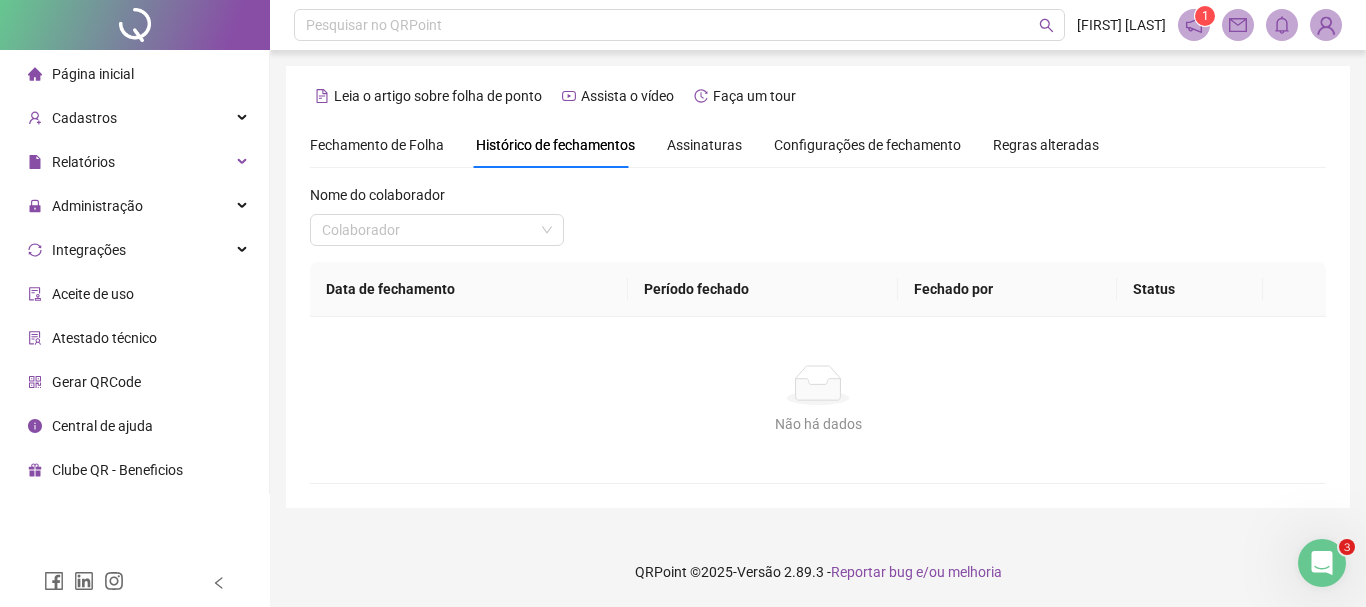 click on "Assinaturas" at bounding box center (704, 145) 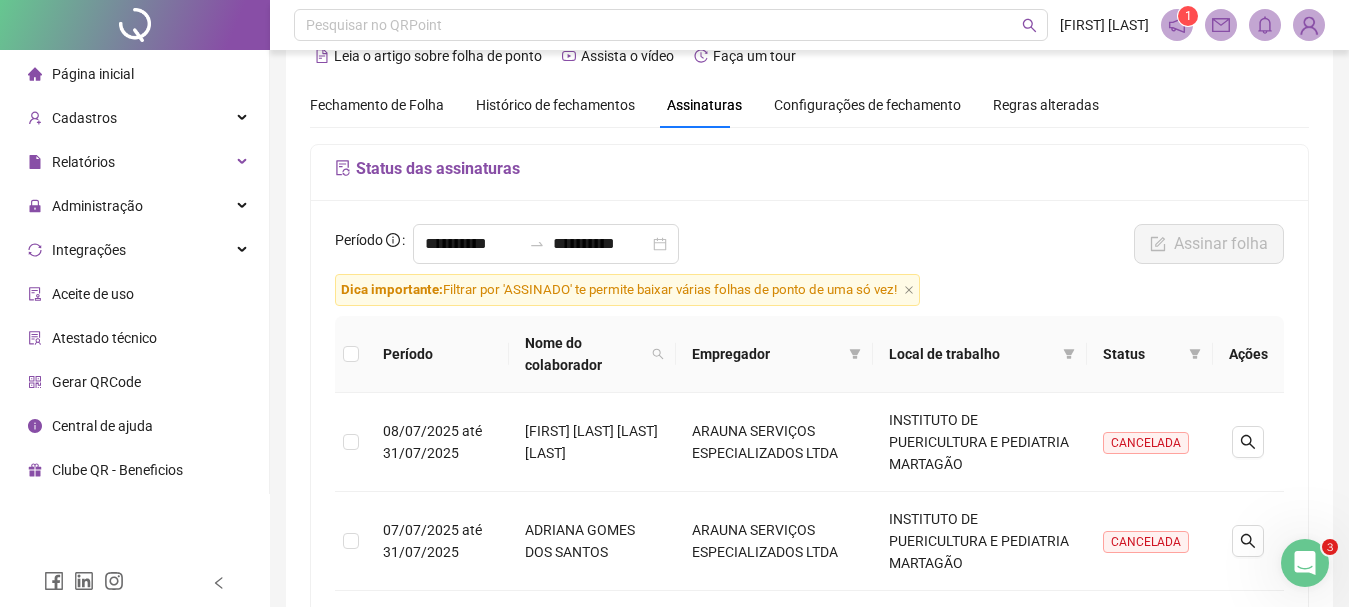 scroll, scrollTop: 80, scrollLeft: 0, axis: vertical 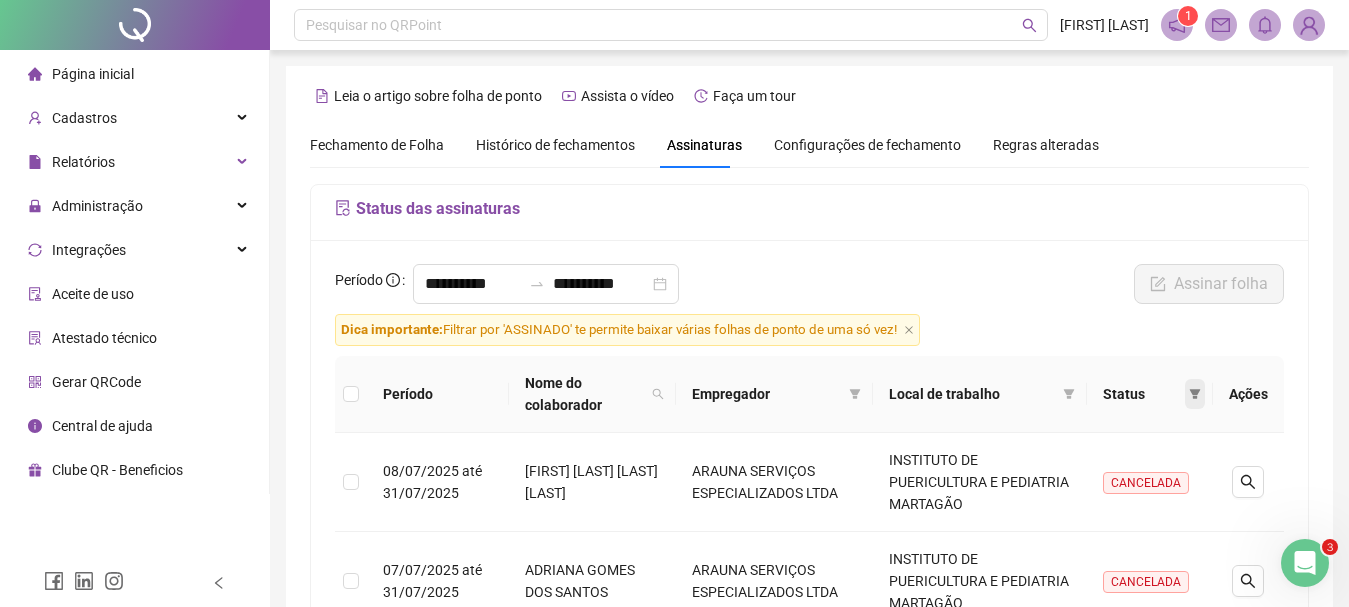 click 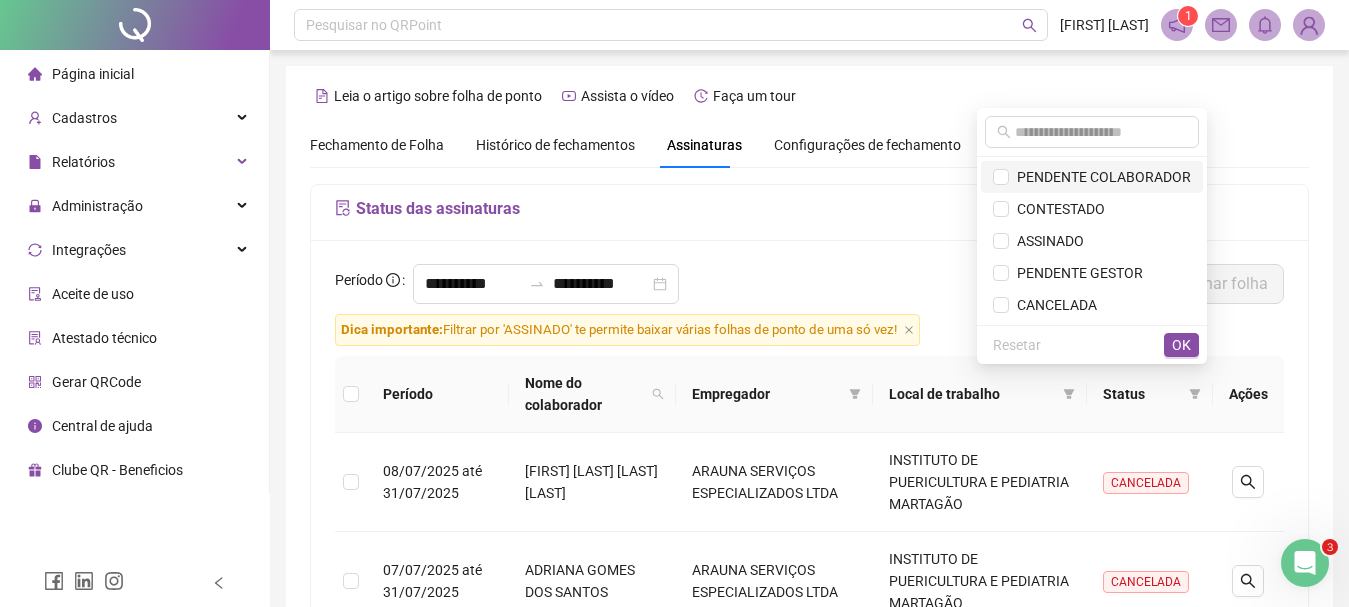 click on "PENDENTE COLABORADOR" at bounding box center [1100, 177] 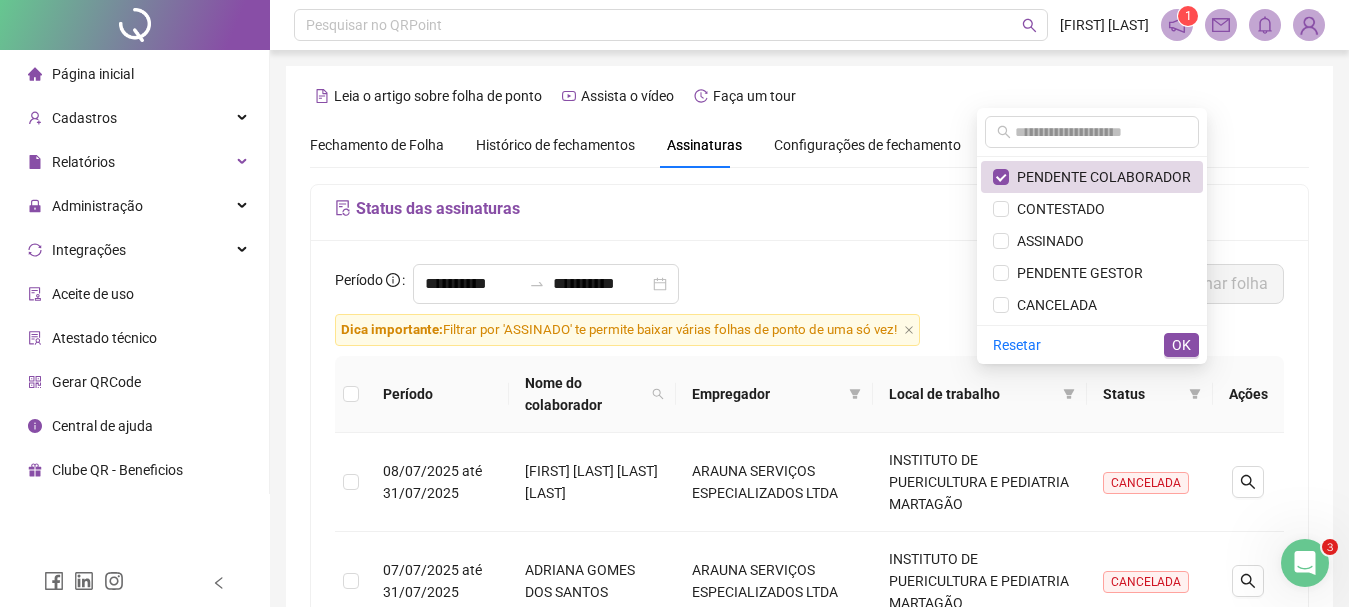click on "OK" at bounding box center (1181, 345) 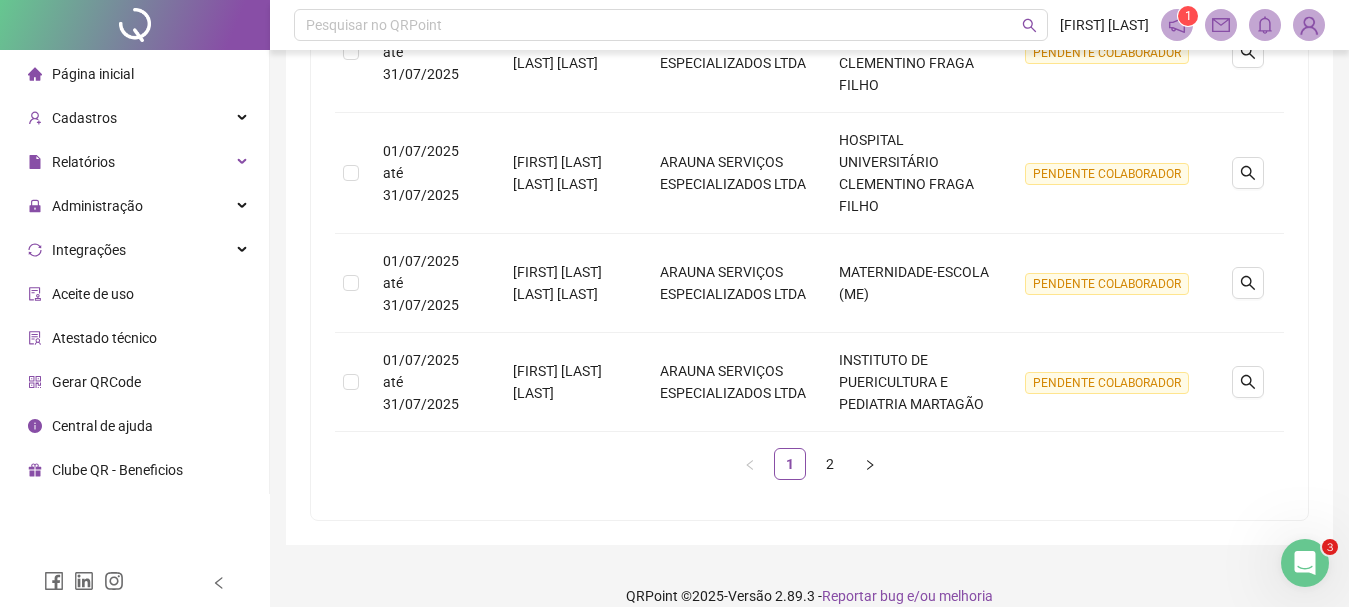 scroll, scrollTop: 1129, scrollLeft: 0, axis: vertical 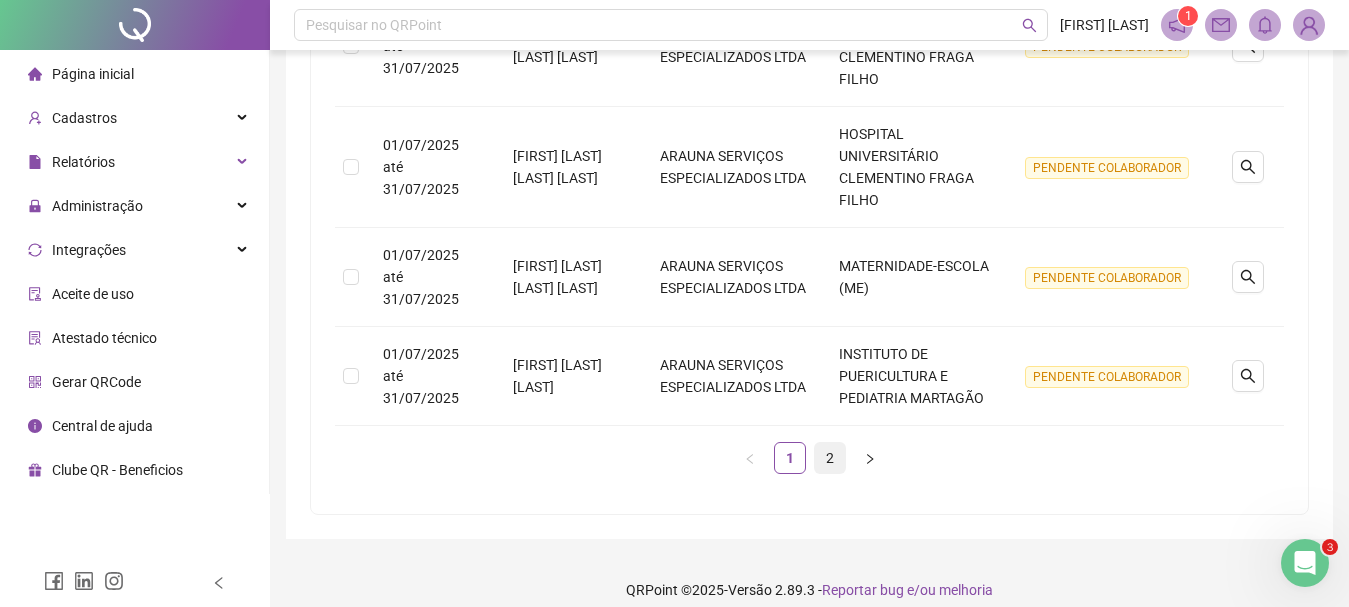 click on "2" at bounding box center [830, 458] 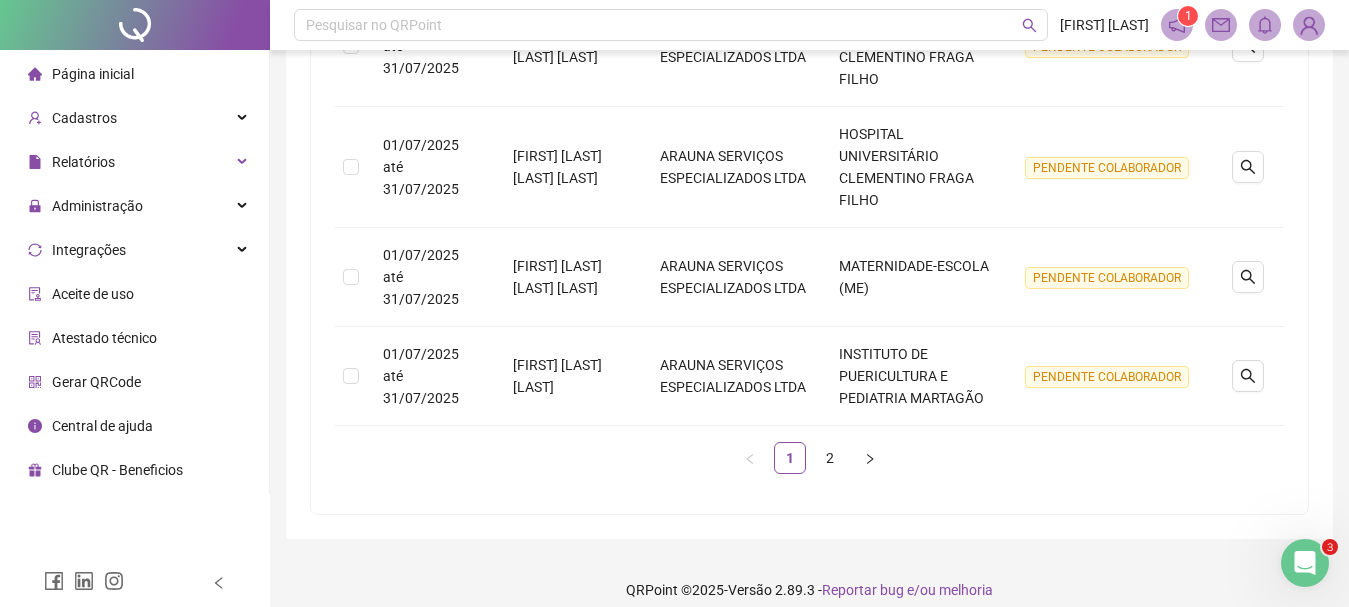 scroll, scrollTop: 619, scrollLeft: 0, axis: vertical 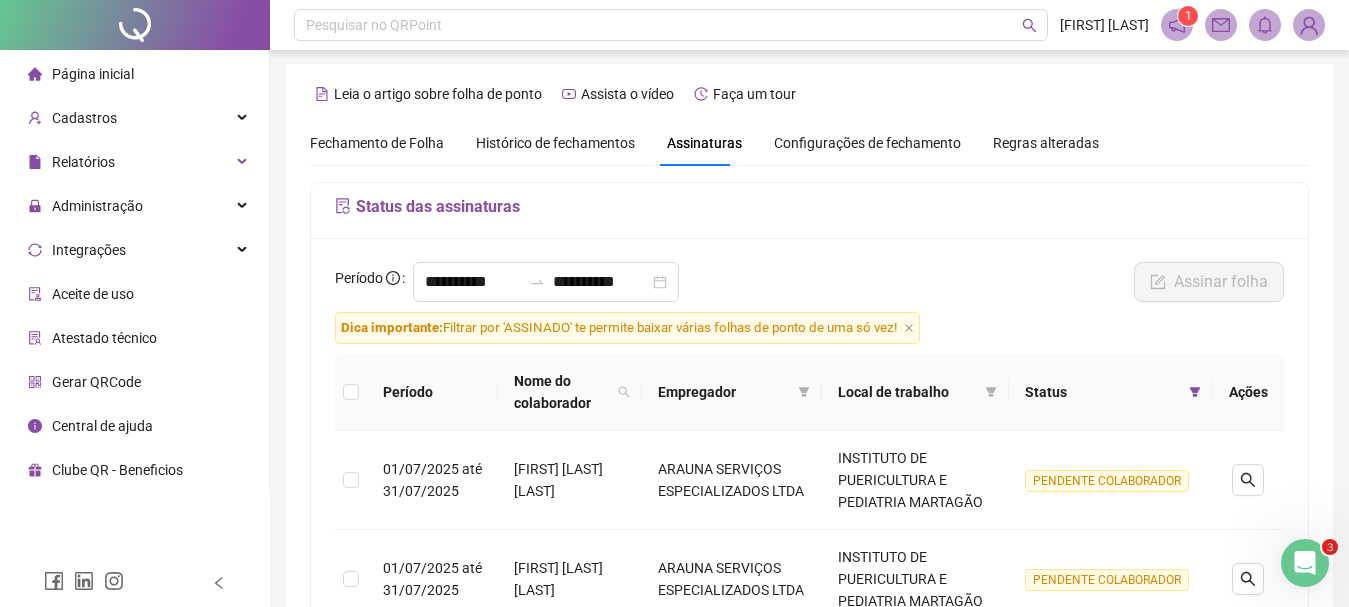 click on "Assinaturas" at bounding box center [704, 143] 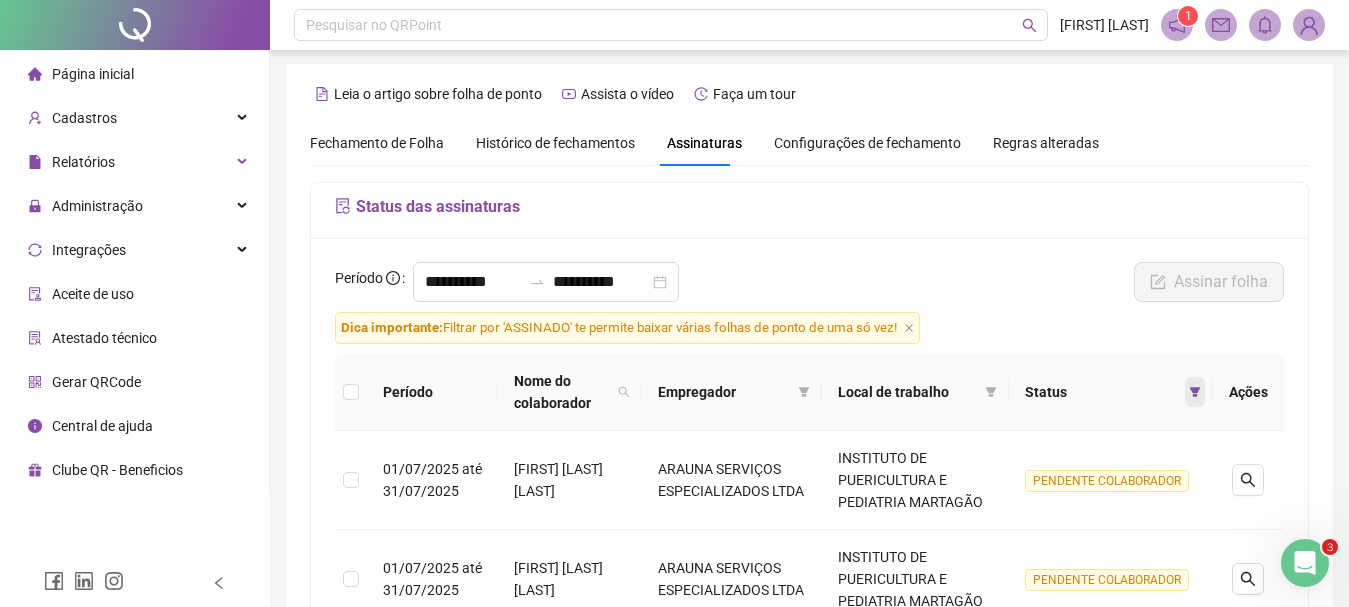 click 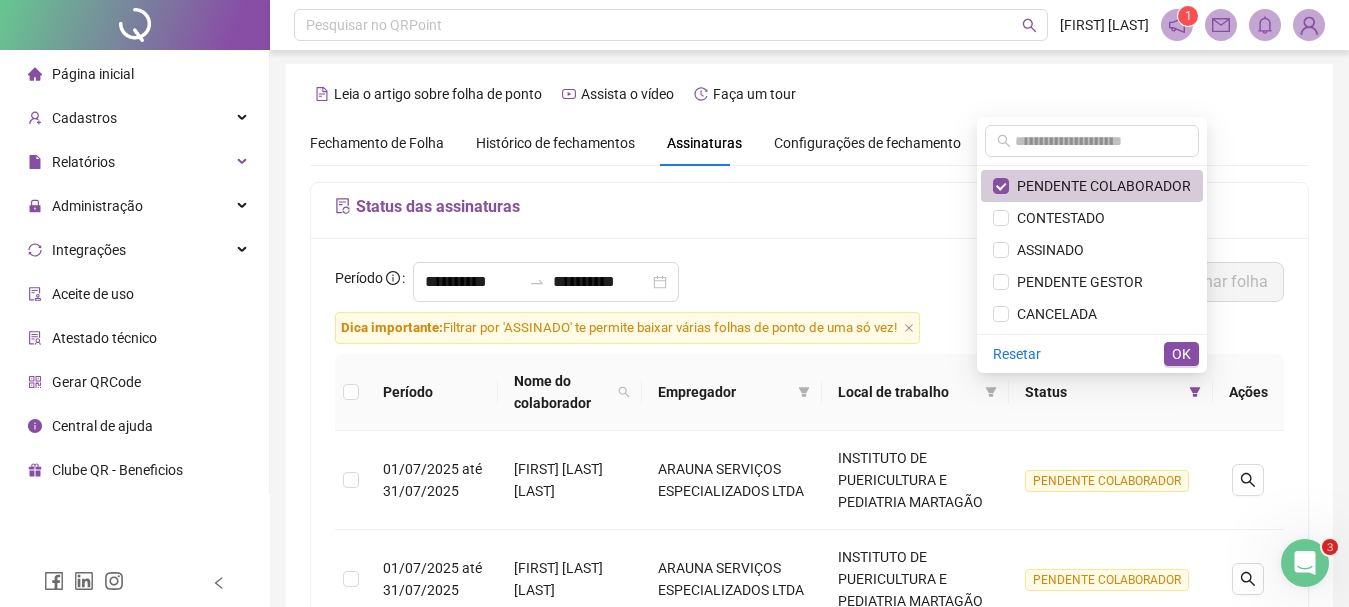 click on "PENDENTE COLABORADOR" at bounding box center [1100, 186] 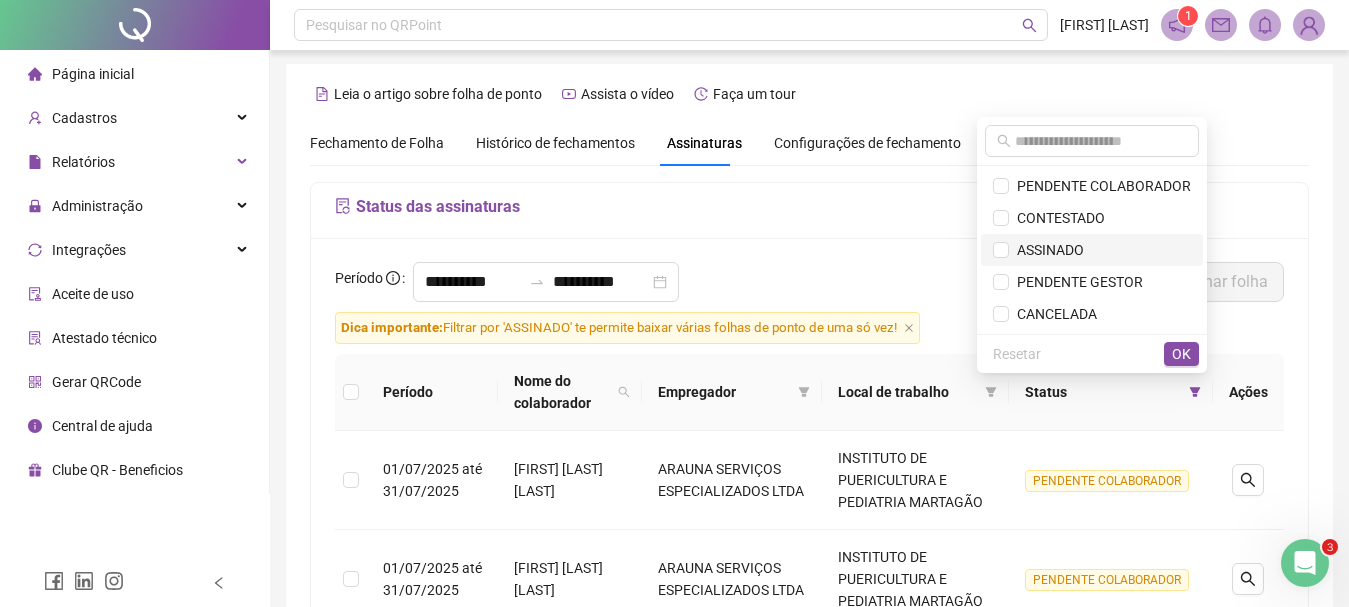 click on "ASSINADO" at bounding box center [1046, 250] 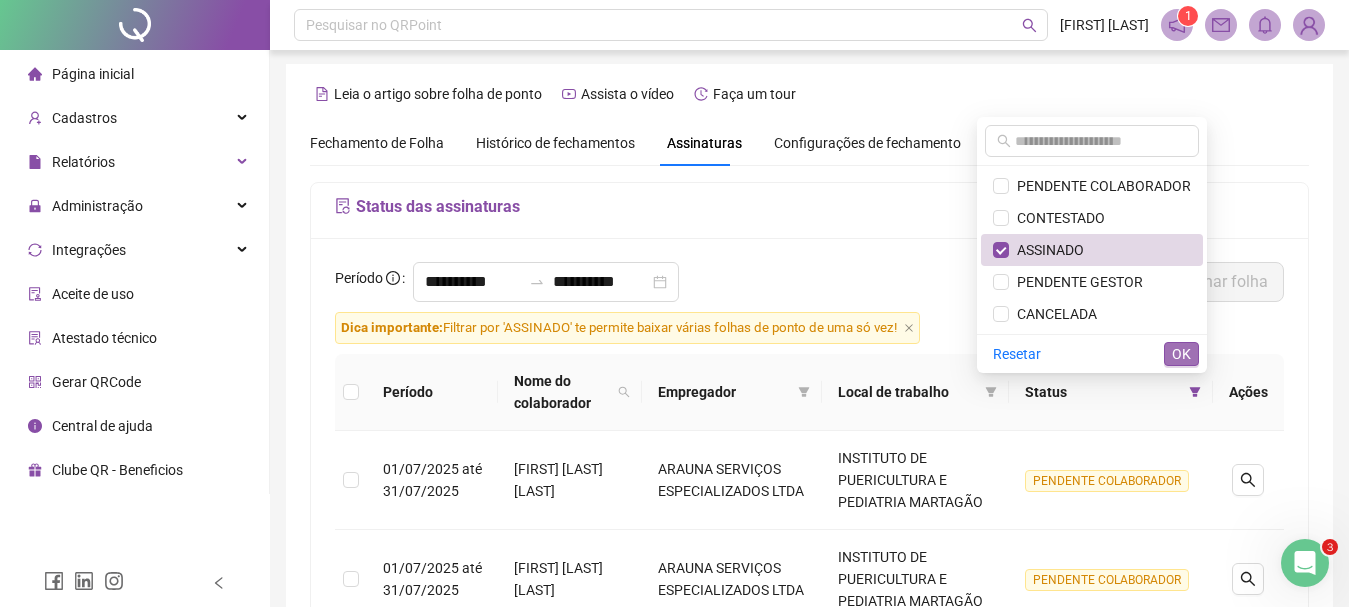 click on "OK" at bounding box center (1181, 354) 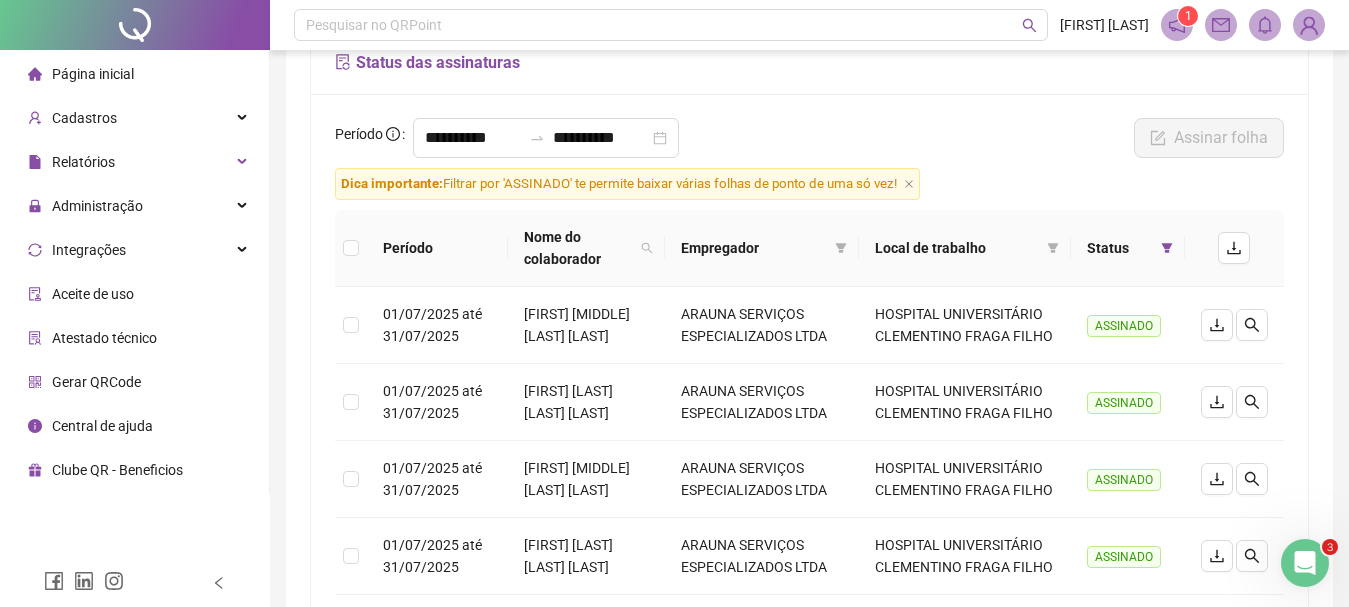 scroll, scrollTop: 46, scrollLeft: 0, axis: vertical 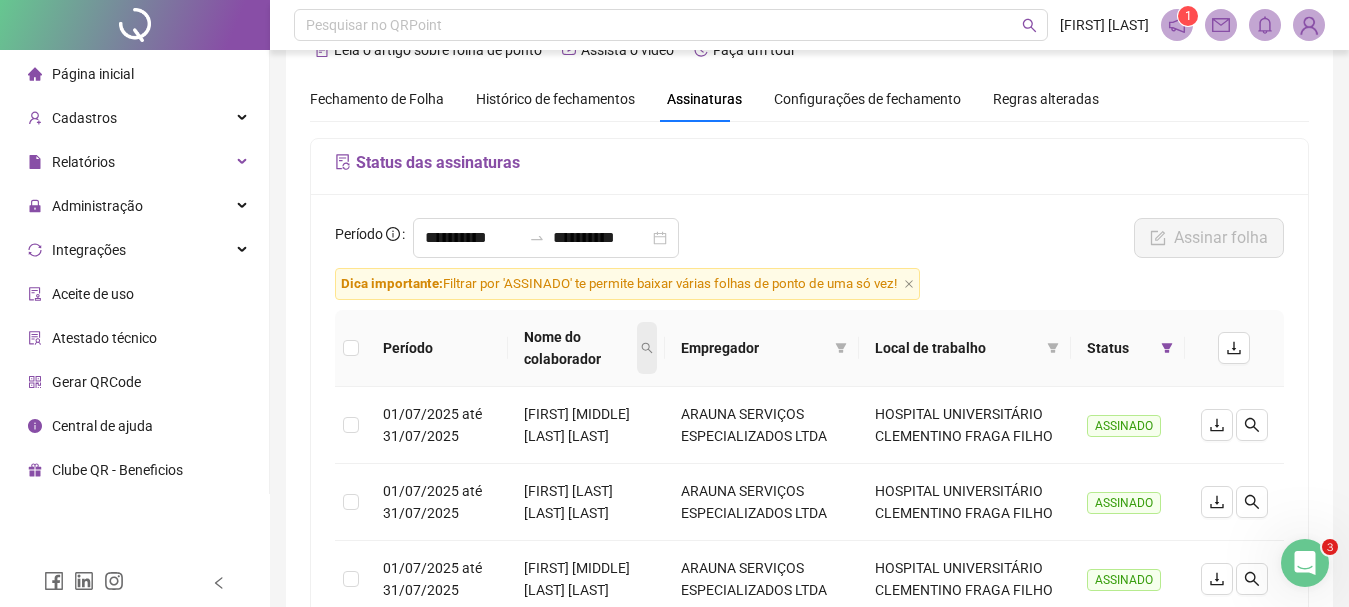 click at bounding box center (647, 348) 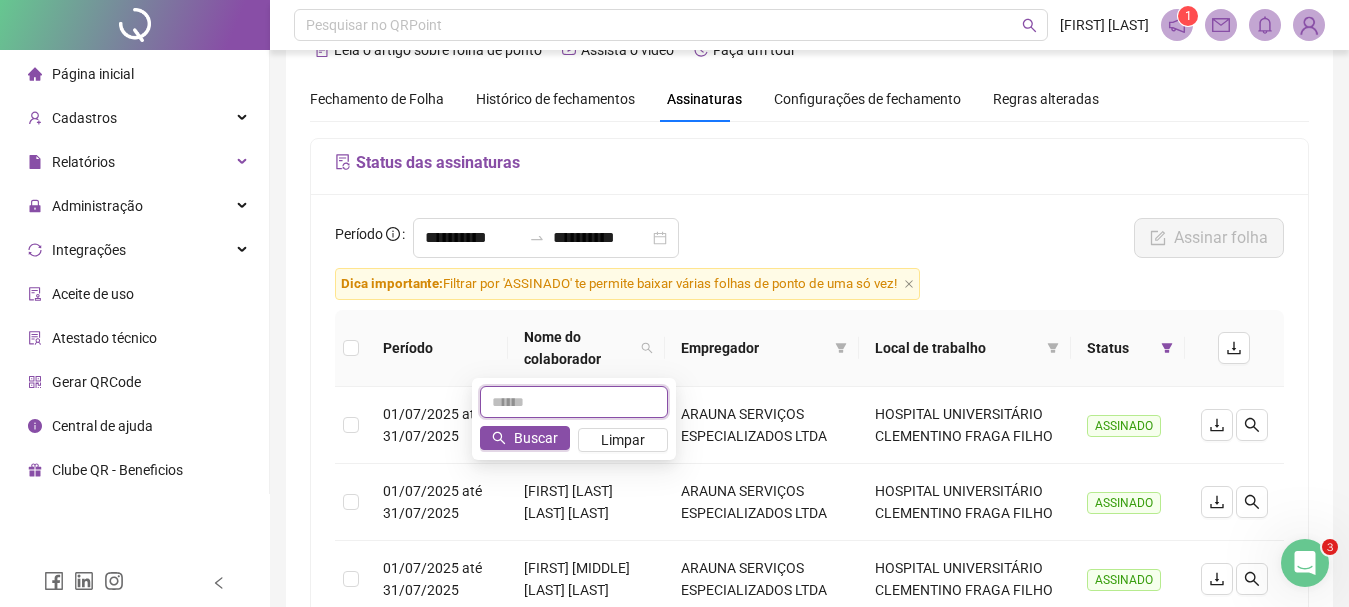 click at bounding box center [574, 402] 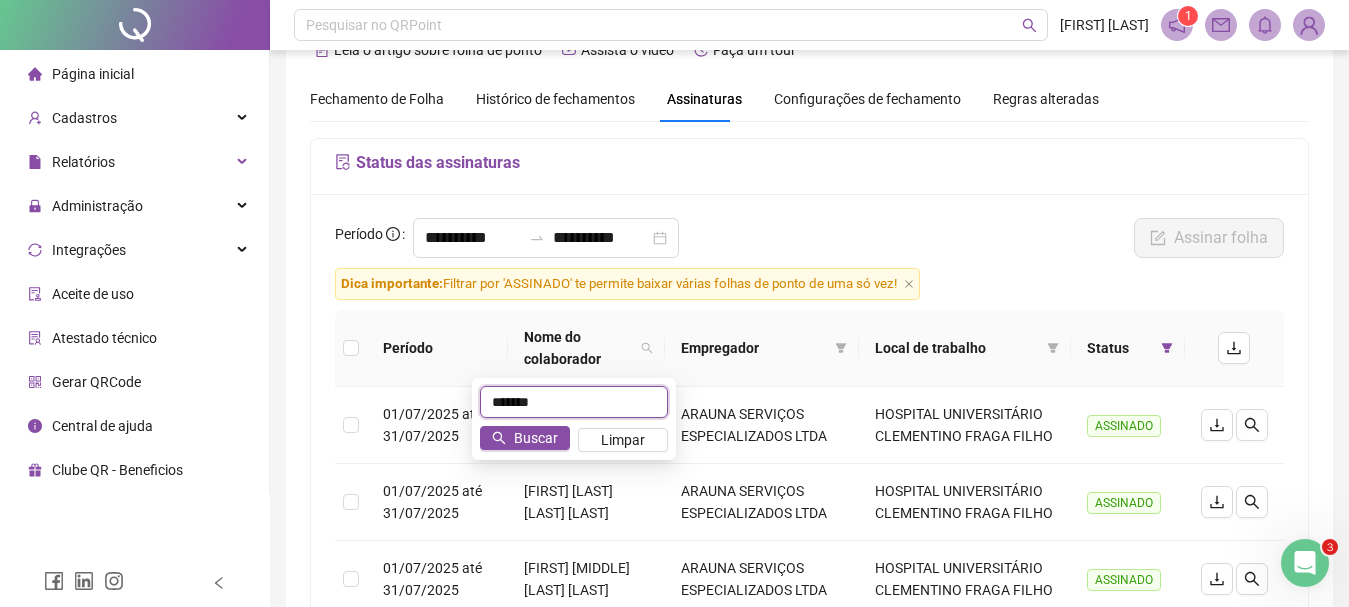 type on "*******" 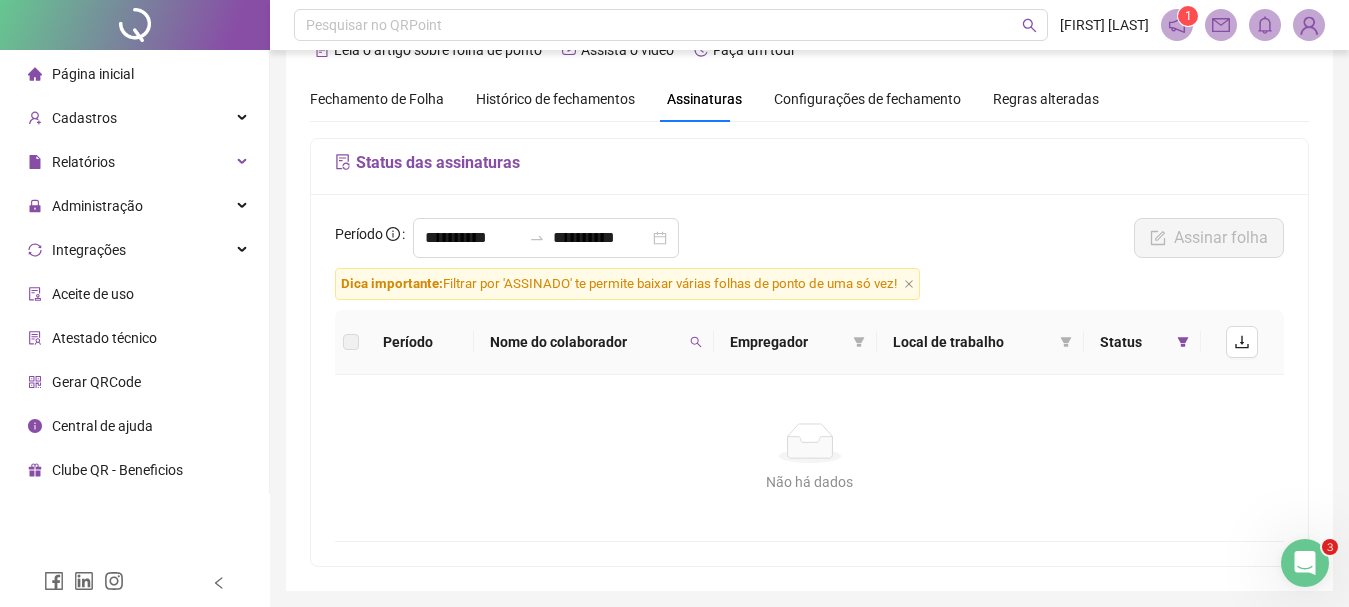 scroll, scrollTop: 0, scrollLeft: 0, axis: both 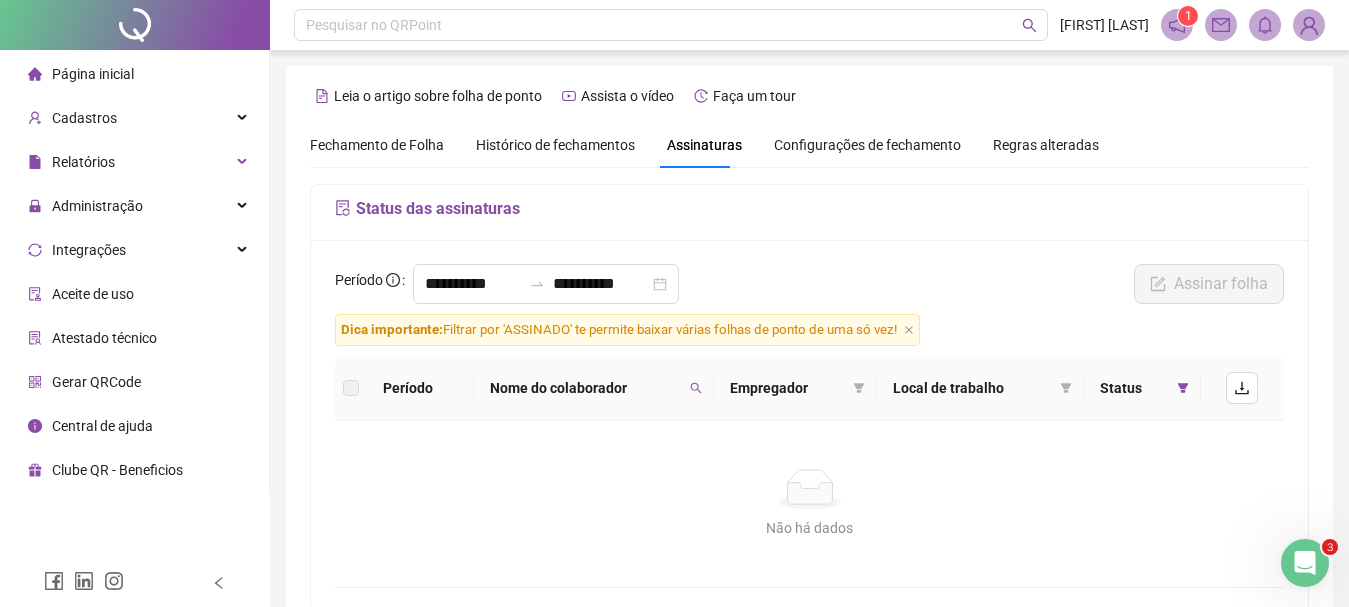 click on "Página inicial" at bounding box center [93, 74] 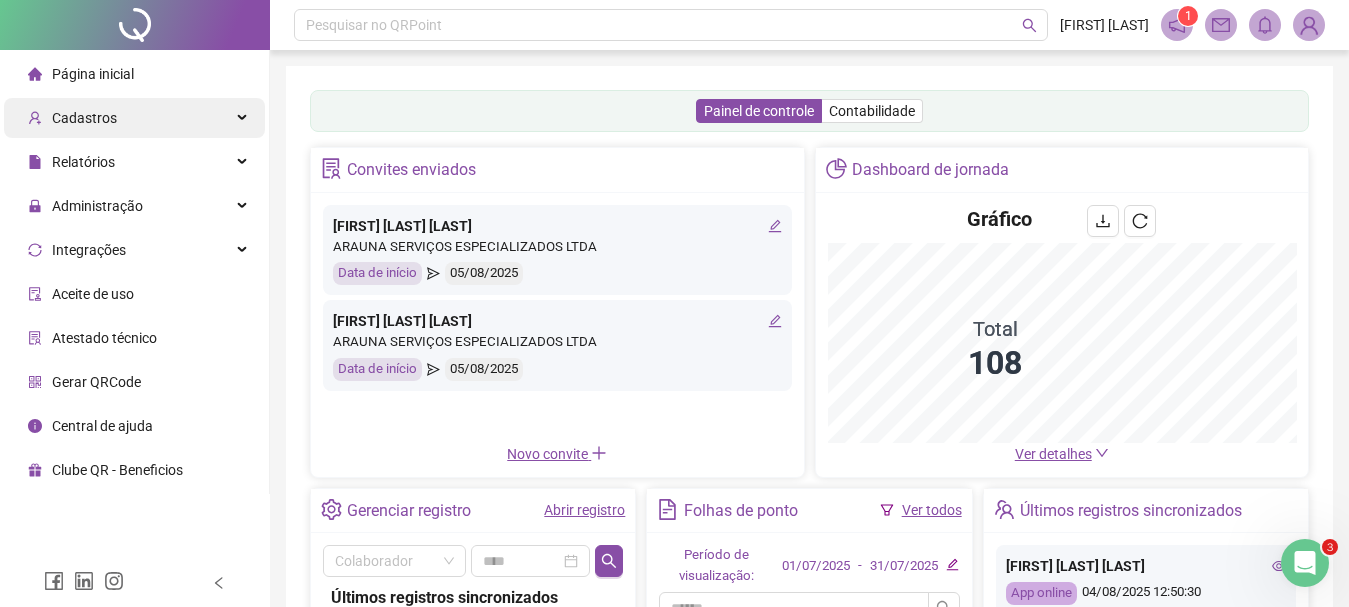click on "Cadastros" at bounding box center (134, 118) 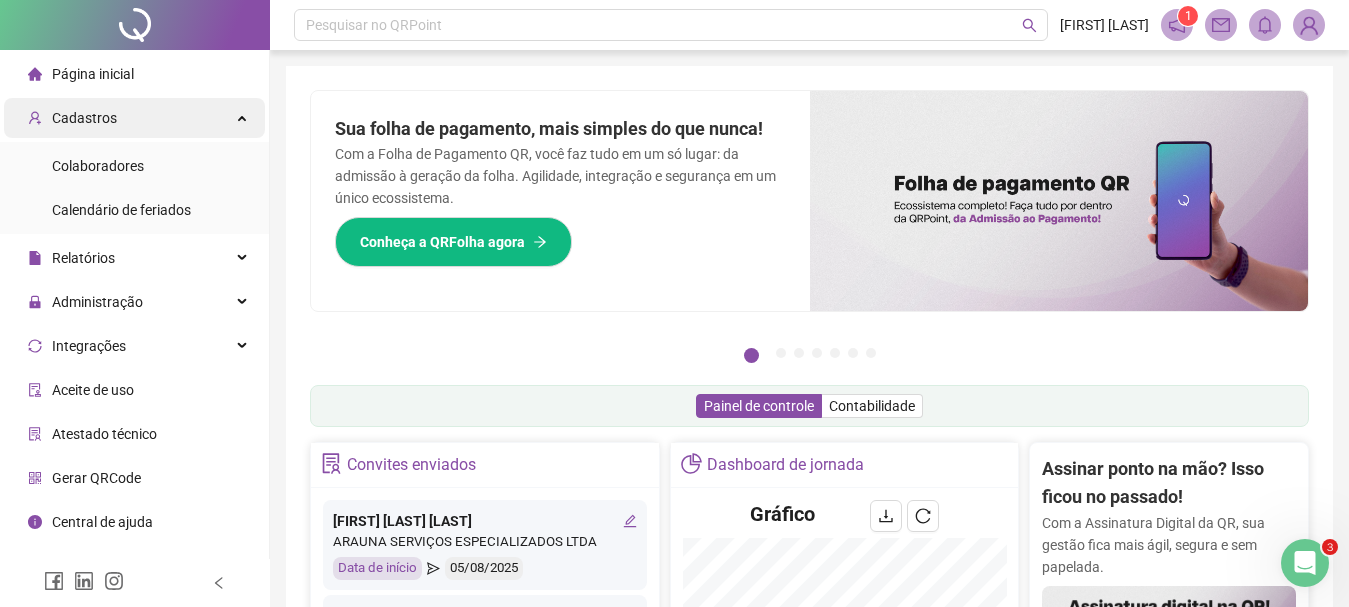 click on "Cadastros" at bounding box center (134, 118) 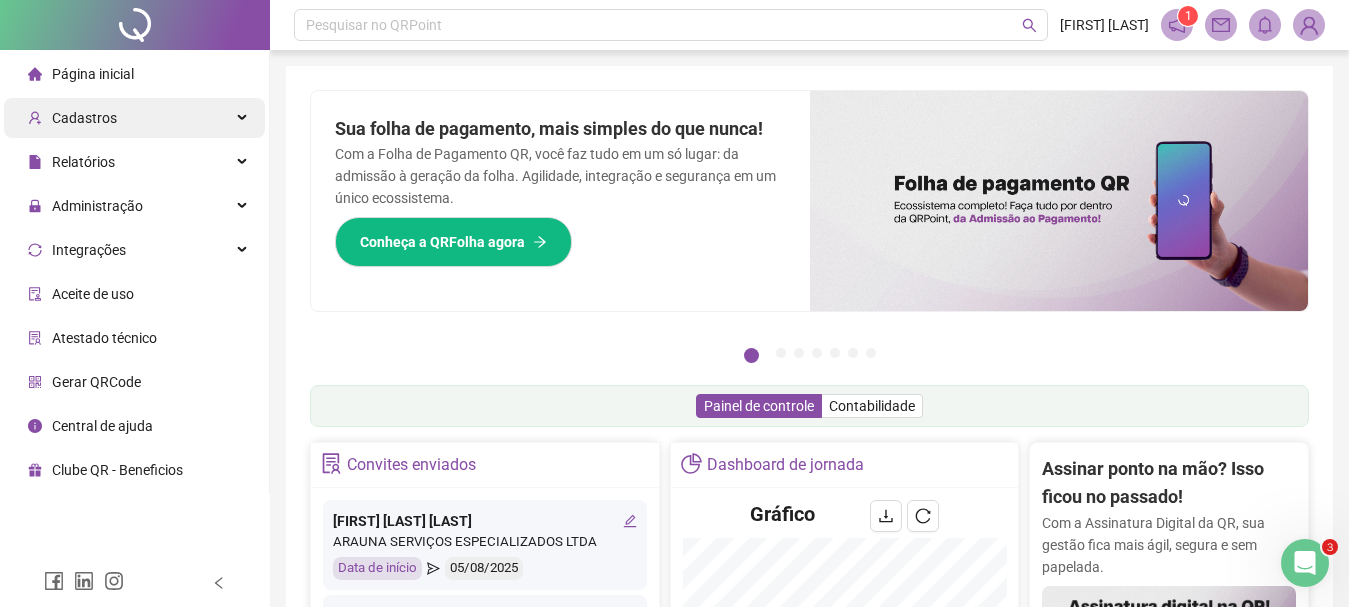 click on "Cadastros" at bounding box center (134, 118) 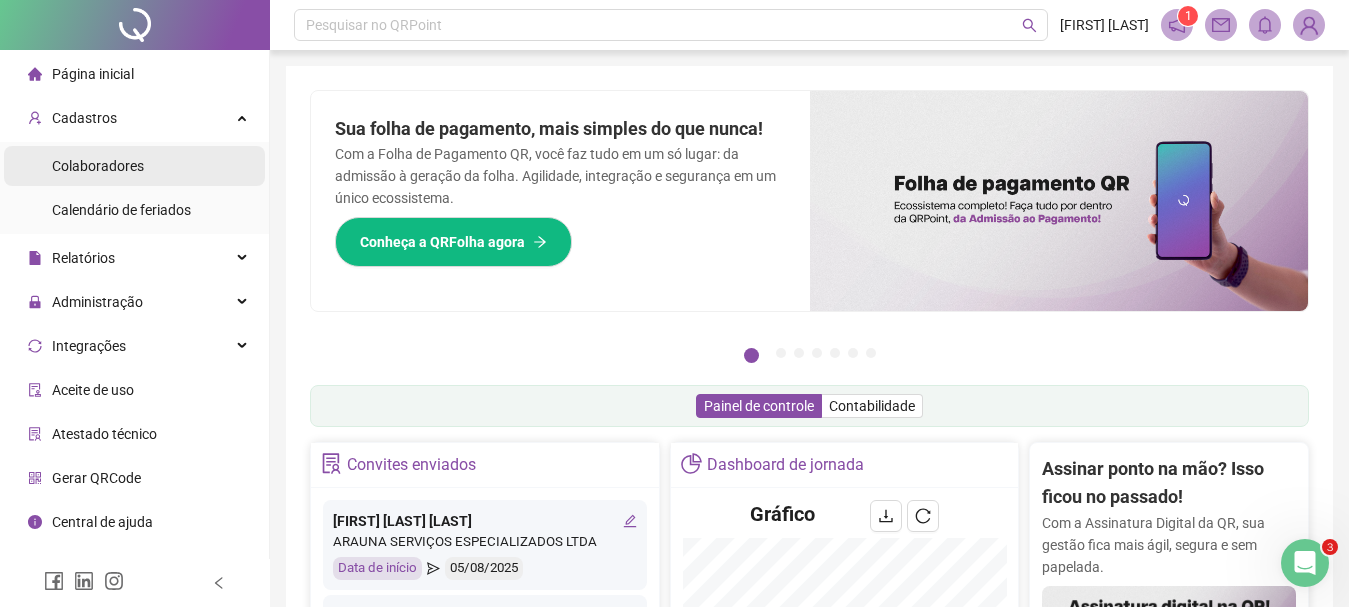 click on "Colaboradores" at bounding box center [98, 166] 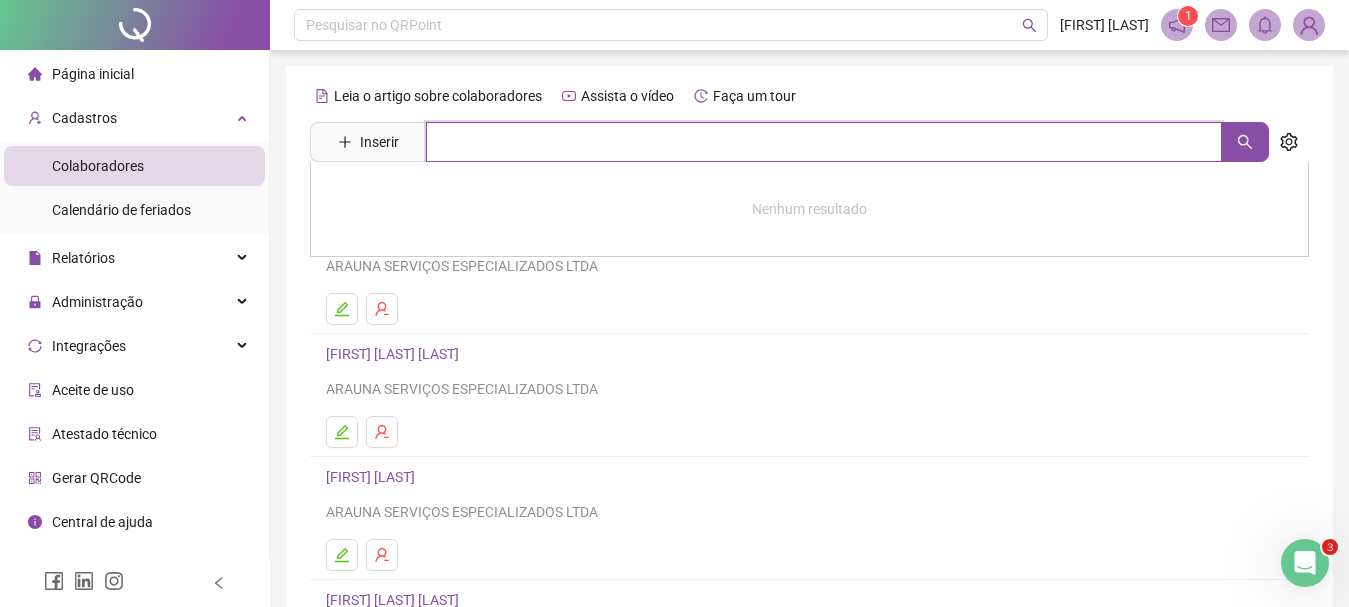 click at bounding box center (824, 142) 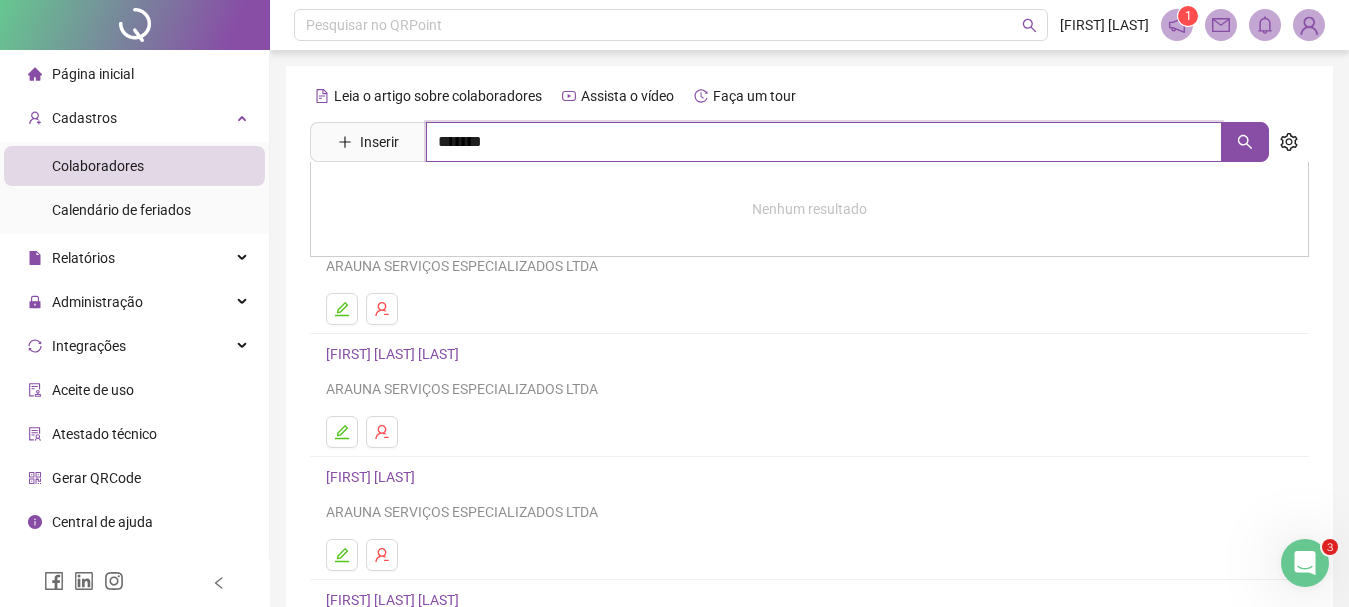 type on "*******" 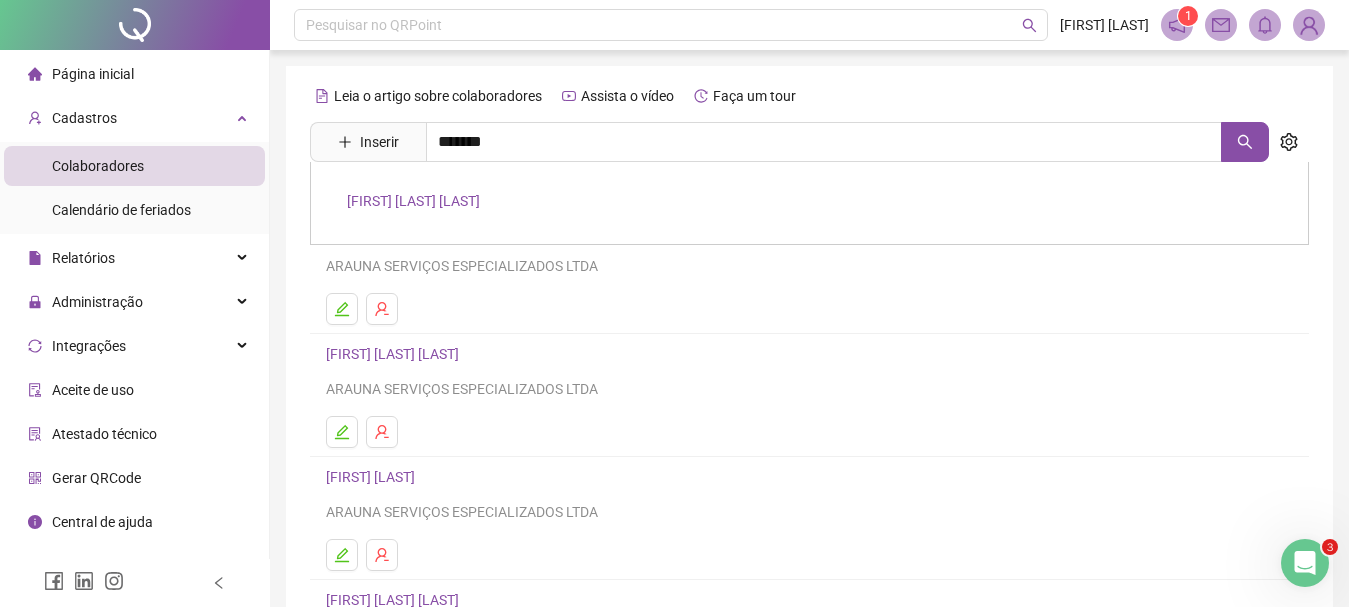 click on "[FIRST] [LAST] [LAST]" at bounding box center (413, 201) 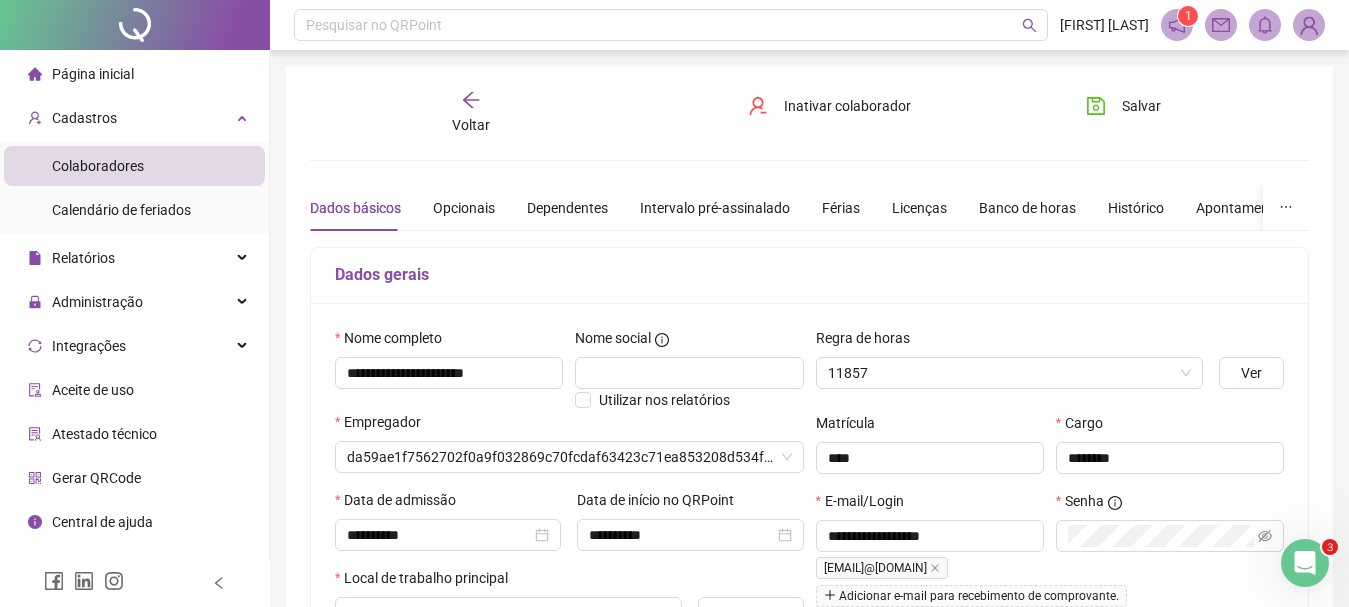 type on "**********" 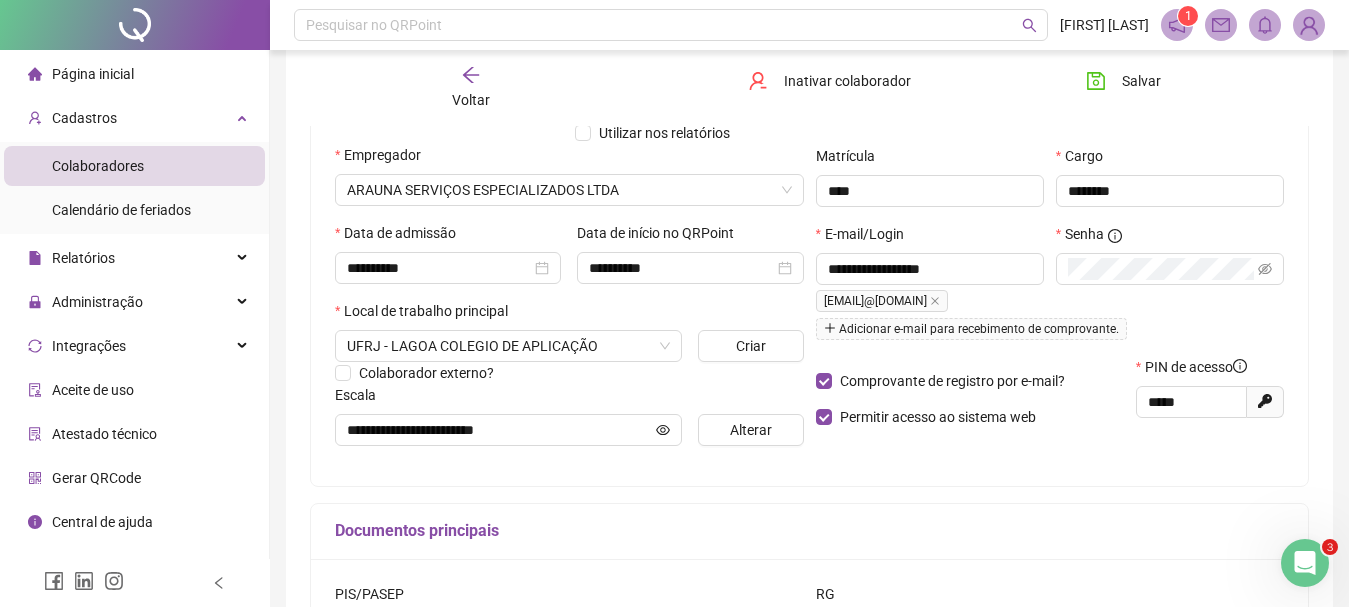 scroll, scrollTop: 287, scrollLeft: 0, axis: vertical 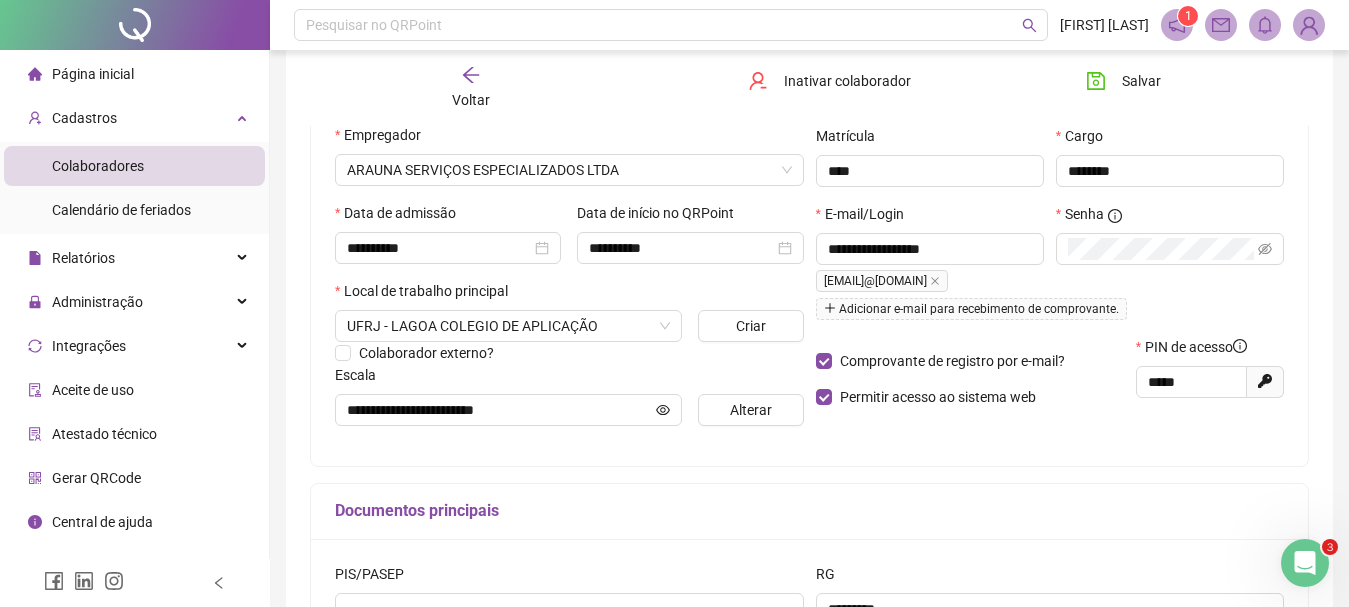 click on "Página inicial" at bounding box center [81, 74] 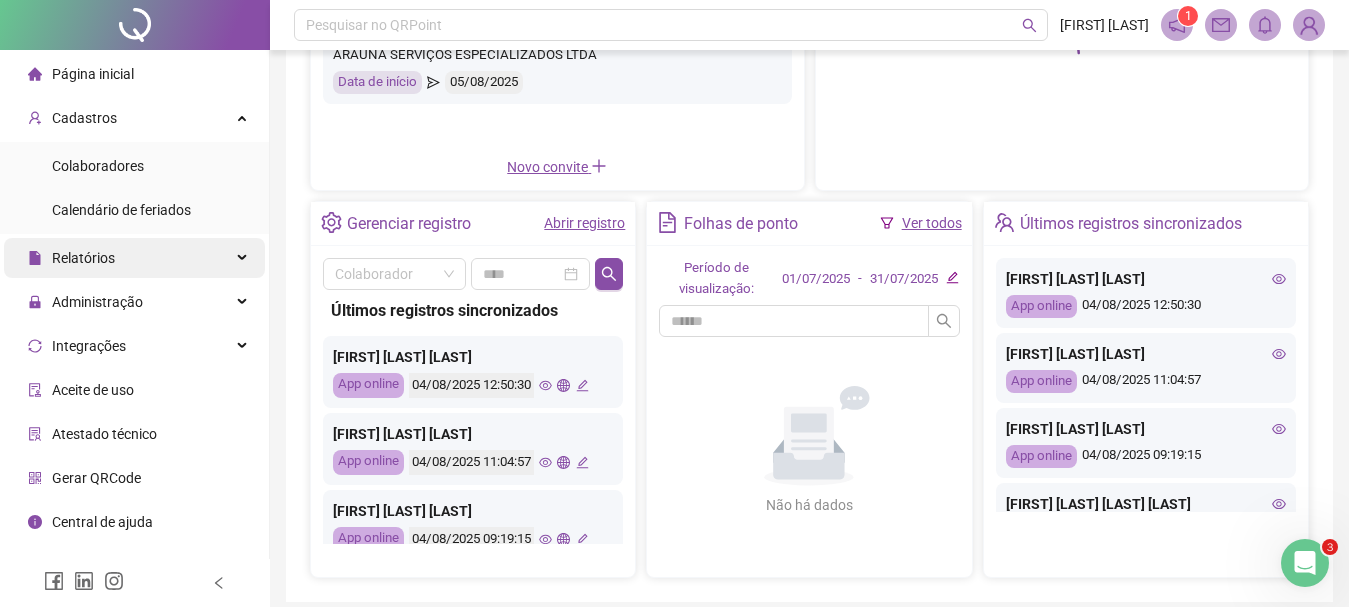 click on "Relatórios" at bounding box center [71, 258] 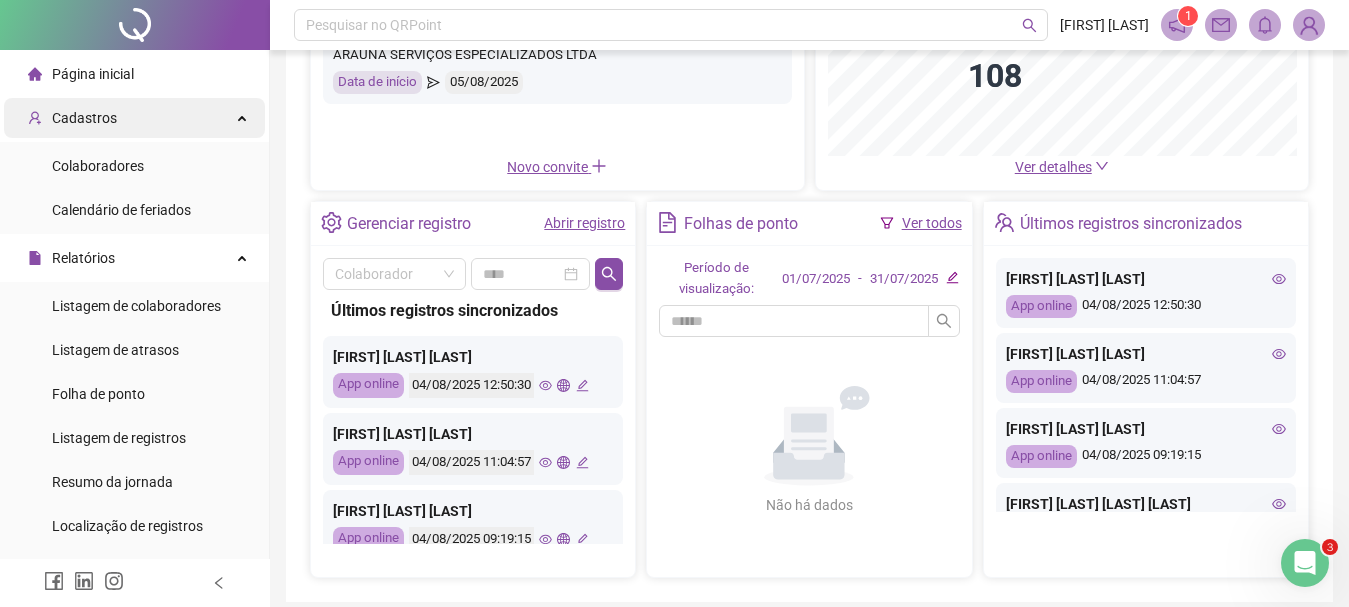 click on "Cadastros" at bounding box center [134, 118] 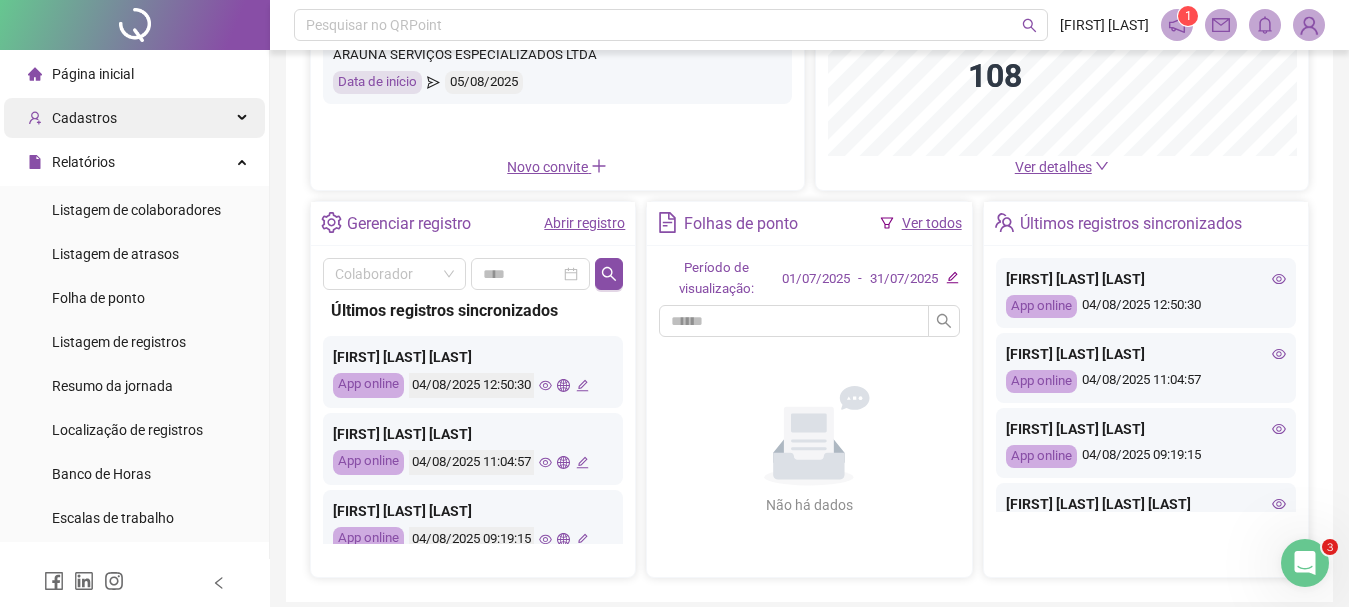 click on "Cadastros" at bounding box center (134, 118) 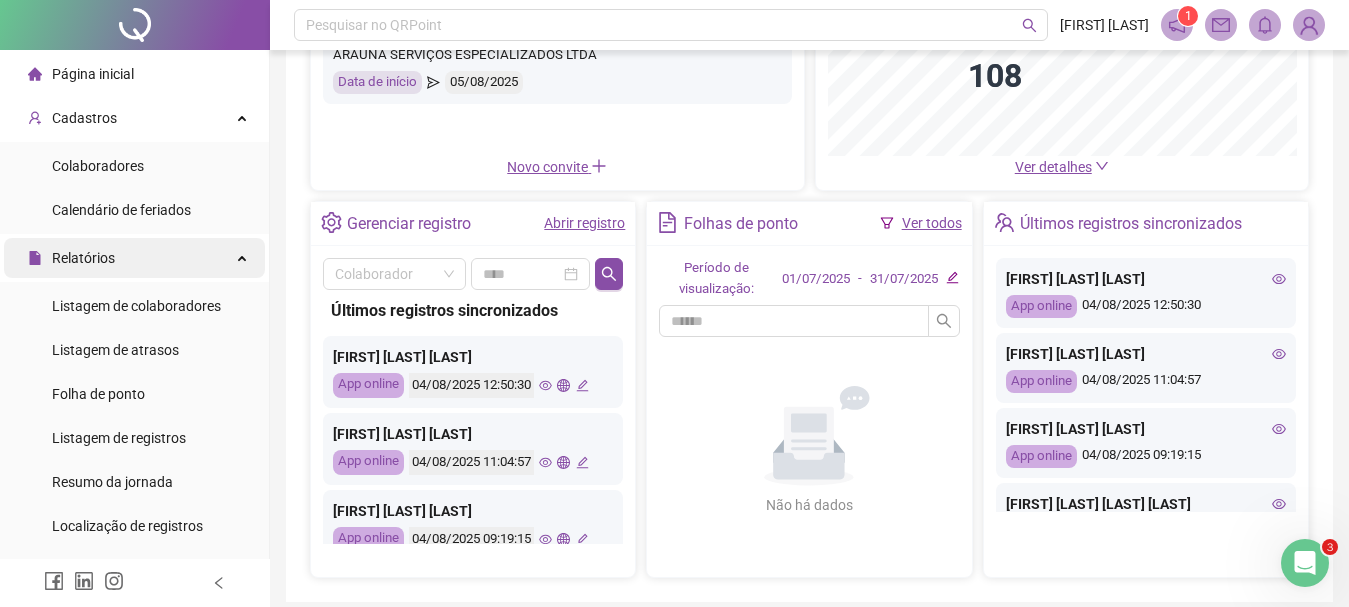 click on "Relatórios" at bounding box center [134, 258] 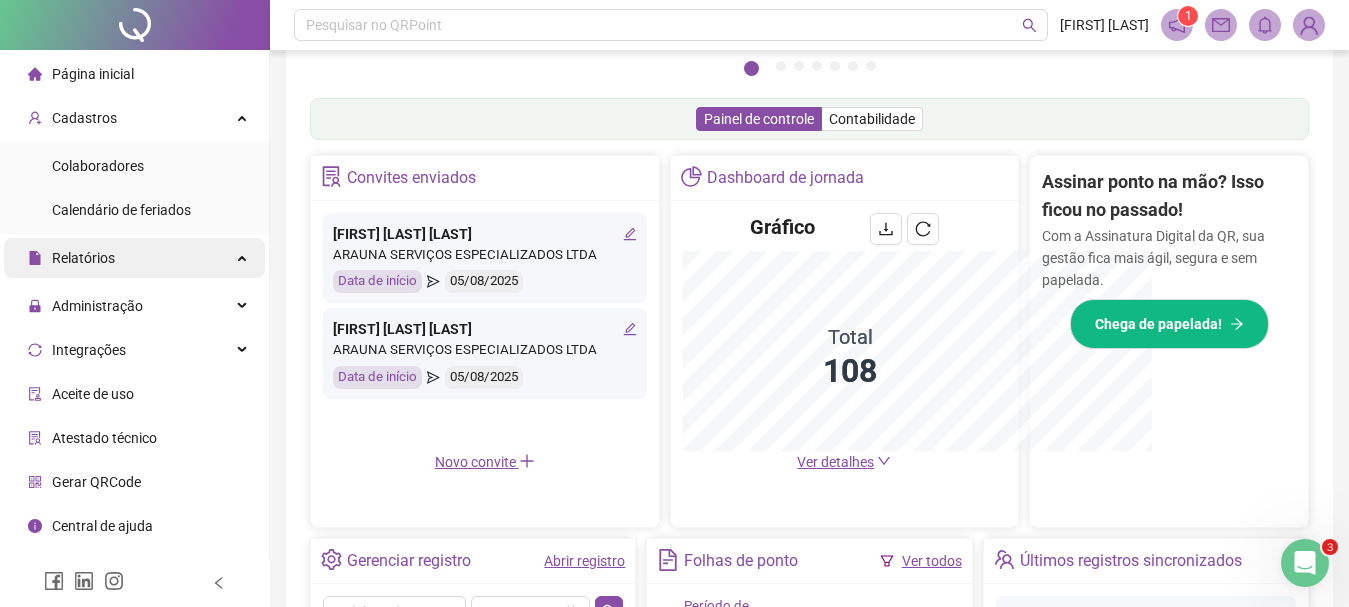 click on "Relatórios" at bounding box center [134, 258] 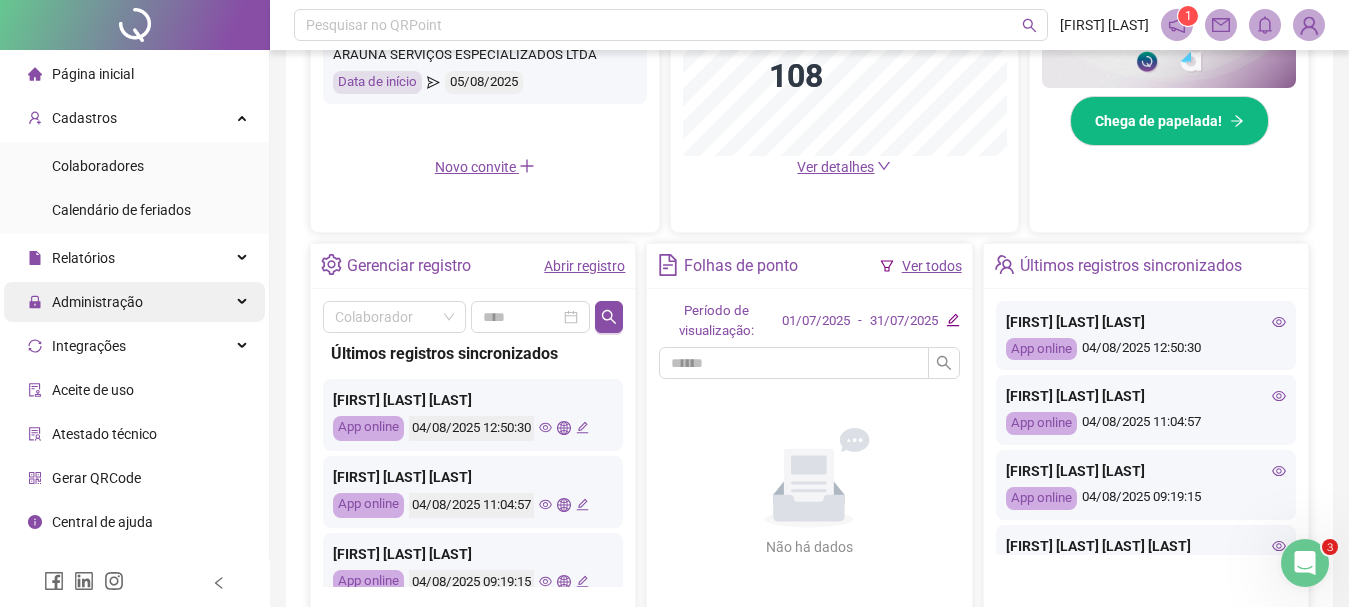 click on "Administração" at bounding box center (134, 302) 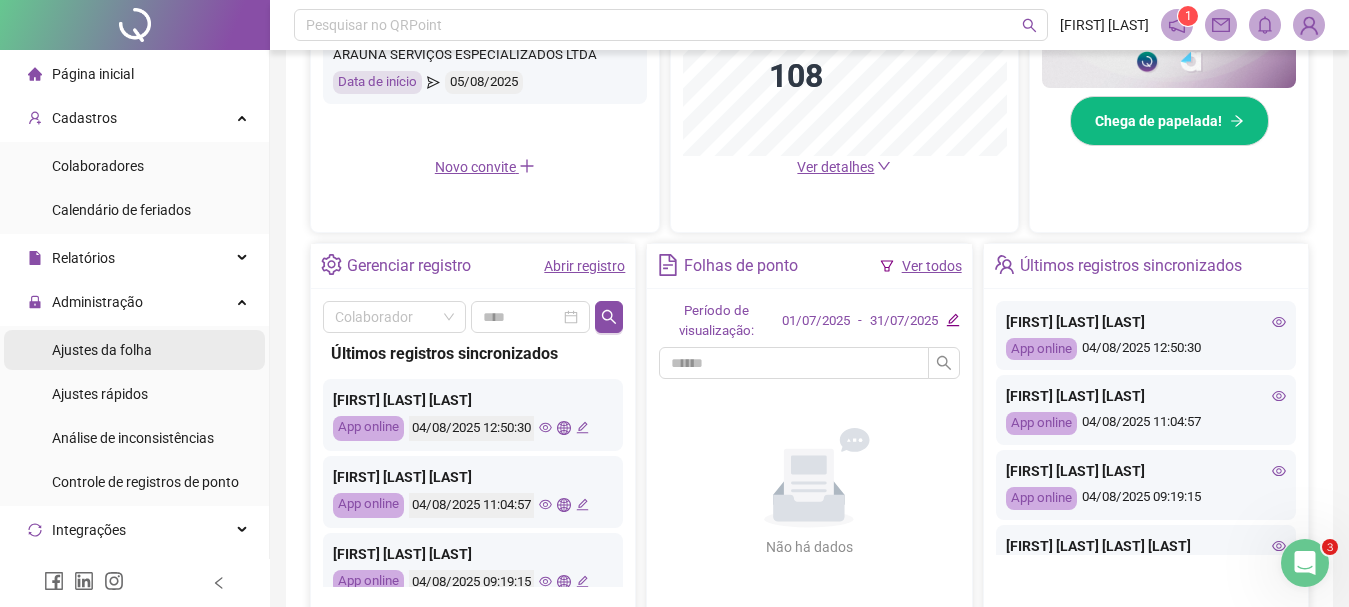 click on "Ajustes da folha" at bounding box center [134, 350] 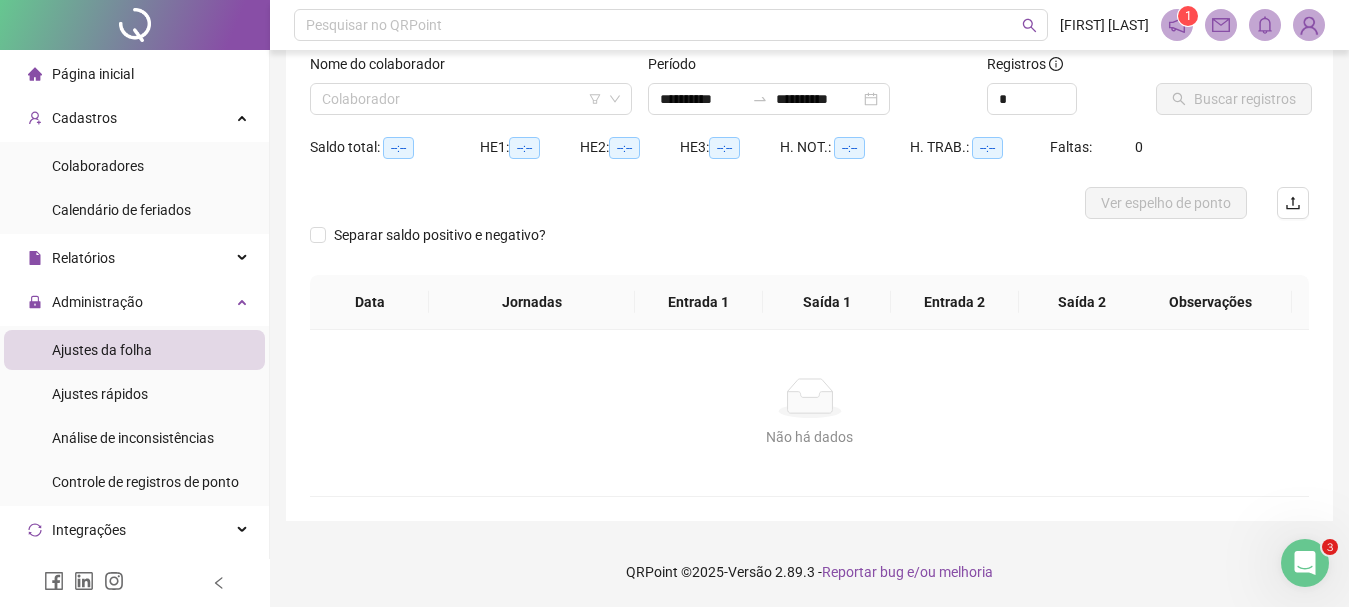 scroll, scrollTop: 131, scrollLeft: 0, axis: vertical 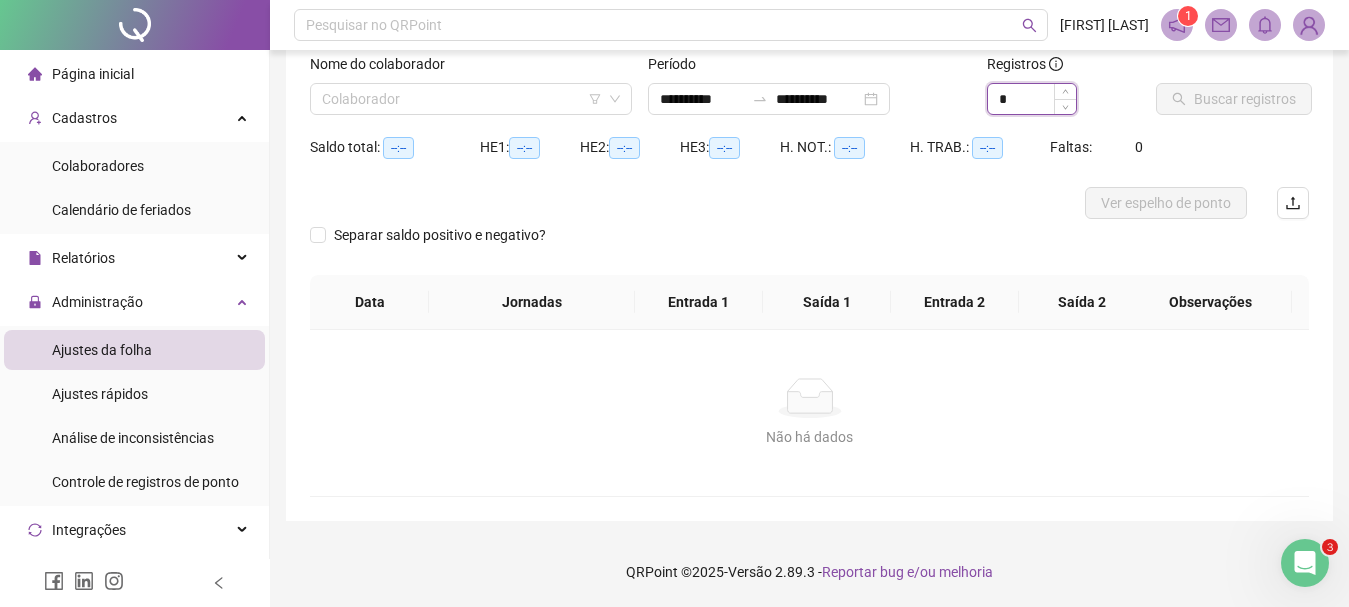 click on "*" at bounding box center (1032, 99) 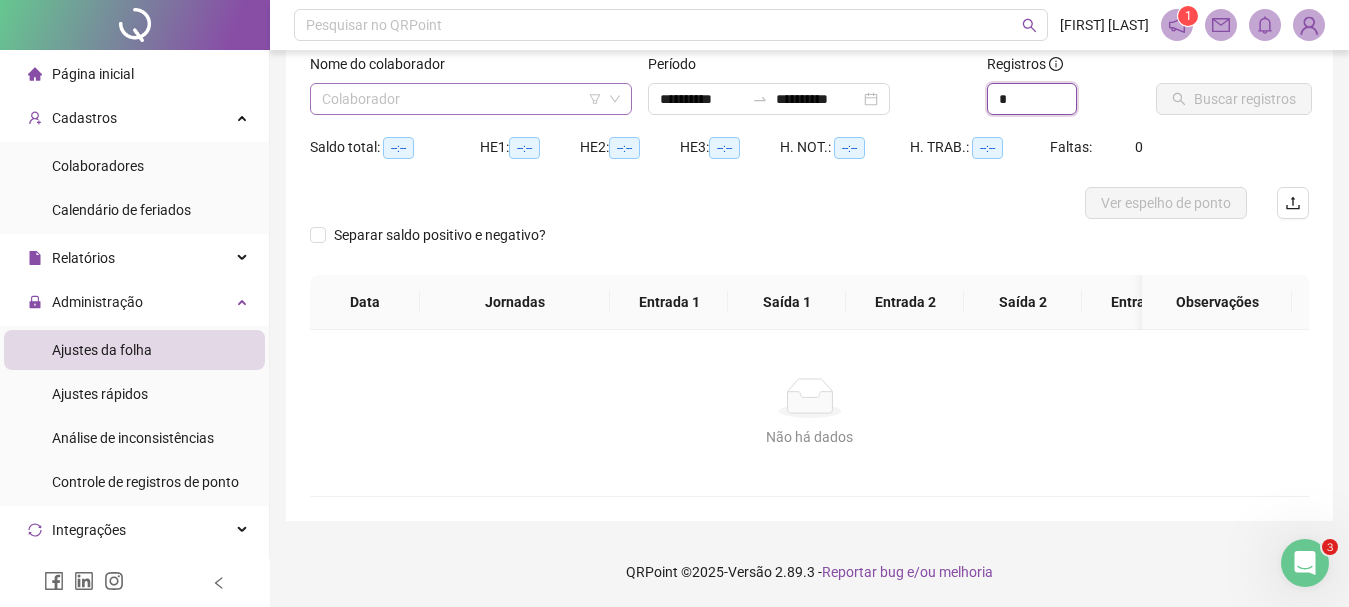 type on "*" 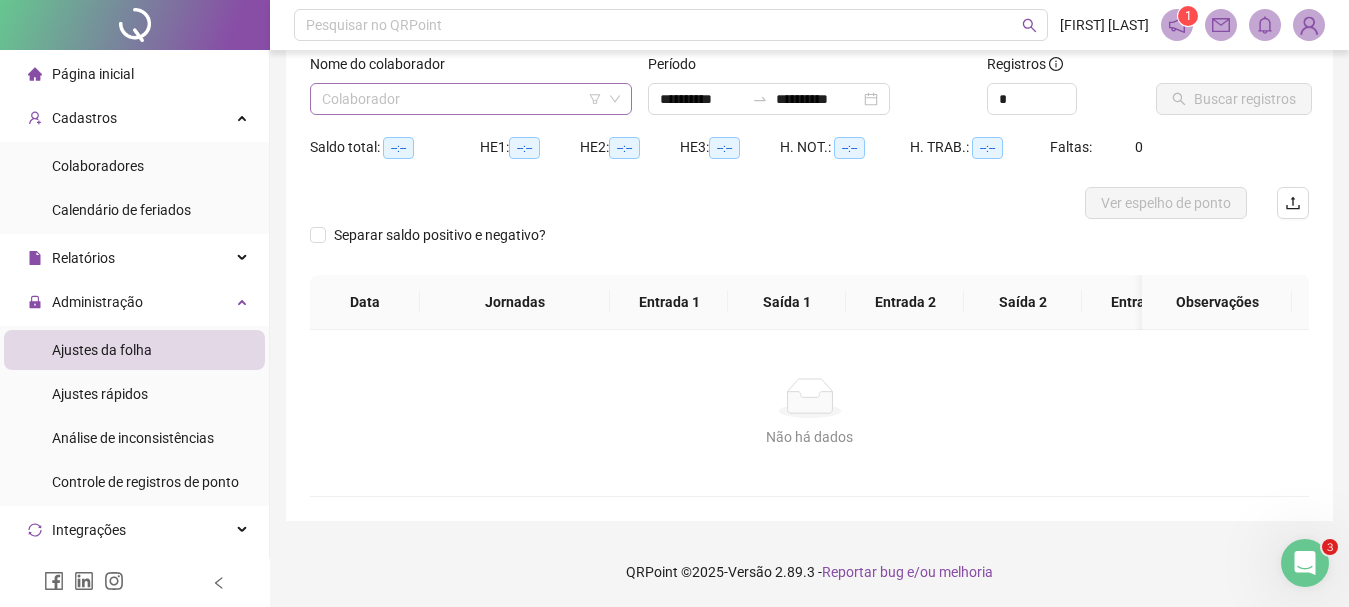 click at bounding box center [462, 99] 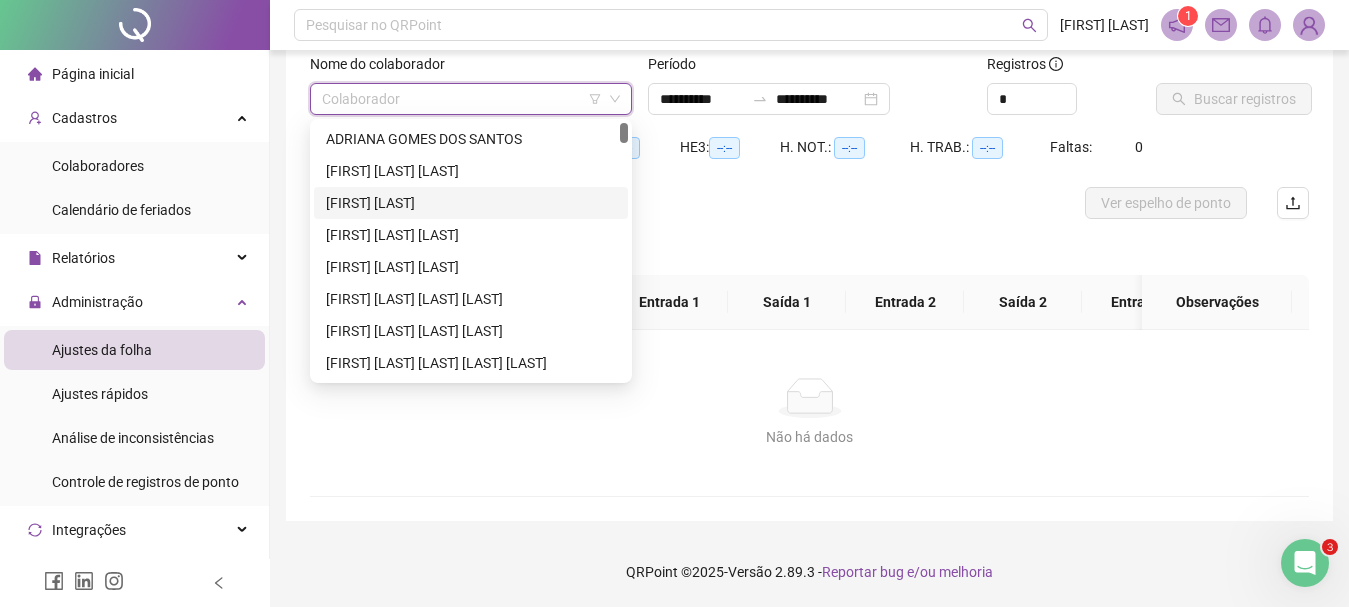 click on "[FIRST] [LAST]" at bounding box center (471, 203) 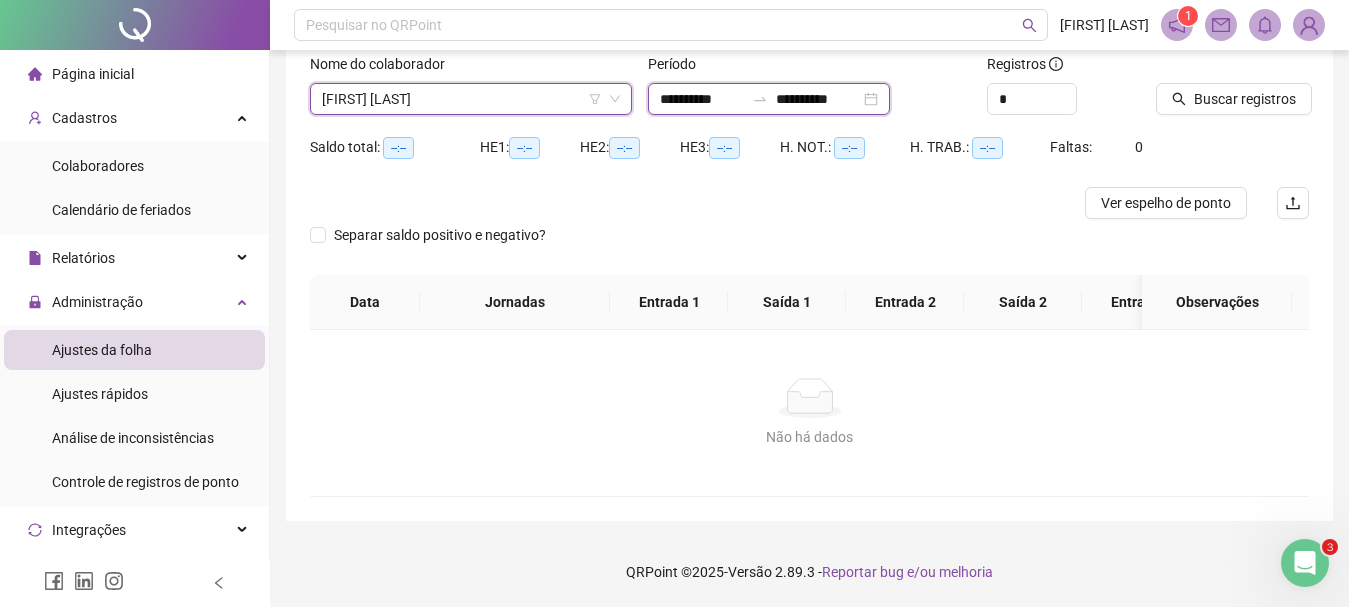 click on "**********" at bounding box center (702, 99) 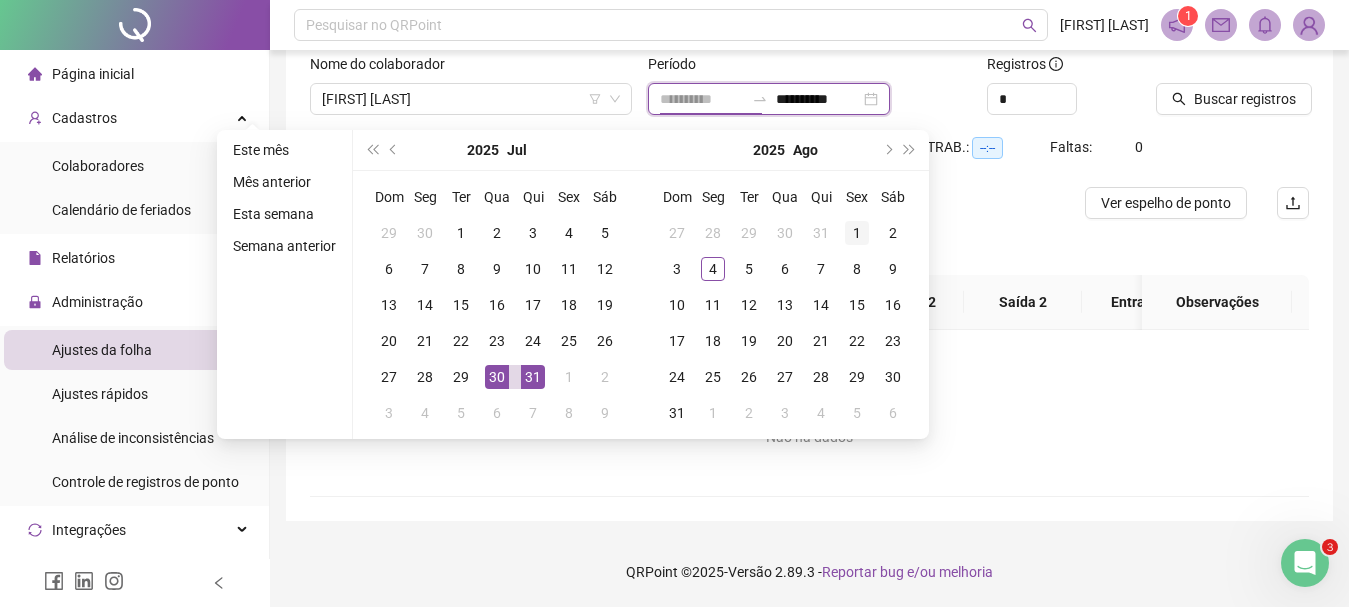 type on "**********" 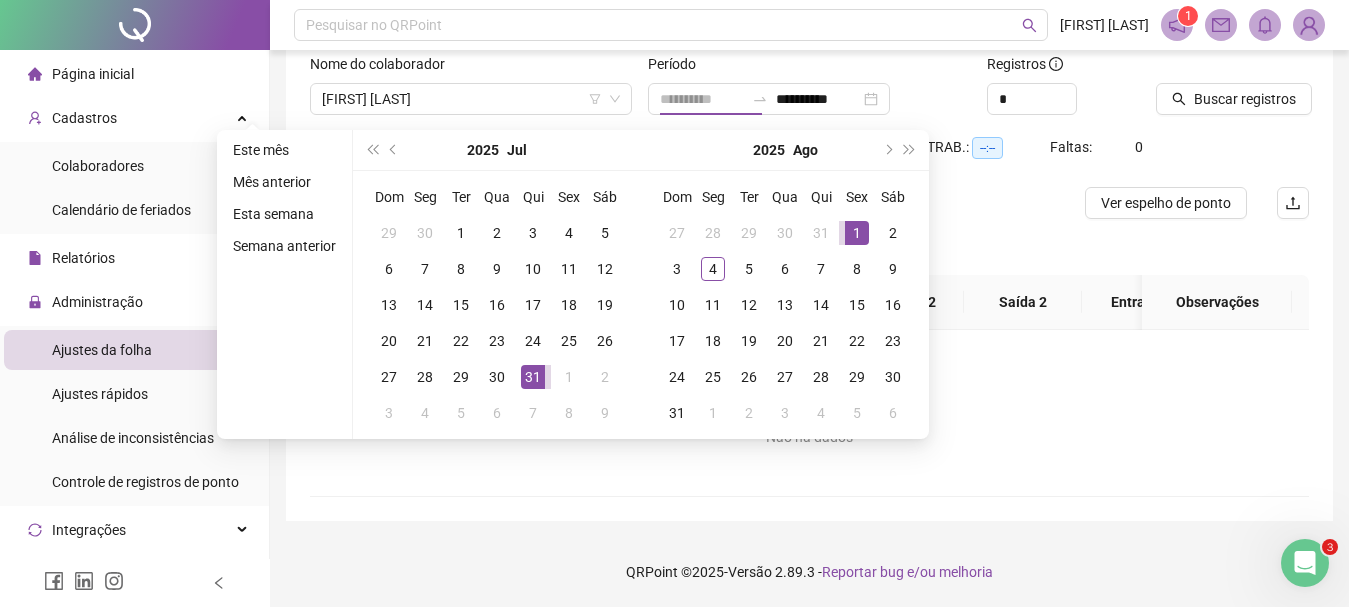 click on "1" at bounding box center [857, 233] 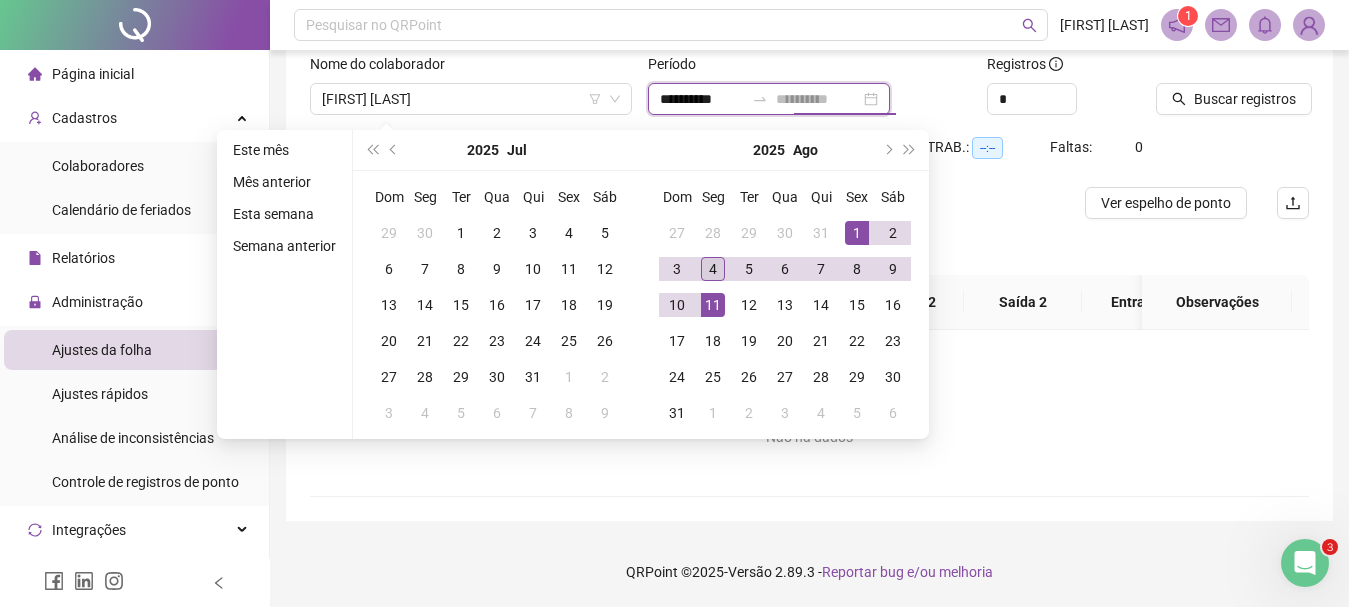 type on "**********" 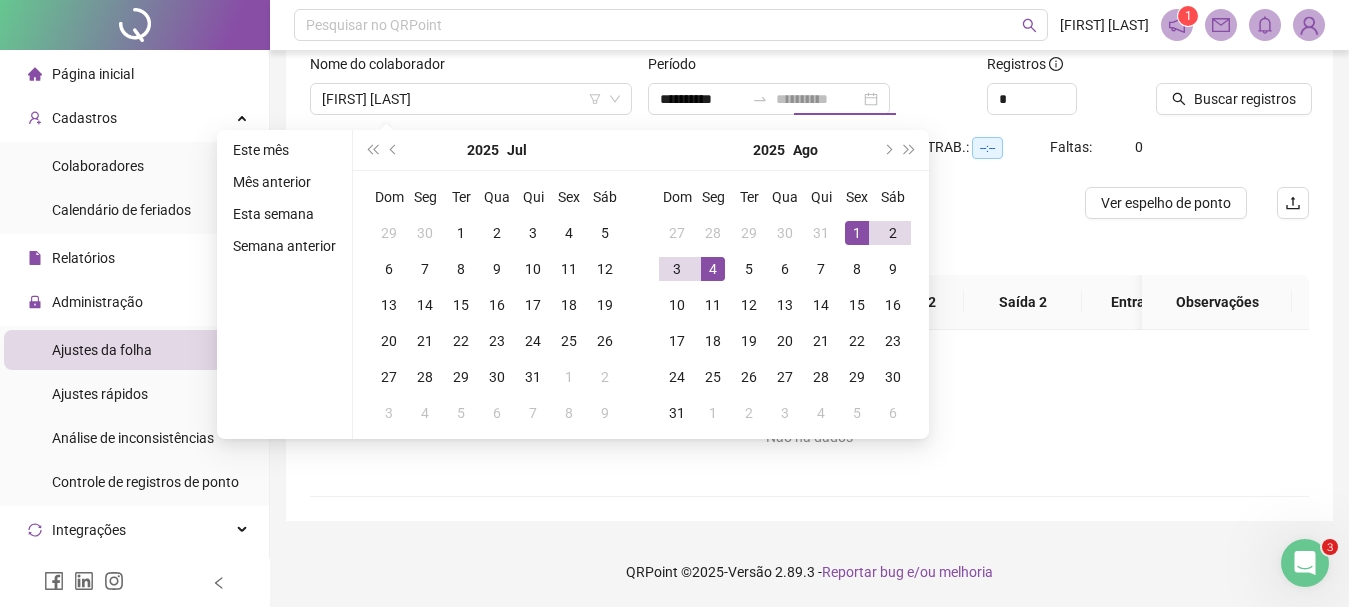 click on "4" at bounding box center (713, 269) 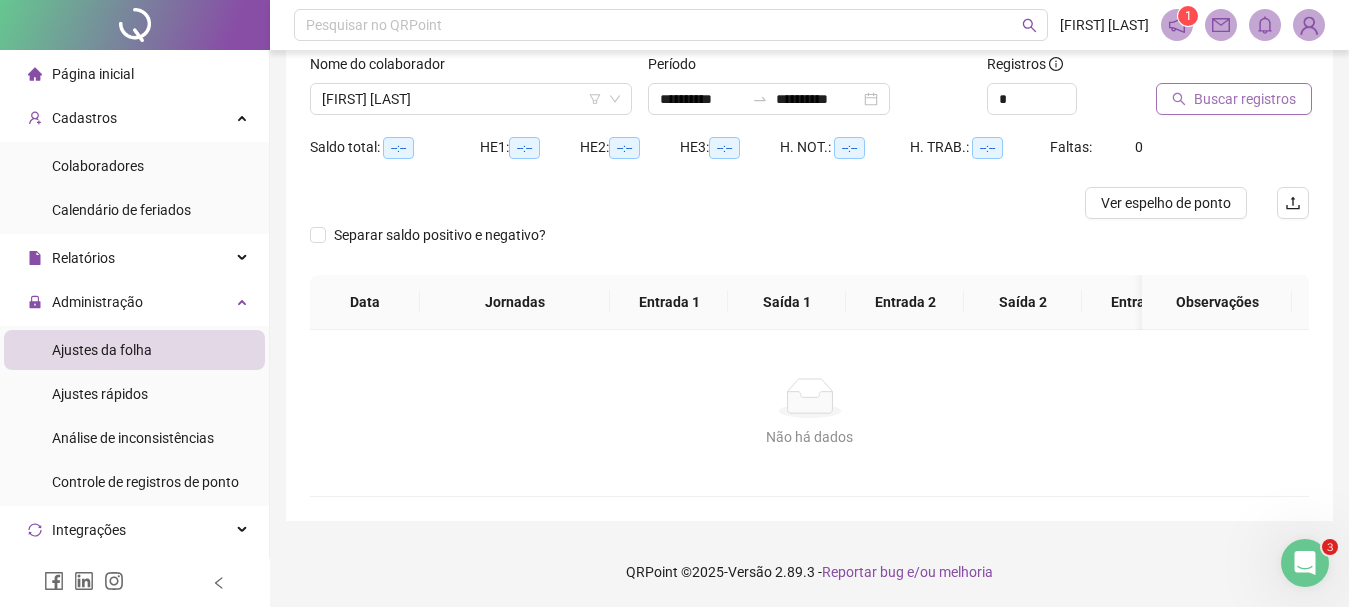 click on "Buscar registros" at bounding box center [1245, 99] 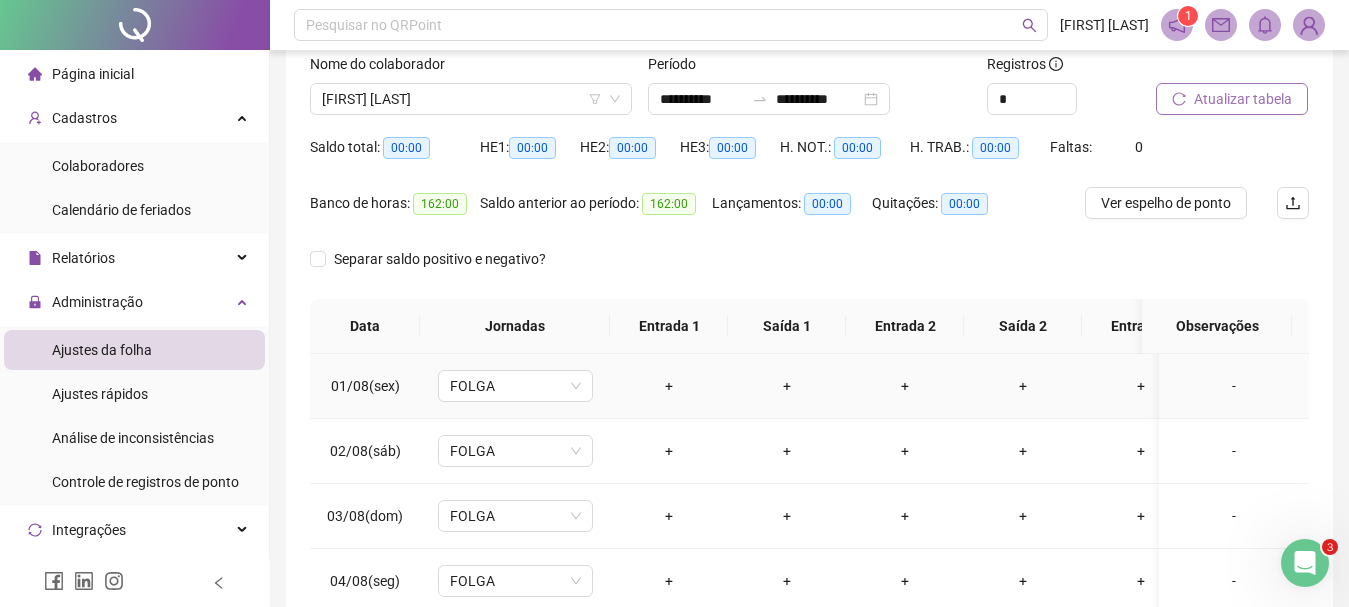 click on "+" at bounding box center [669, 386] 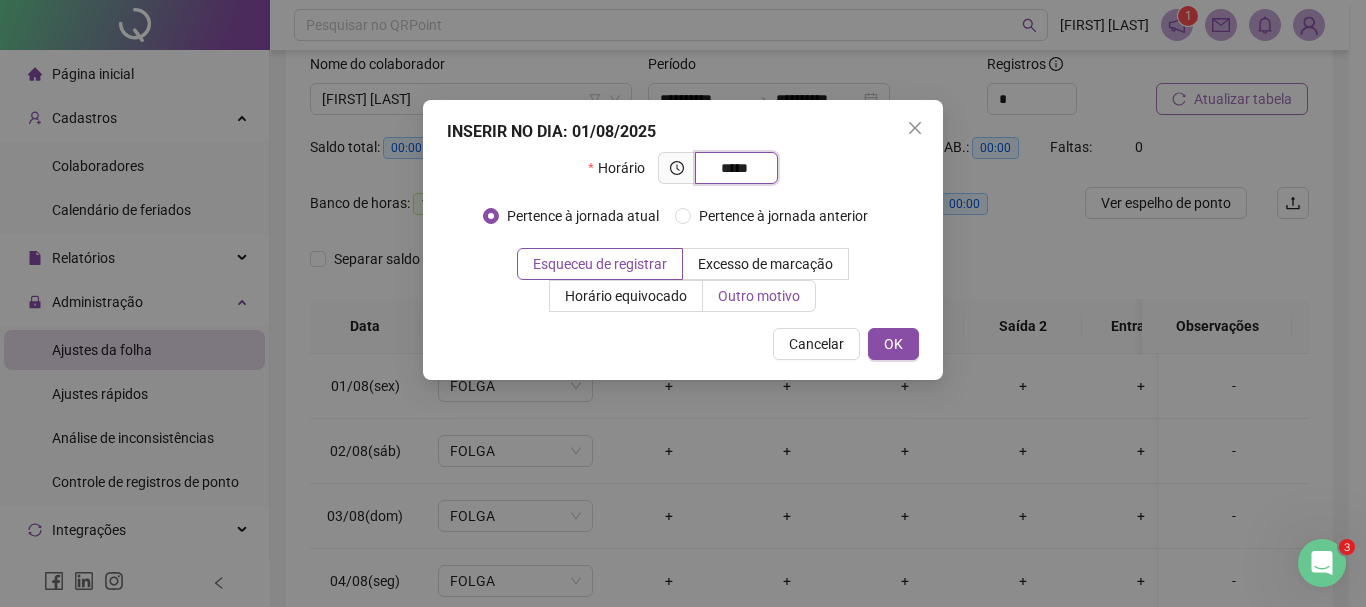 type on "*****" 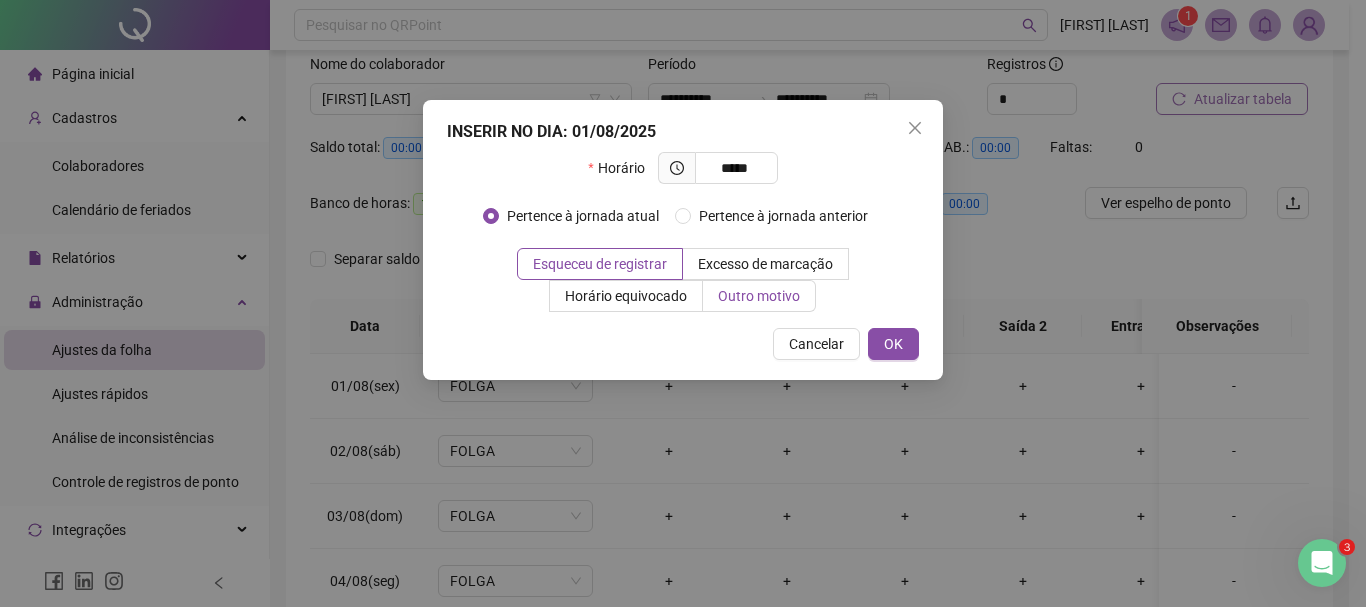 click on "Outro motivo" at bounding box center (759, 296) 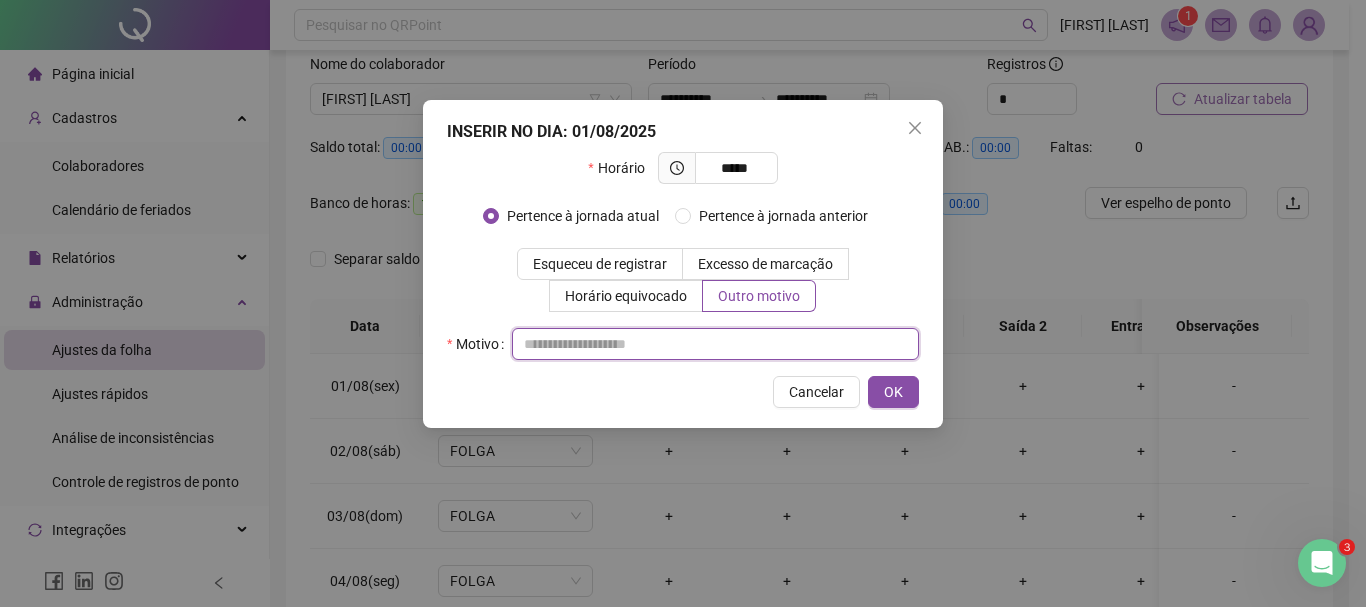 click at bounding box center (715, 344) 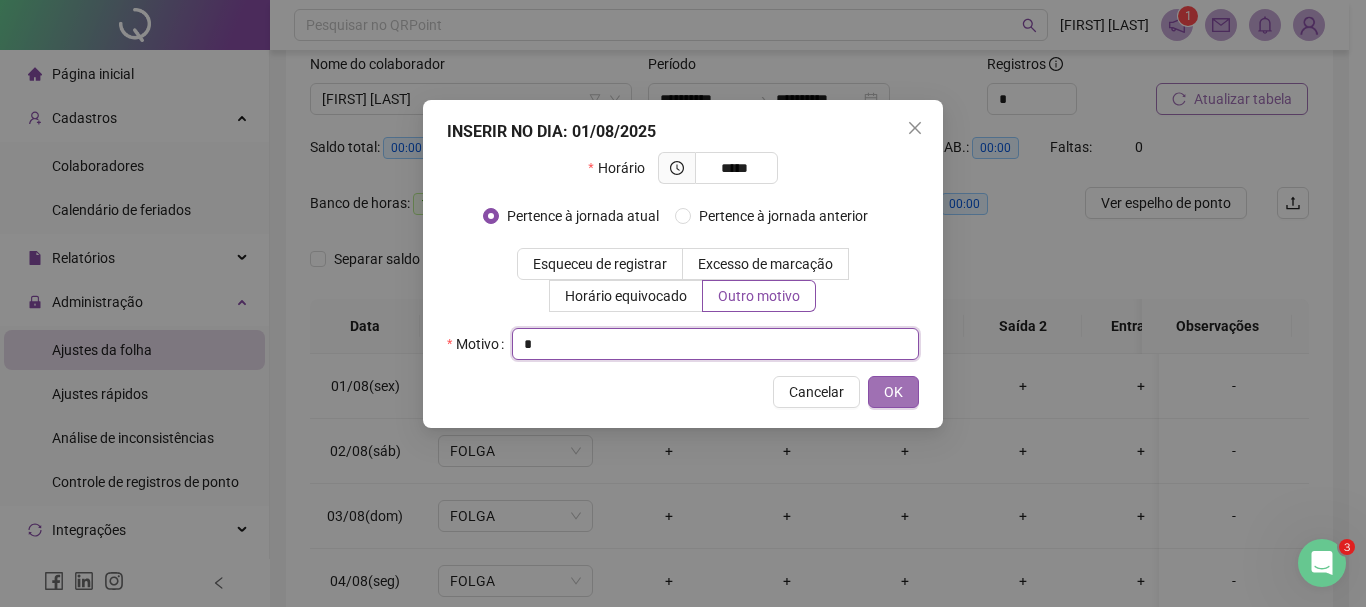 type on "*" 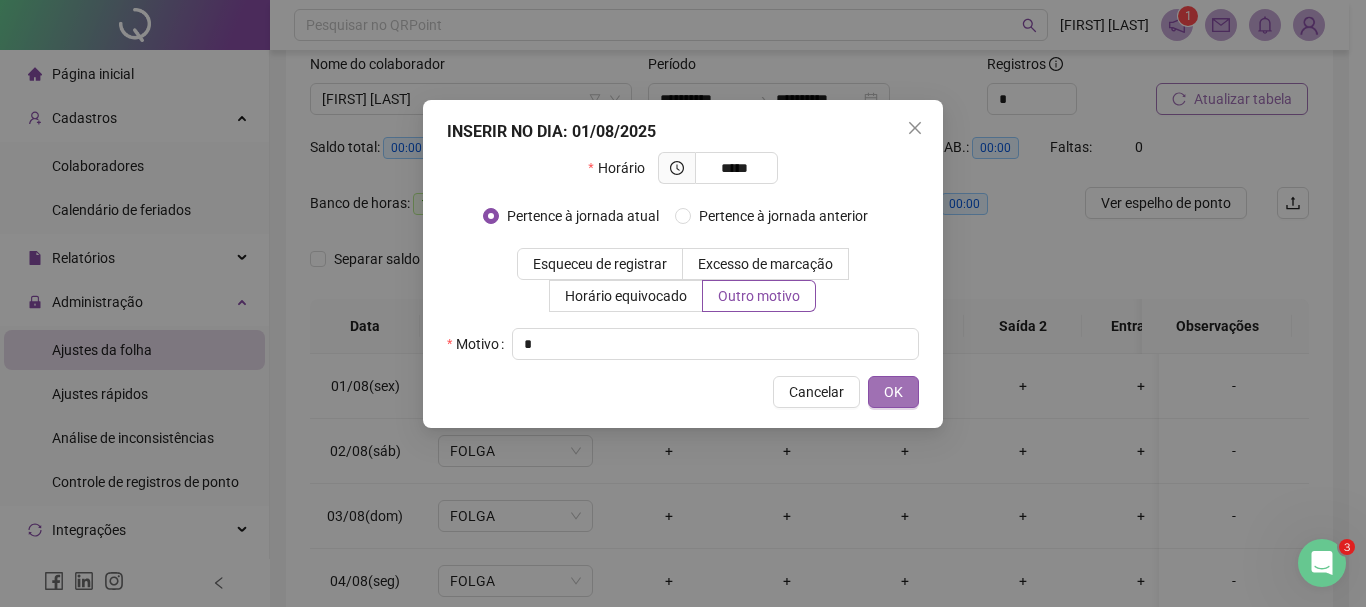 click on "OK" at bounding box center (893, 392) 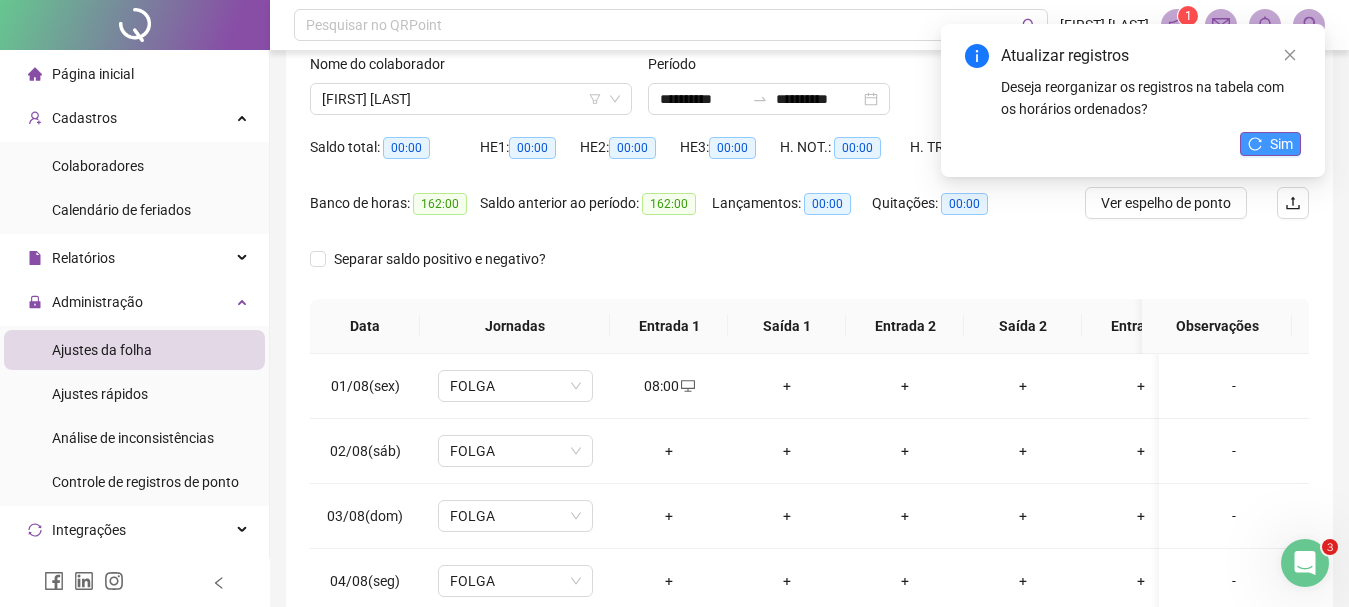 click on "Sim" at bounding box center [1281, 144] 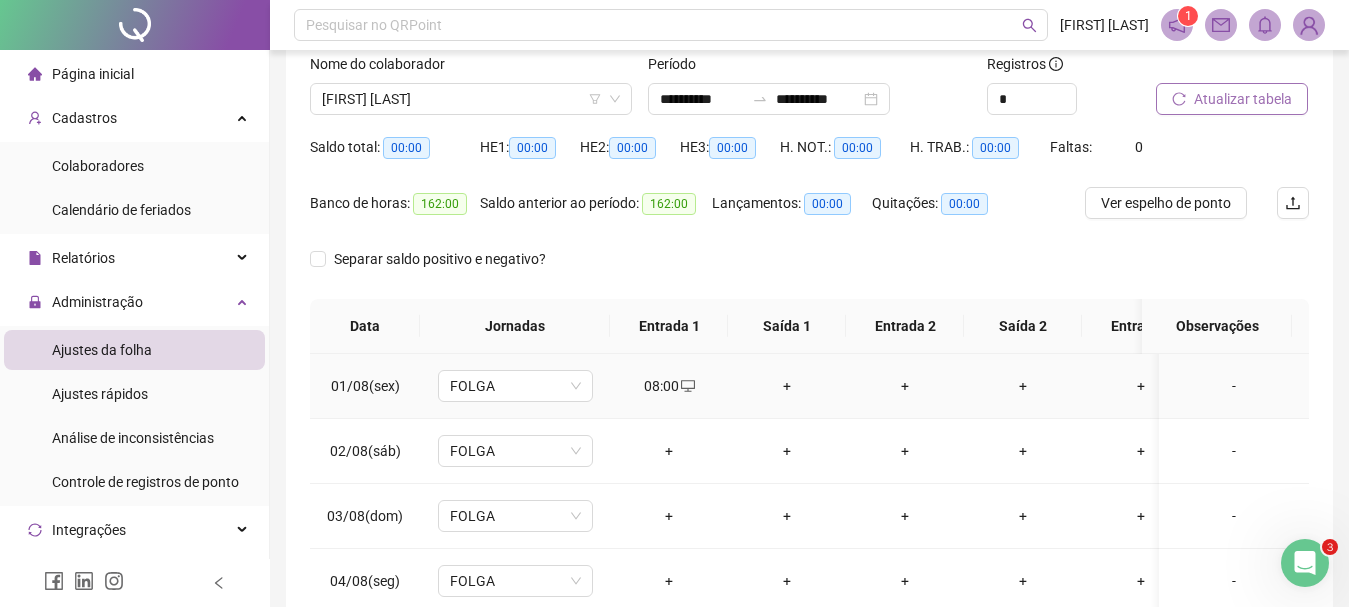 click on "+" at bounding box center [787, 386] 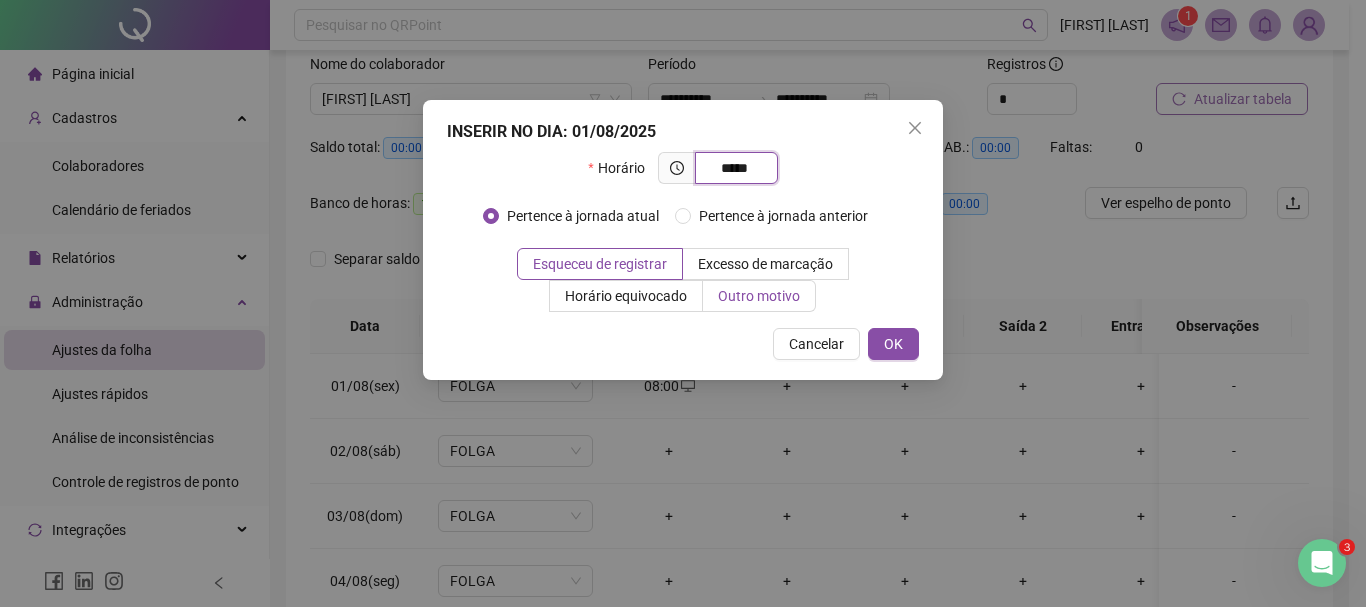 type on "*****" 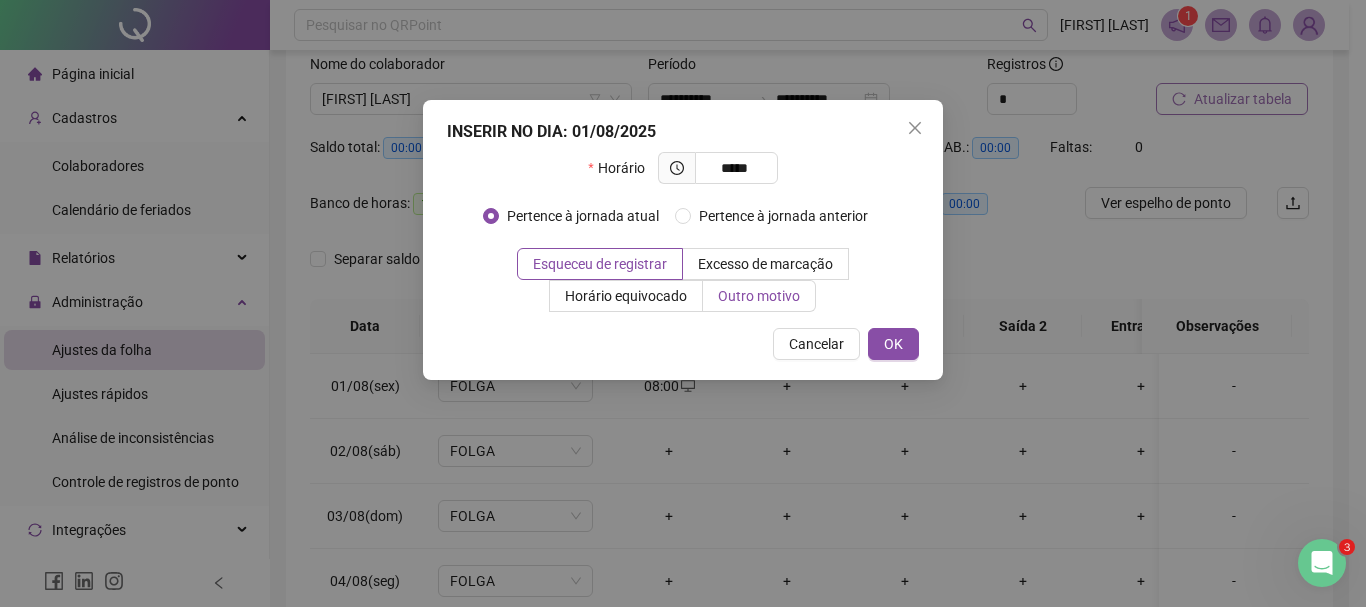 click on "Outro motivo" at bounding box center (759, 296) 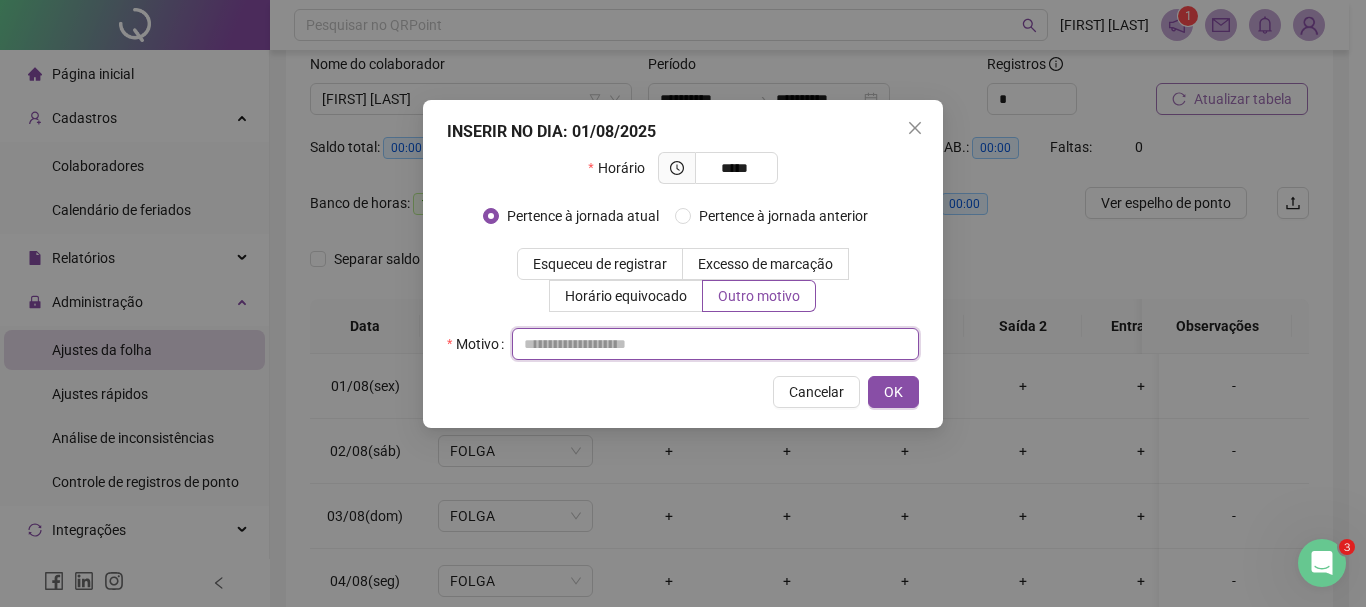 click at bounding box center [715, 344] 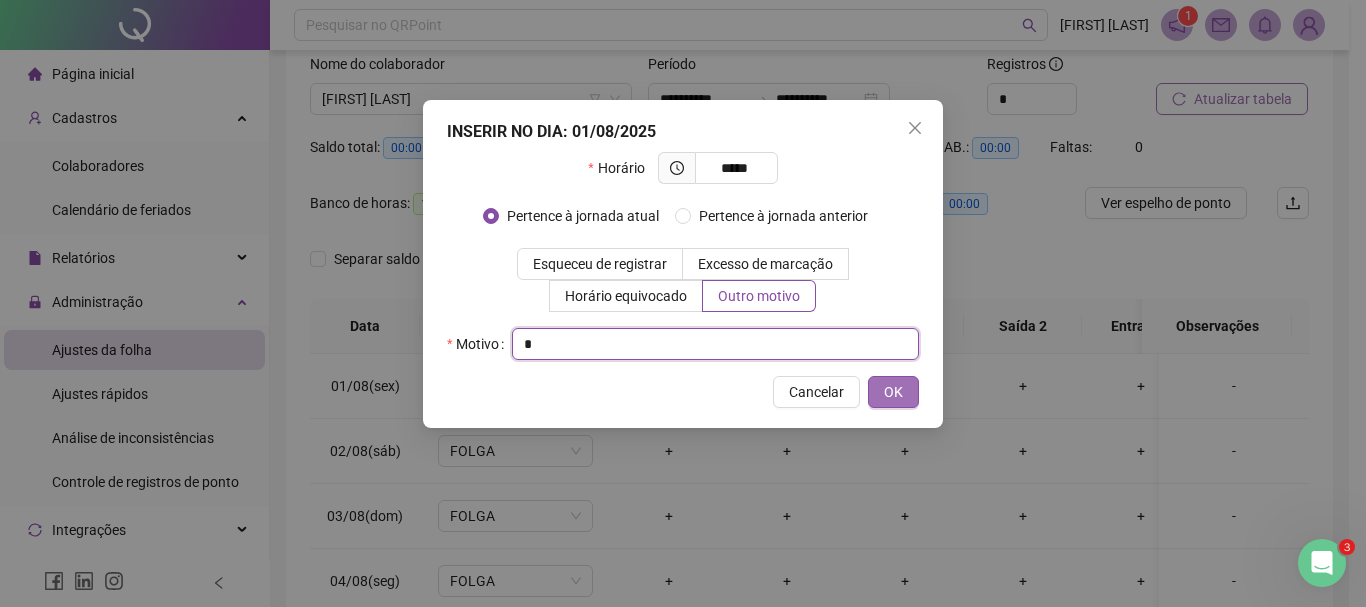 type on "*" 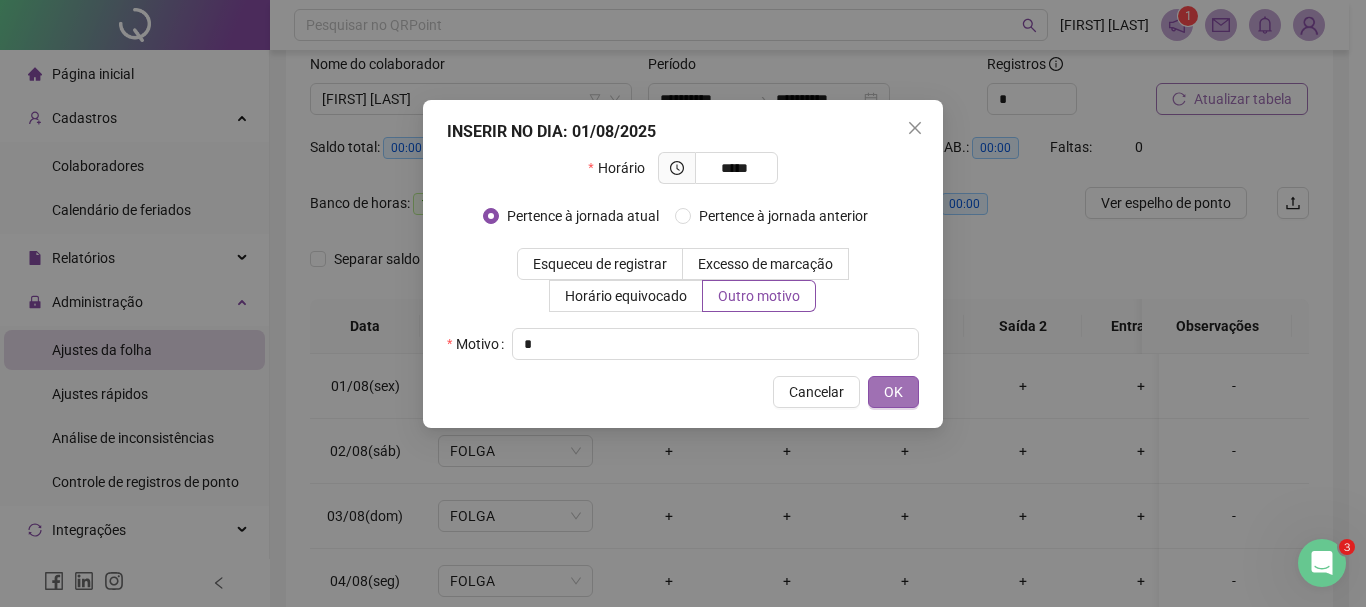 click on "OK" at bounding box center [893, 392] 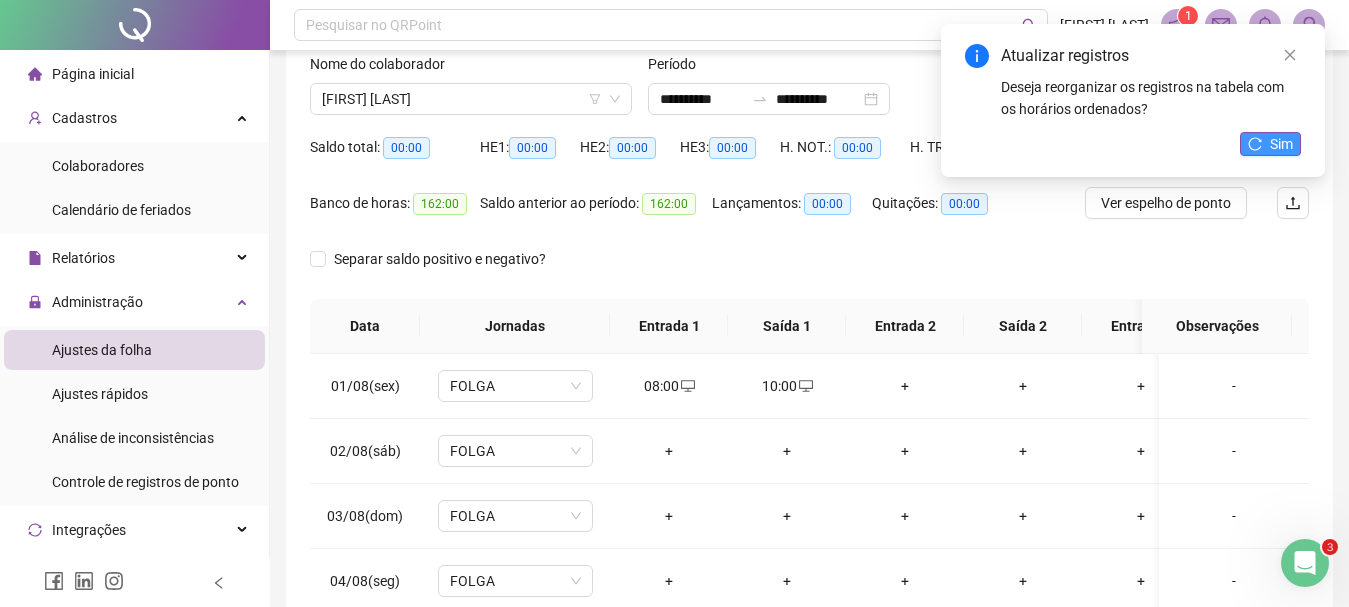 click on "Sim" at bounding box center [1281, 144] 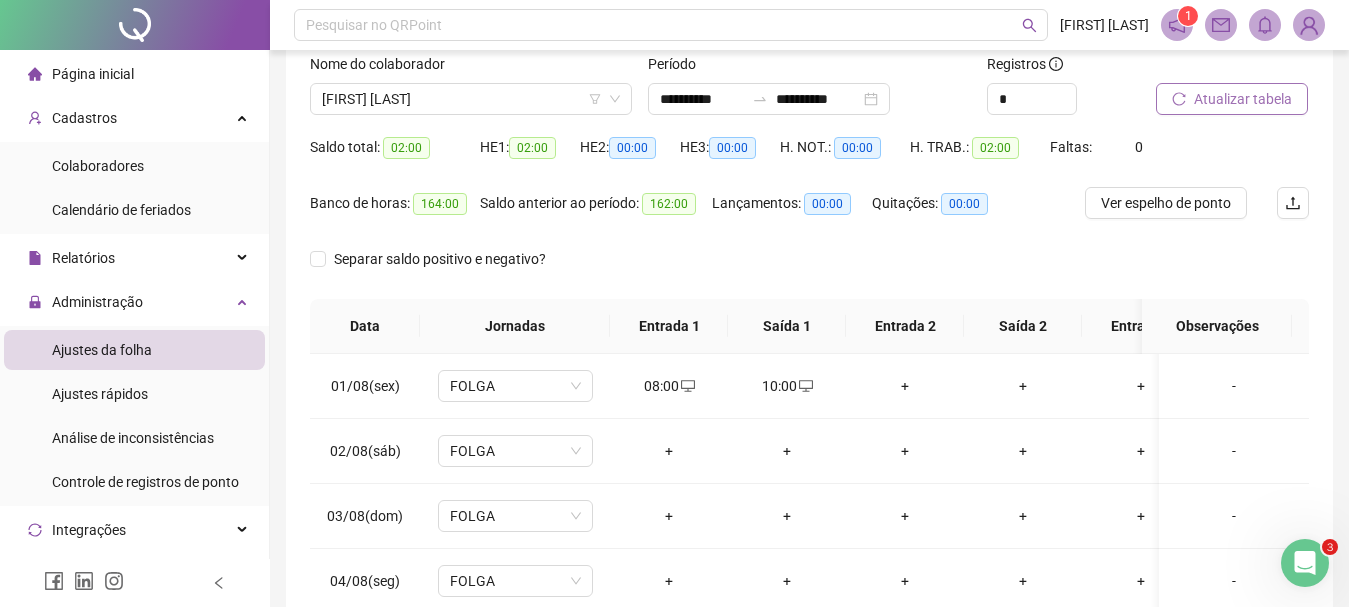 scroll, scrollTop: 265, scrollLeft: 0, axis: vertical 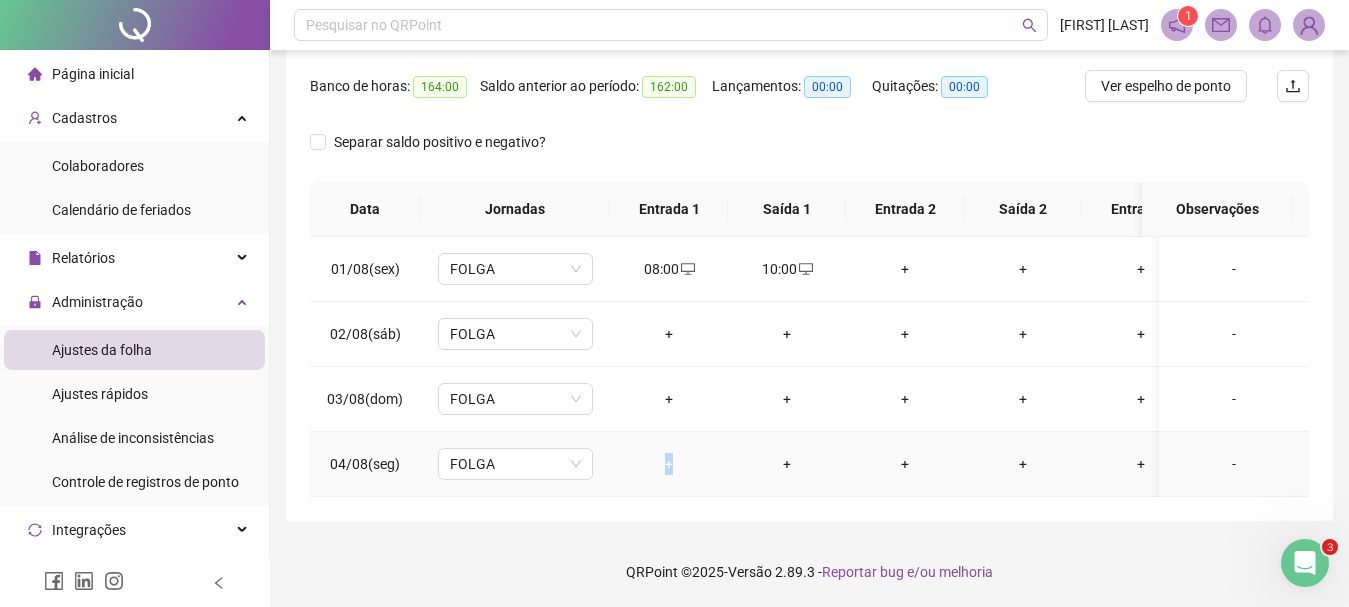 click on "+" at bounding box center (669, 464) 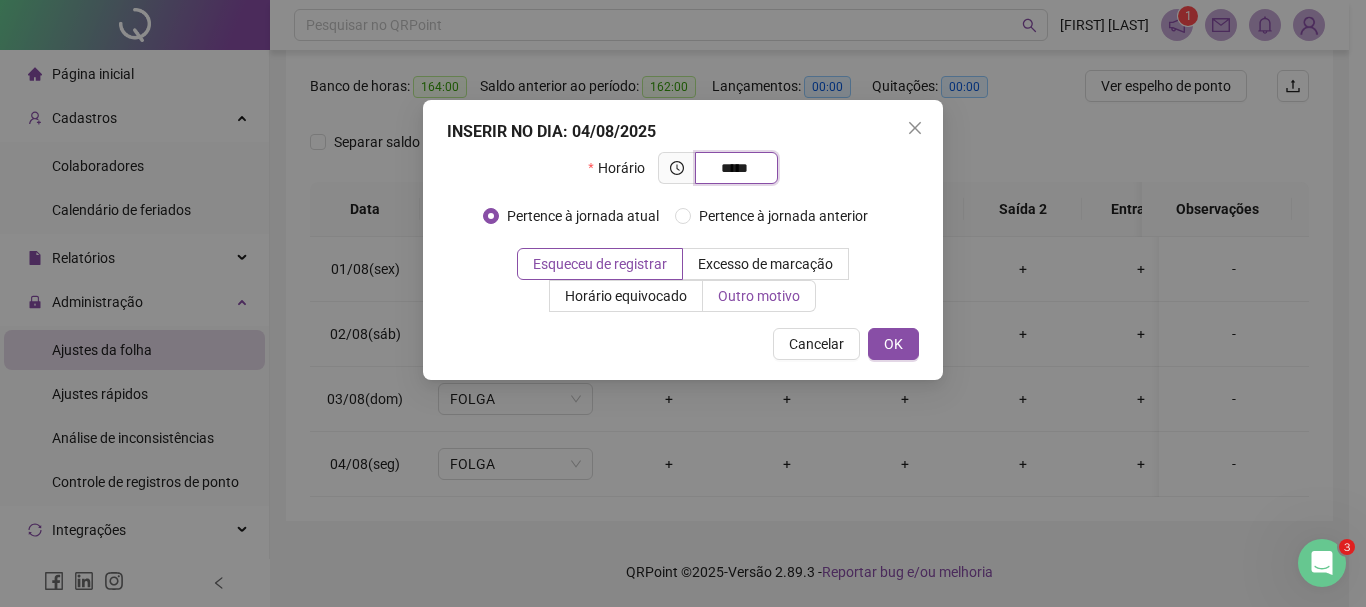 type on "*****" 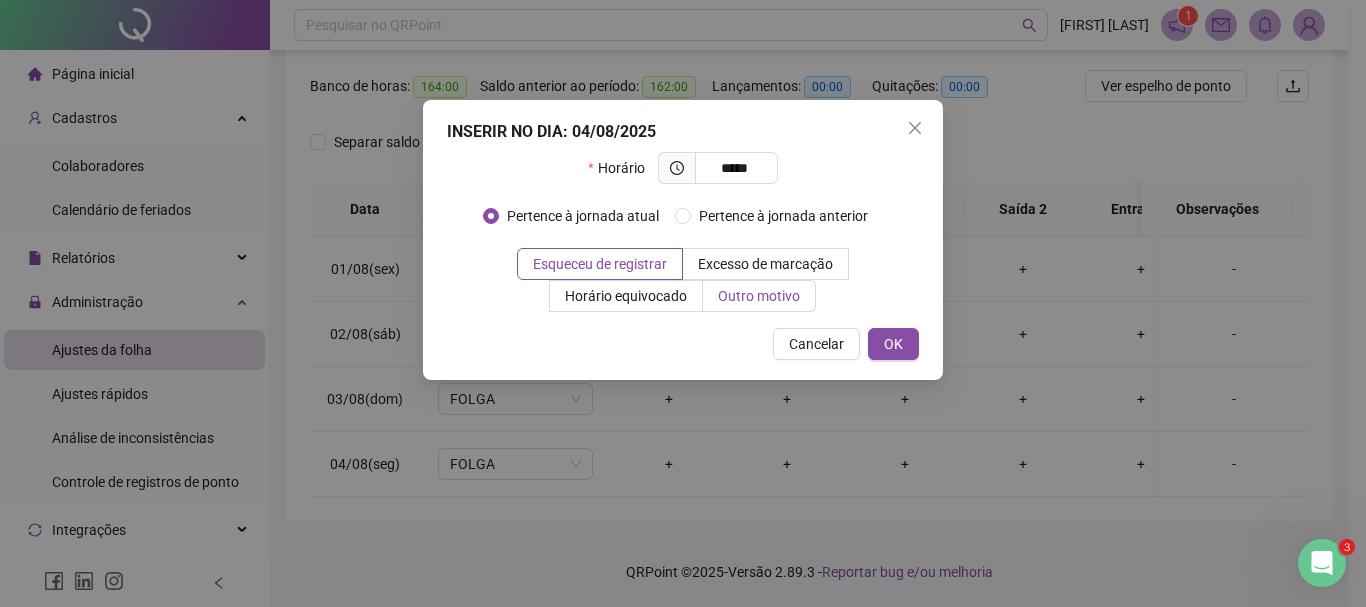 click on "Outro motivo" at bounding box center [759, 296] 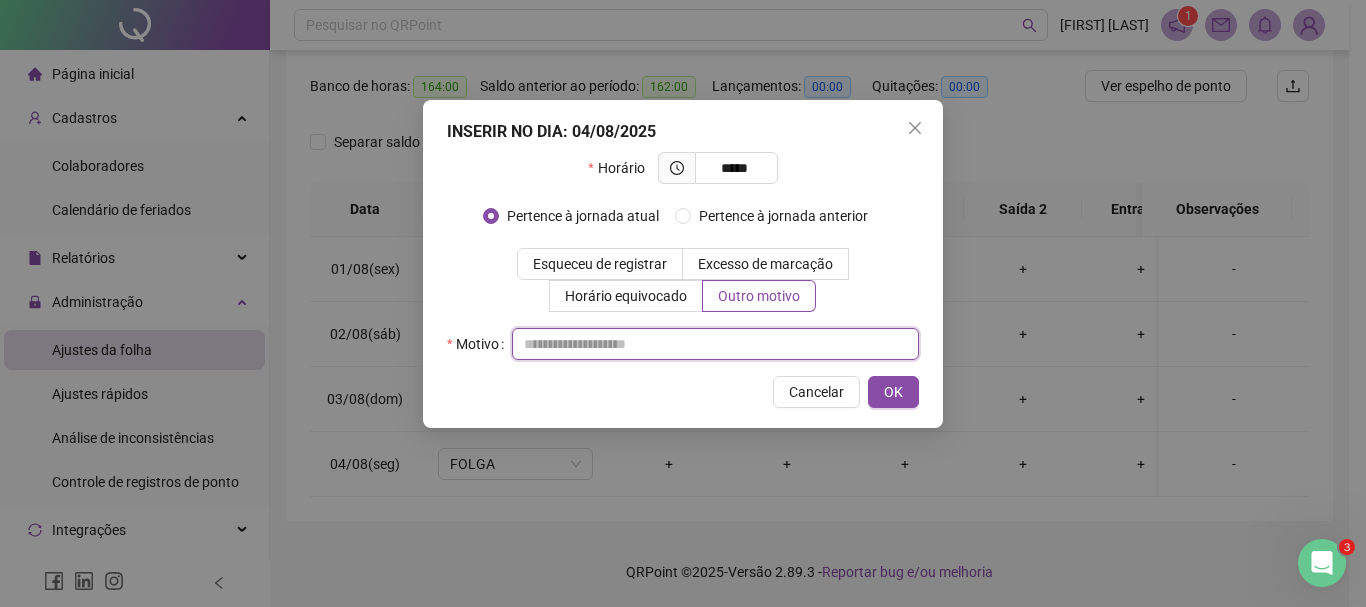 click at bounding box center [715, 344] 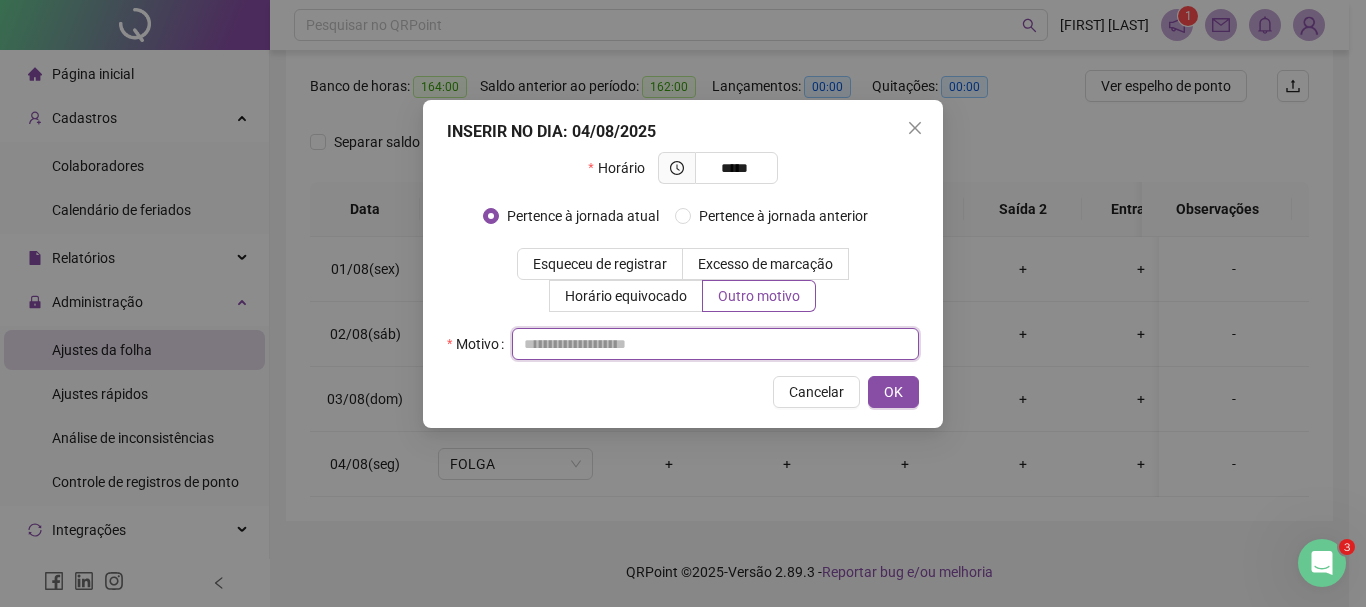 type on "*" 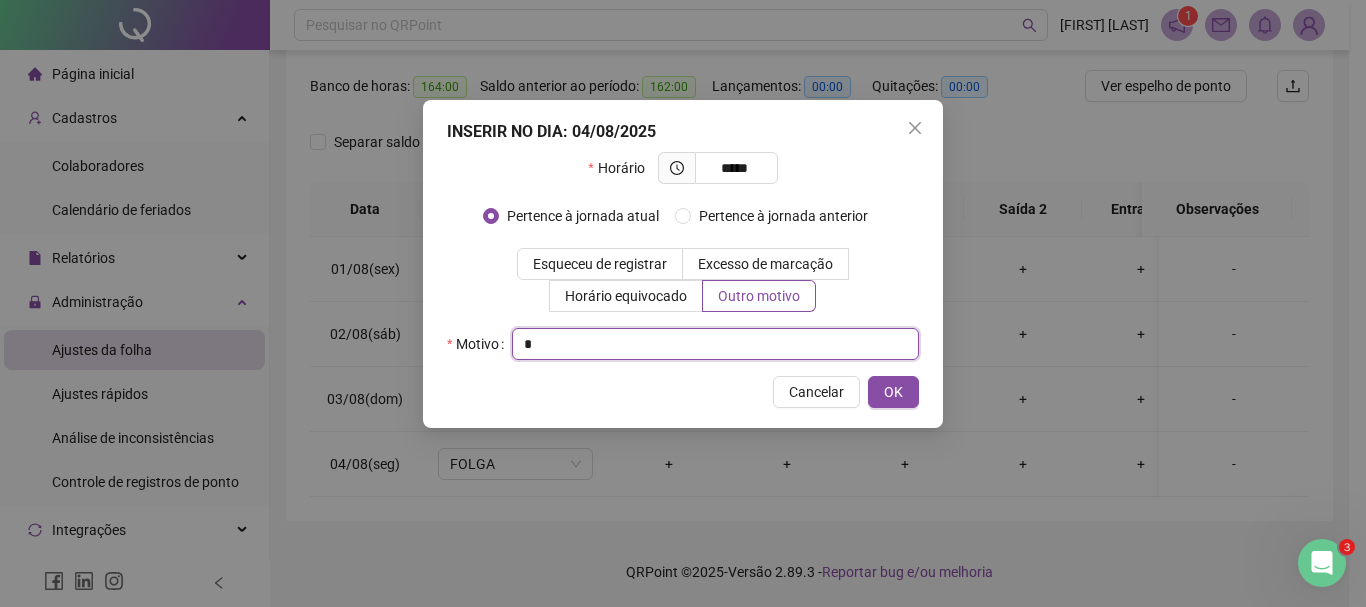 type on "*" 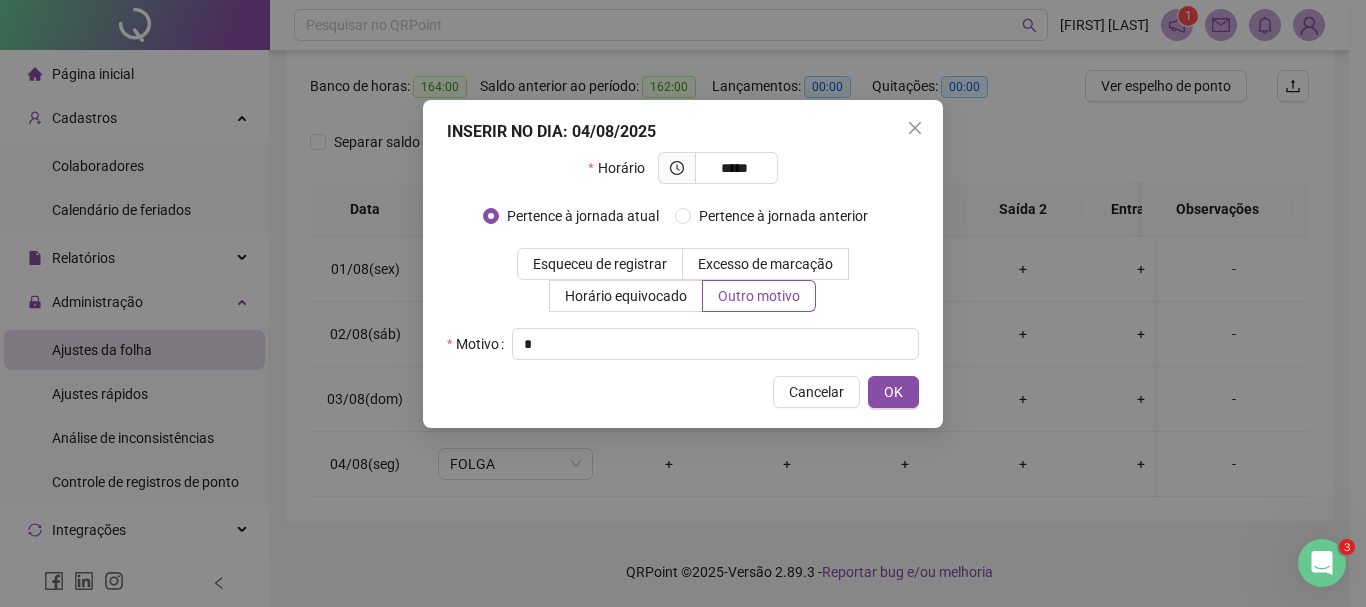 click on "INSERIR NO DIA :   04/08/2025 Horário ***** Pertence à jornada atual Pertence à jornada anterior Esqueceu de registrar Excesso de marcação Horário equivocado Outro motivo Motivo * Cancelar OK" at bounding box center [683, 264] 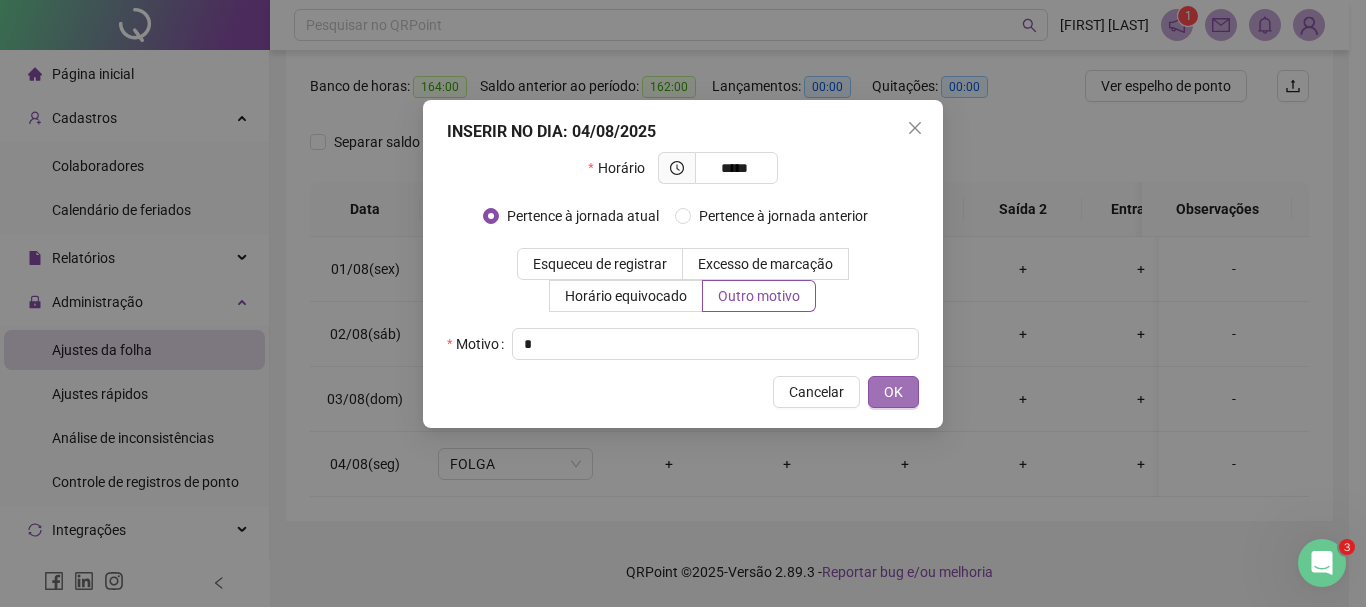 click on "OK" at bounding box center [893, 392] 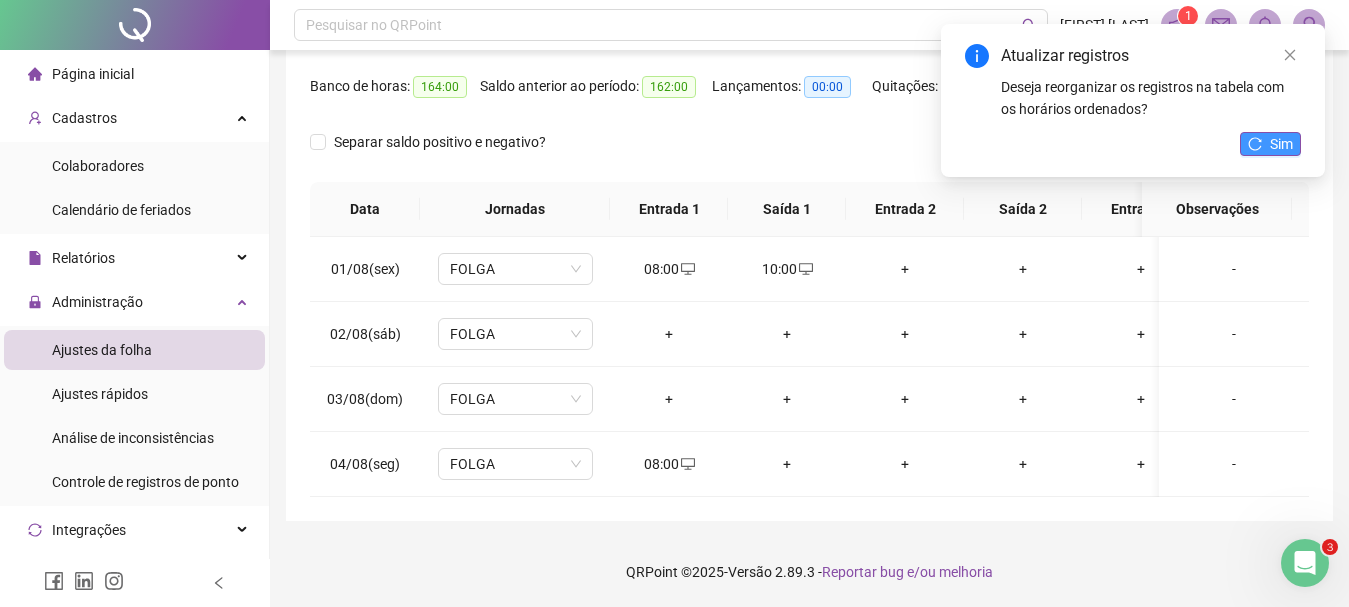 click 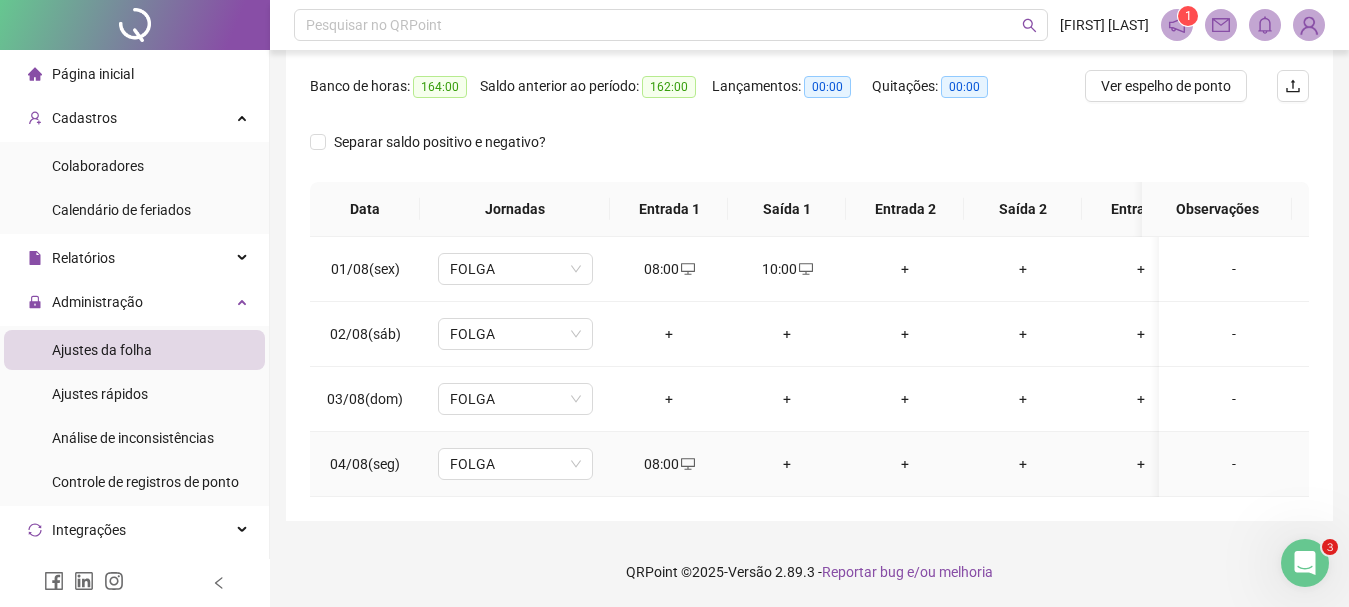 click on "+" at bounding box center [787, 464] 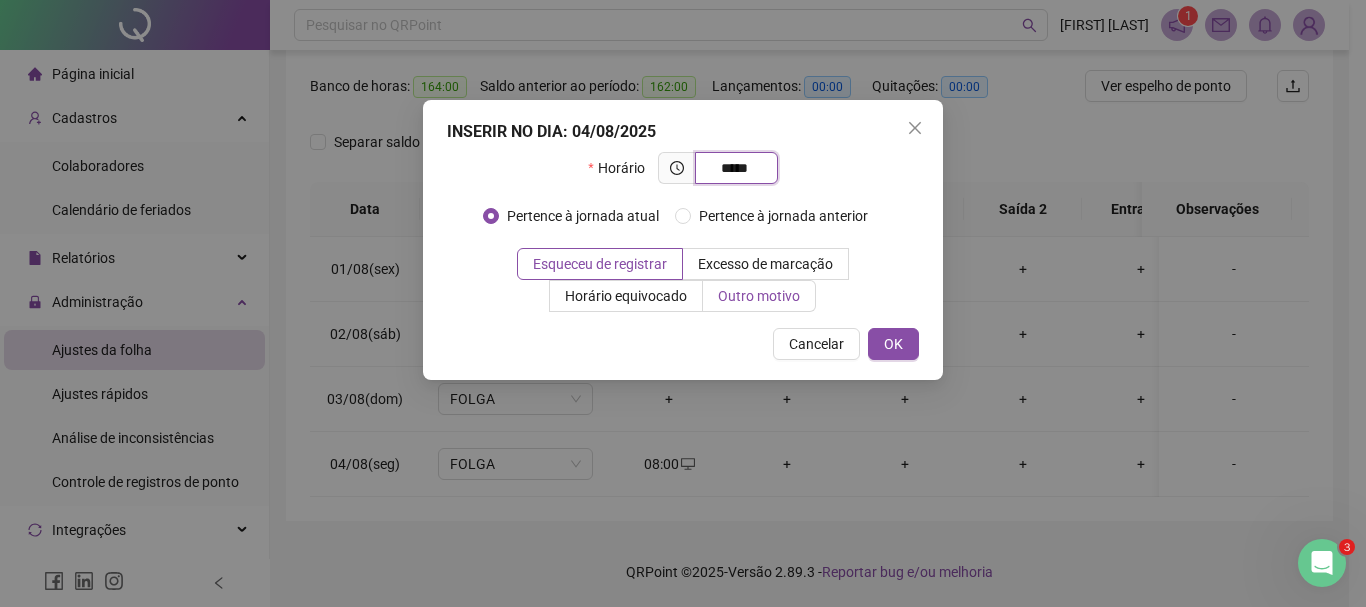 type on "*****" 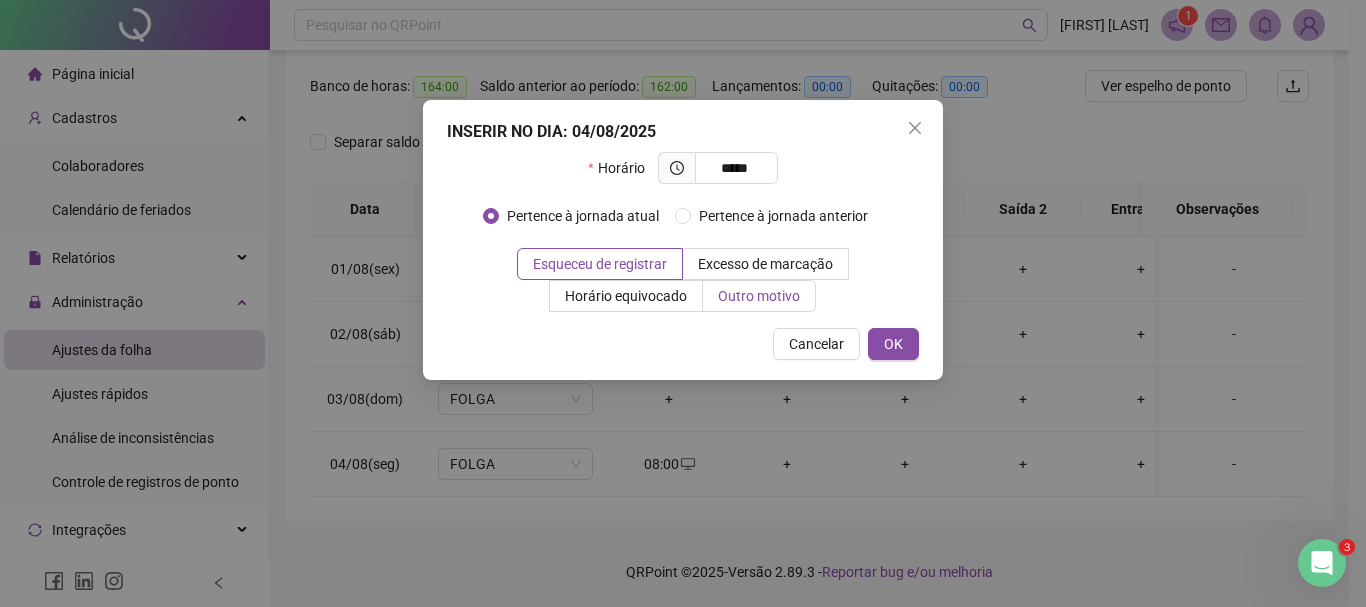 click on "Outro motivo" at bounding box center [759, 296] 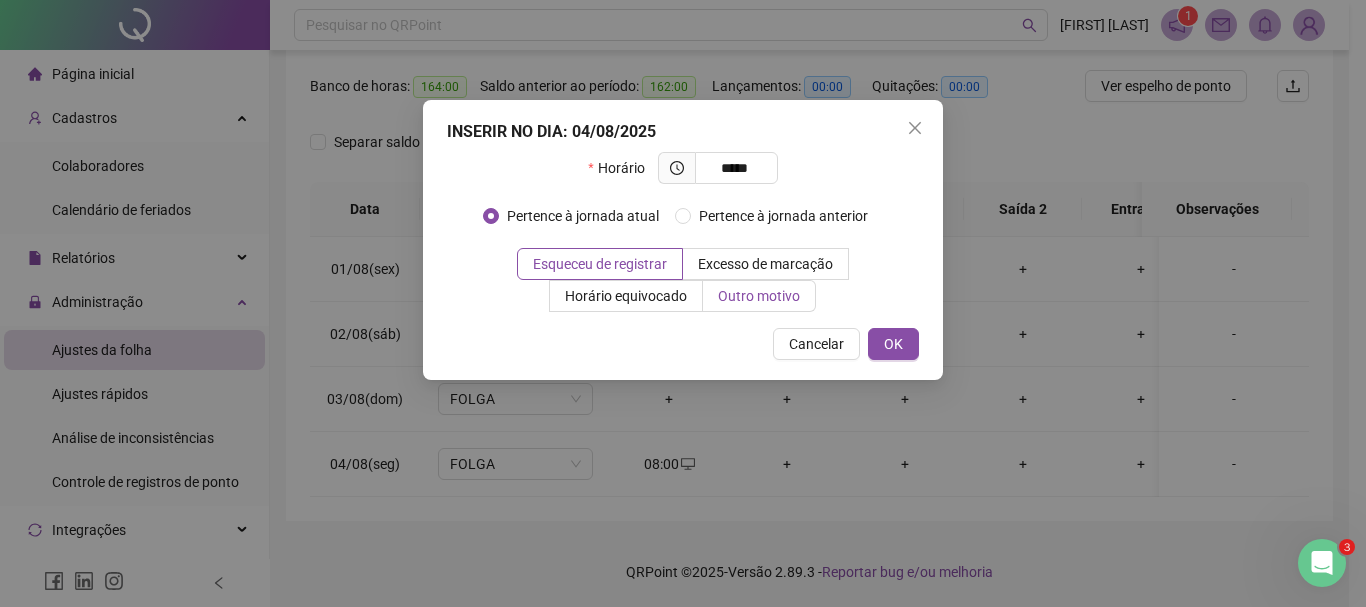 click on "Outro motivo" at bounding box center (759, 296) 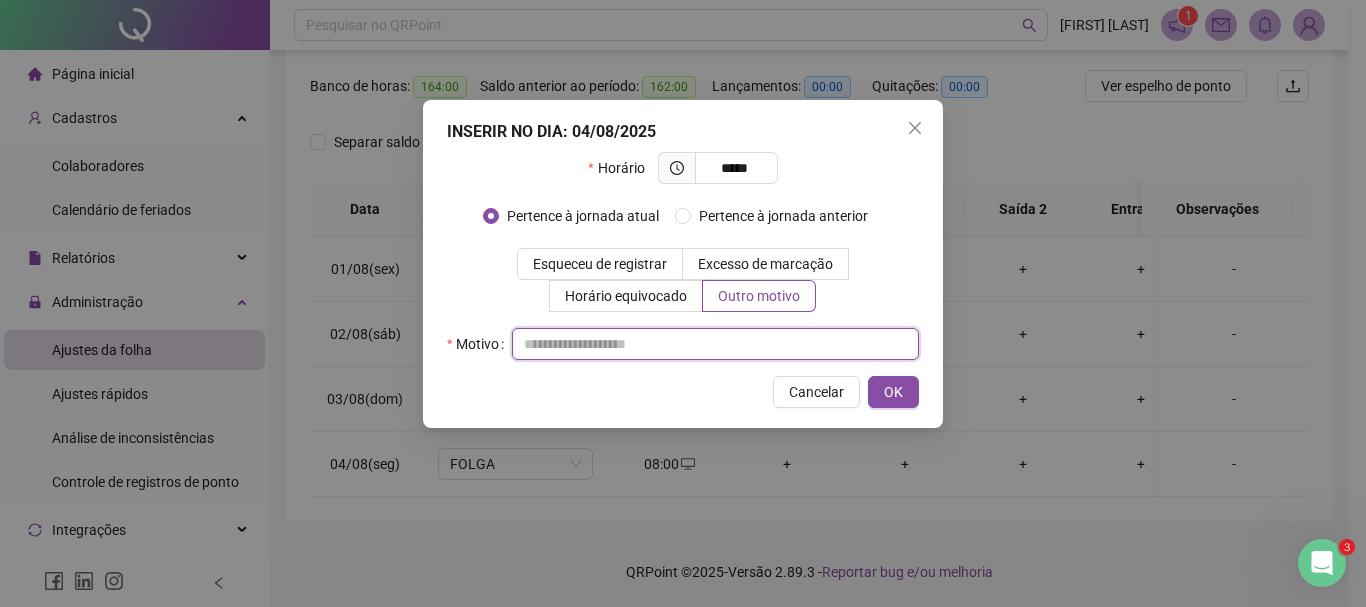 click at bounding box center (715, 344) 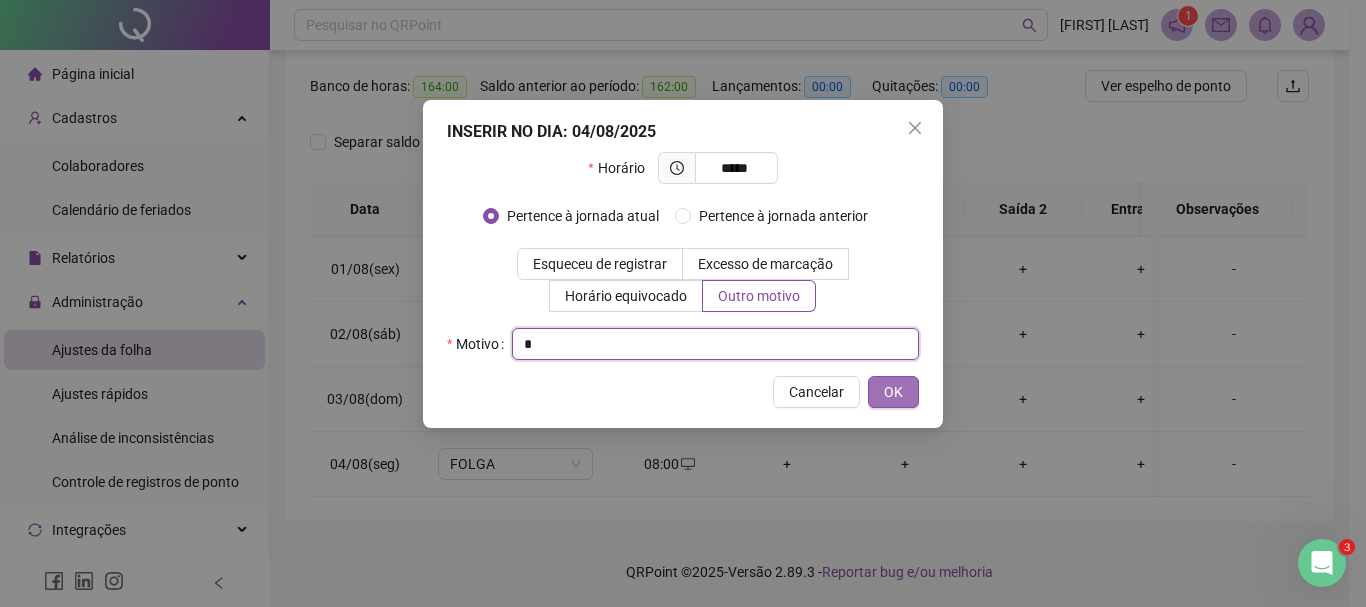 type on "*" 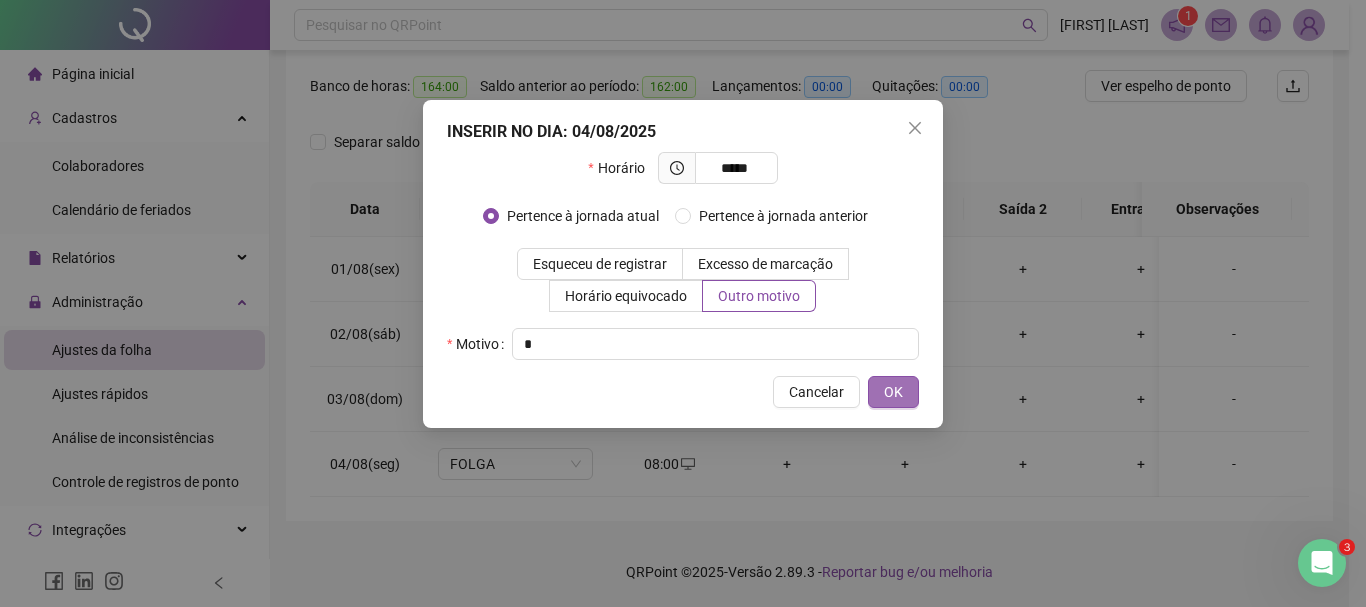 click on "OK" at bounding box center [893, 392] 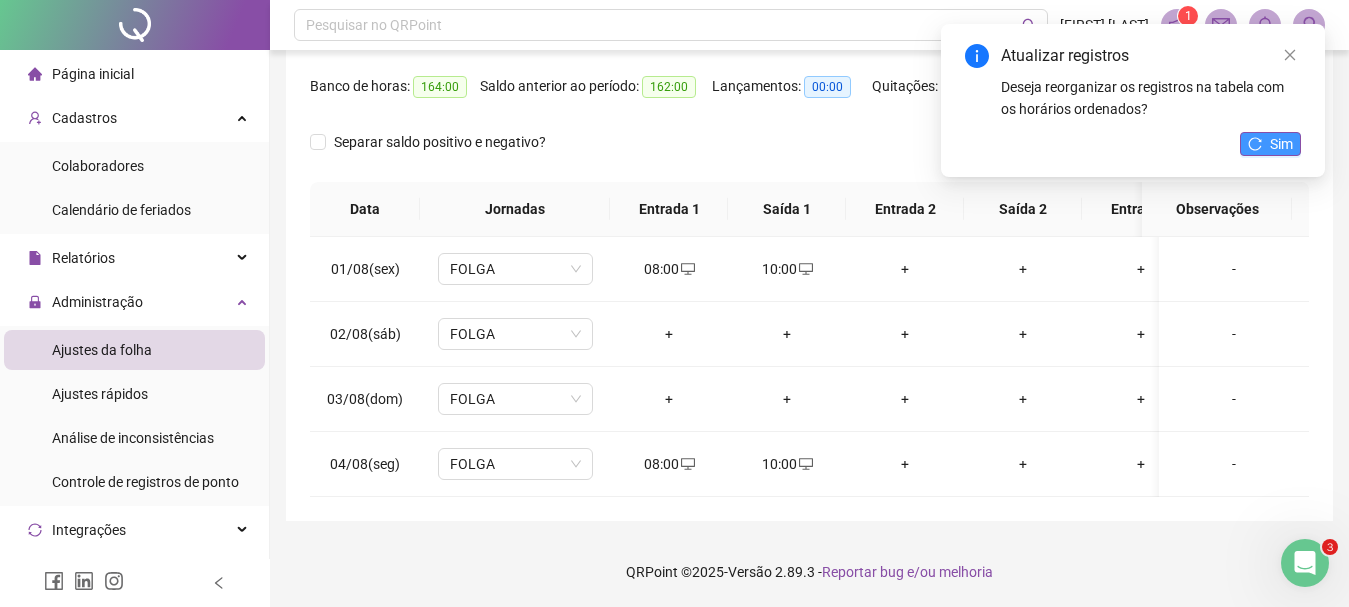 click on "Sim" at bounding box center [1270, 144] 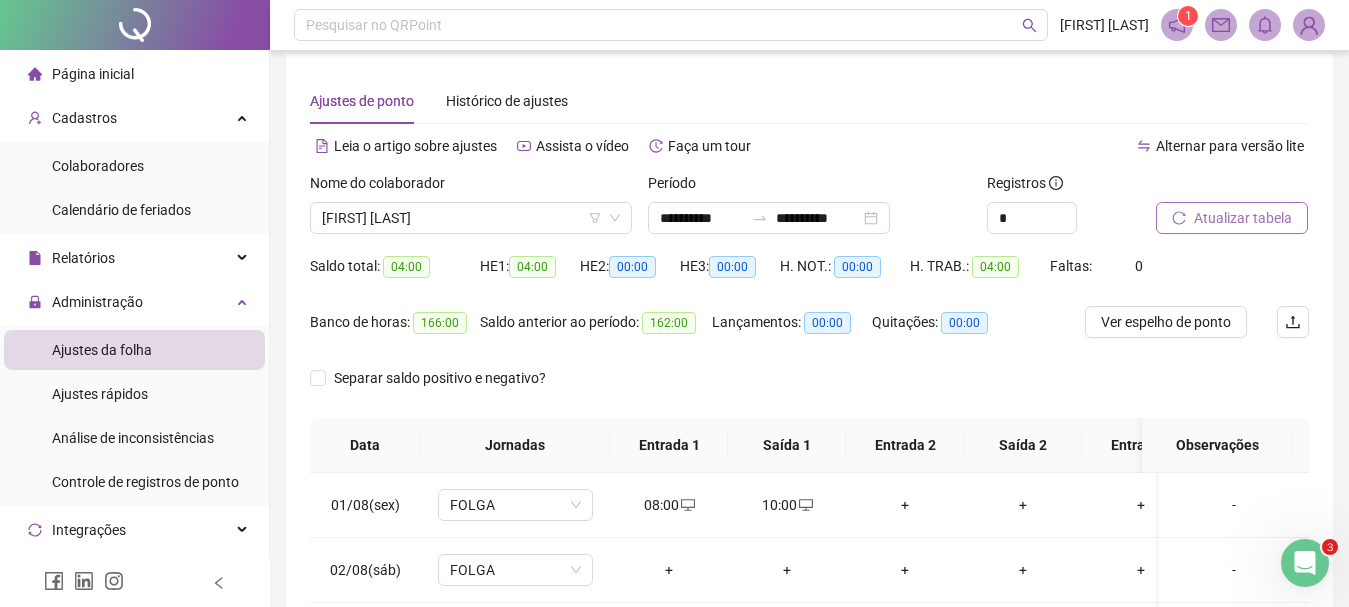 scroll, scrollTop: 0, scrollLeft: 0, axis: both 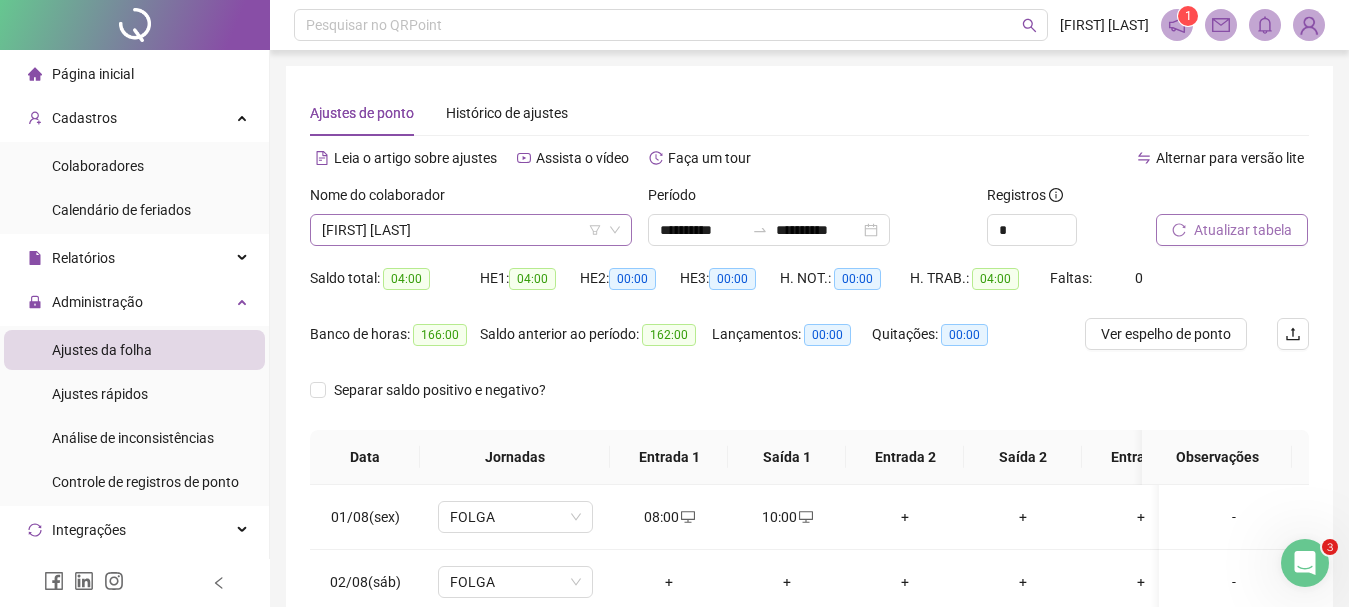 click on "[FIRST] [LAST]" at bounding box center (471, 230) 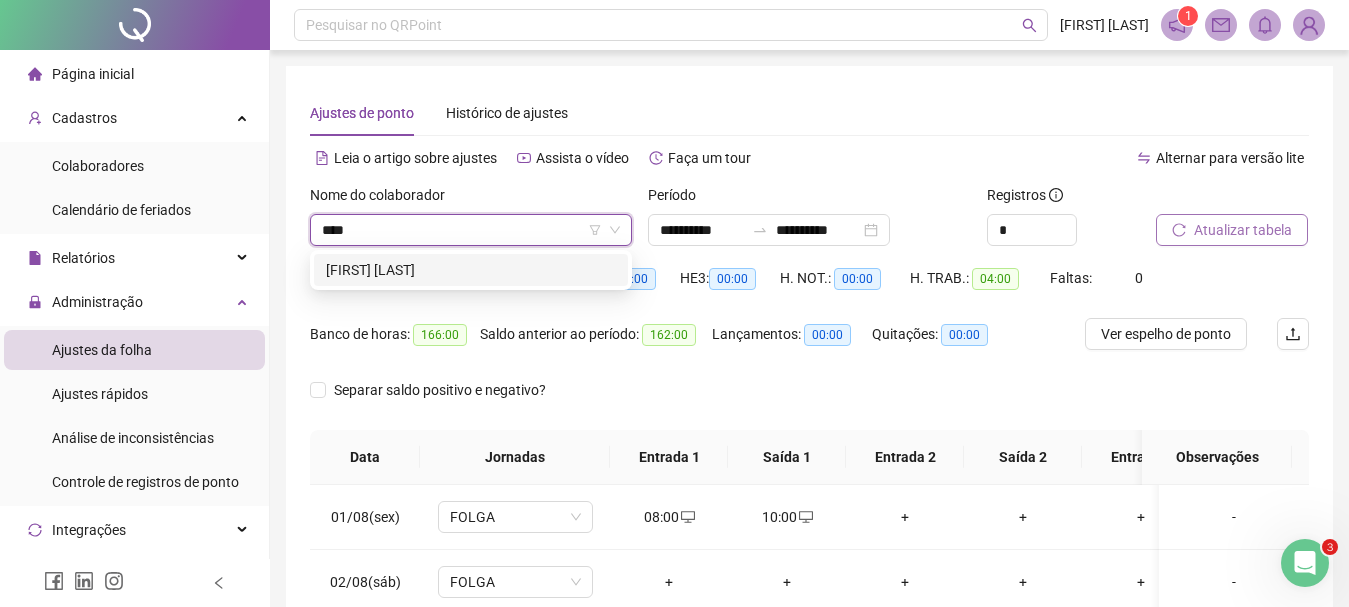type on "*****" 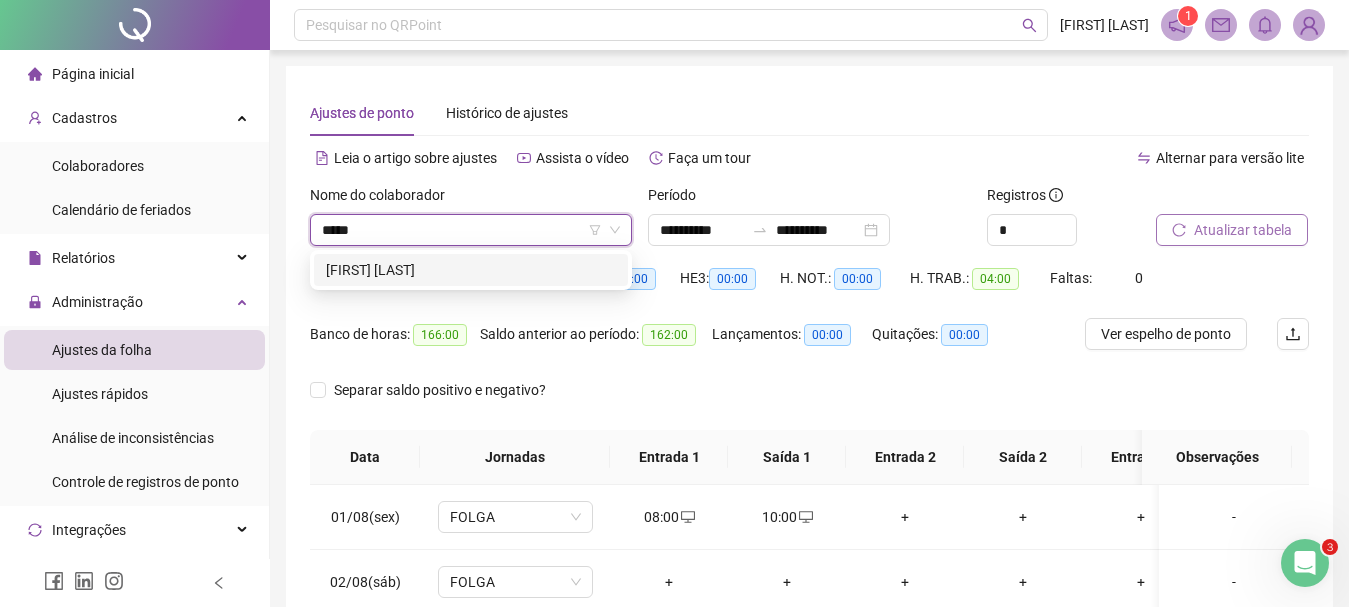 click on "[FIRST] [LAST]" at bounding box center [471, 270] 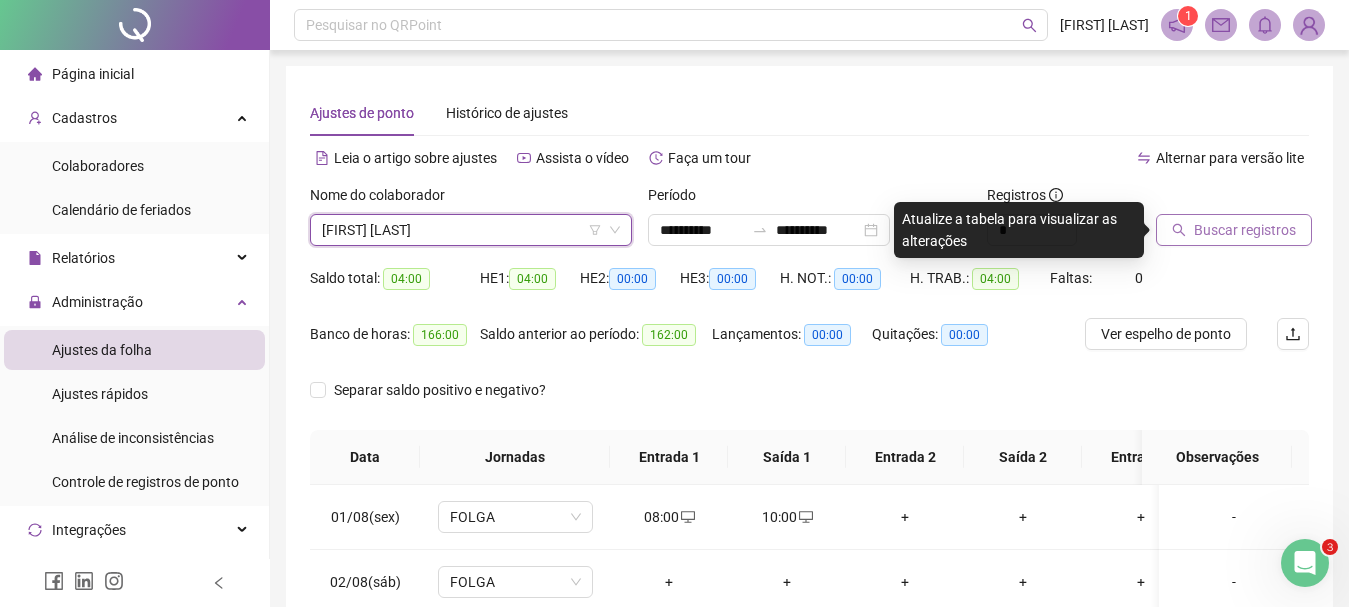 click on "Buscar registros" at bounding box center (1245, 230) 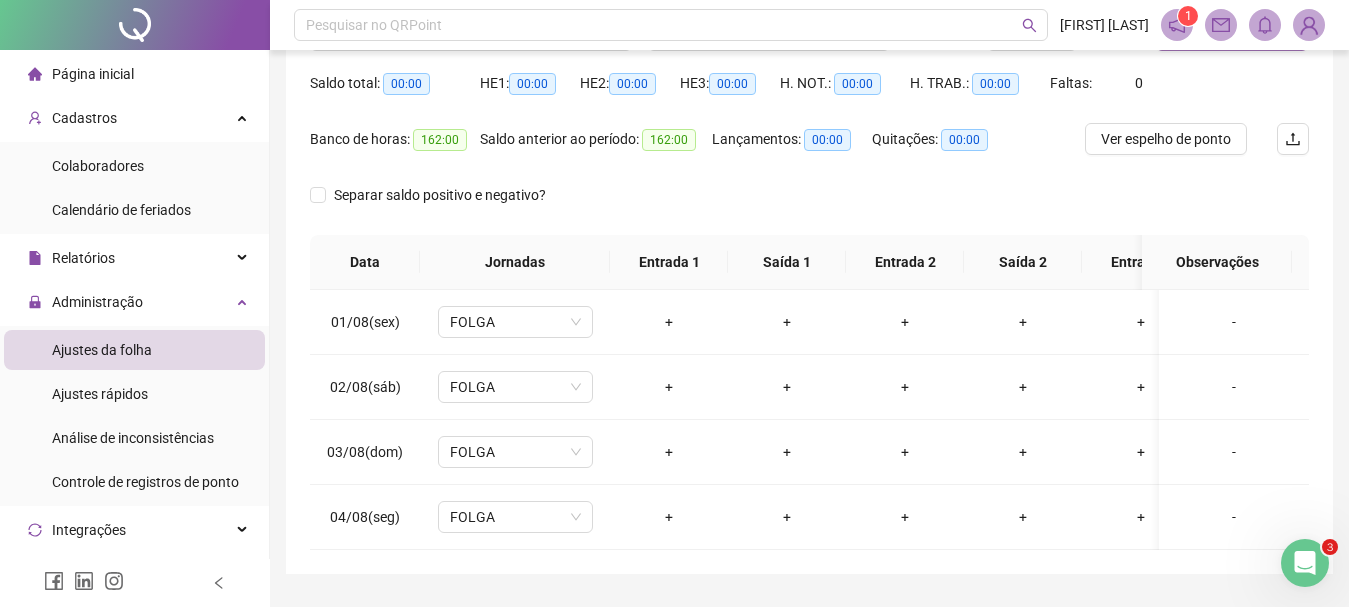 scroll, scrollTop: 193, scrollLeft: 0, axis: vertical 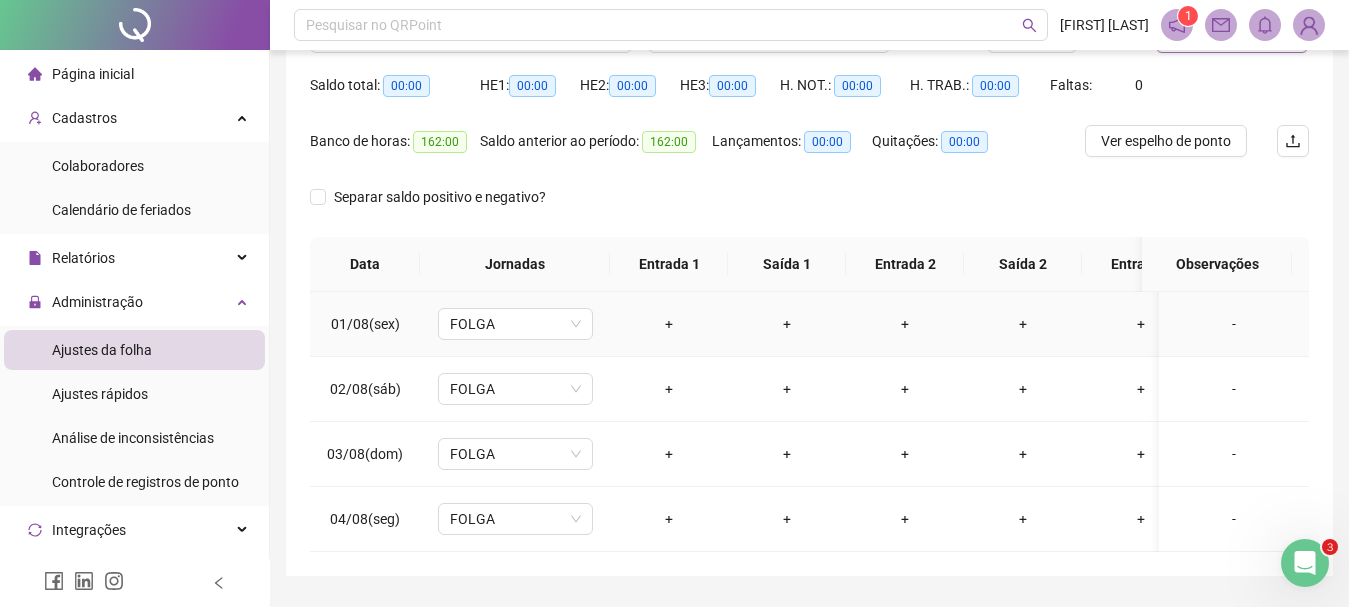 click on "+" at bounding box center (669, 324) 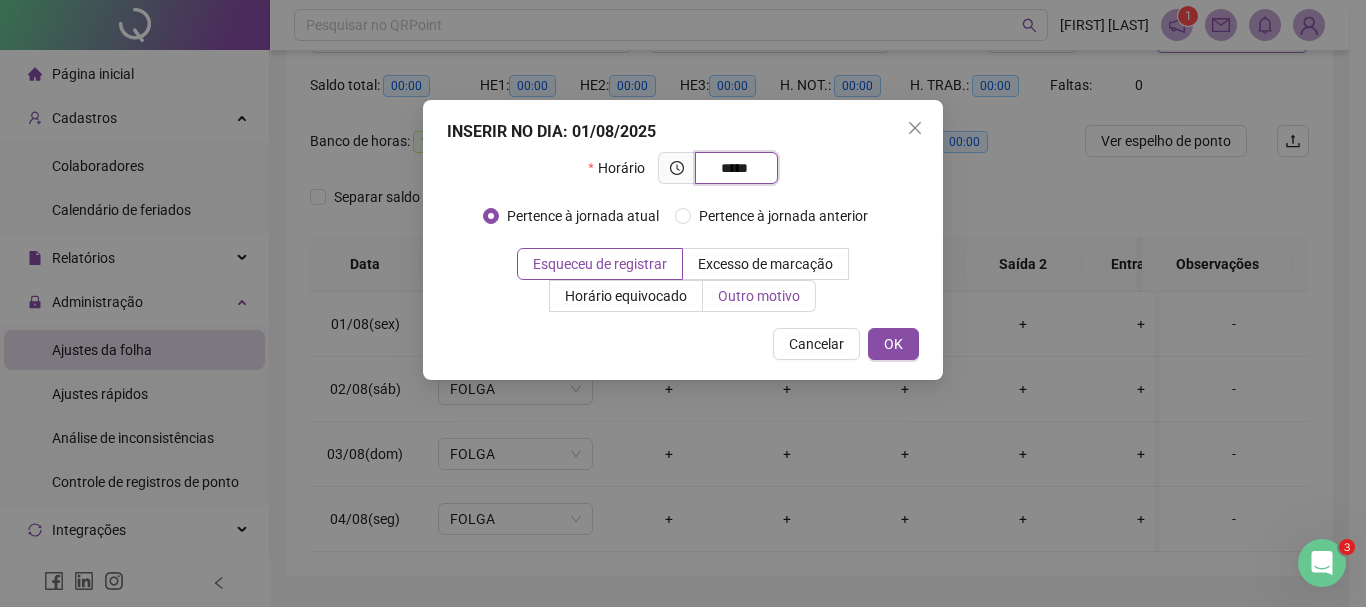 type on "*****" 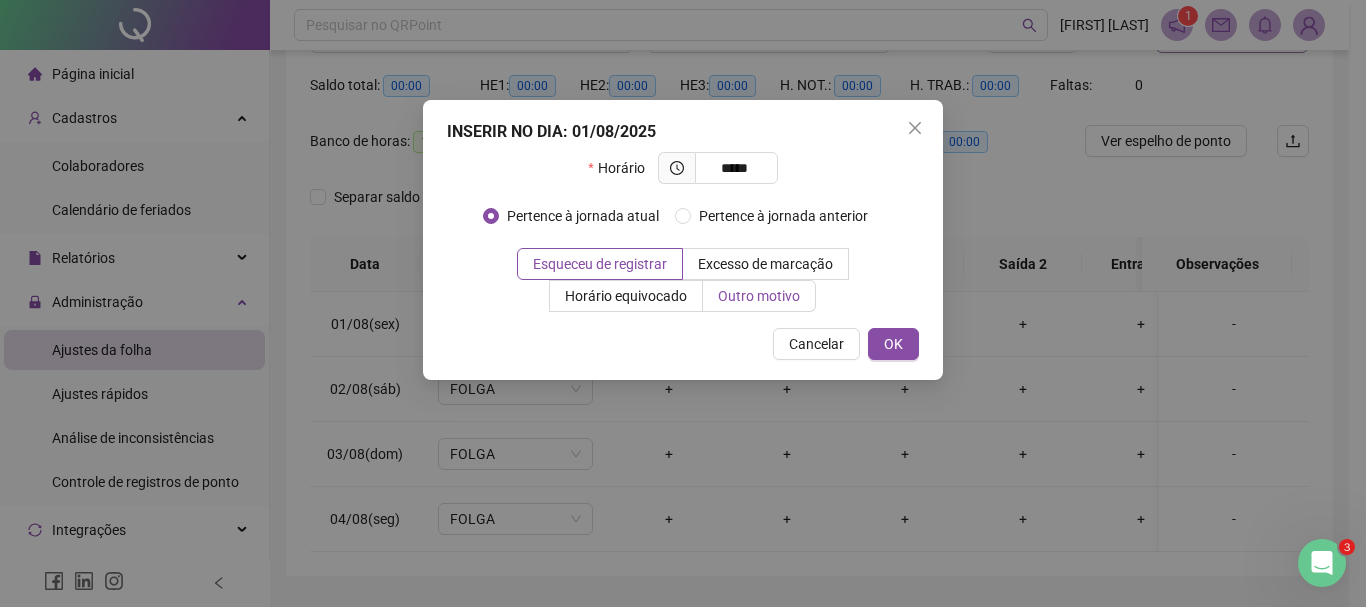 click on "Outro motivo" at bounding box center [759, 296] 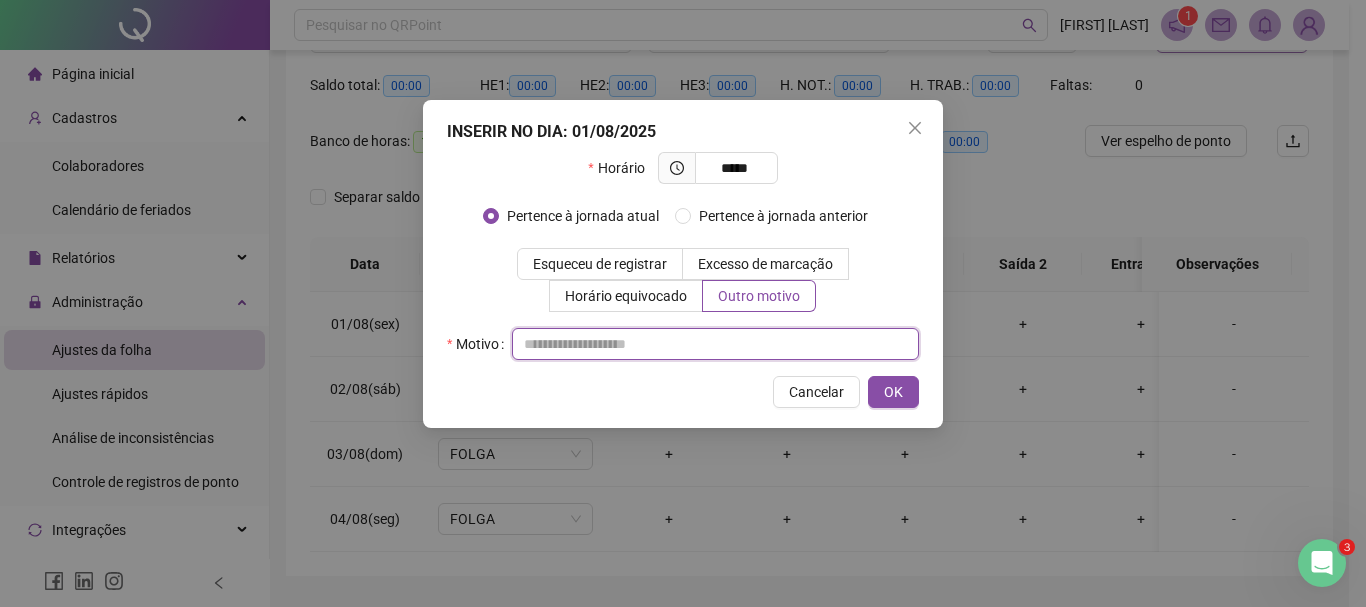 click at bounding box center [715, 344] 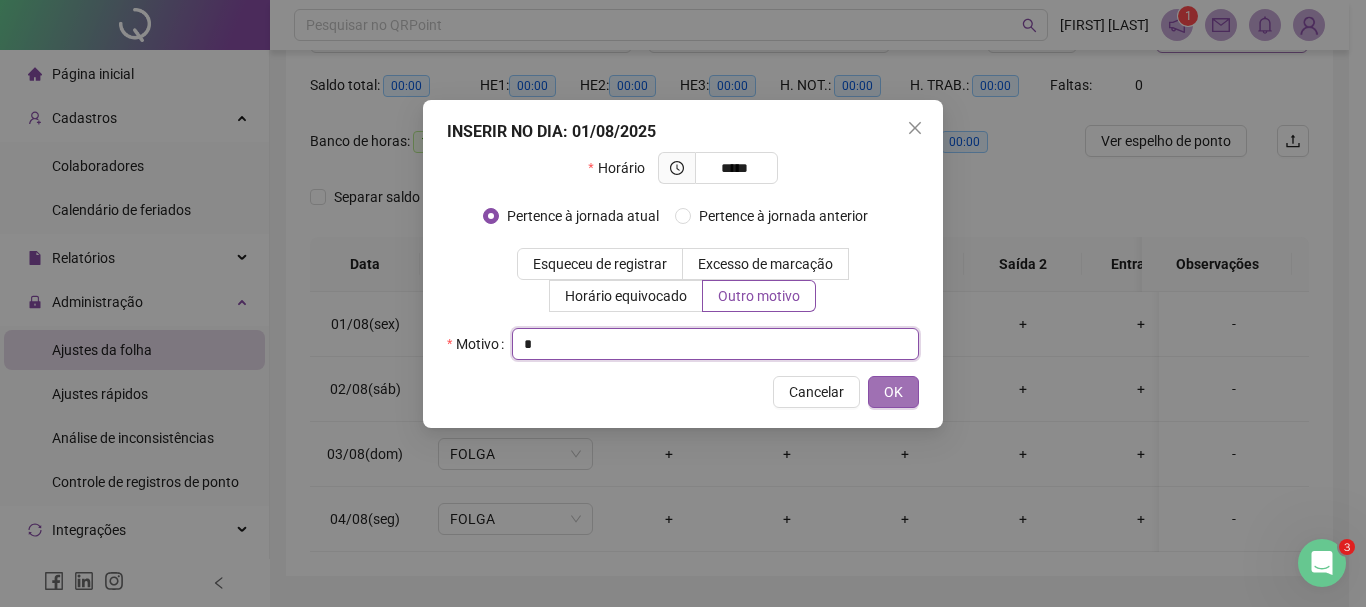 type on "*" 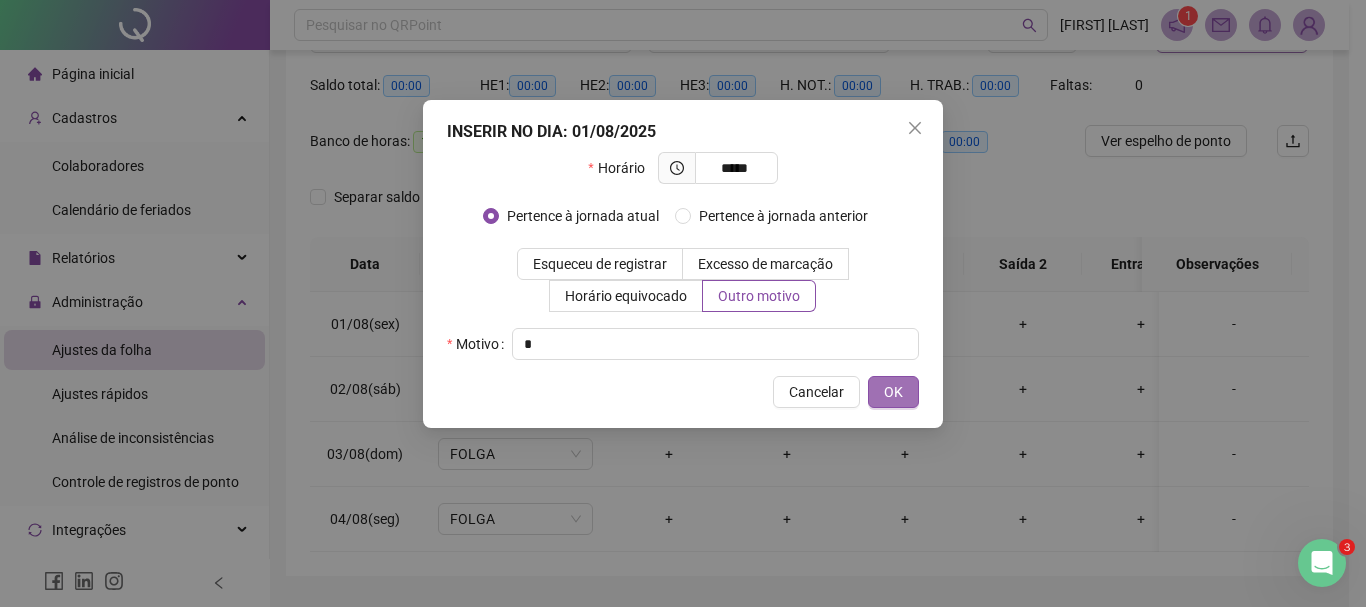 click on "OK" at bounding box center (893, 392) 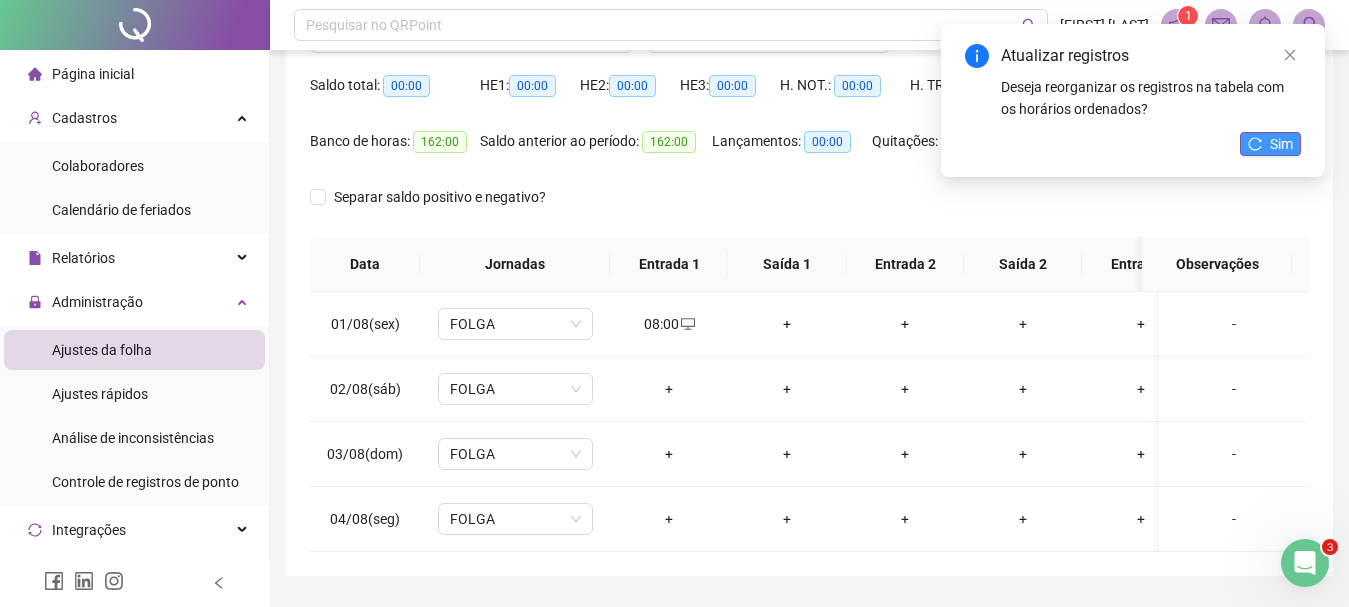 click 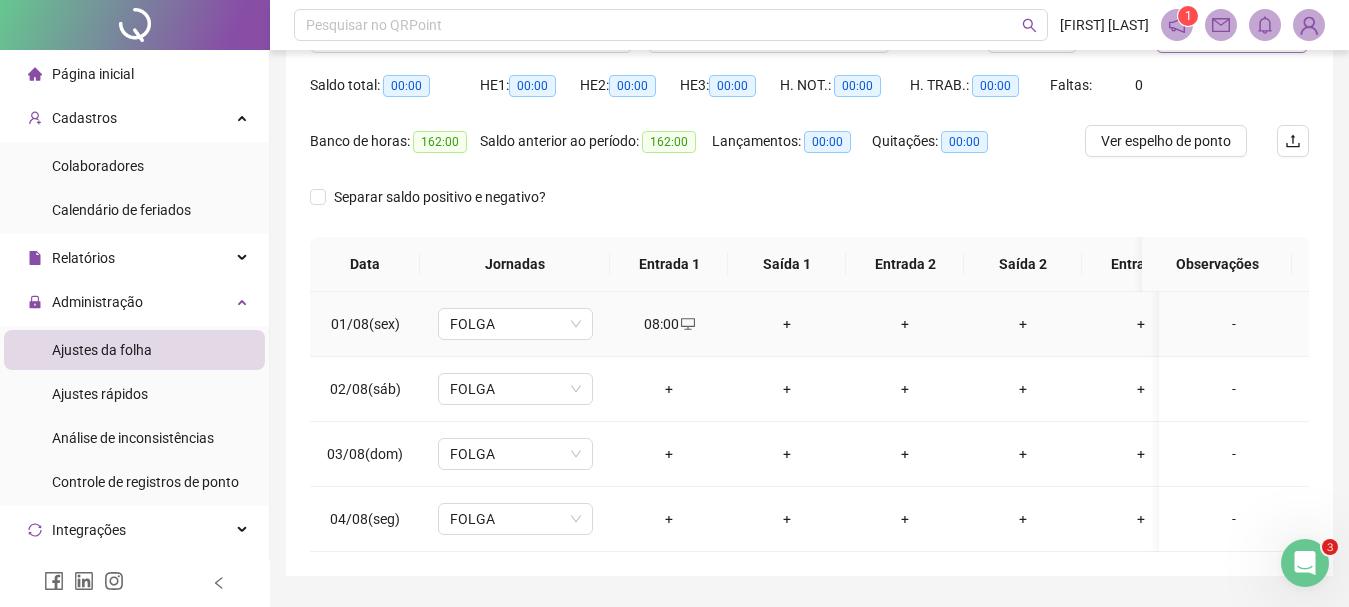 click on "+" at bounding box center (787, 324) 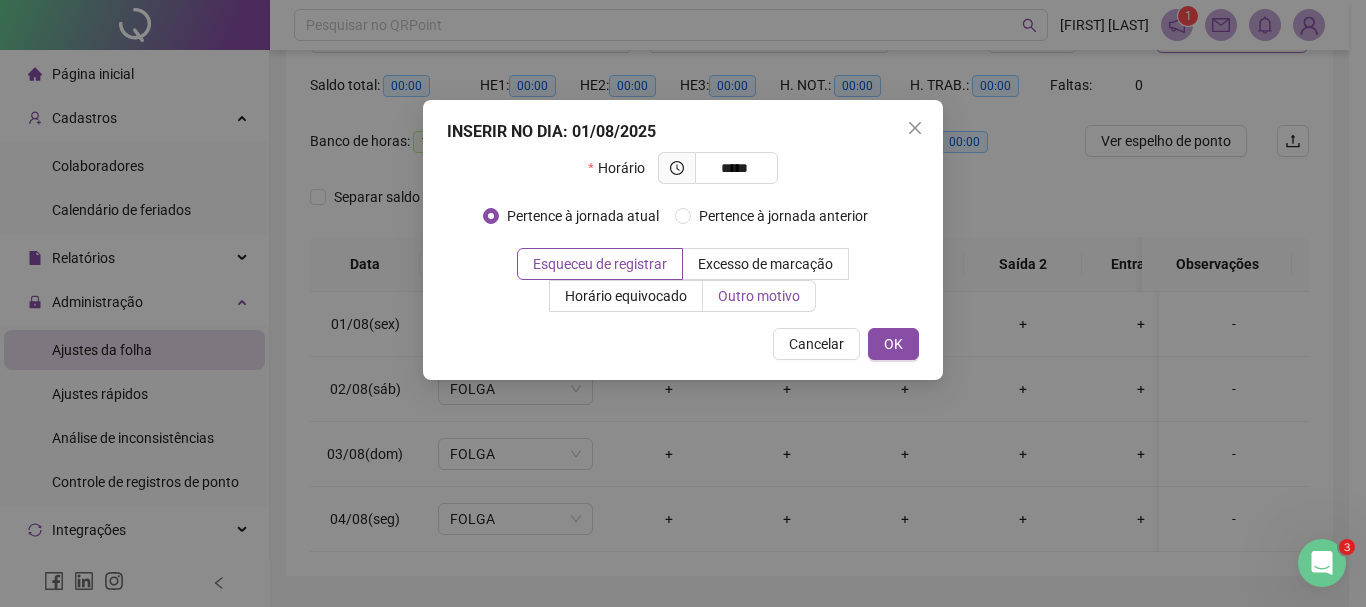 type on "*****" 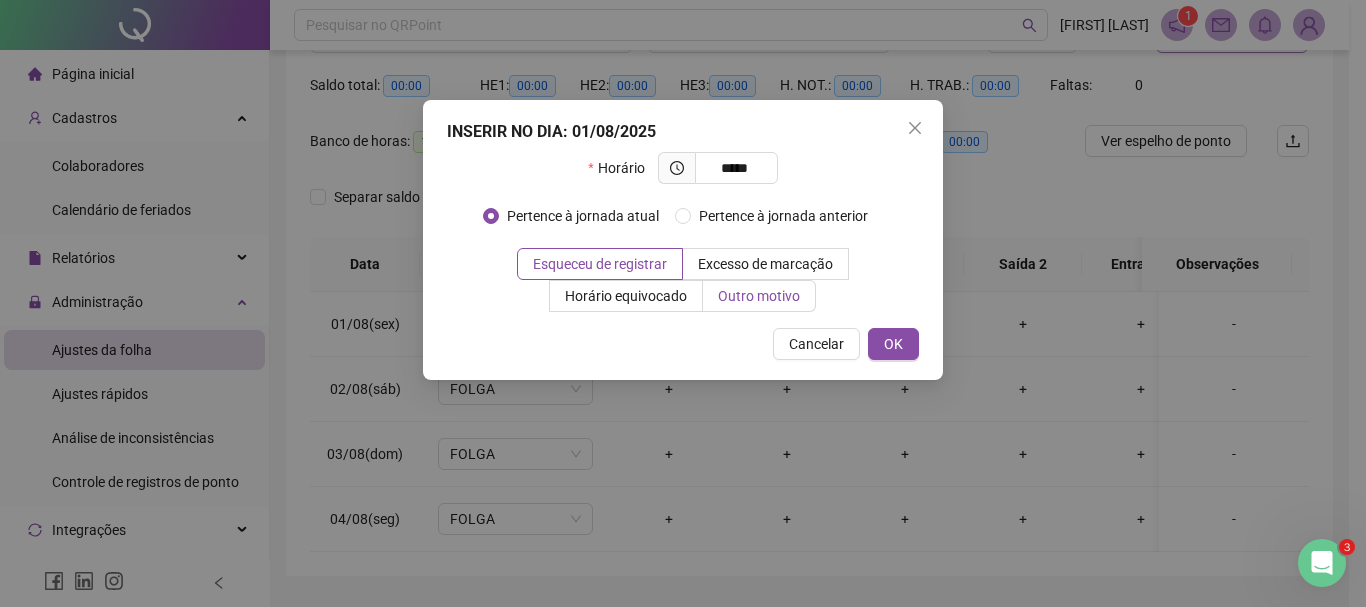 click on "Outro motivo" at bounding box center (759, 296) 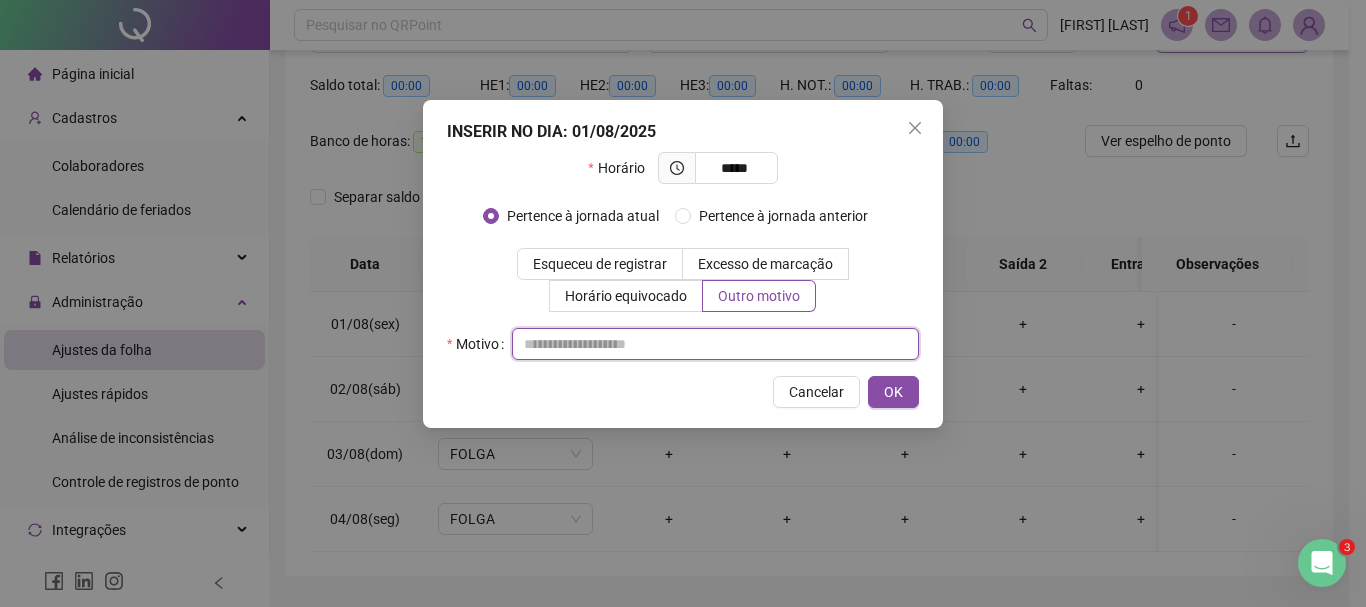 click at bounding box center (715, 344) 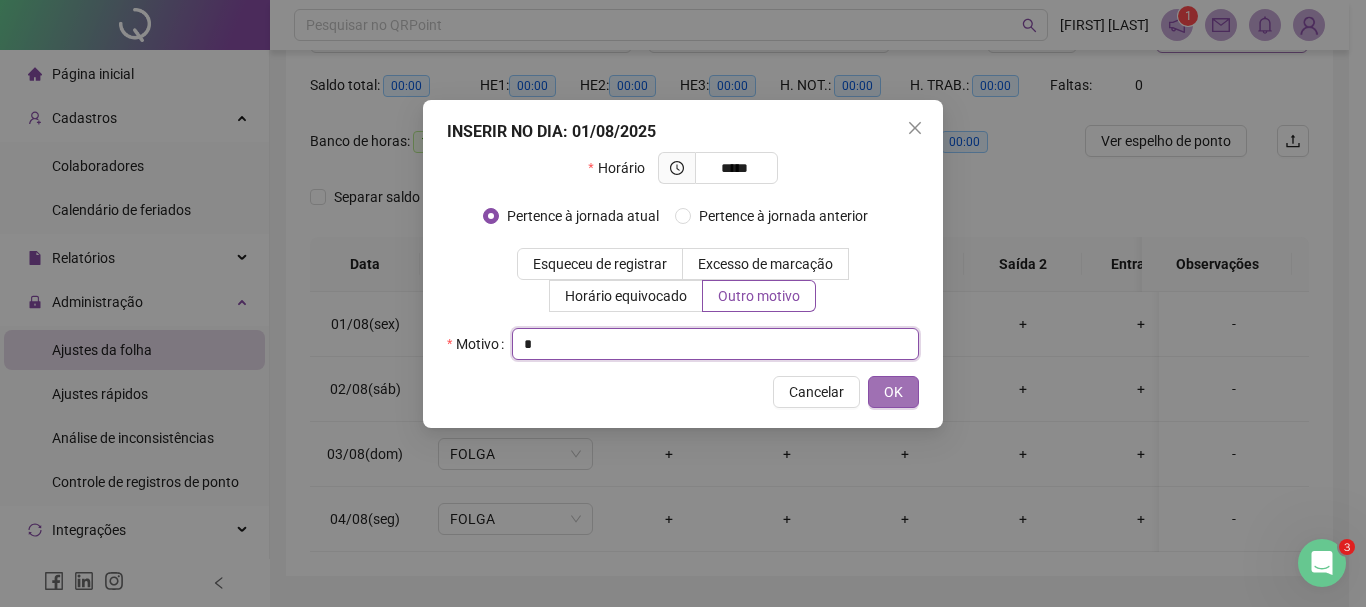 type on "*" 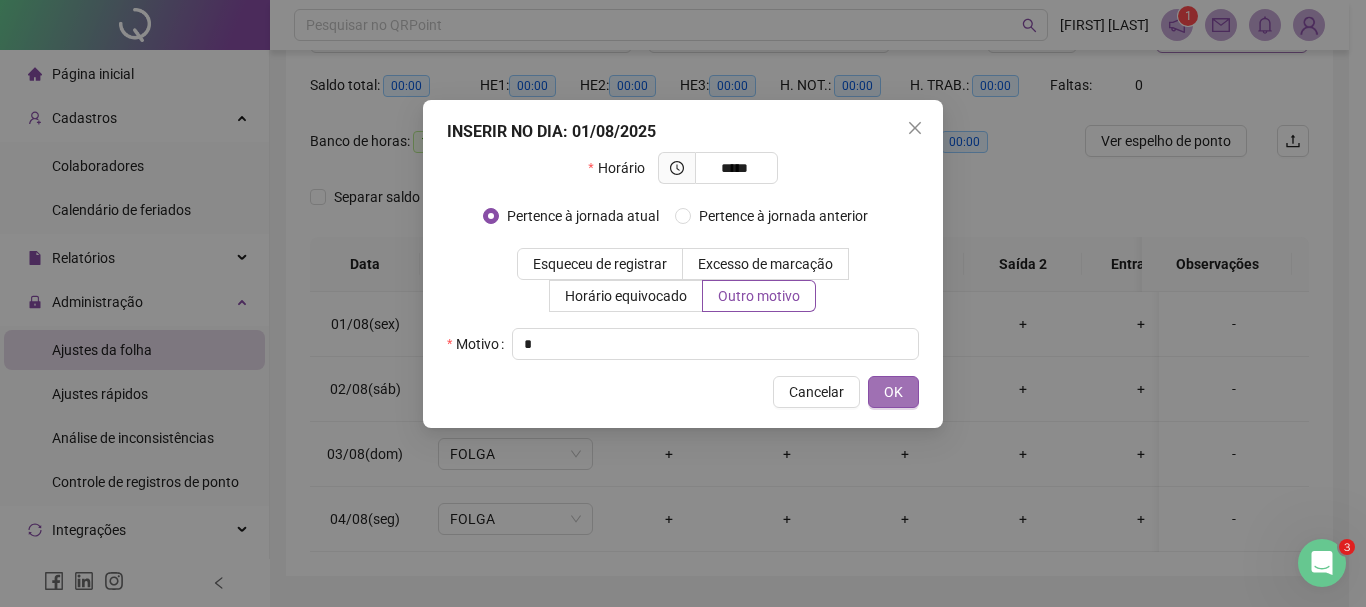 click on "OK" at bounding box center (893, 392) 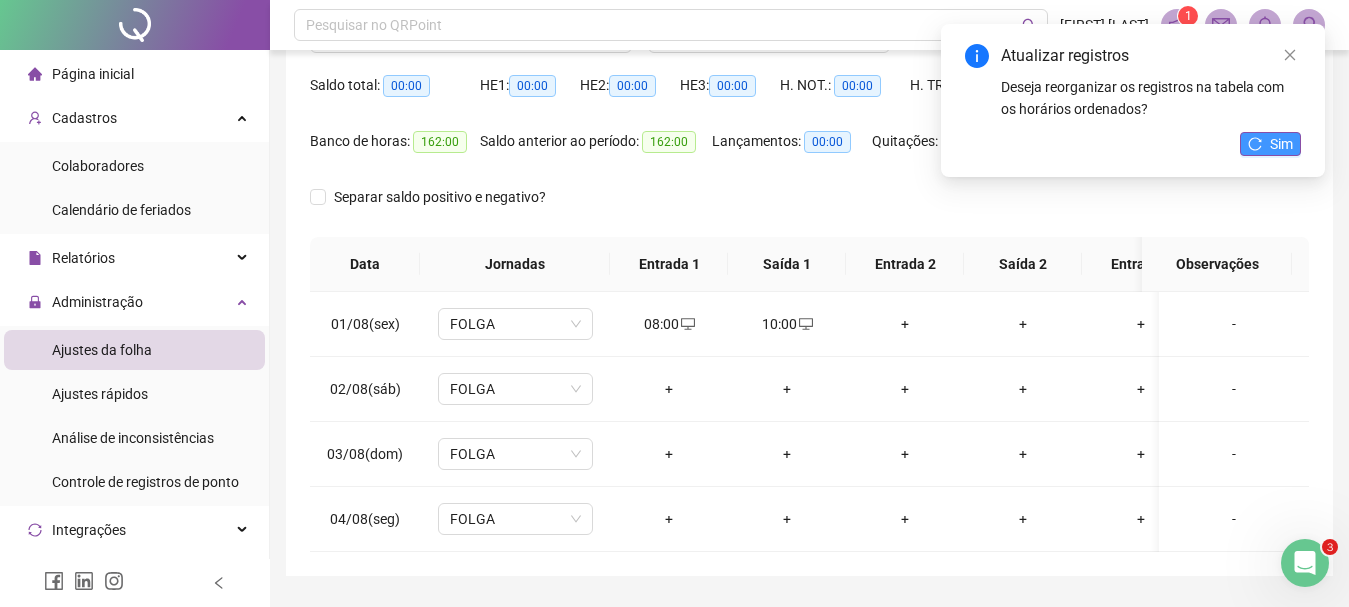 click on "Sim" at bounding box center (1281, 144) 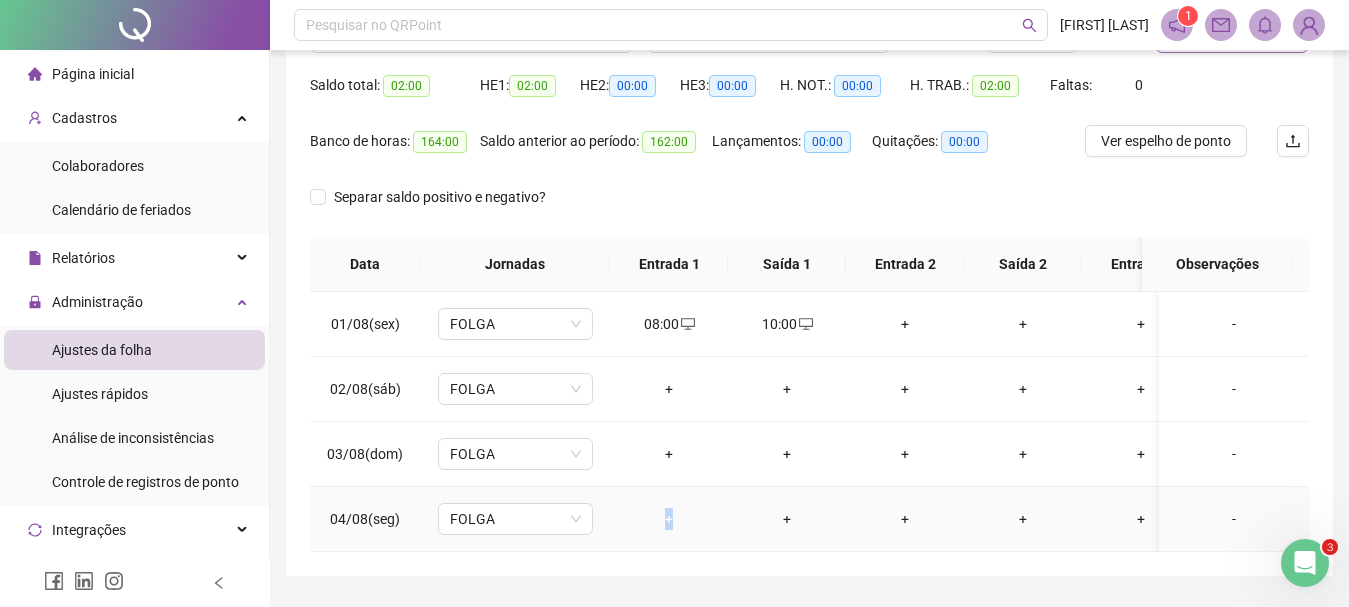 click on "+" at bounding box center (669, 519) 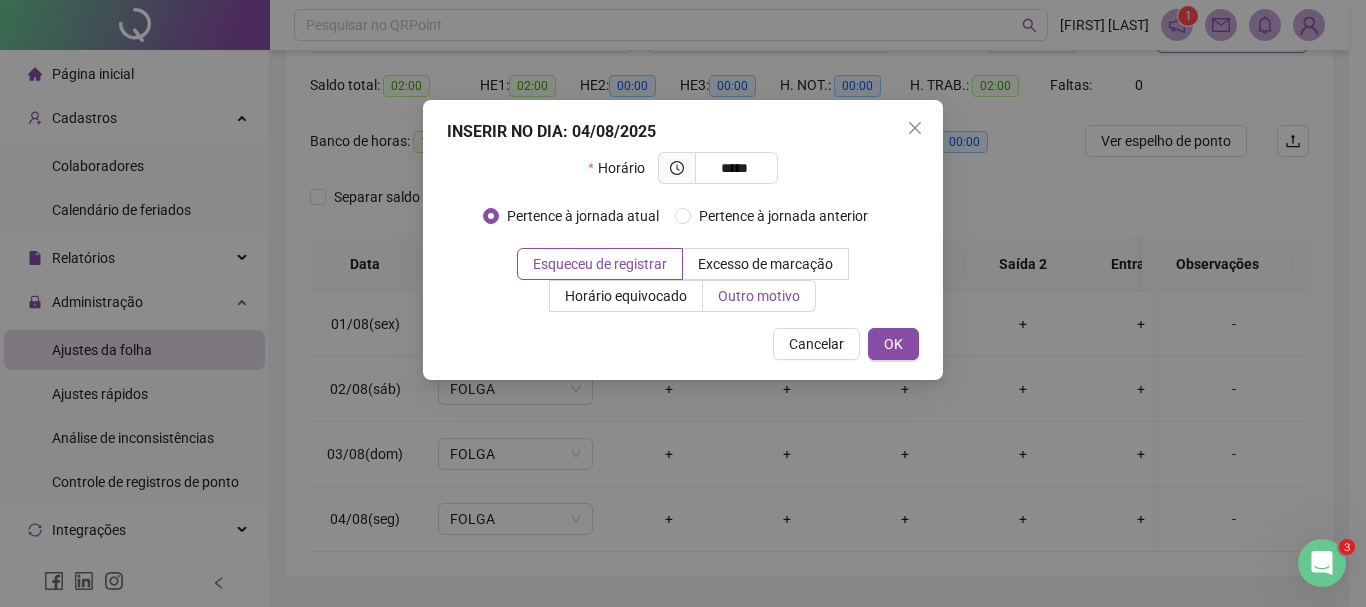 type on "*****" 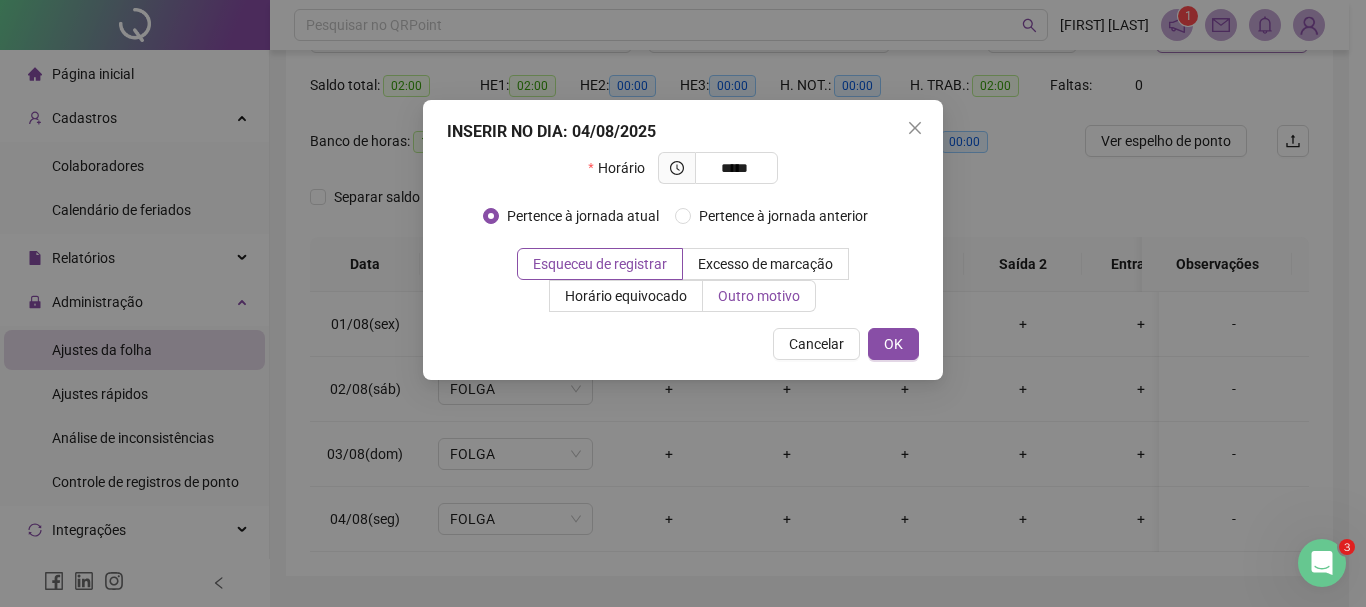 click on "Outro motivo" at bounding box center (759, 296) 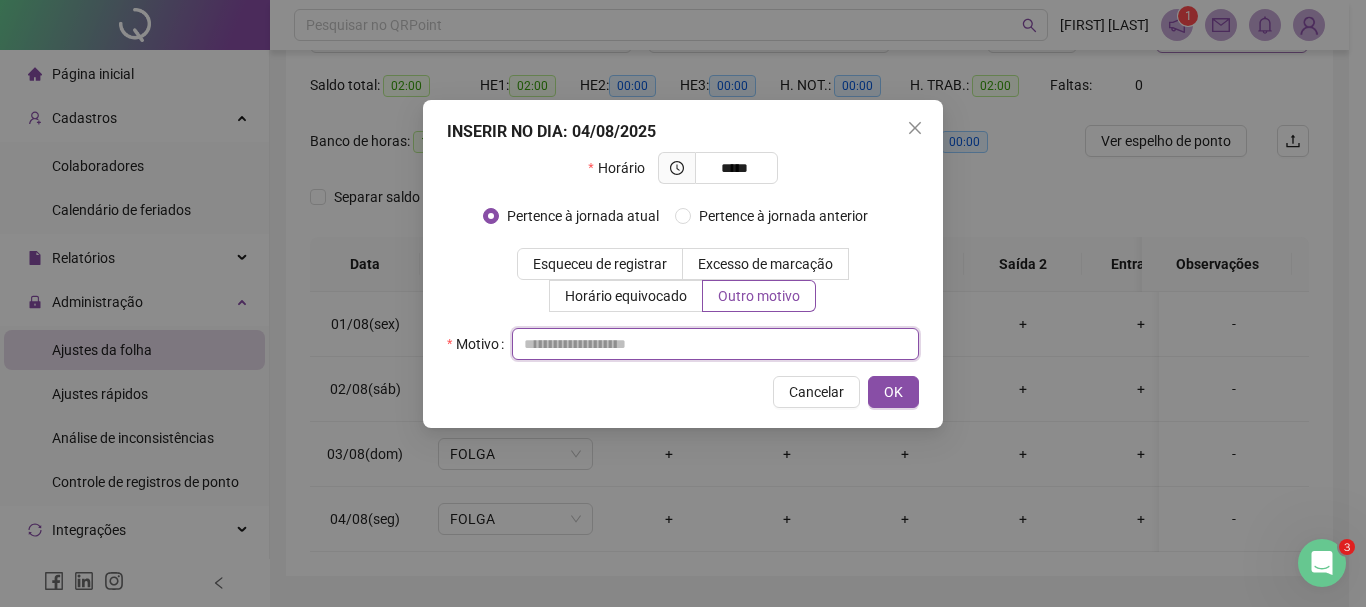 click at bounding box center [715, 344] 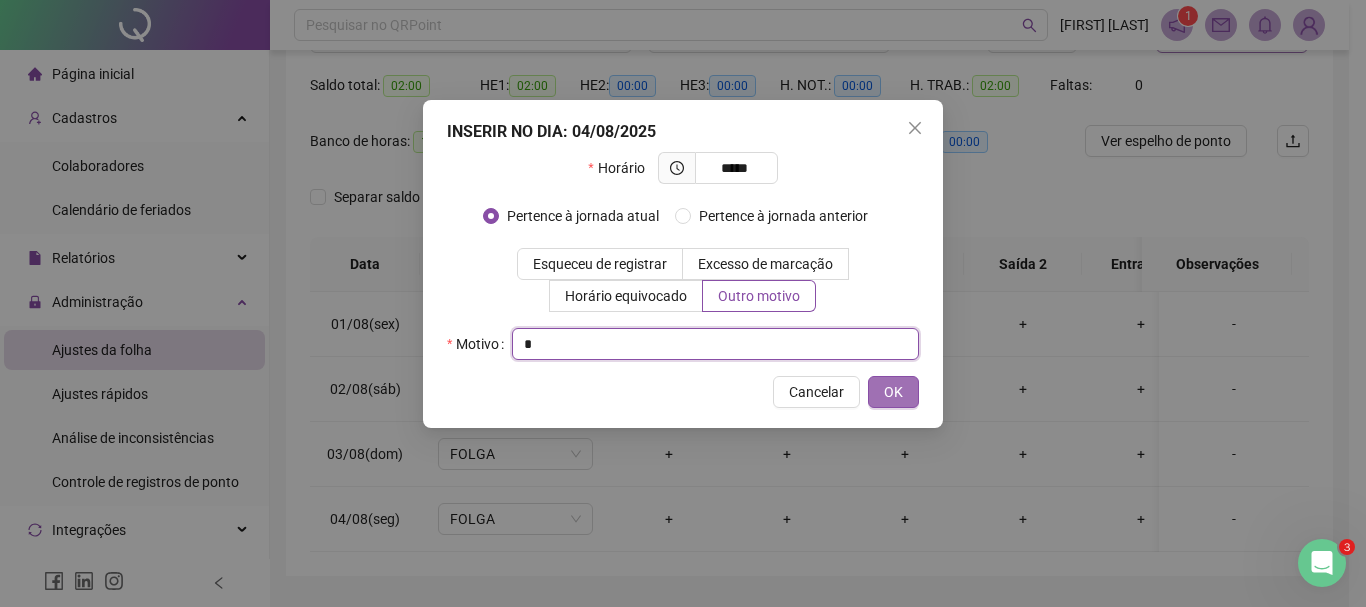 type on "*" 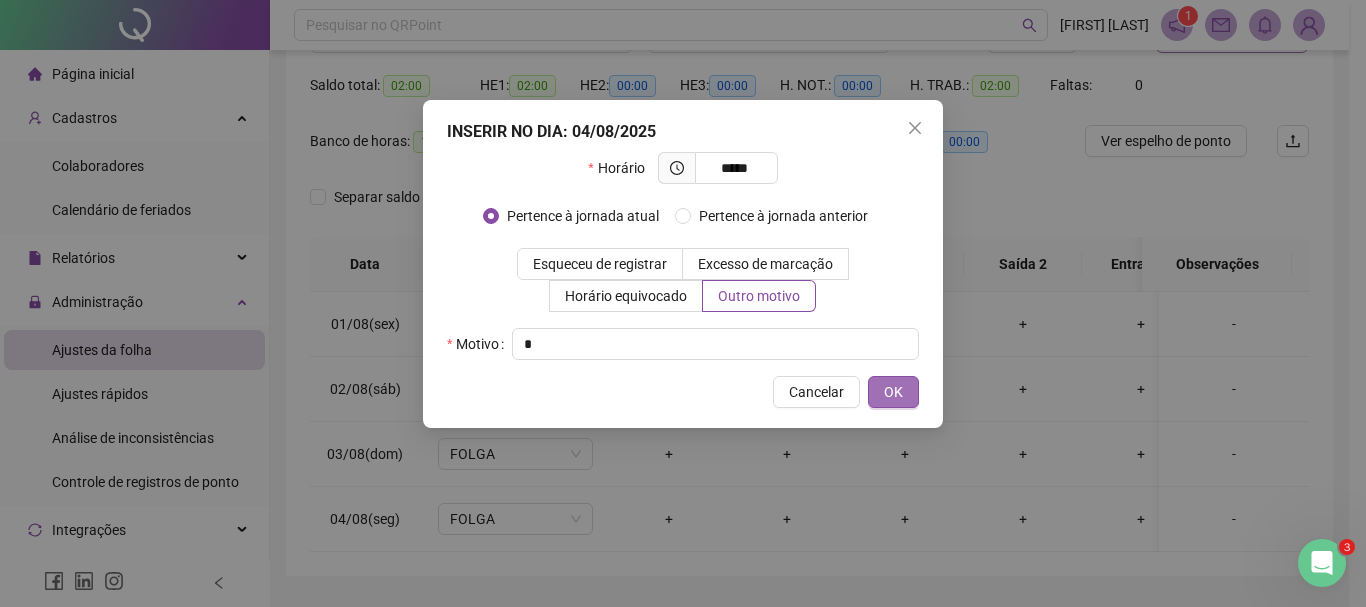 click on "OK" at bounding box center [893, 392] 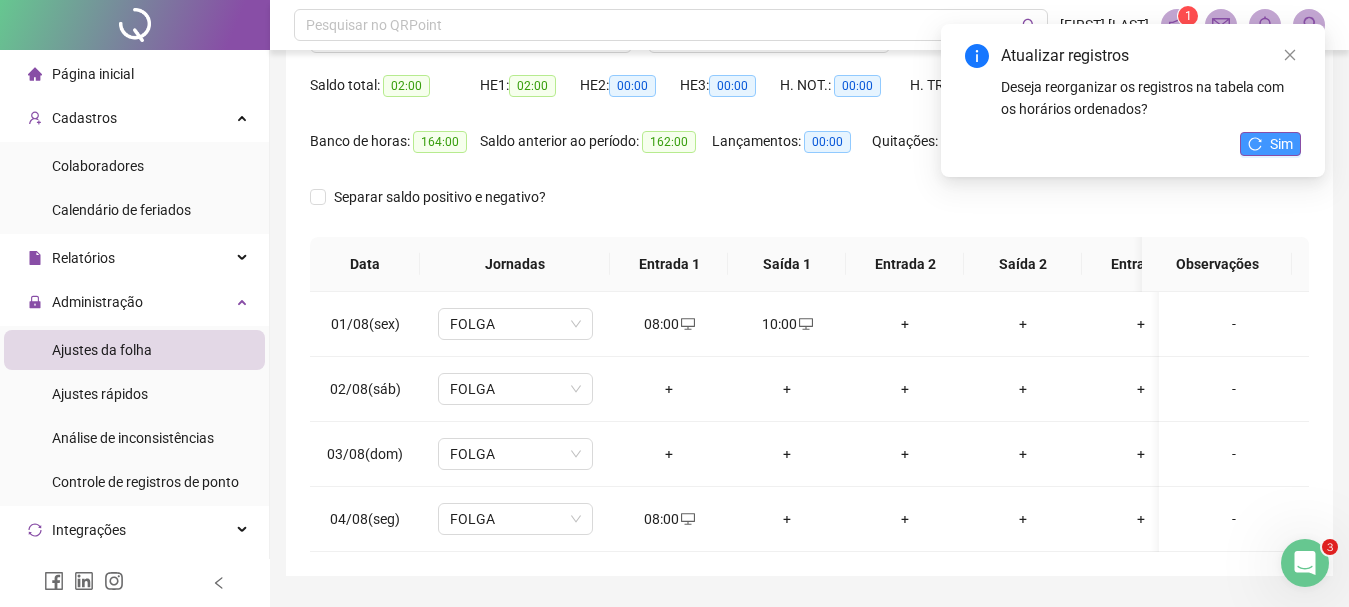 click on "Sim" at bounding box center (1270, 144) 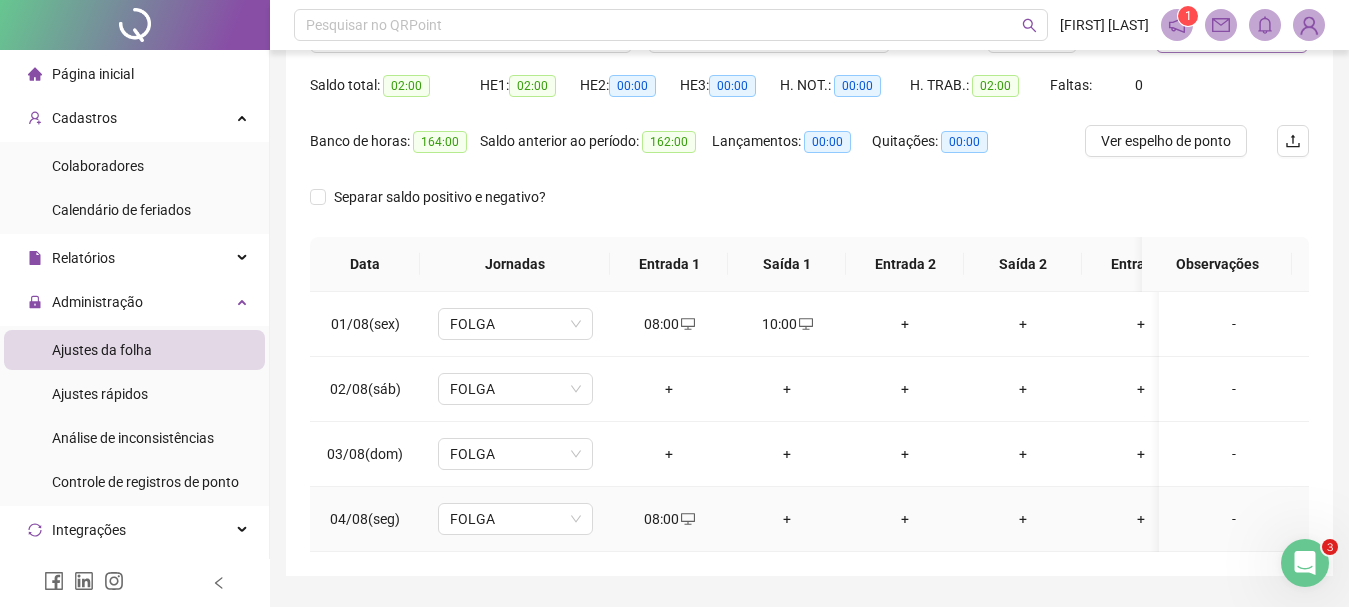 click on "+" at bounding box center (787, 519) 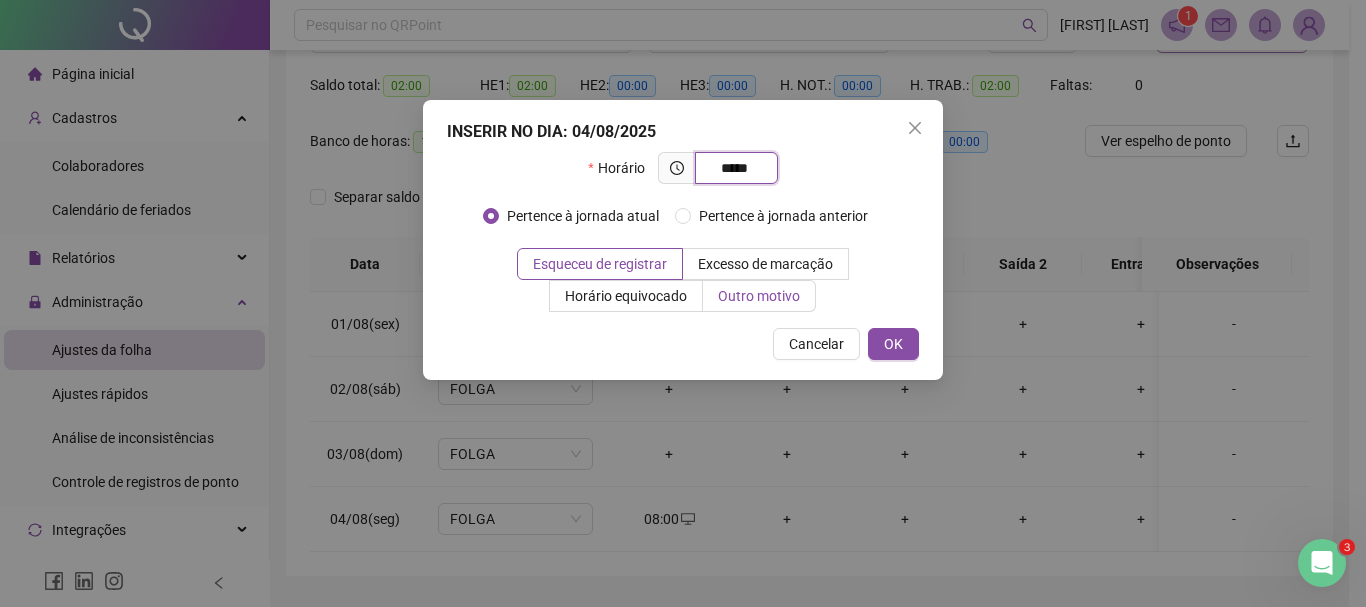 type on "*****" 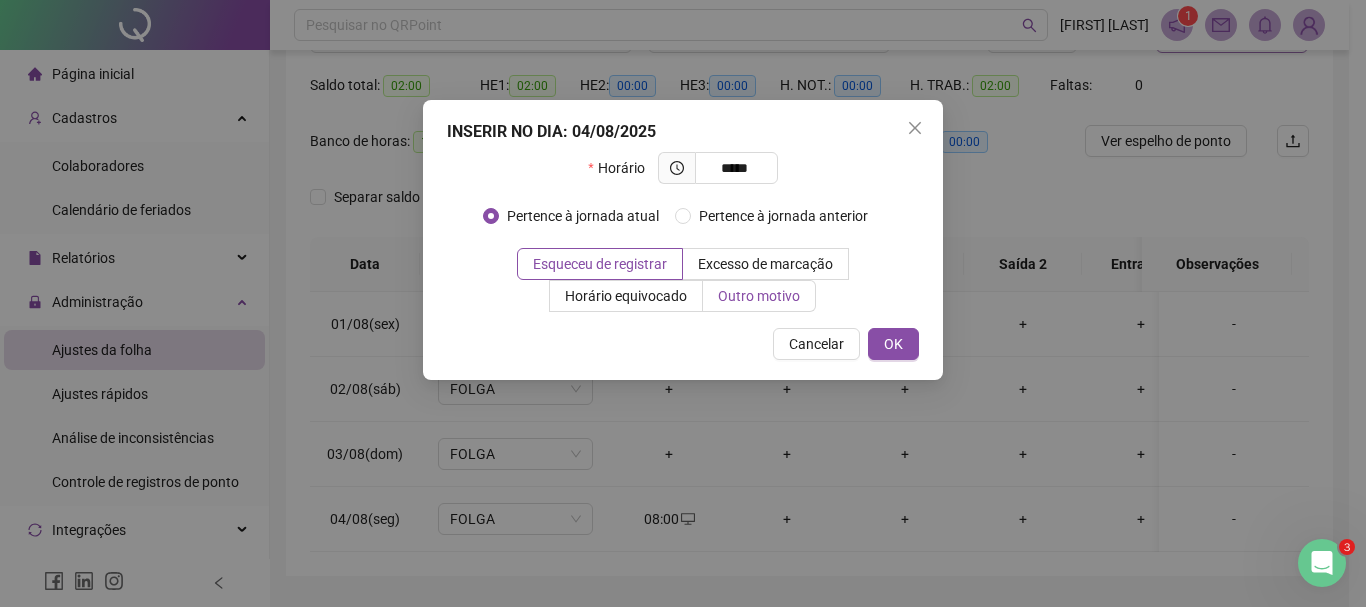 click on "Outro motivo" at bounding box center [759, 296] 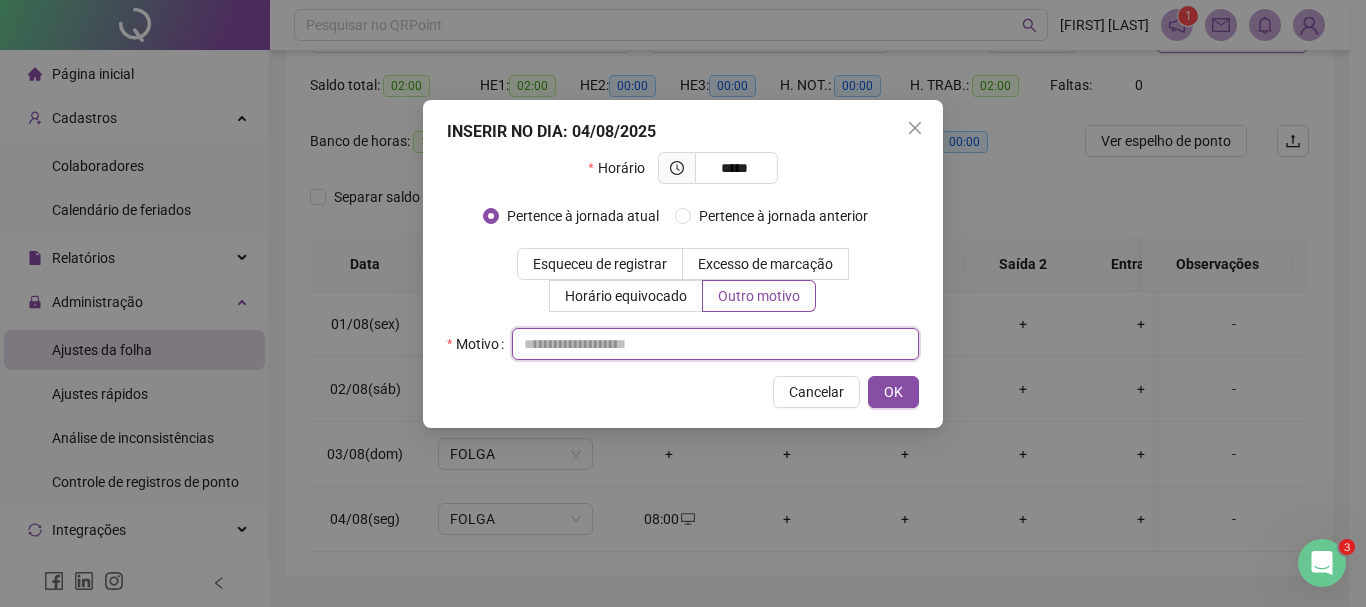 click at bounding box center (715, 344) 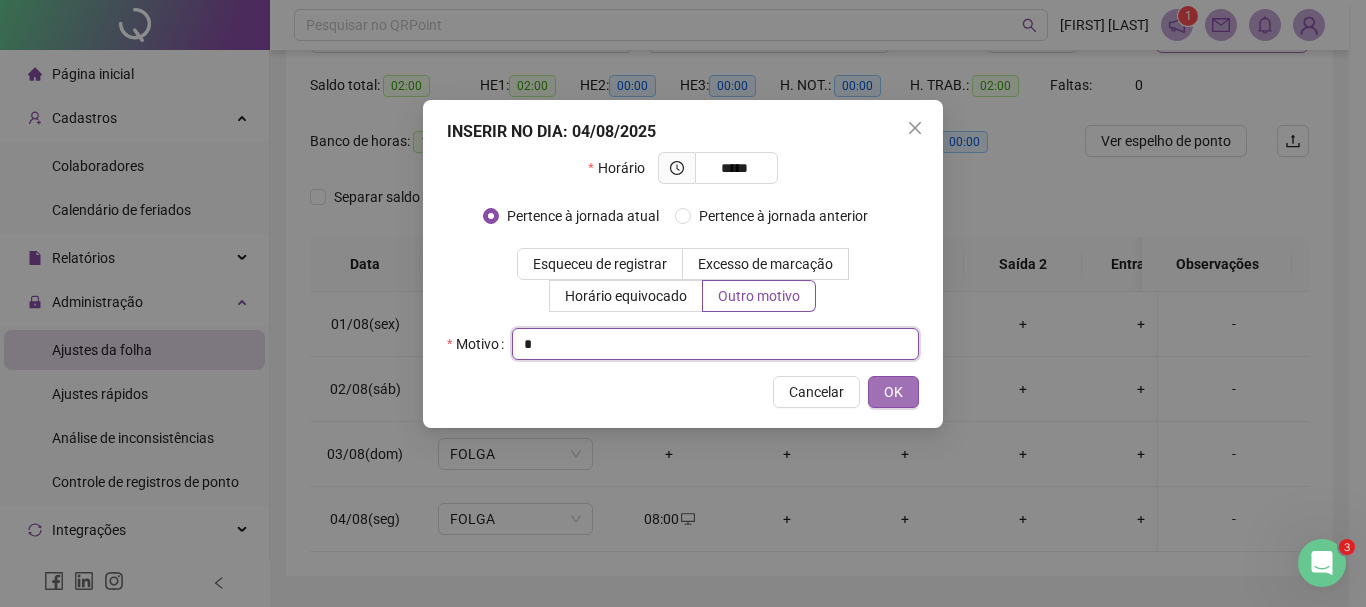 type on "*" 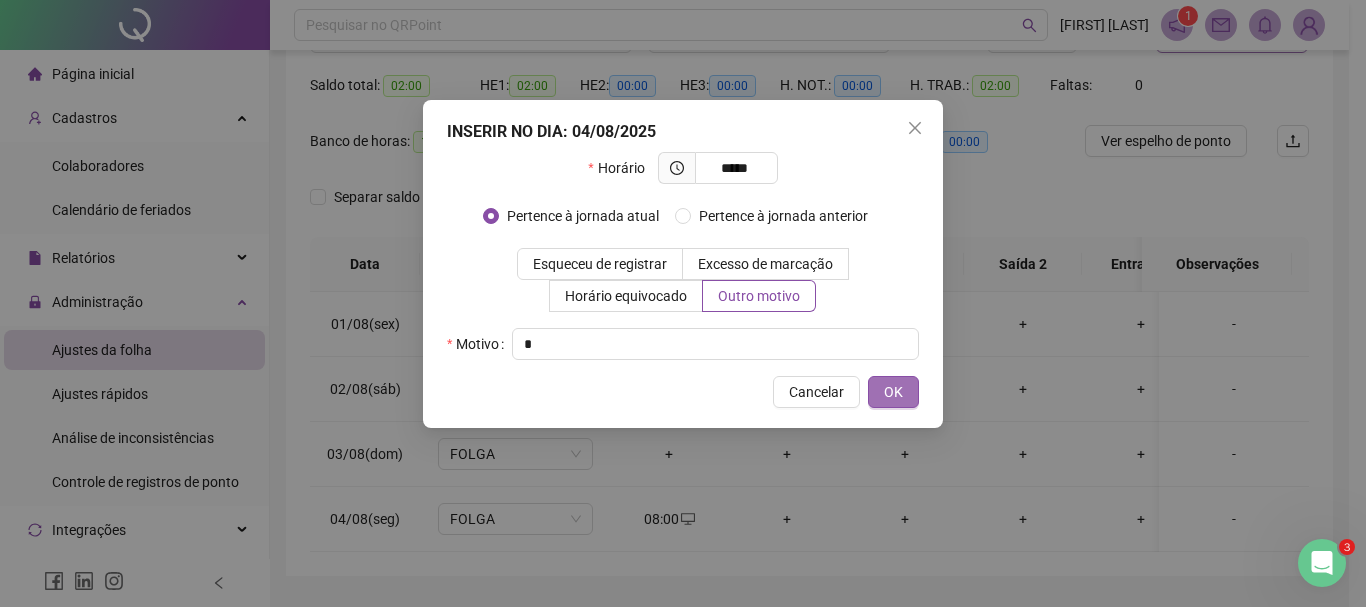 click on "OK" at bounding box center [893, 392] 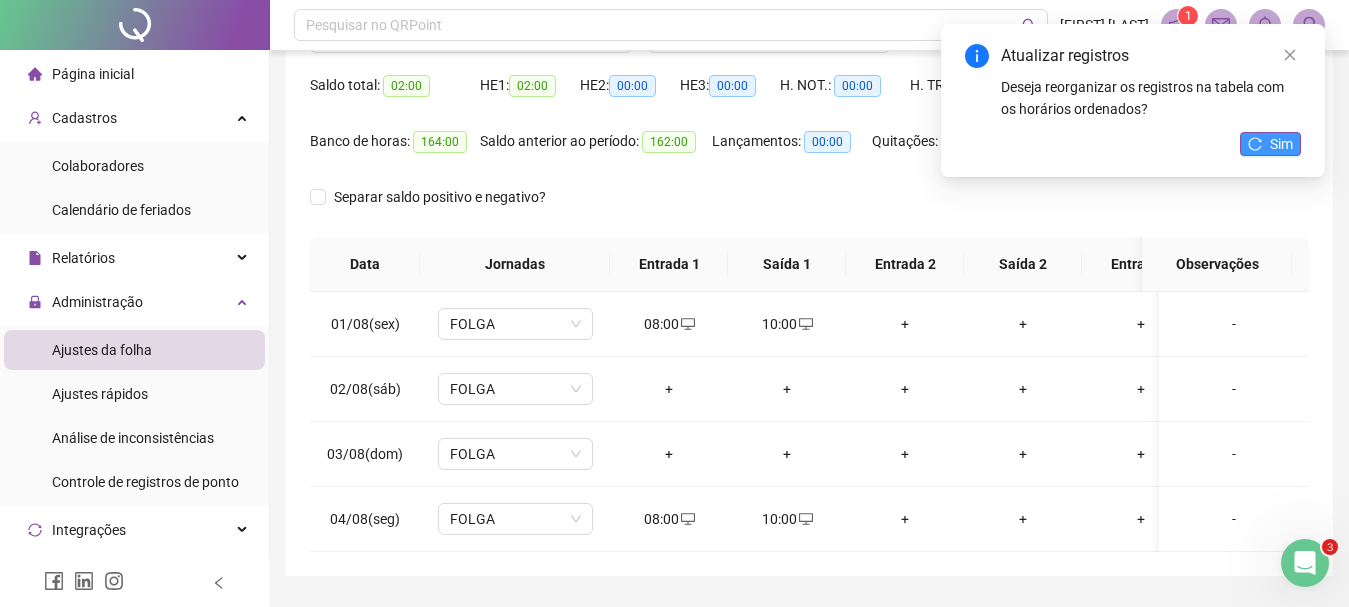 click on "Sim" at bounding box center [1270, 144] 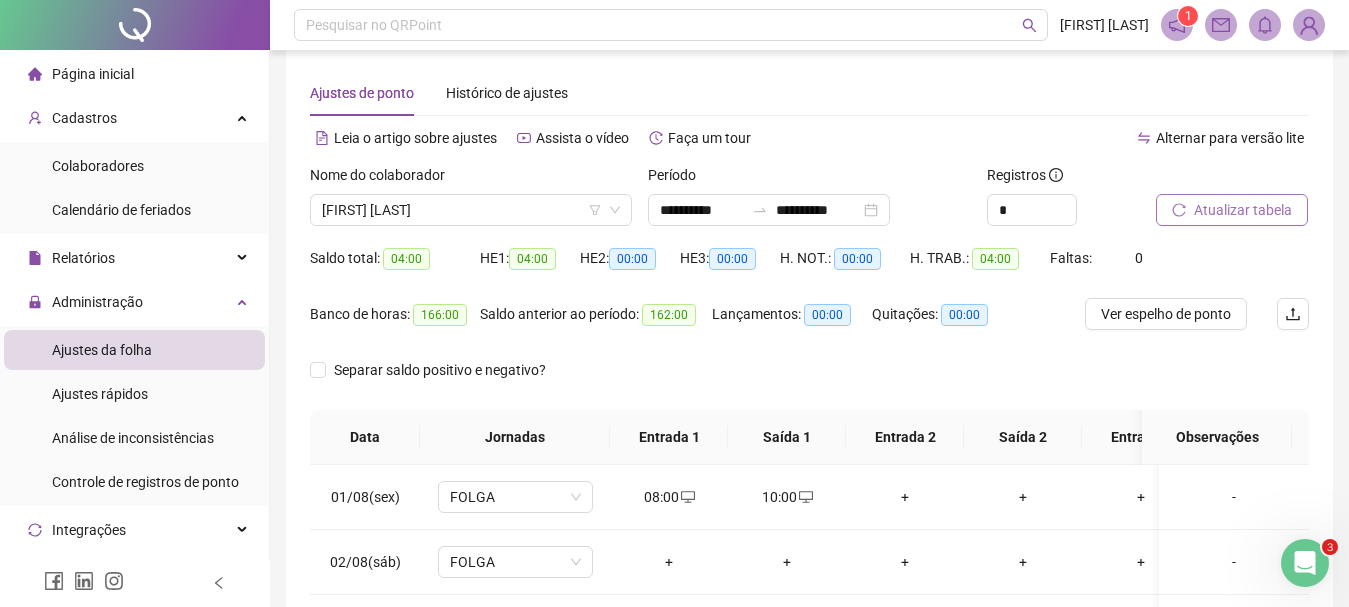 scroll, scrollTop: 0, scrollLeft: 0, axis: both 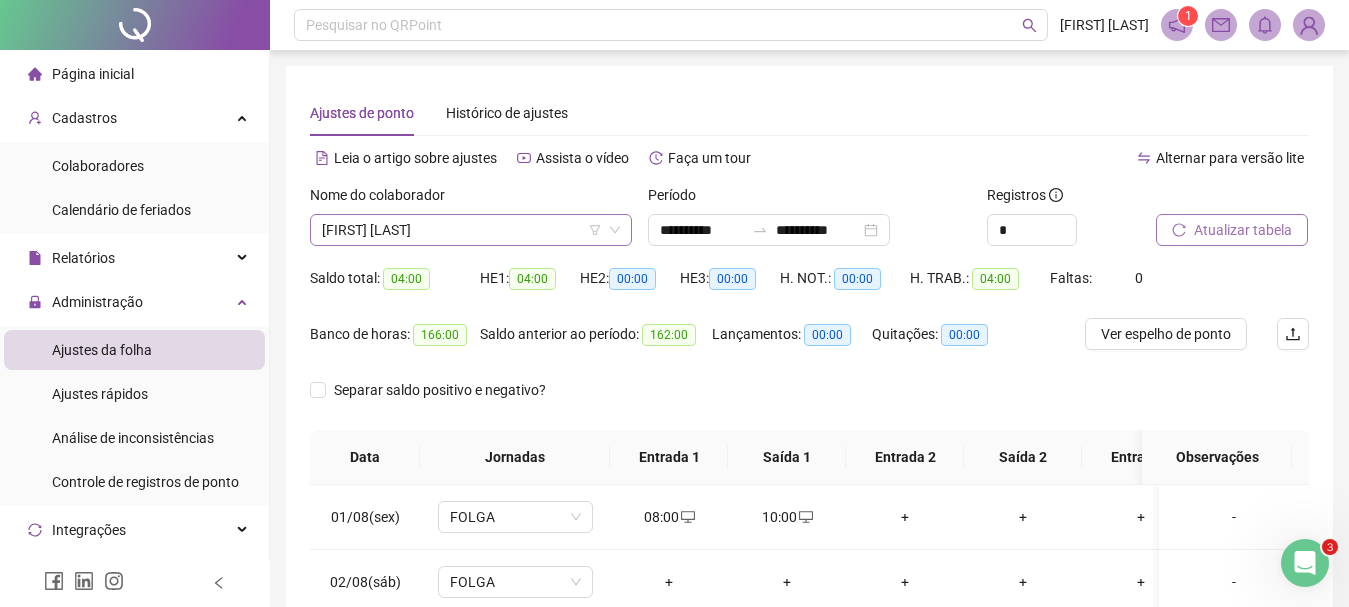 click on "[FIRST] [LAST]" at bounding box center [471, 230] 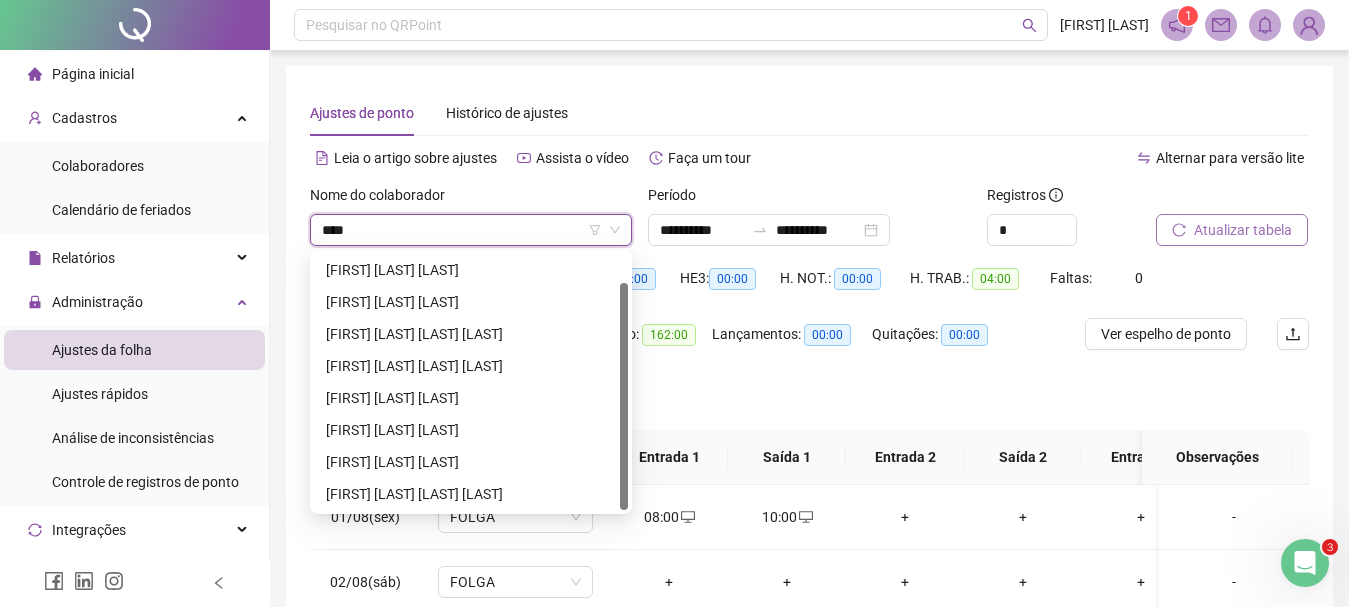 scroll, scrollTop: 0, scrollLeft: 0, axis: both 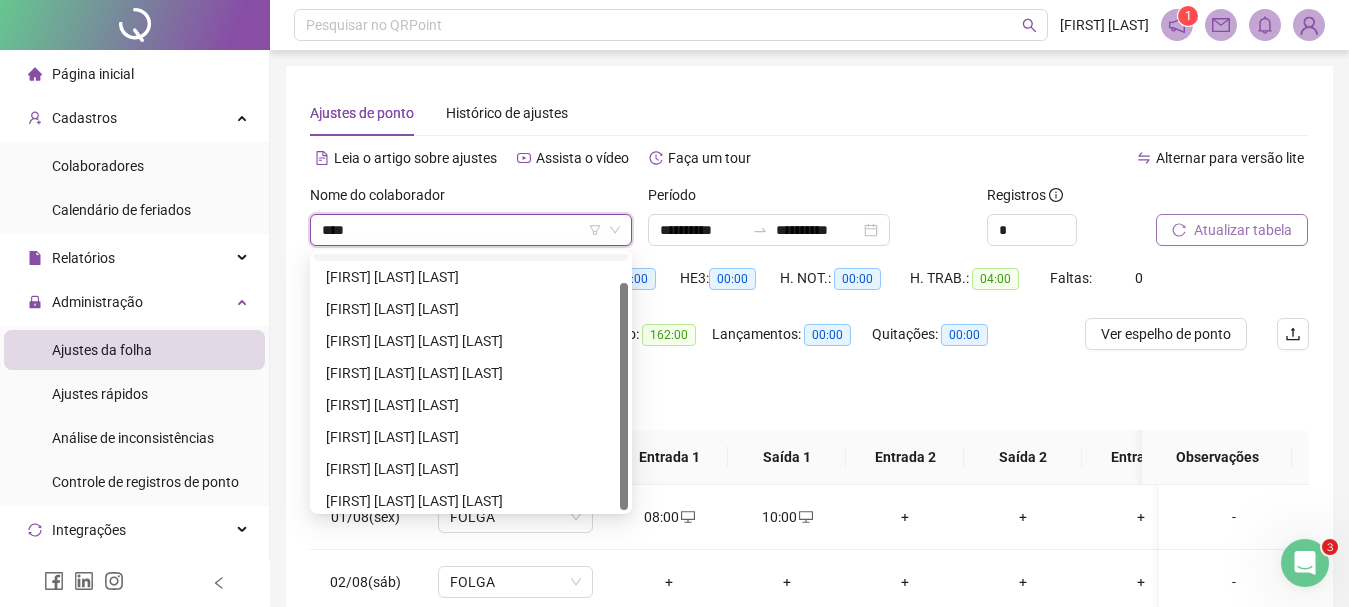 type on "*****" 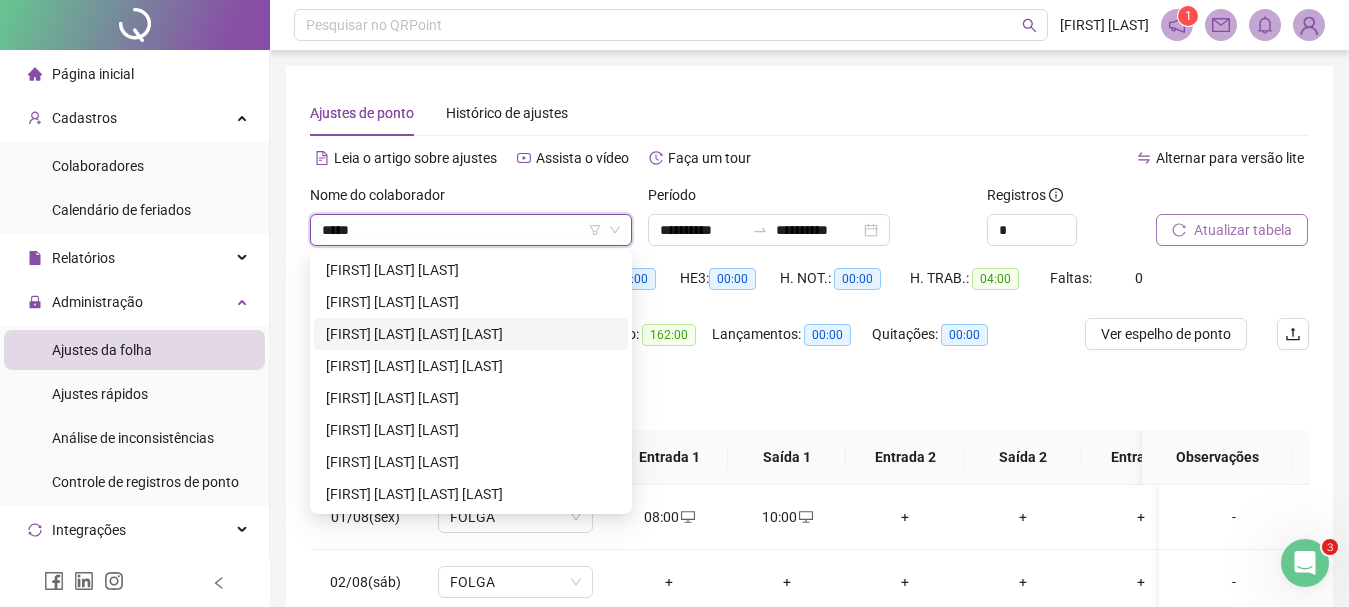 click on "[FIRST] [LAST] [LAST] [LAST]" at bounding box center [471, 334] 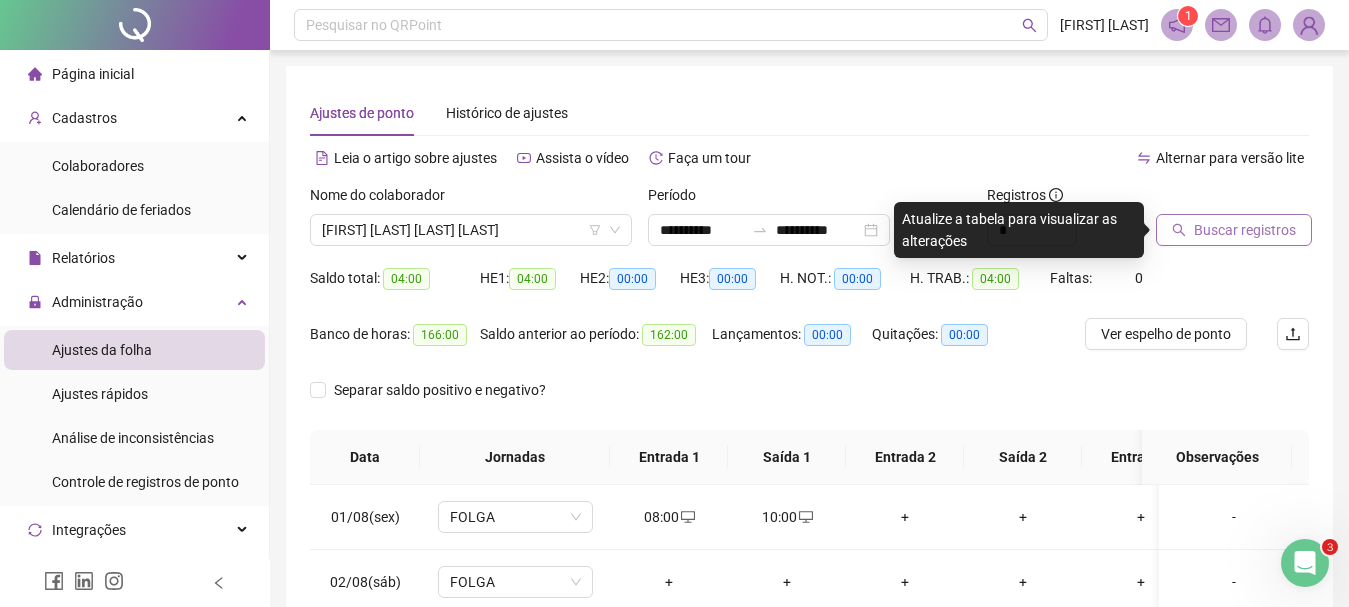 click on "Buscar registros" at bounding box center (1245, 230) 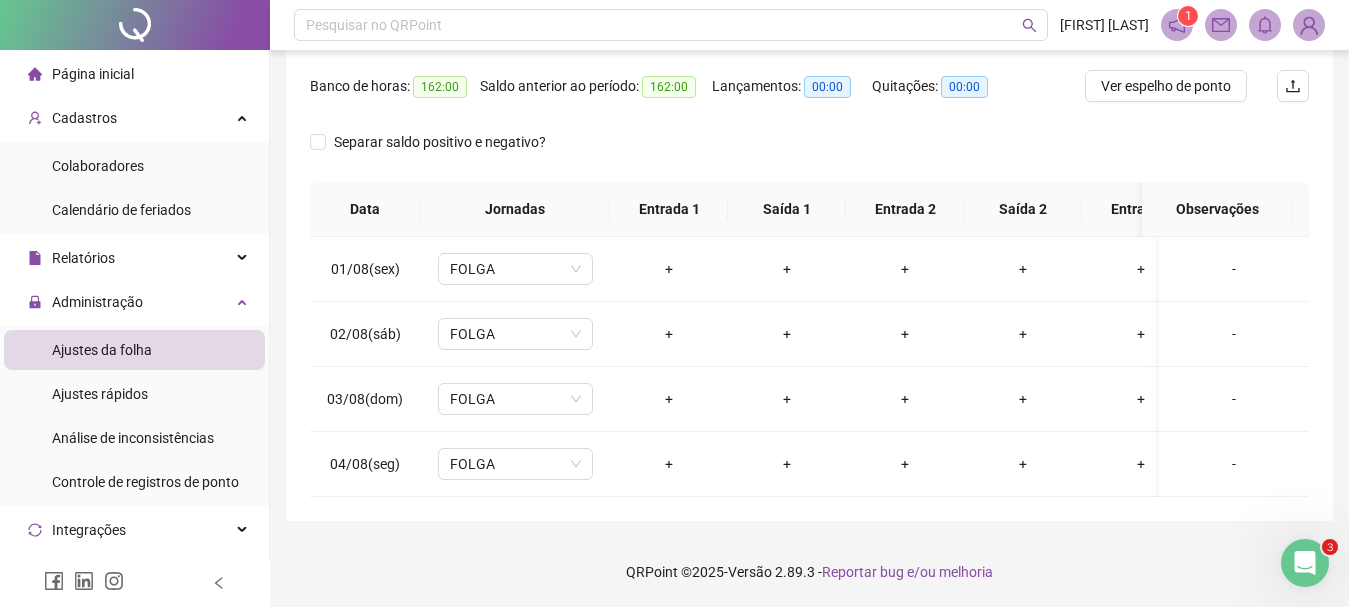 scroll, scrollTop: 257, scrollLeft: 0, axis: vertical 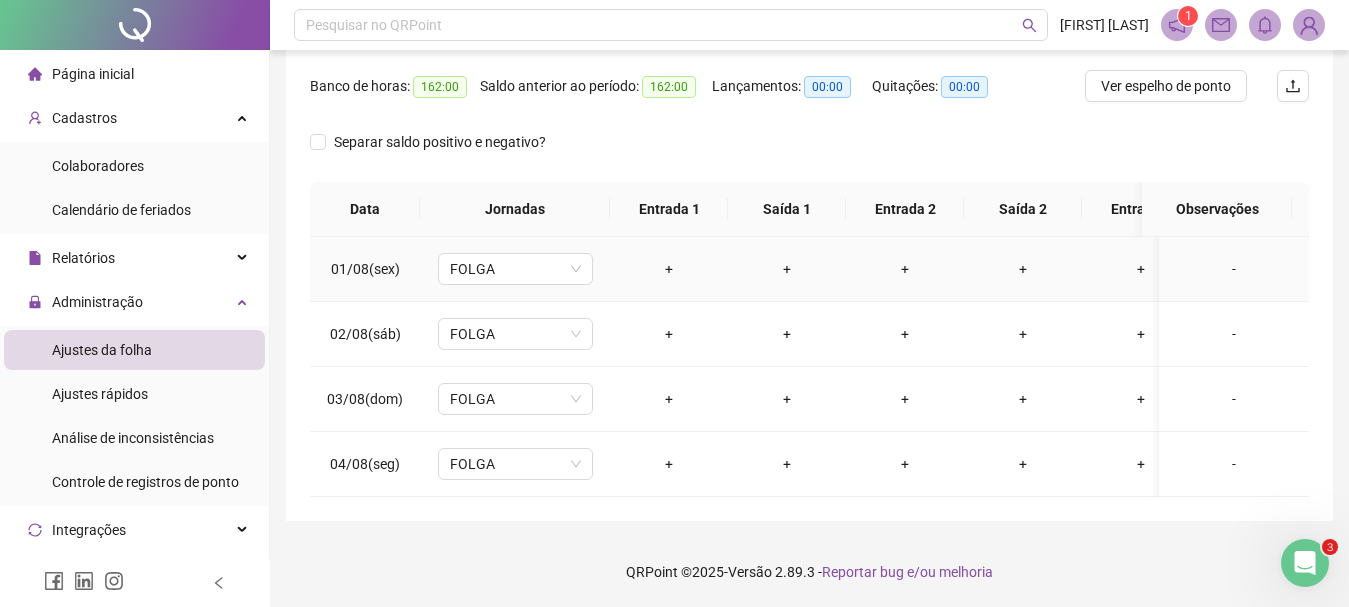 click on "+" at bounding box center (669, 269) 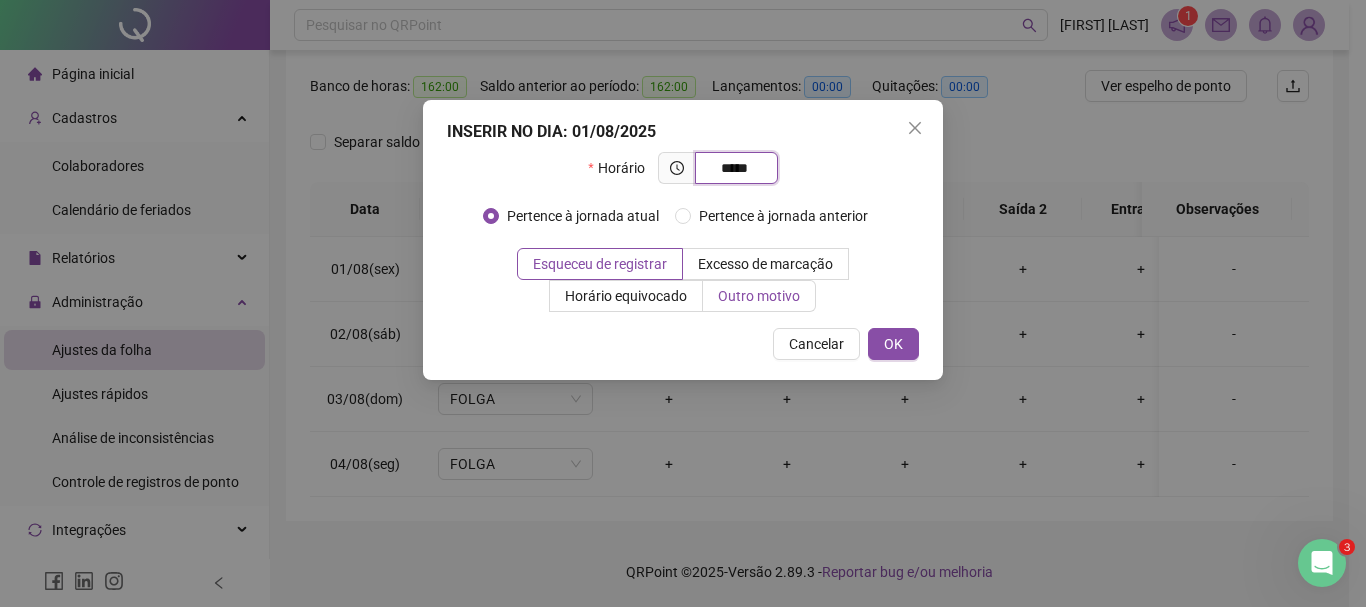 type on "*****" 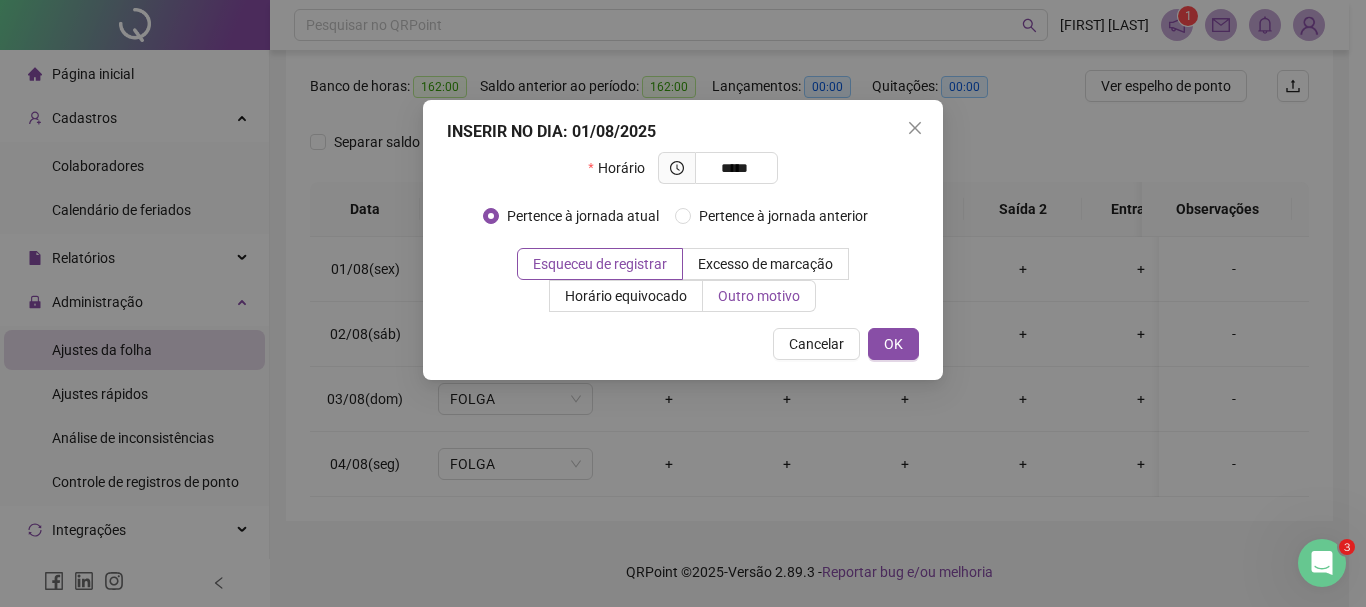 click on "Outro motivo" at bounding box center [759, 296] 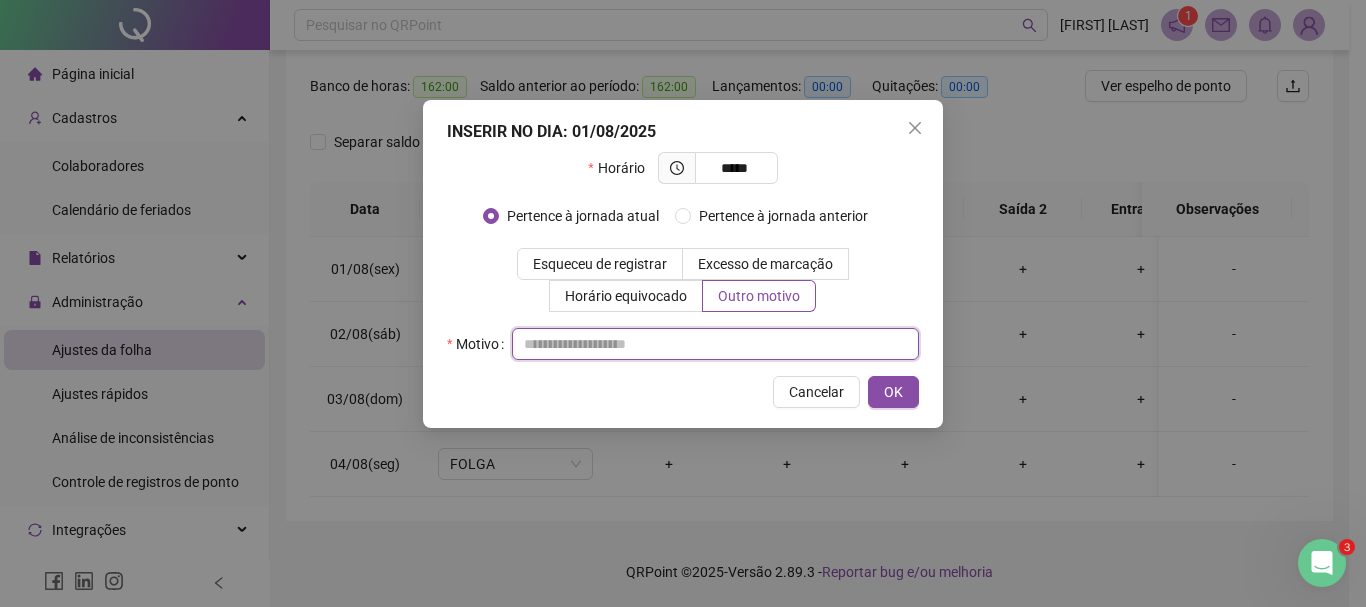 click at bounding box center (715, 344) 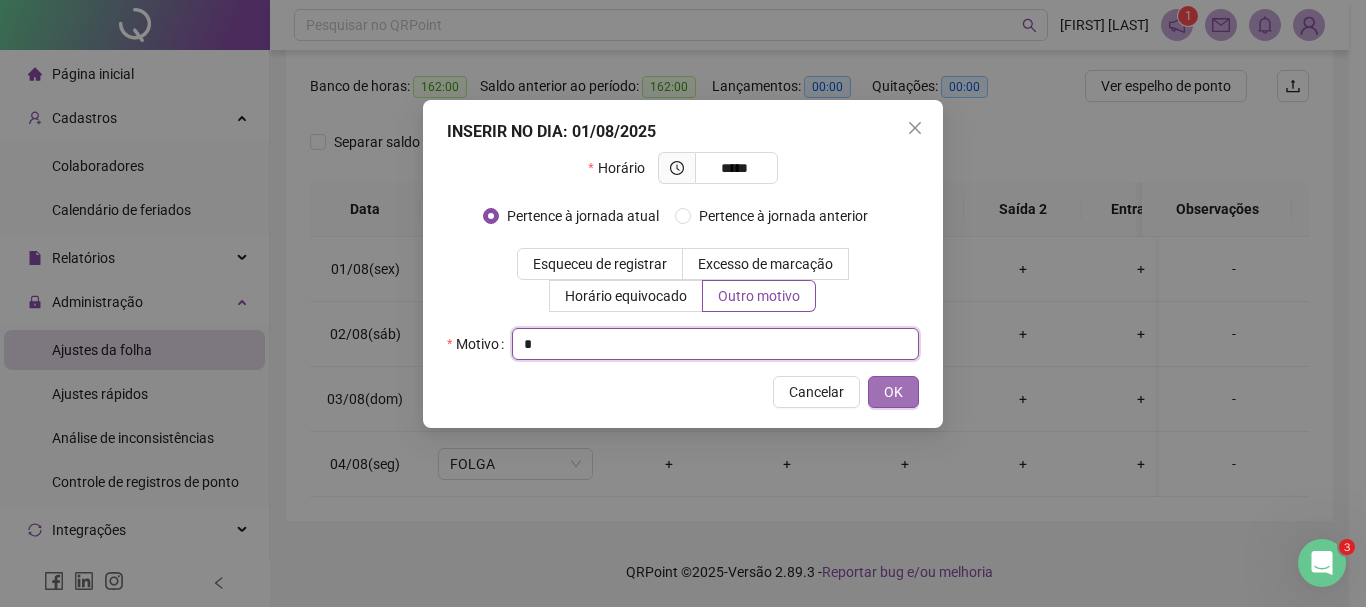 type on "*" 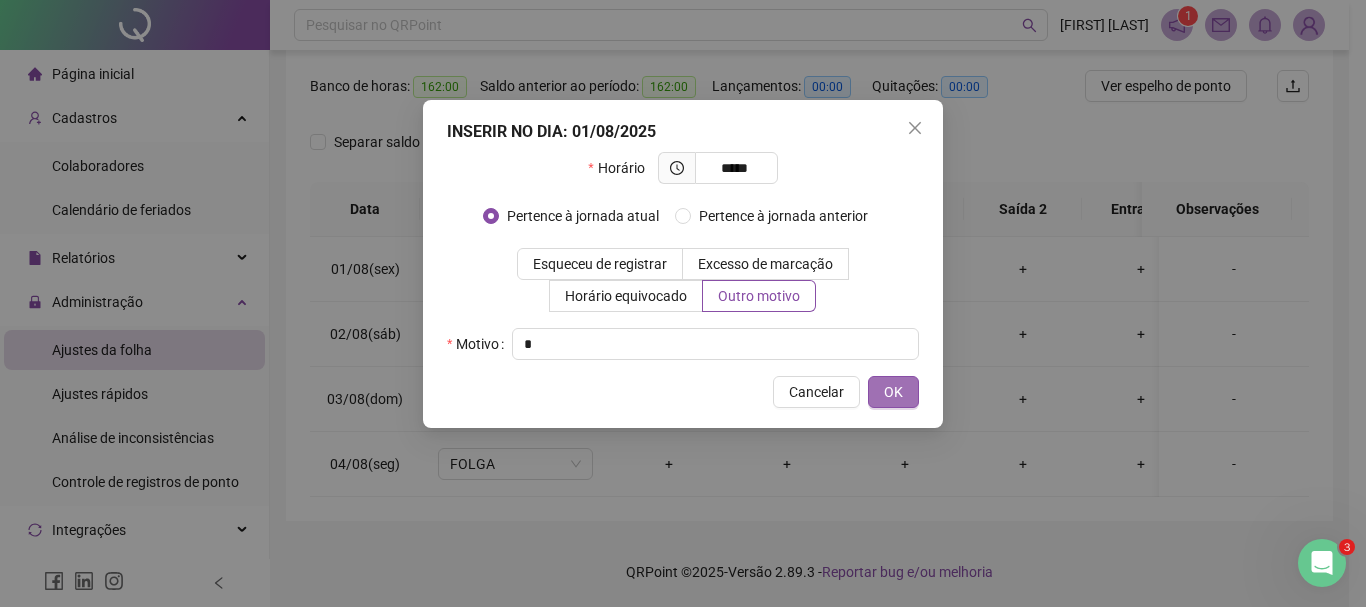 click on "OK" at bounding box center [893, 392] 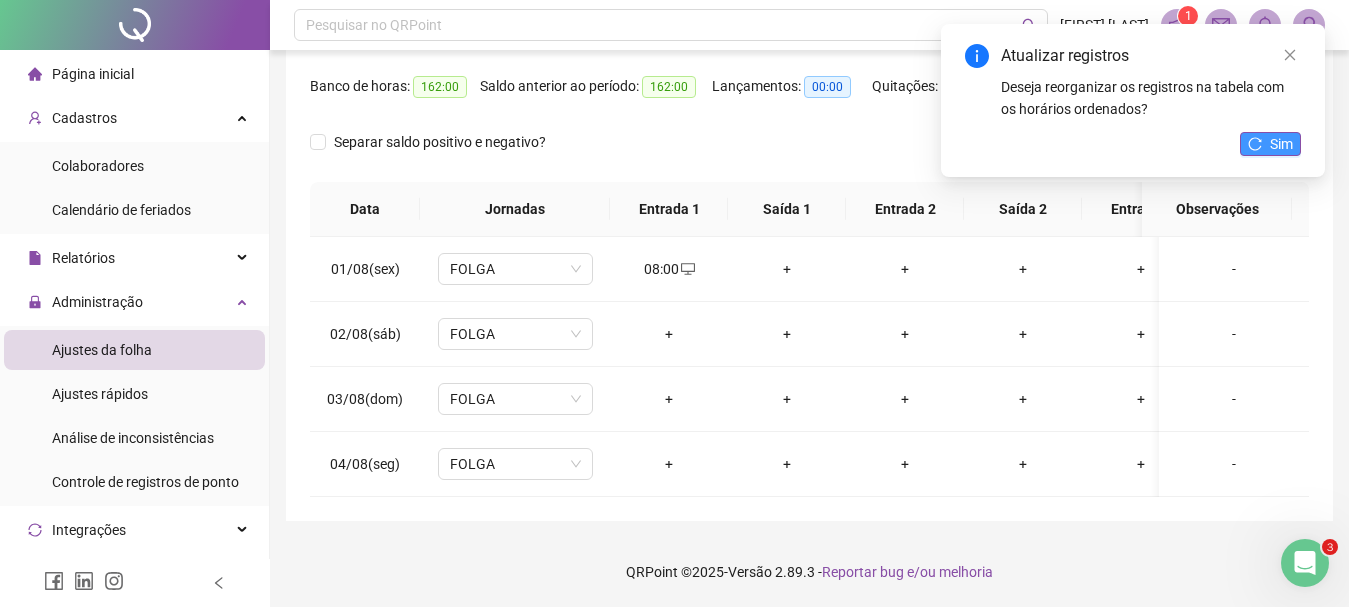 click on "Sim" at bounding box center (1281, 144) 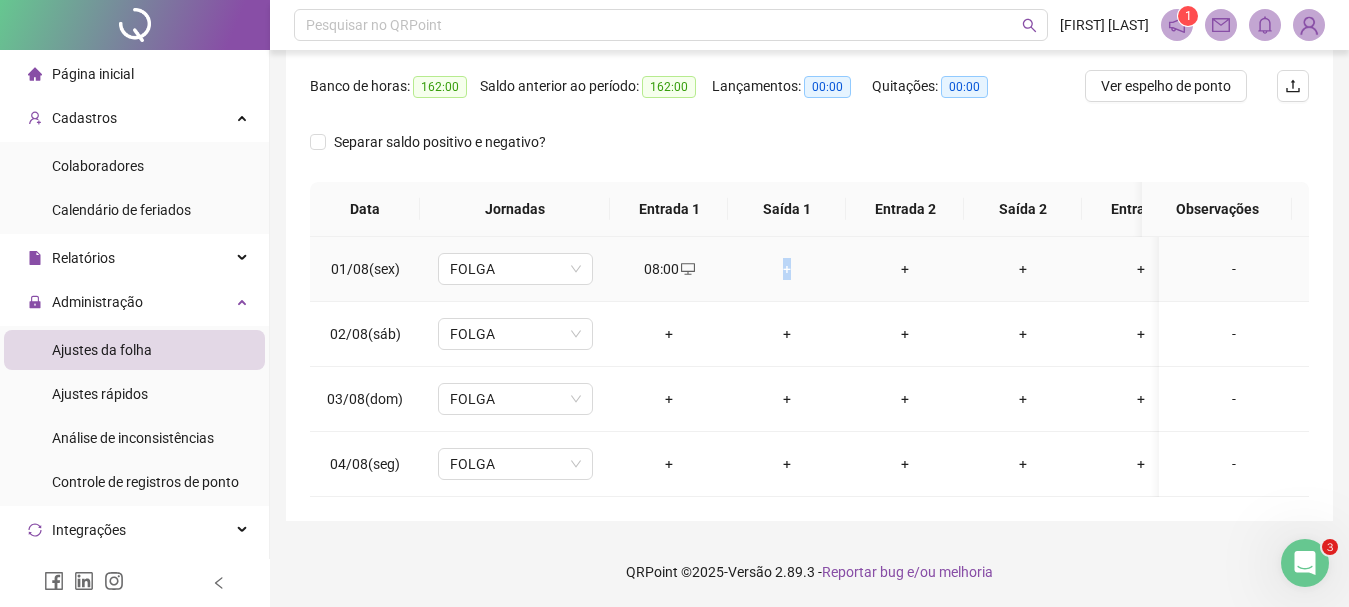 click on "+" at bounding box center [787, 269] 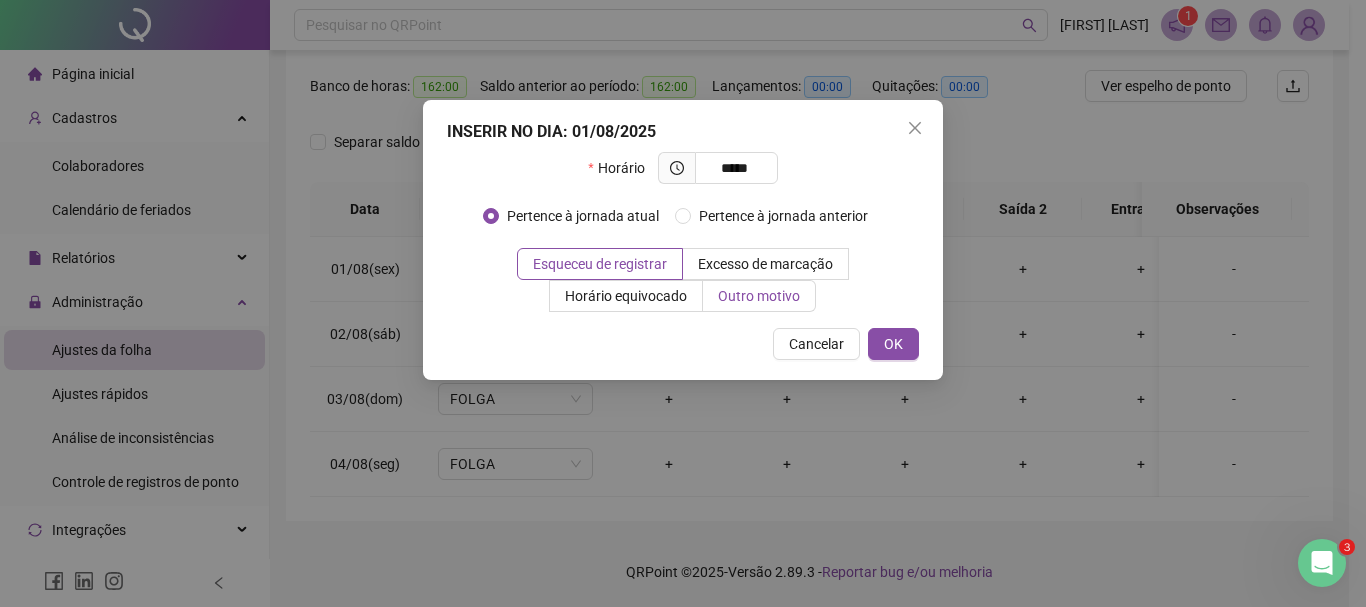 type on "*****" 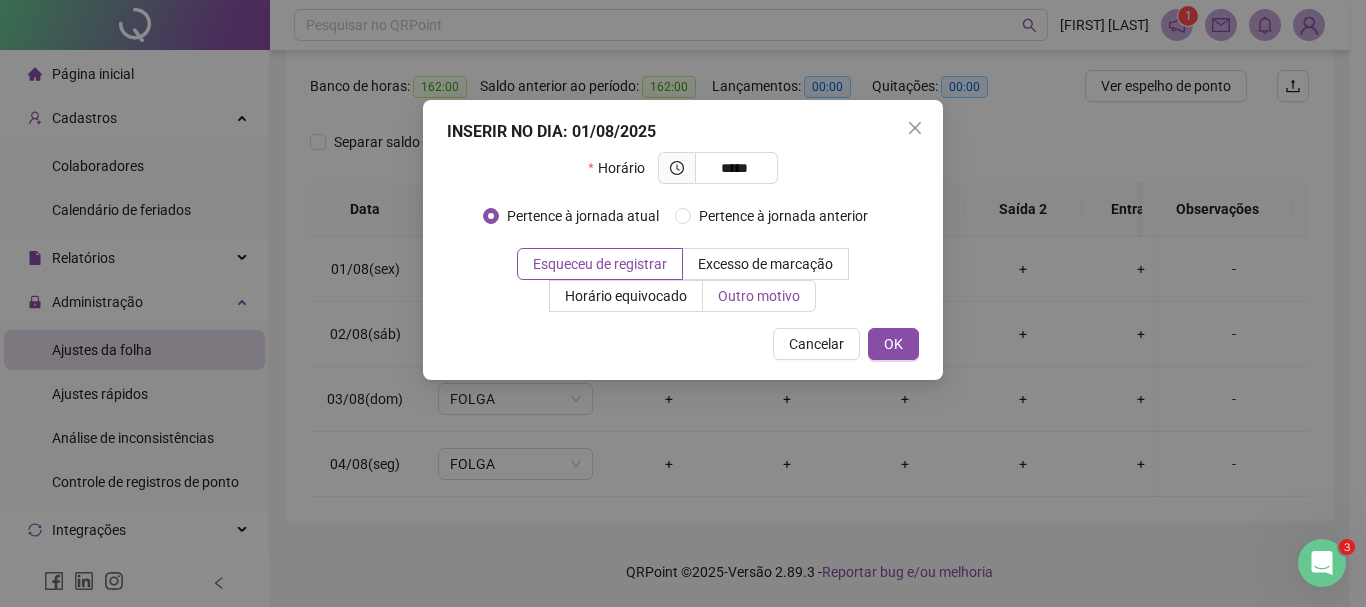 click on "Outro motivo" at bounding box center [759, 296] 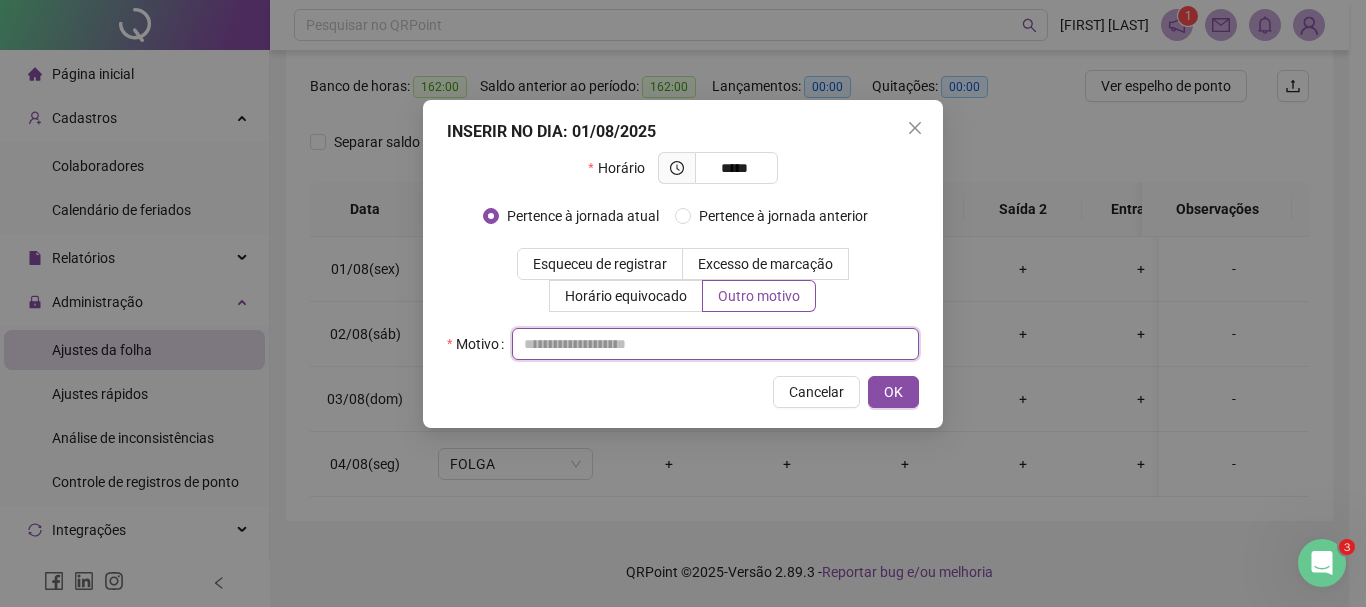 click at bounding box center (715, 344) 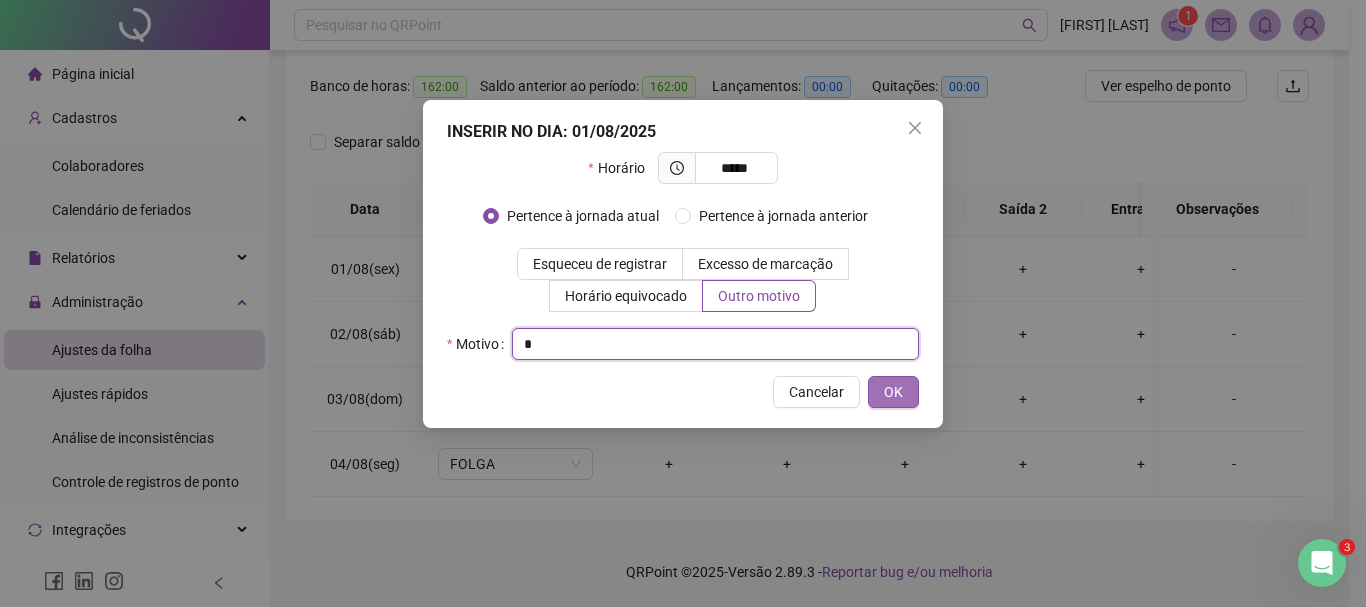 type on "*" 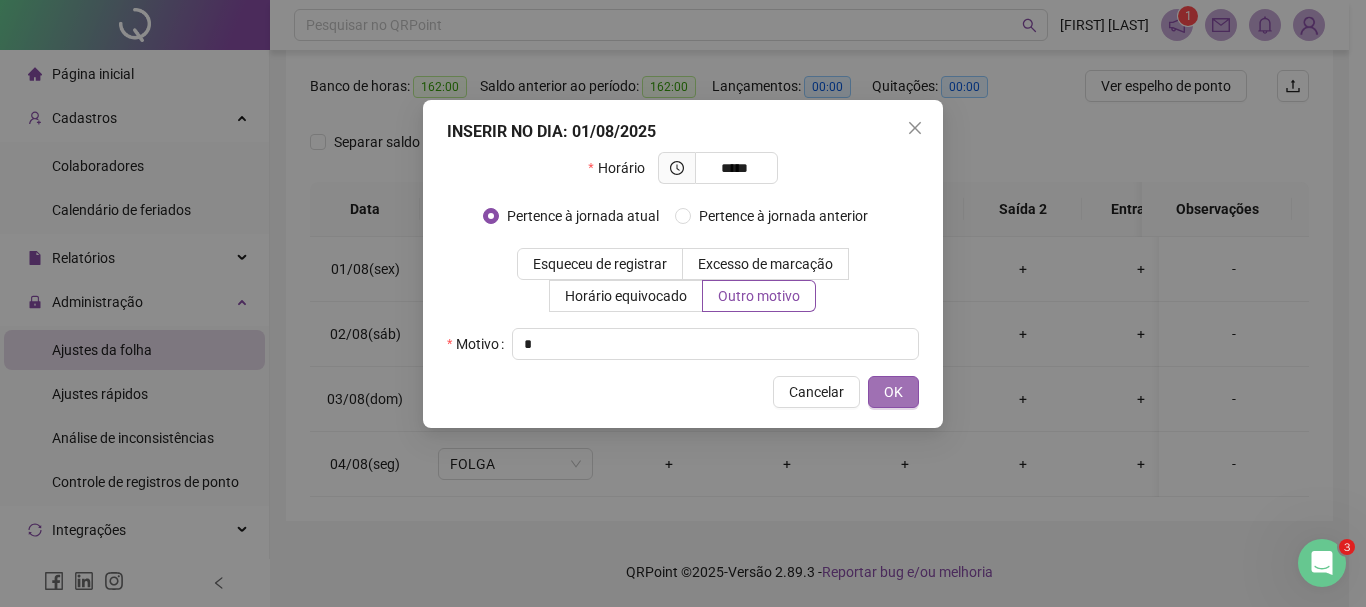 click on "OK" at bounding box center (893, 392) 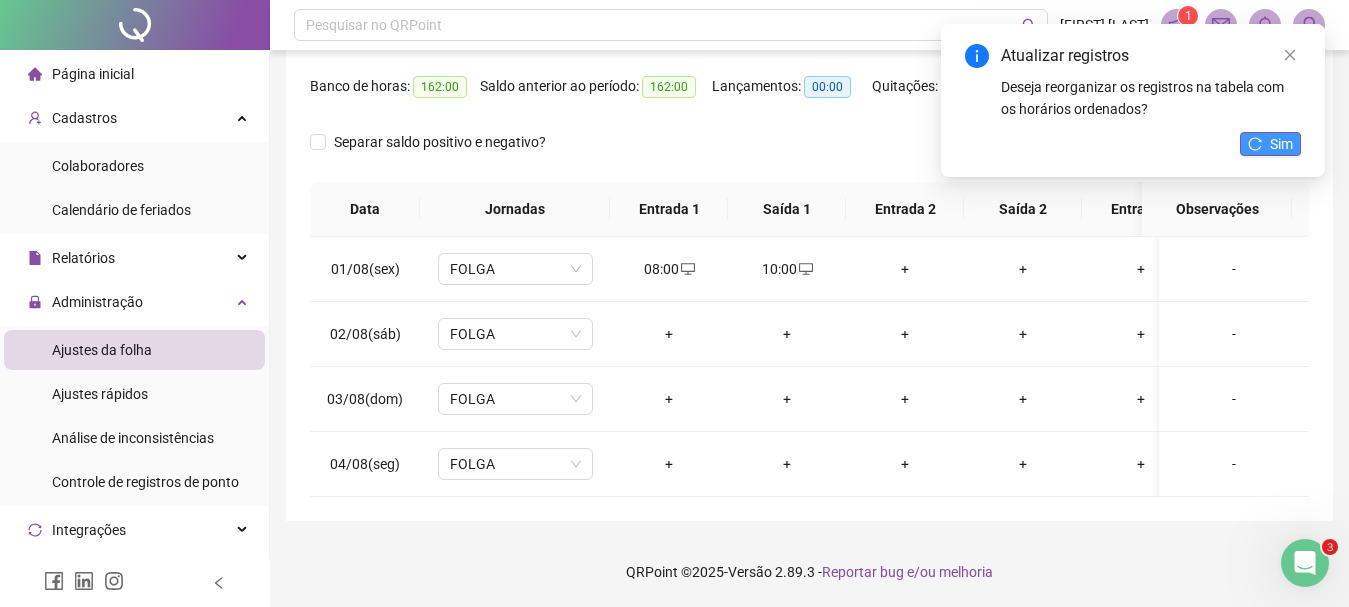 click on "Sim" at bounding box center [1281, 144] 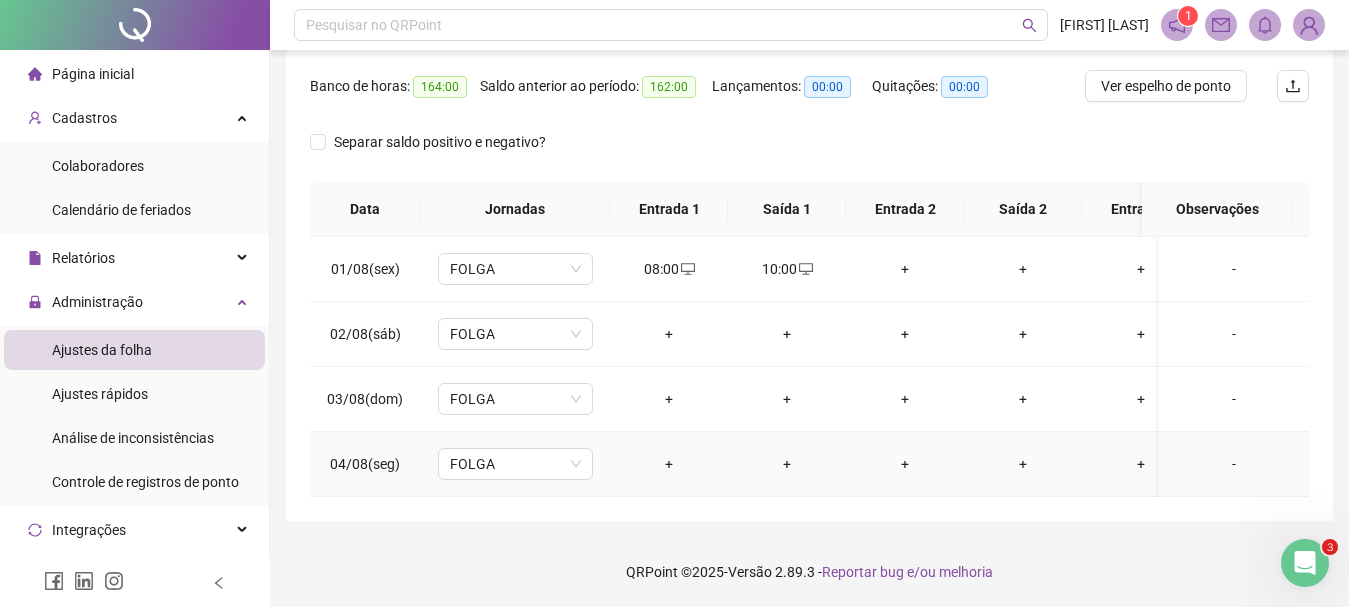 click on "+" at bounding box center [669, 464] 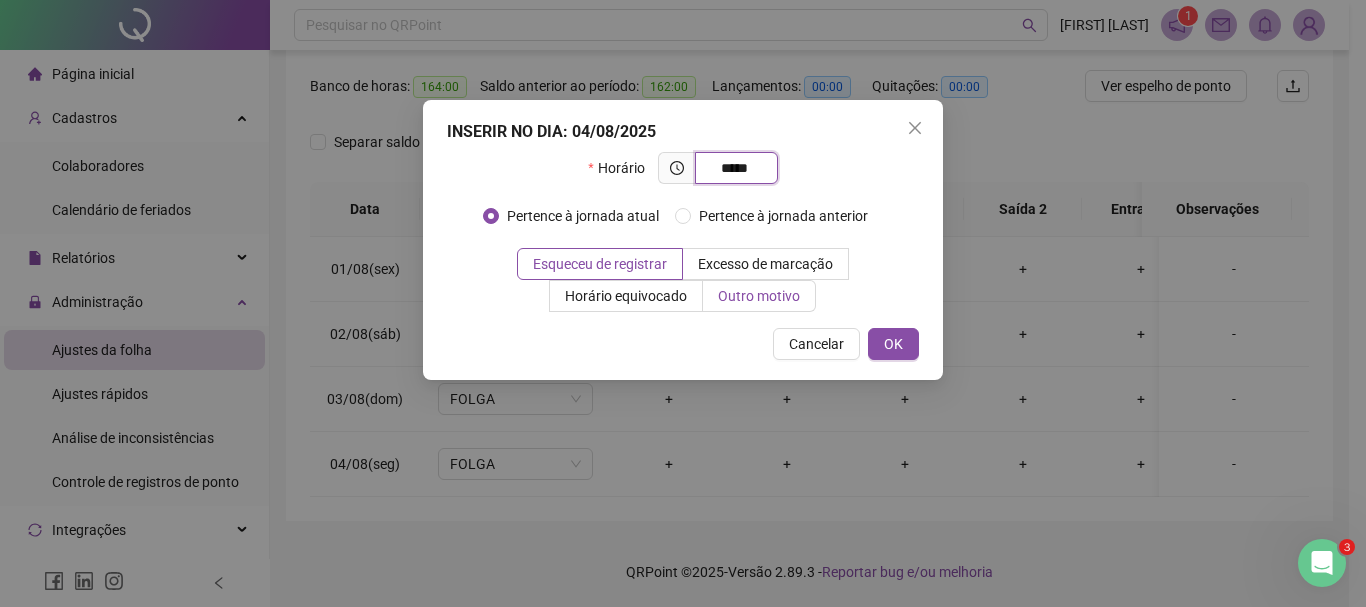 type on "*****" 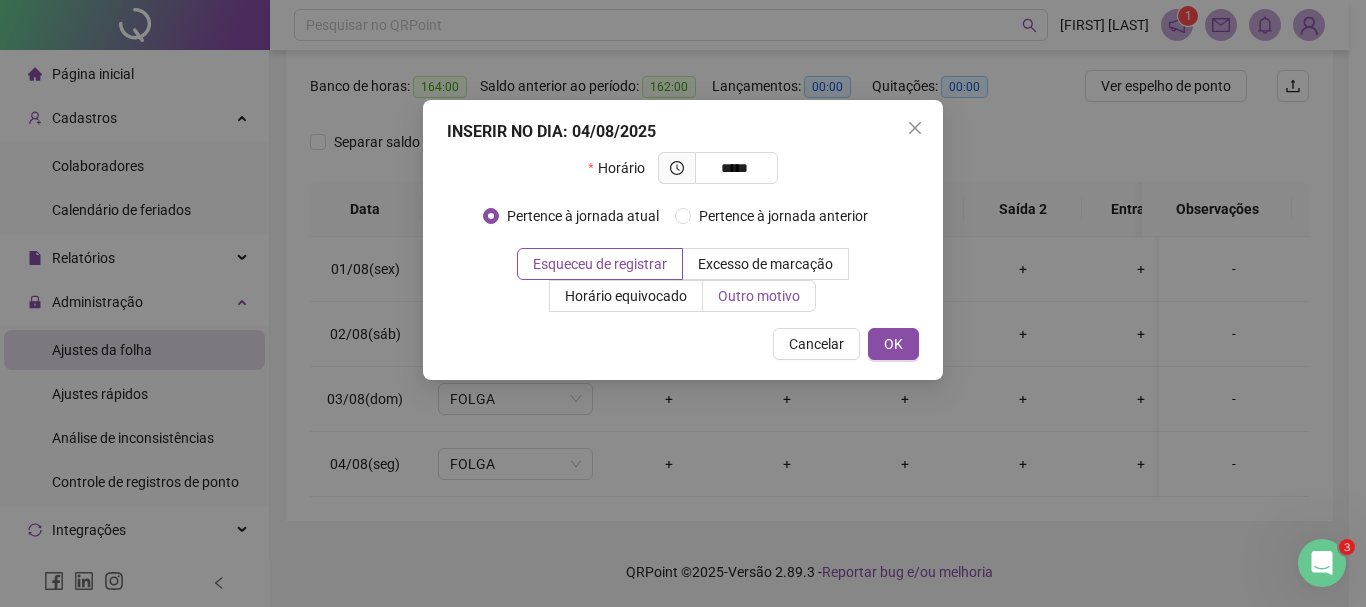 click on "Outro motivo" at bounding box center (759, 296) 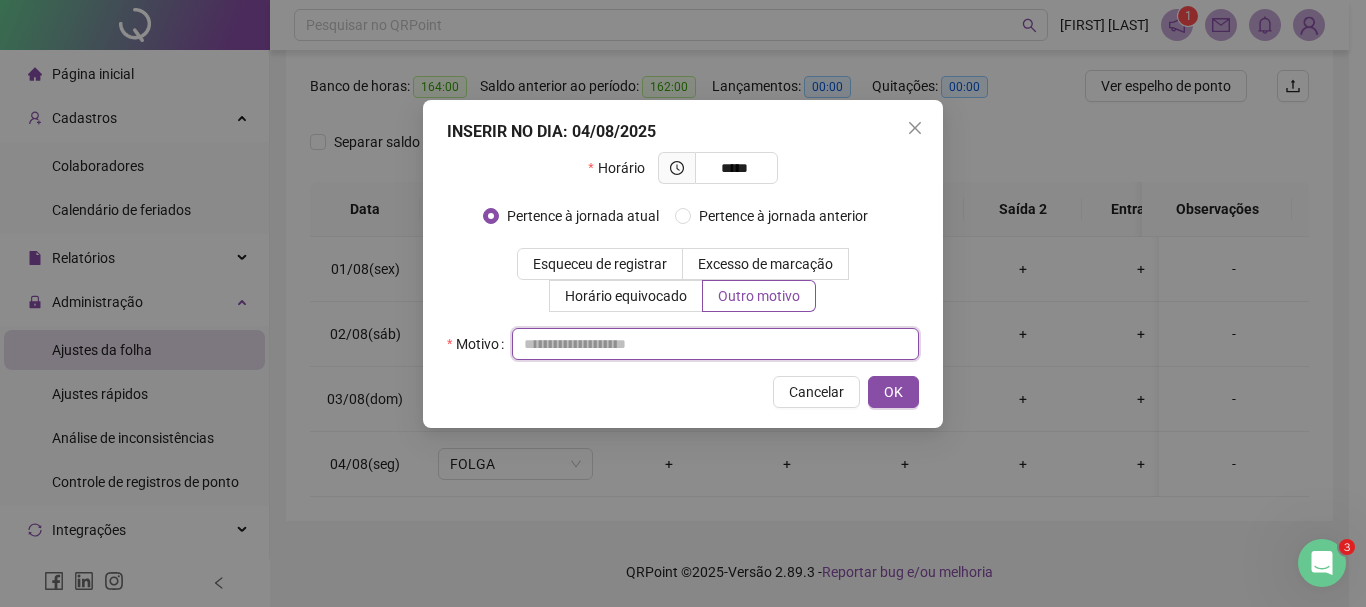 click at bounding box center (715, 344) 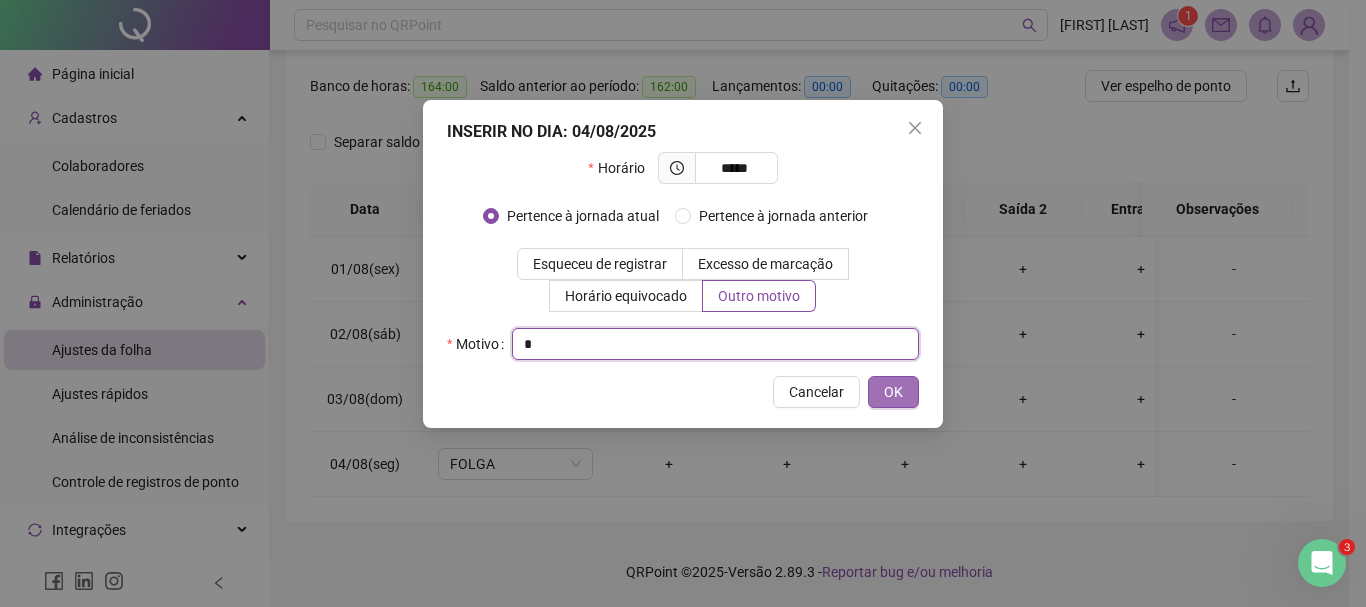 type on "*" 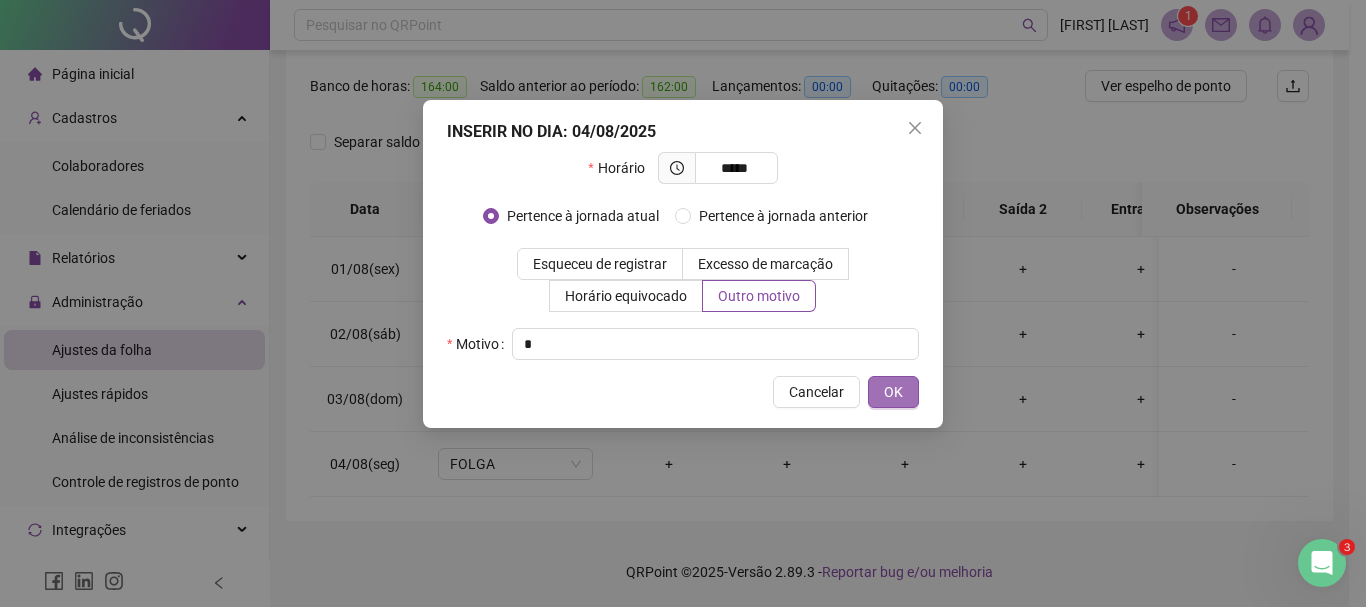 click on "OK" at bounding box center [893, 392] 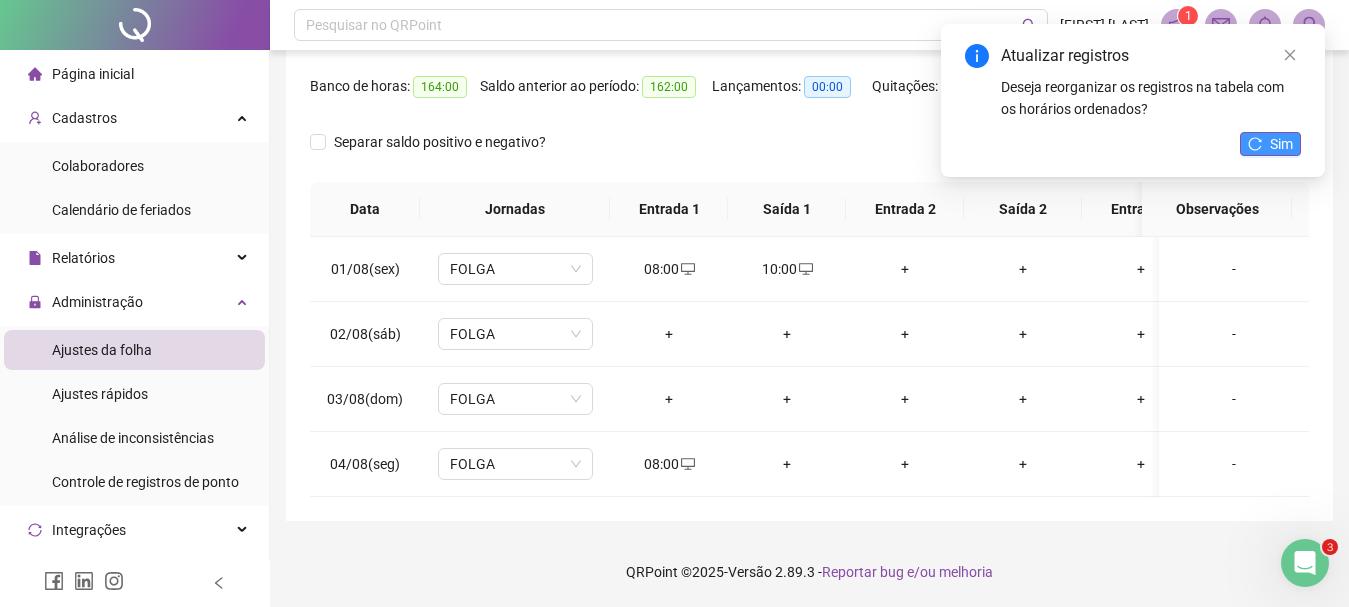click on "Sim" at bounding box center (1270, 144) 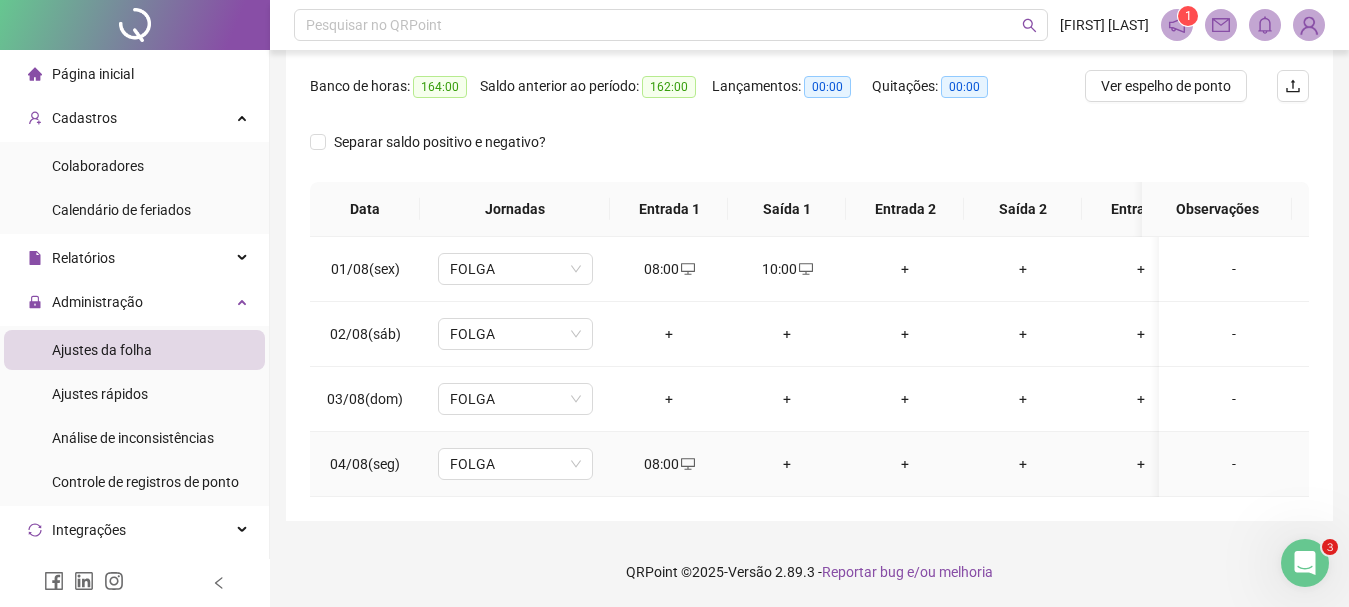 click on "+" at bounding box center [787, 464] 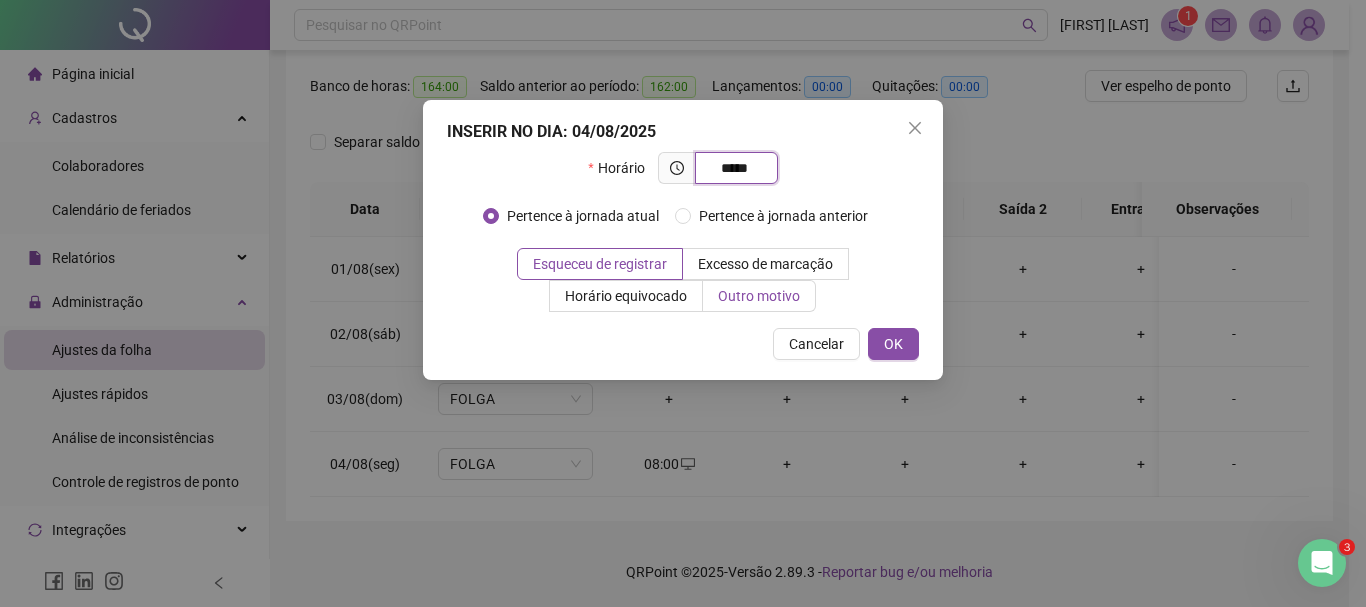 type on "*****" 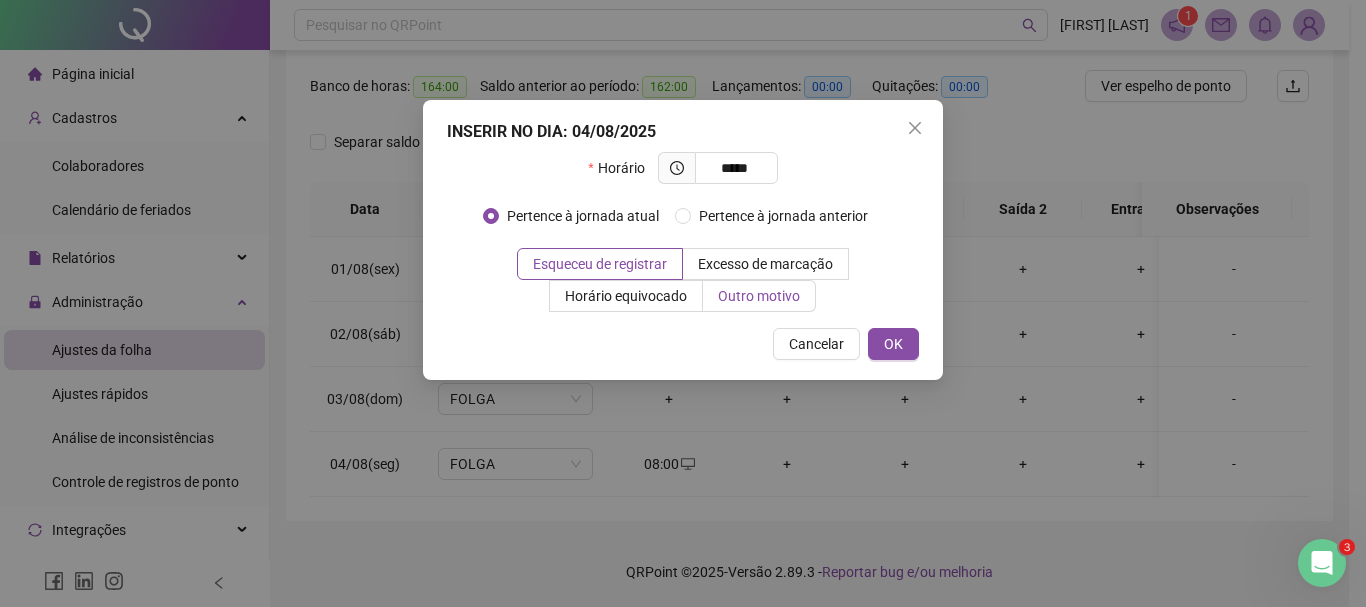 click on "Outro motivo" at bounding box center [759, 296] 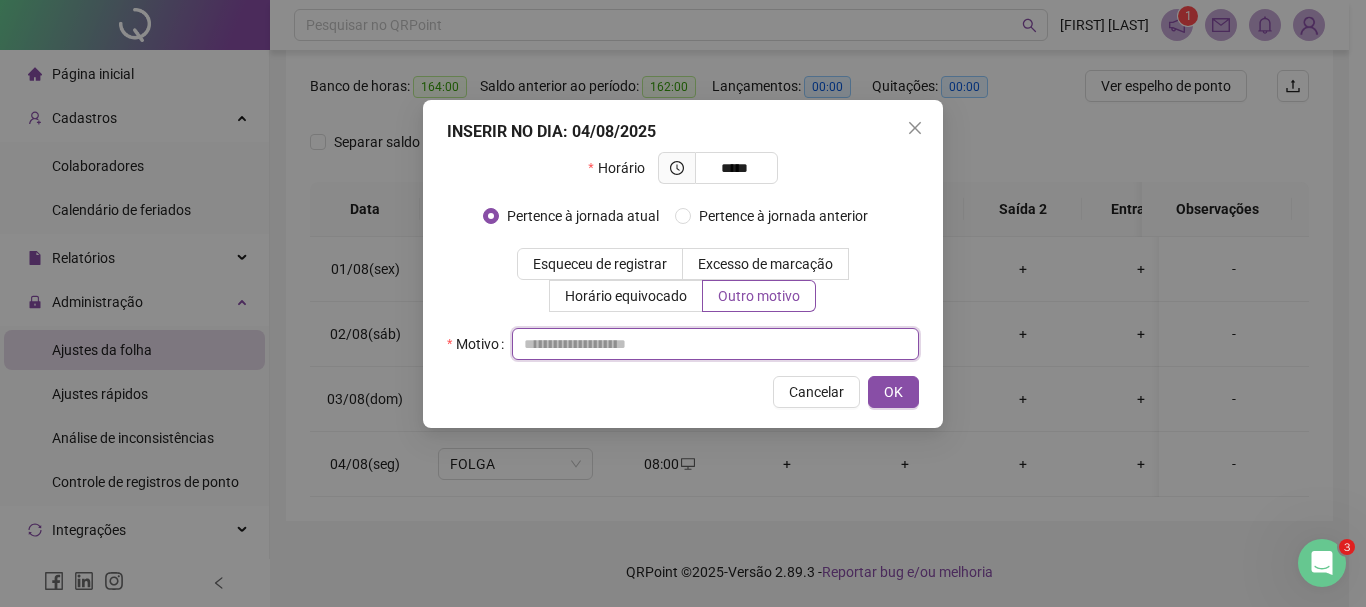 click at bounding box center [715, 344] 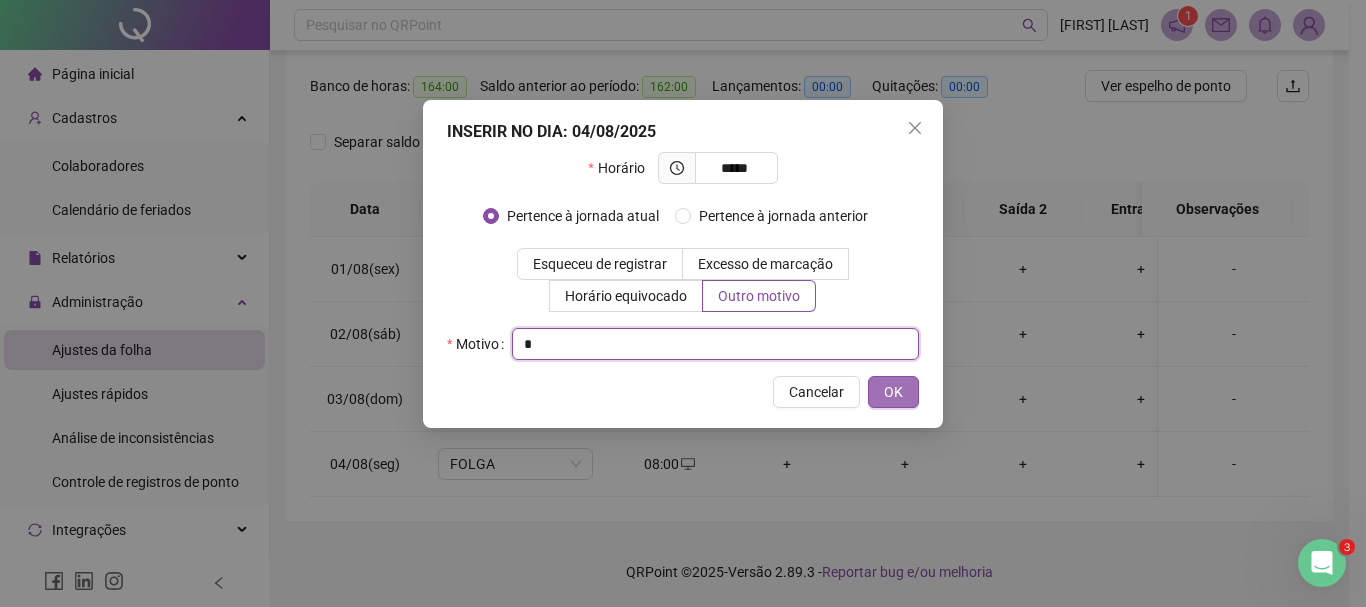 type on "*" 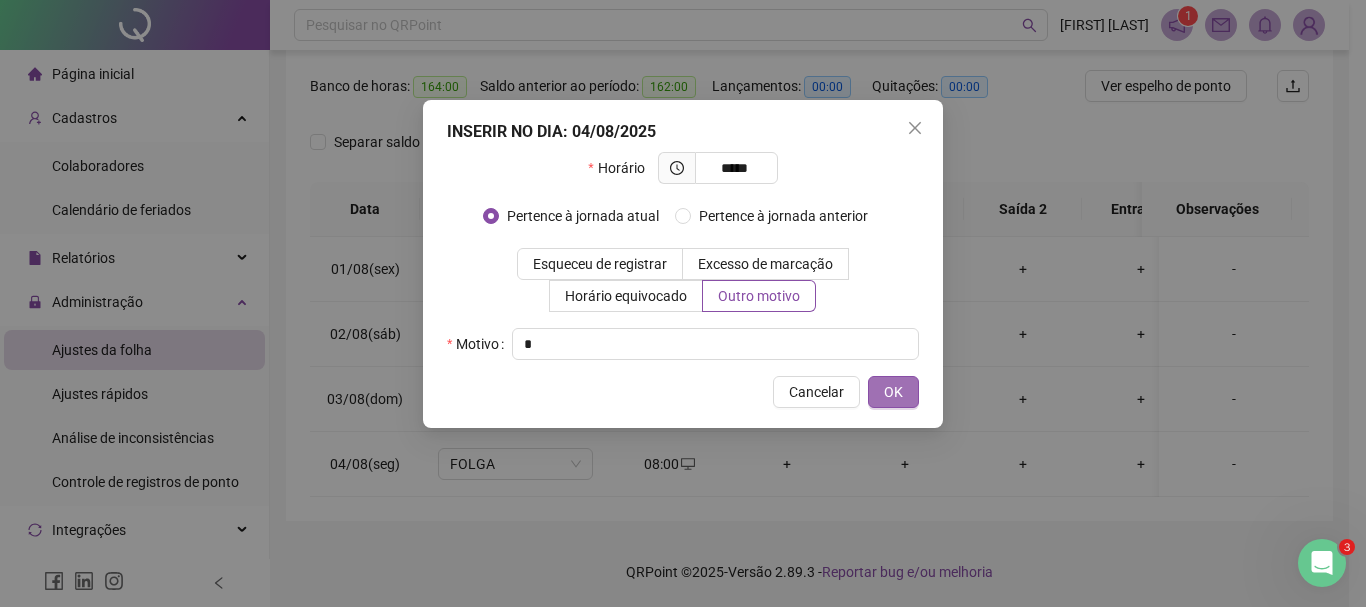 click on "OK" at bounding box center [893, 392] 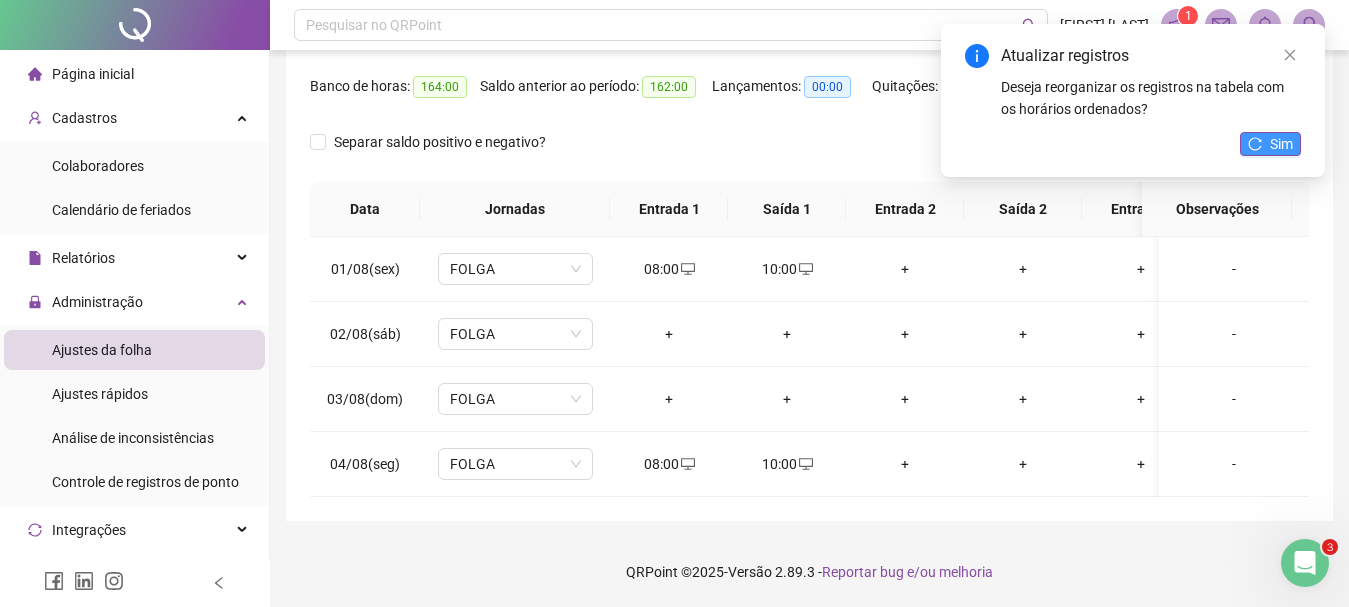 click on "Sim" at bounding box center [1270, 144] 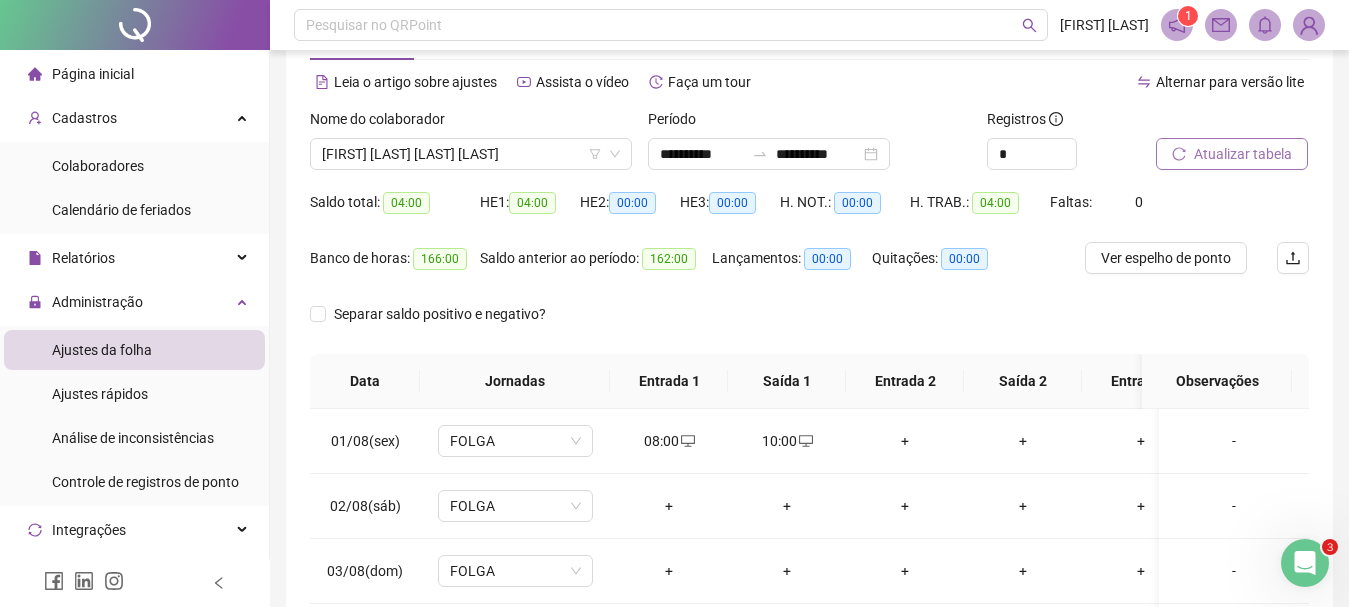 scroll, scrollTop: 72, scrollLeft: 0, axis: vertical 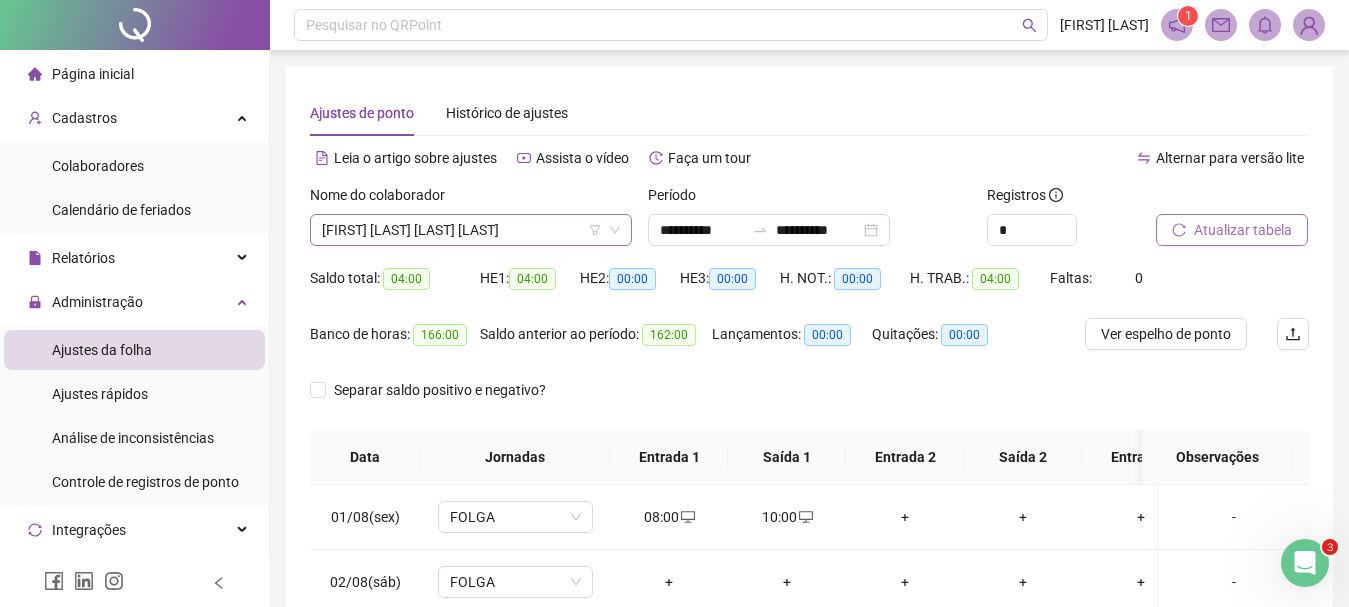 click on "[FIRST] [LAST] [LAST] [LAST]" at bounding box center [471, 230] 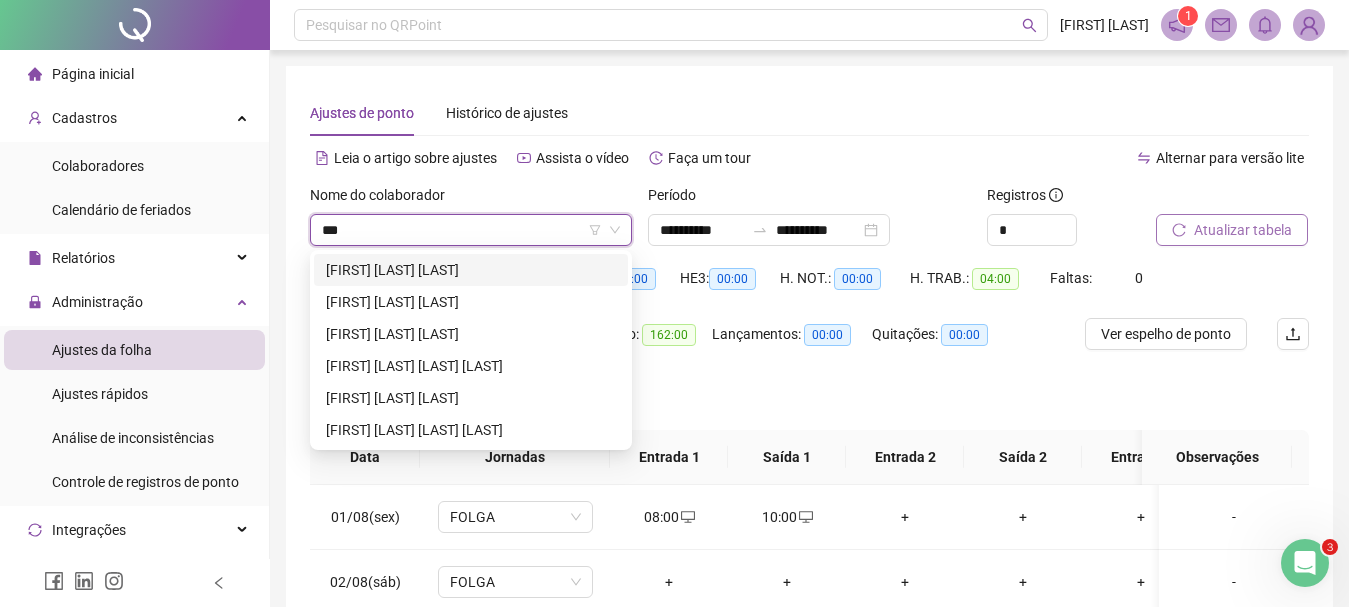 scroll, scrollTop: 0, scrollLeft: 0, axis: both 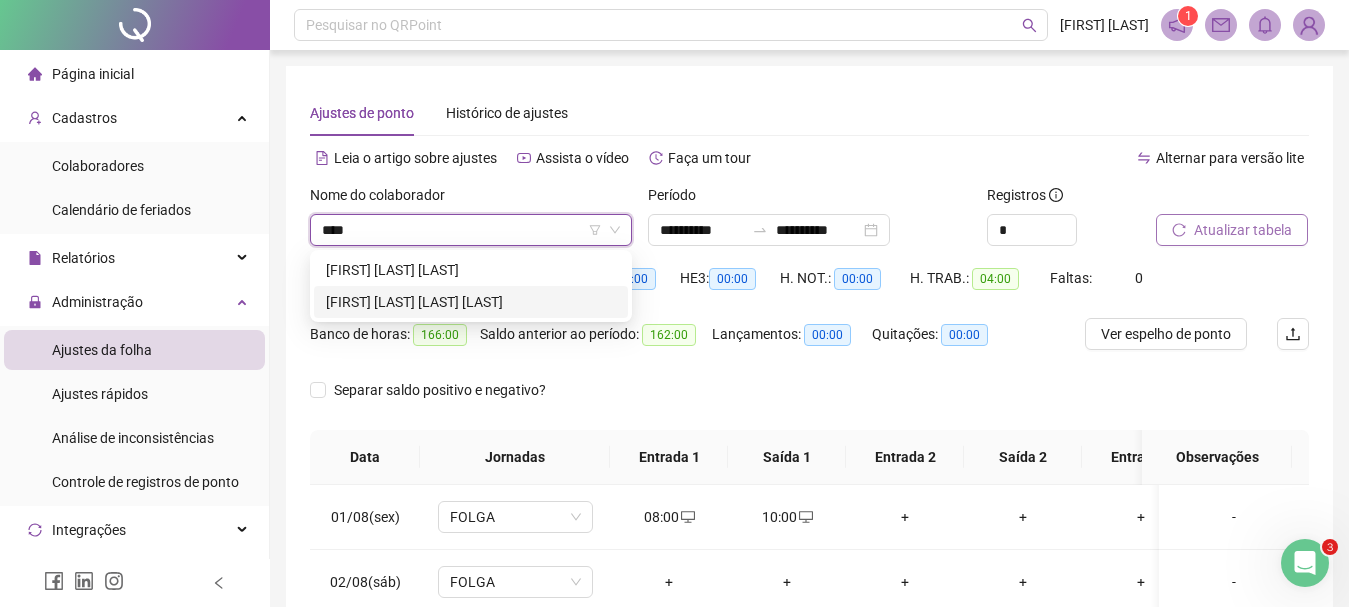 click on "[FIRST] [LAST] [LAST]" at bounding box center (471, 302) 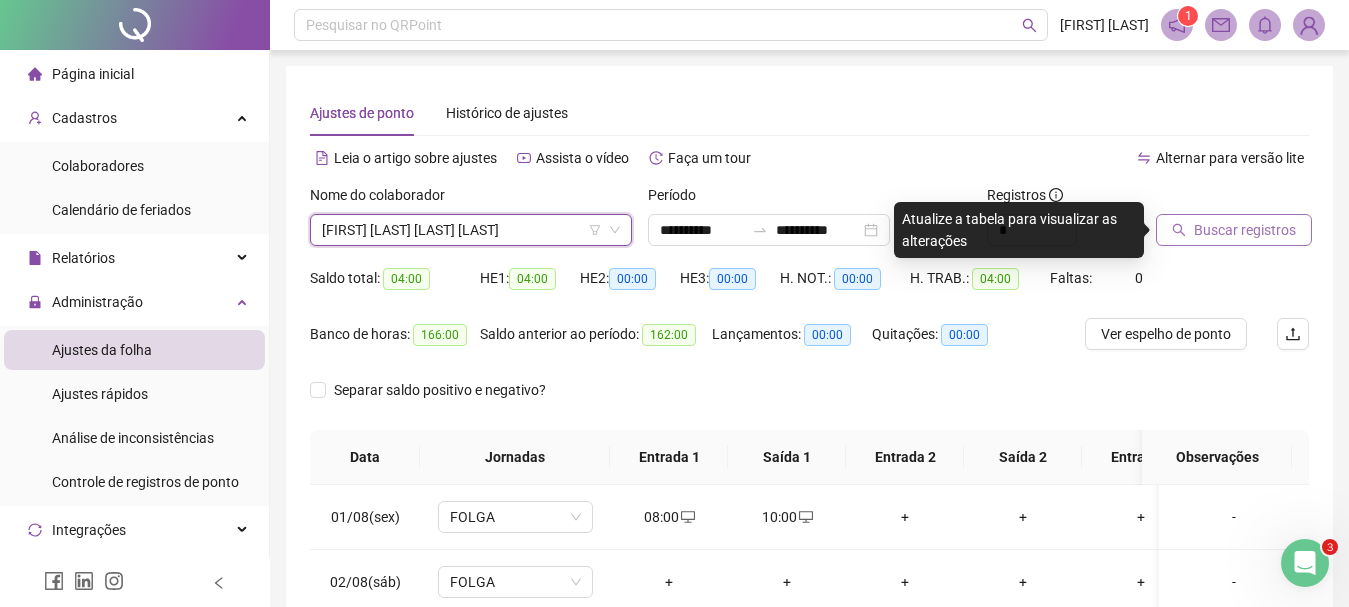 click on "Buscar registros" at bounding box center [1245, 230] 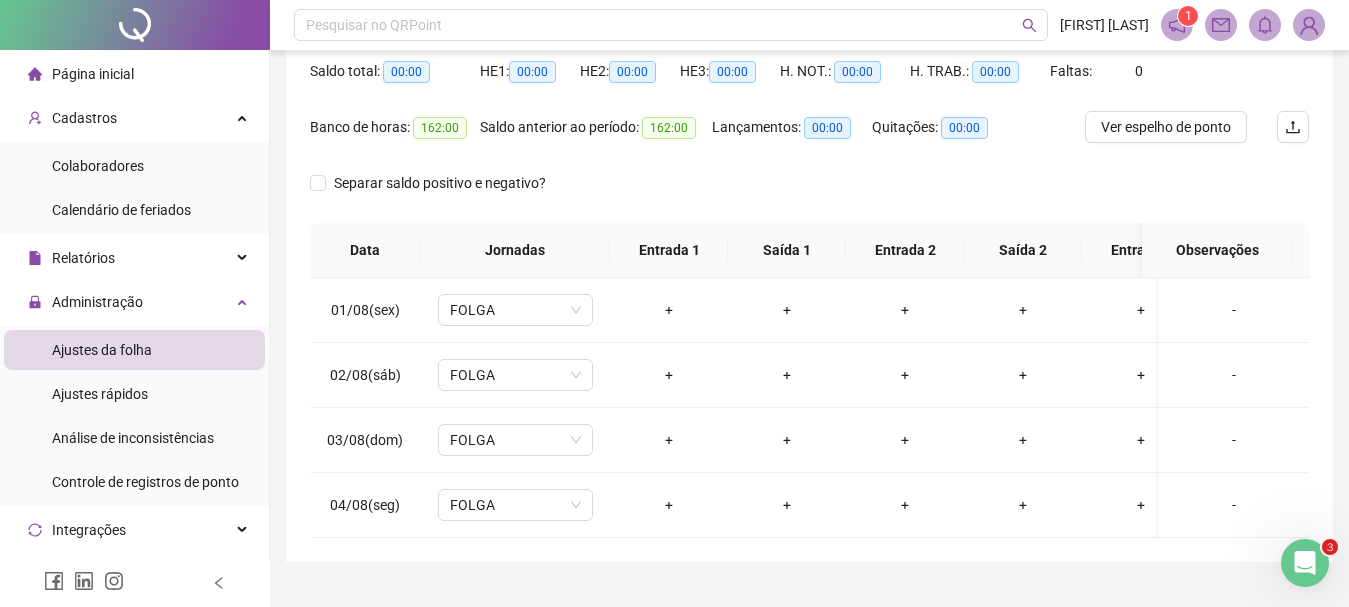 scroll, scrollTop: 212, scrollLeft: 0, axis: vertical 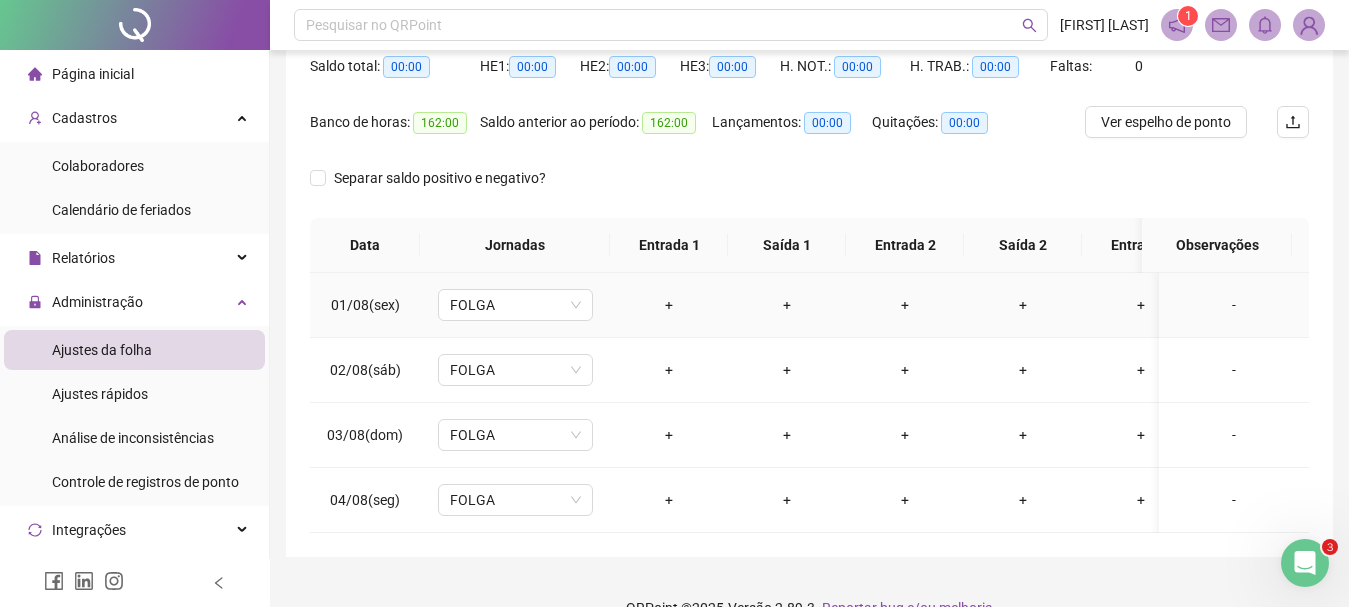 click on "+" at bounding box center (669, 305) 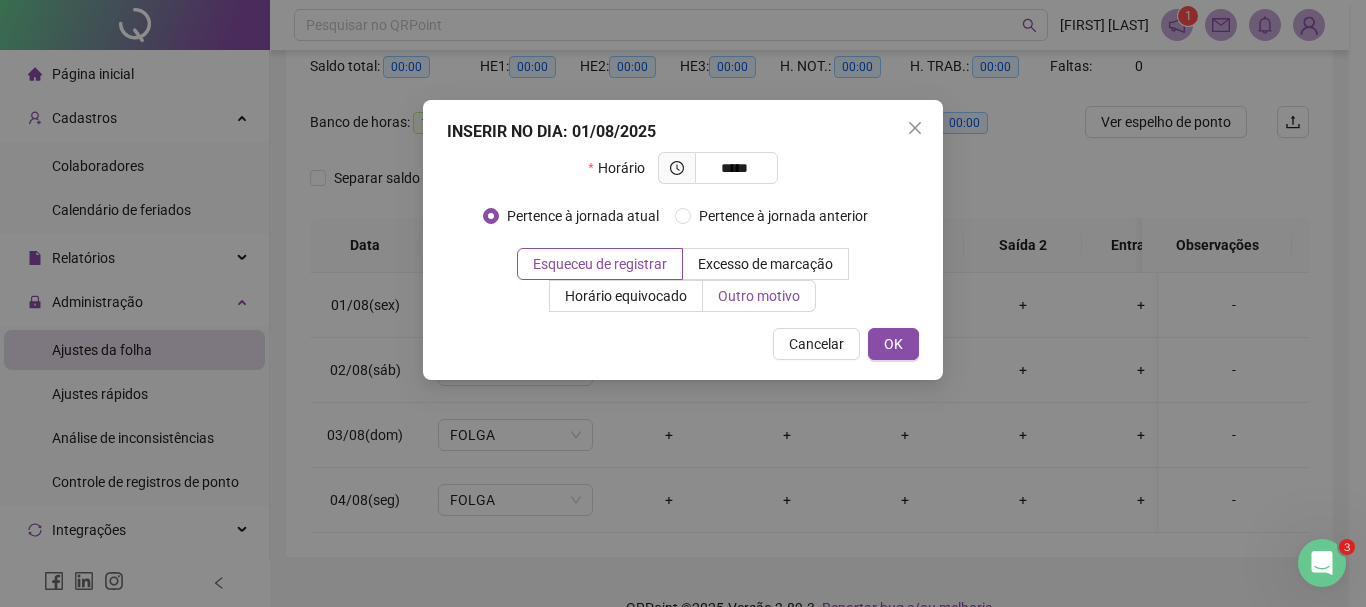 type on "*****" 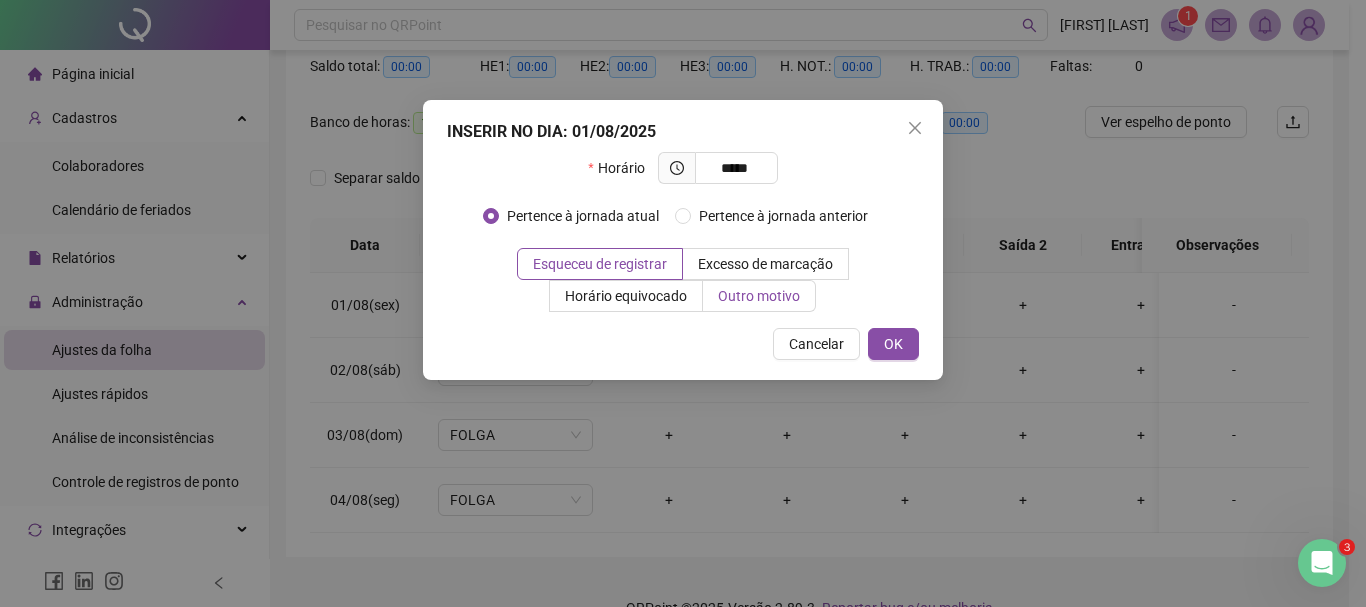 click on "Outro motivo" at bounding box center [759, 296] 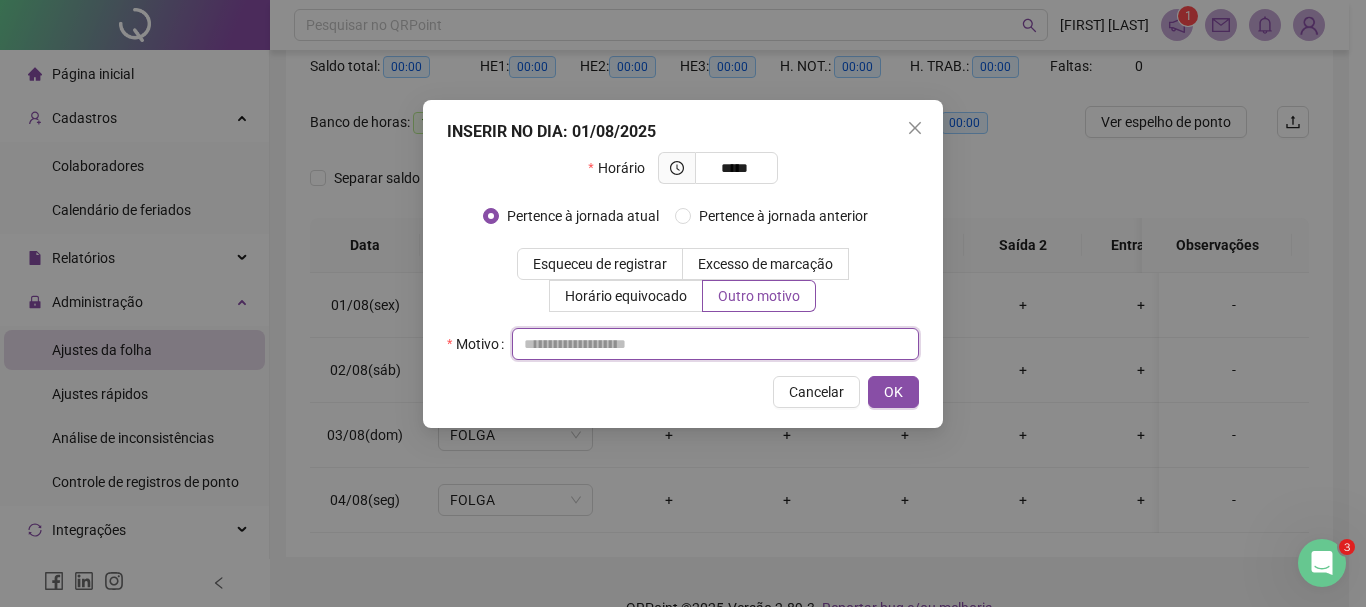 click at bounding box center [715, 344] 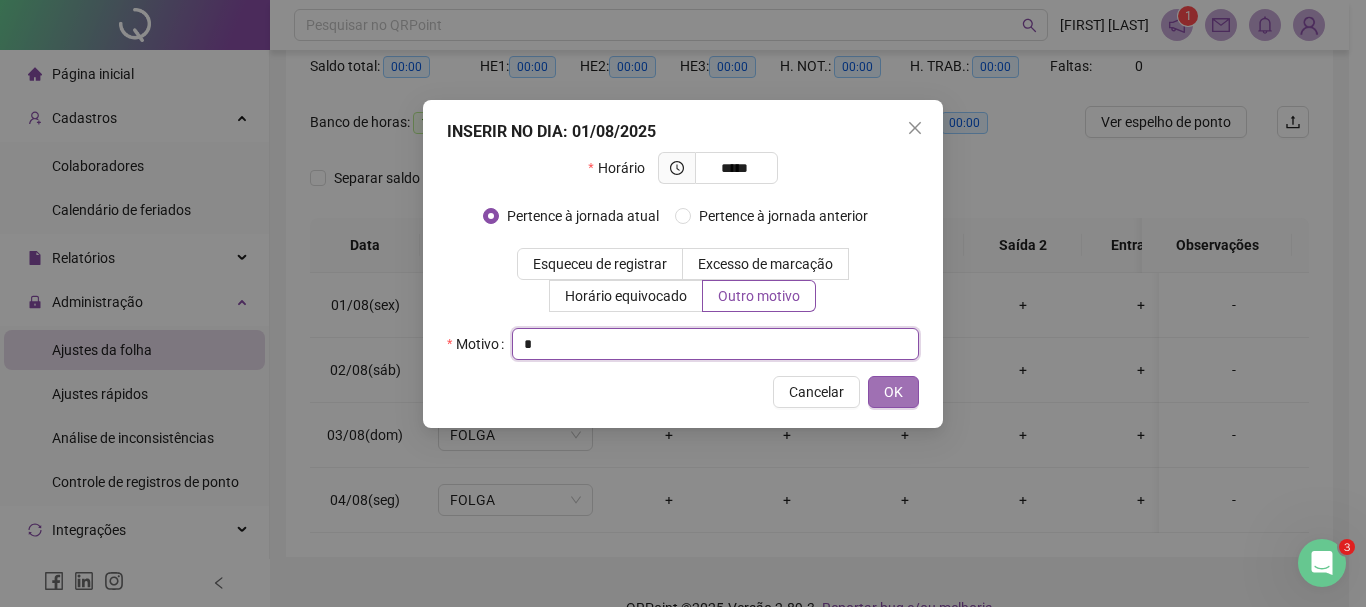 type on "*" 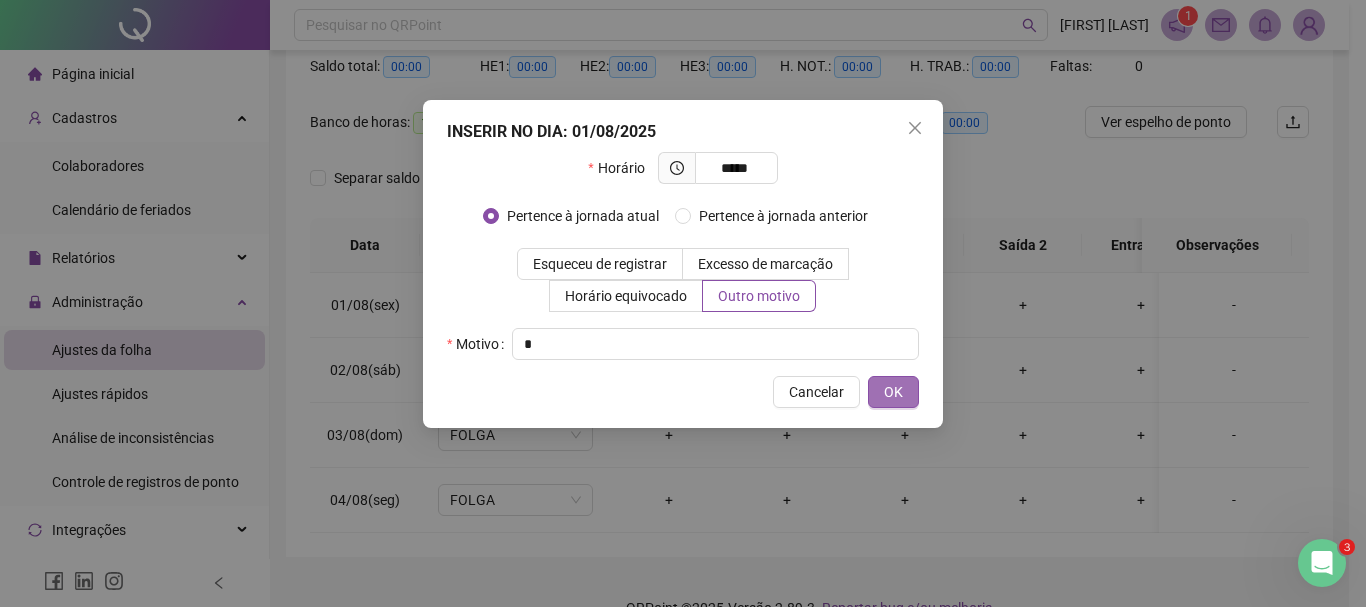 click on "OK" at bounding box center [893, 392] 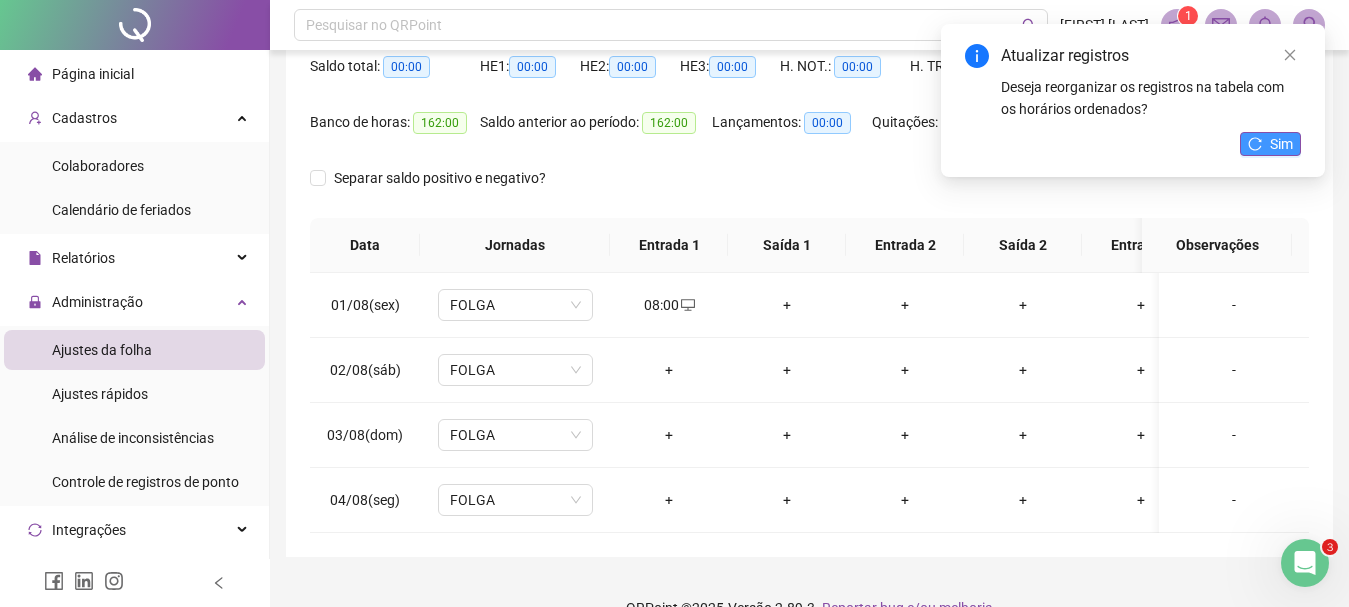 click on "Sim" at bounding box center [1281, 144] 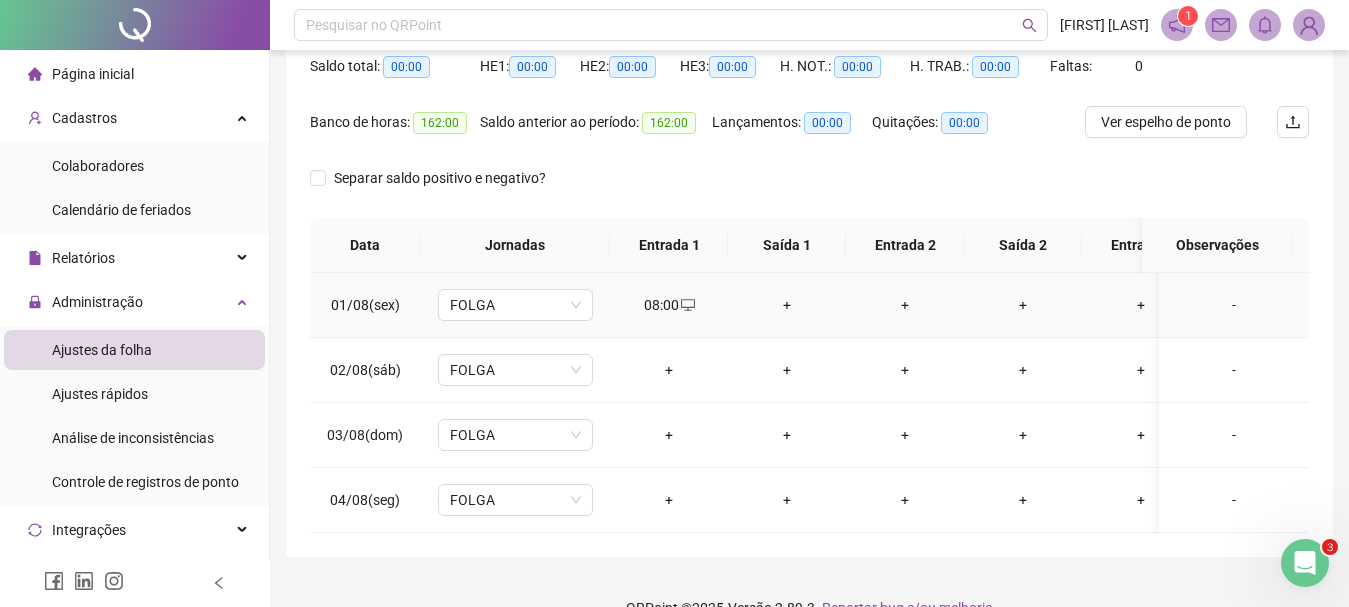 click on "+" at bounding box center [787, 305] 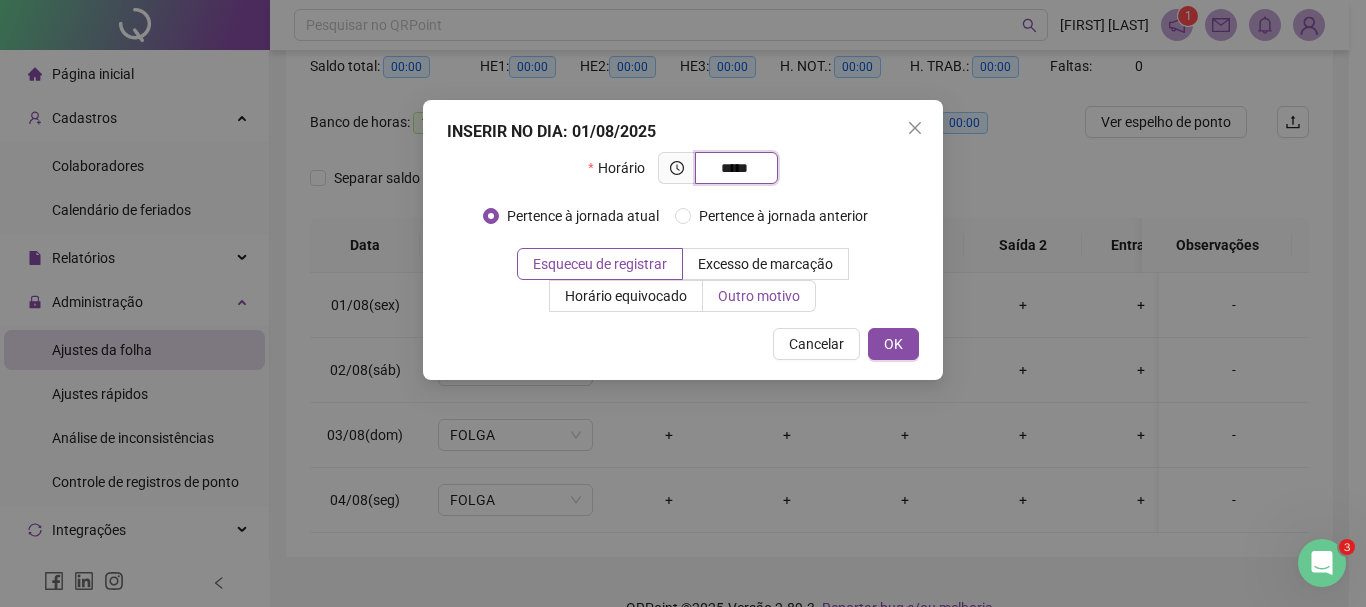 type on "*****" 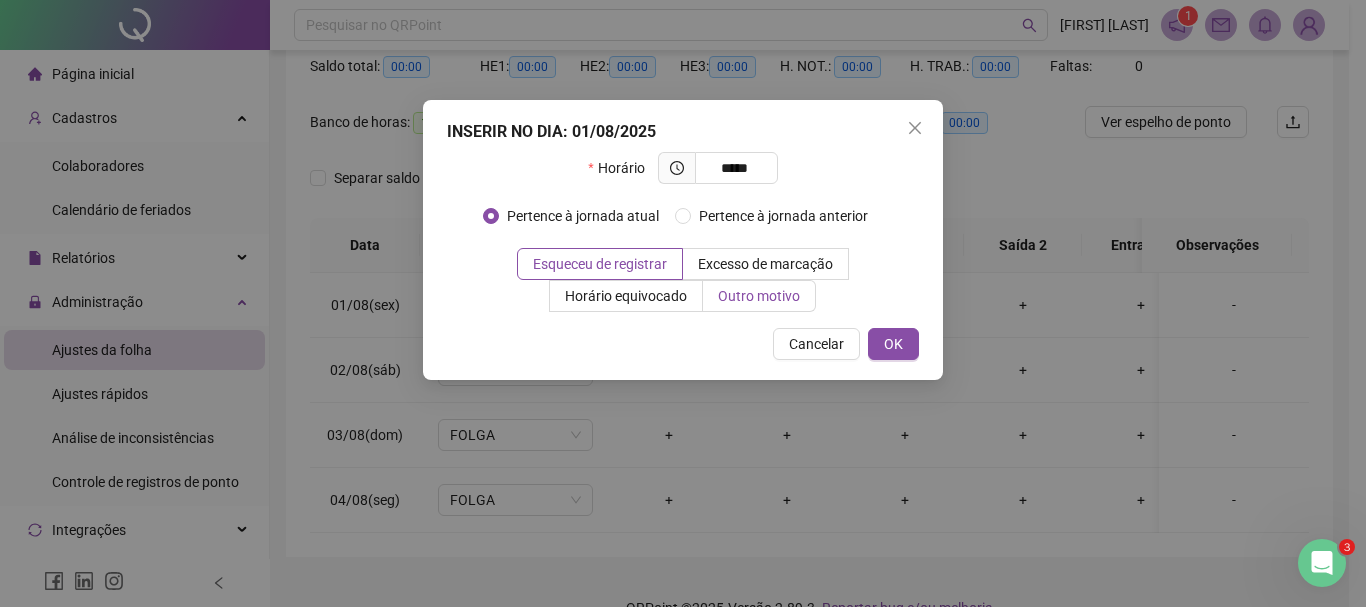click on "Outro motivo" at bounding box center [759, 296] 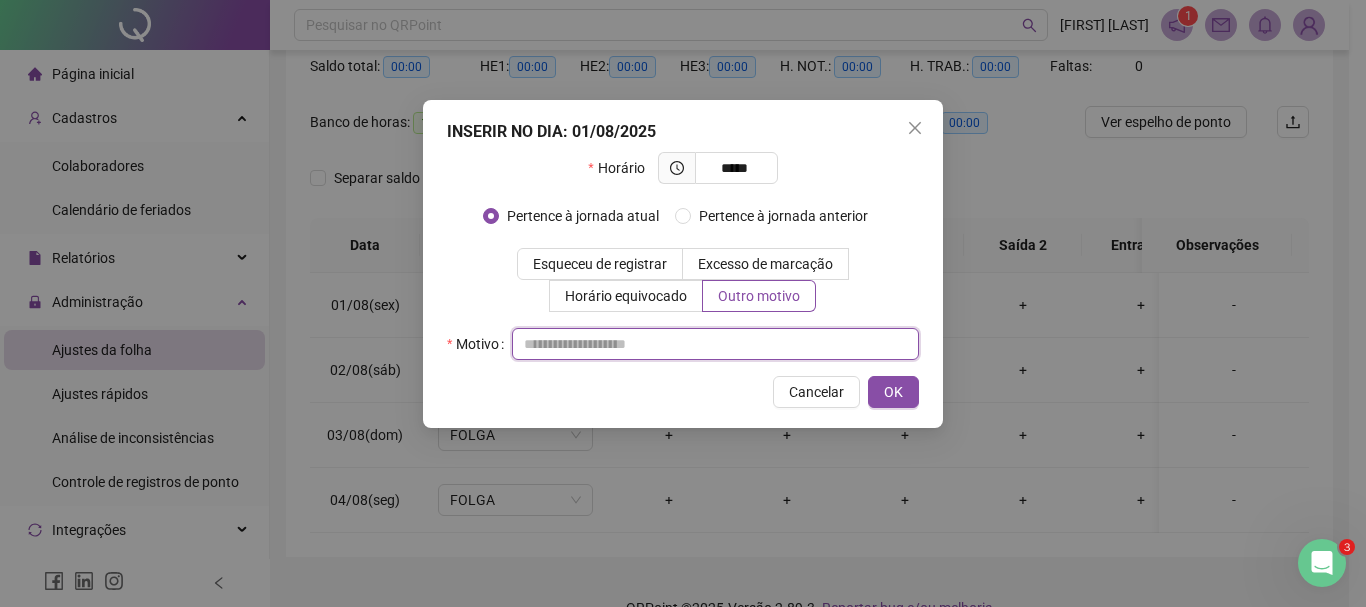 click at bounding box center [715, 344] 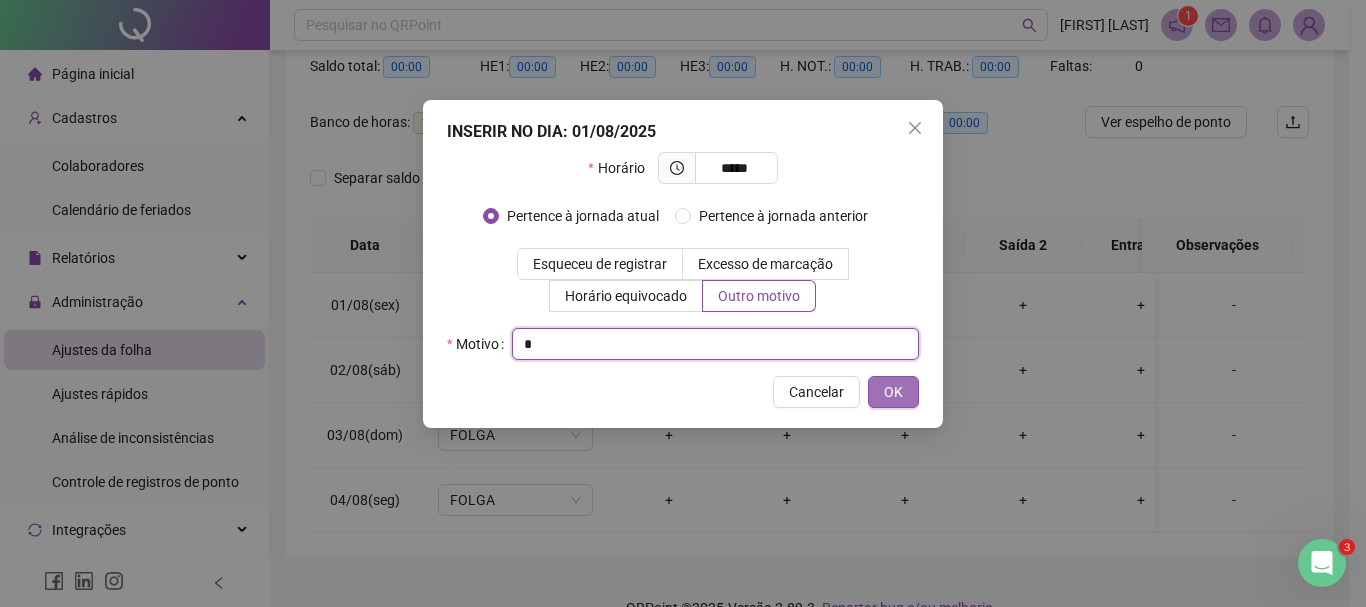 type on "*" 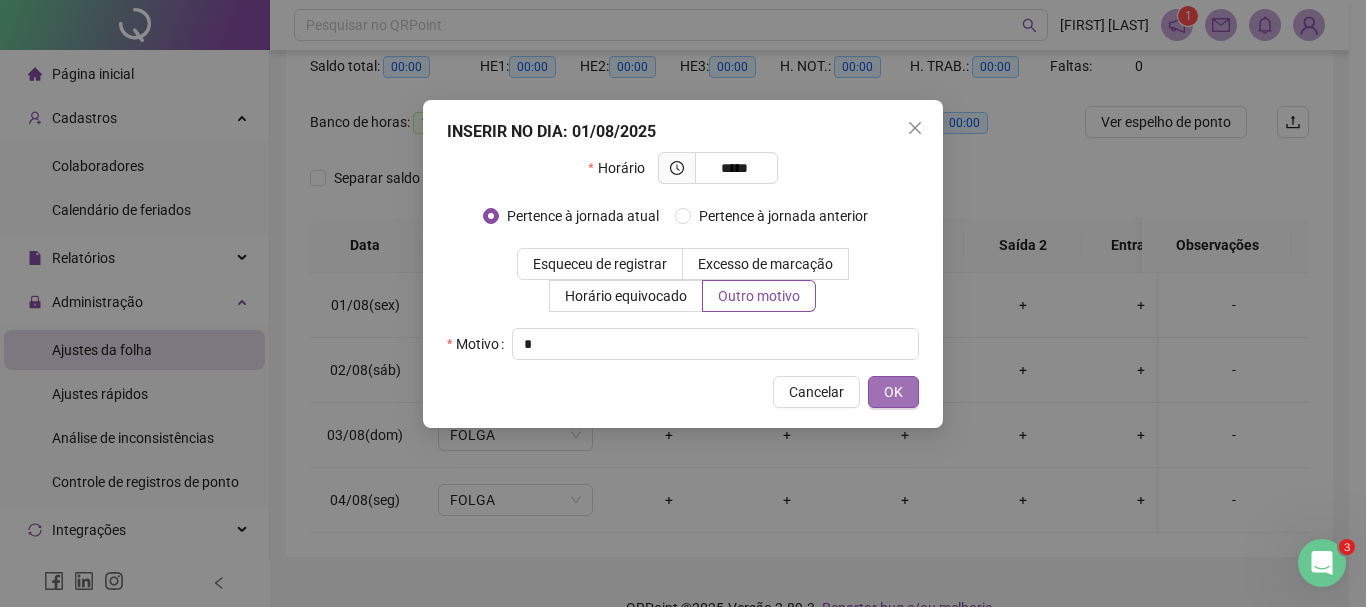 click on "OK" at bounding box center (893, 392) 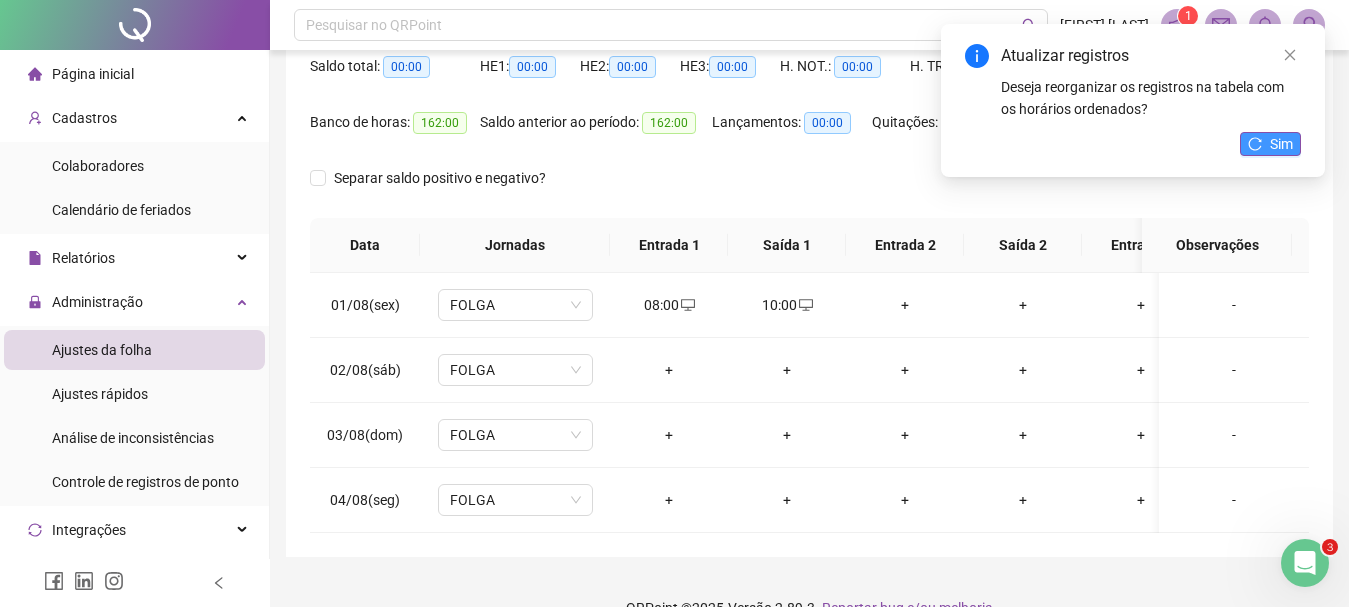 click on "Sim" at bounding box center (1270, 144) 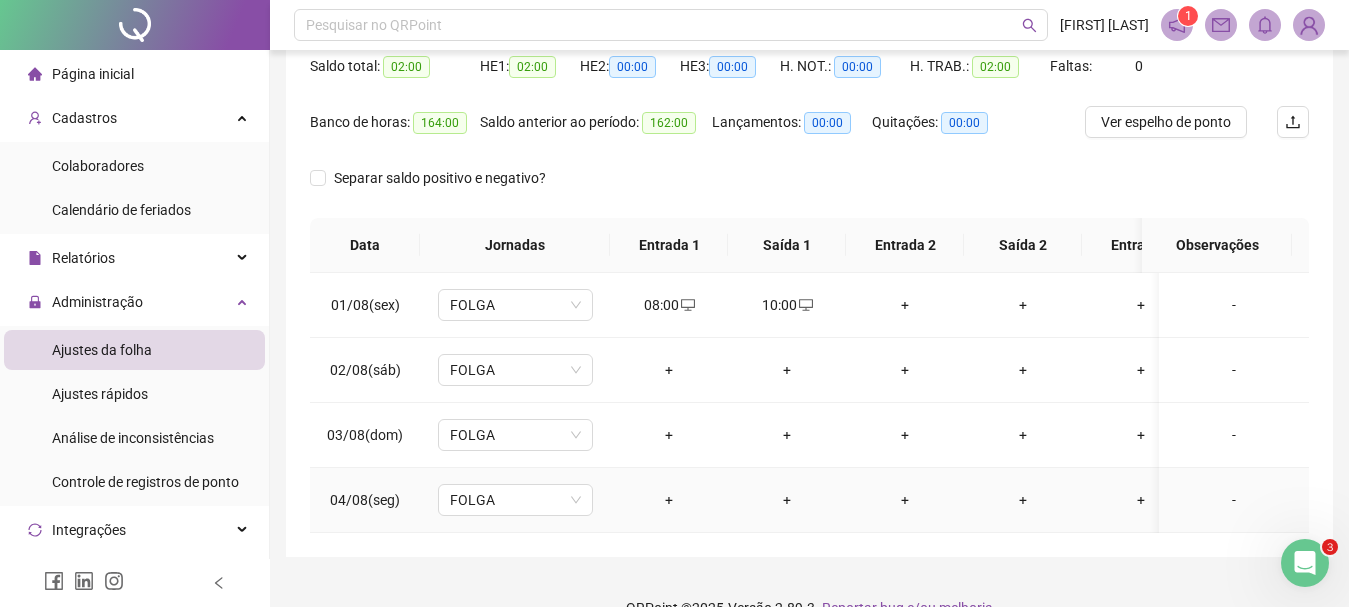 click on "+" at bounding box center (669, 500) 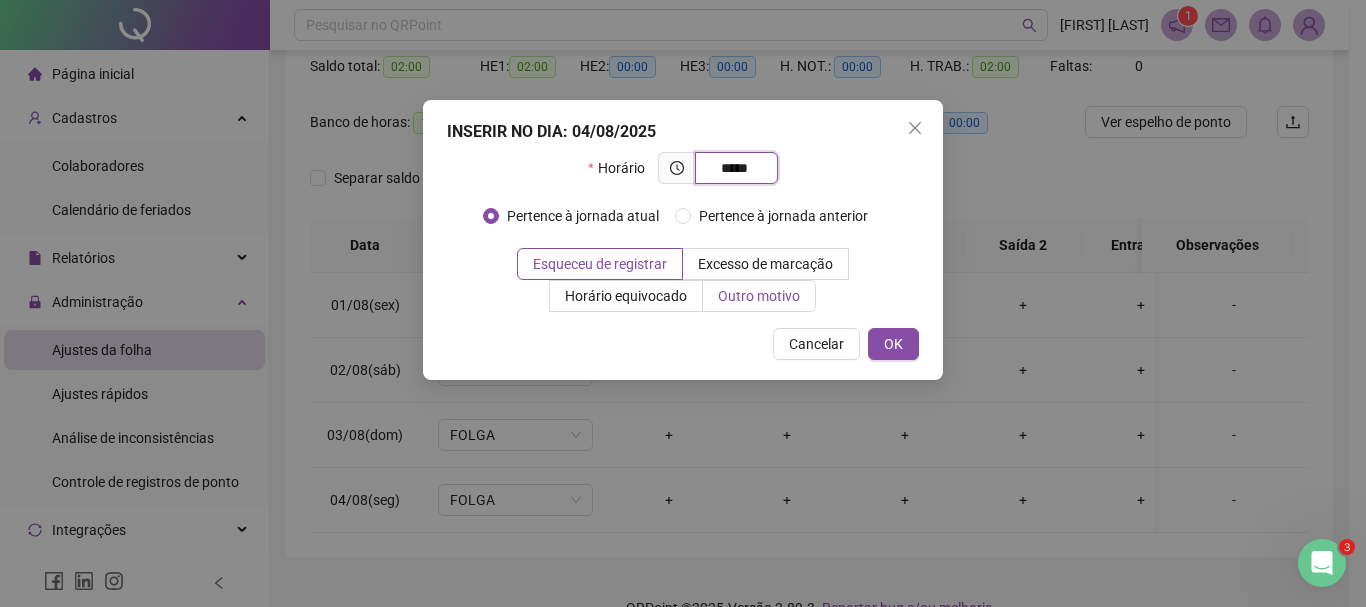 type on "*****" 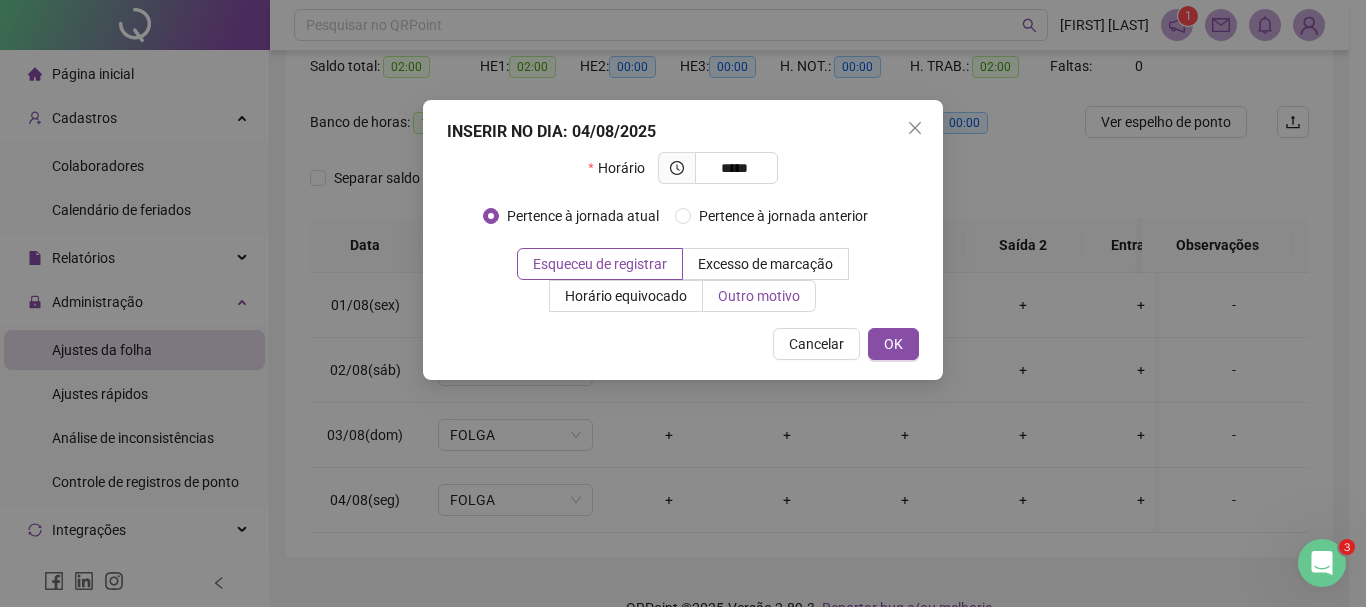 click on "Outro motivo" at bounding box center (759, 296) 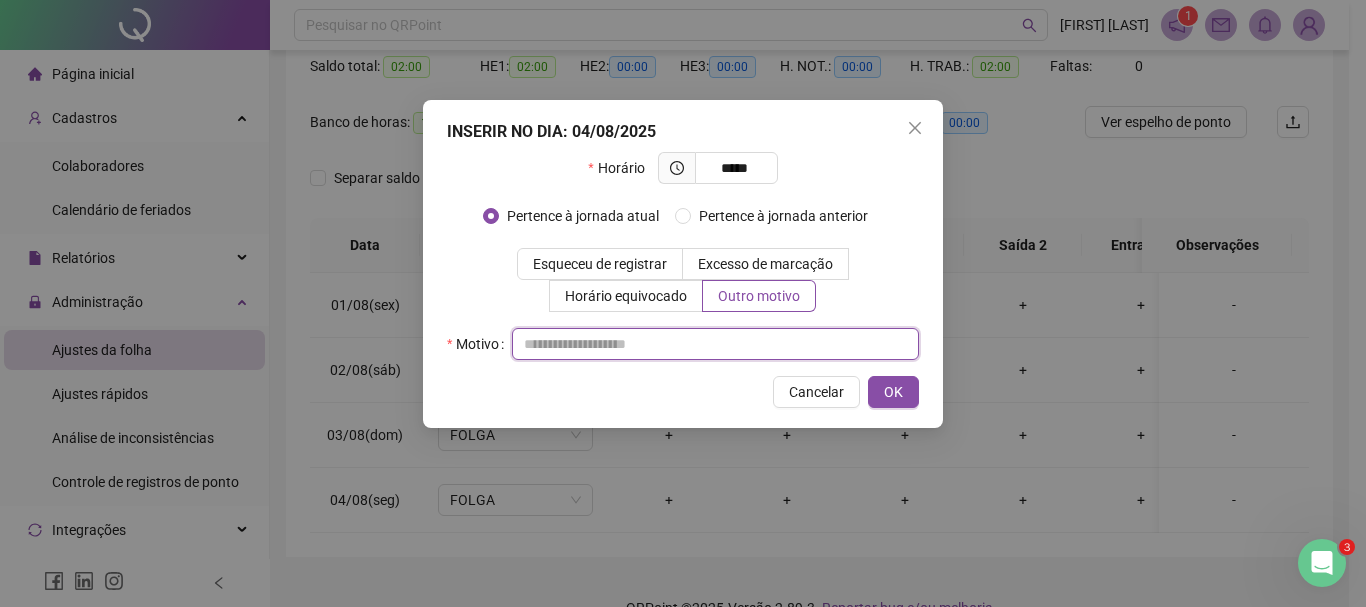 click at bounding box center [715, 344] 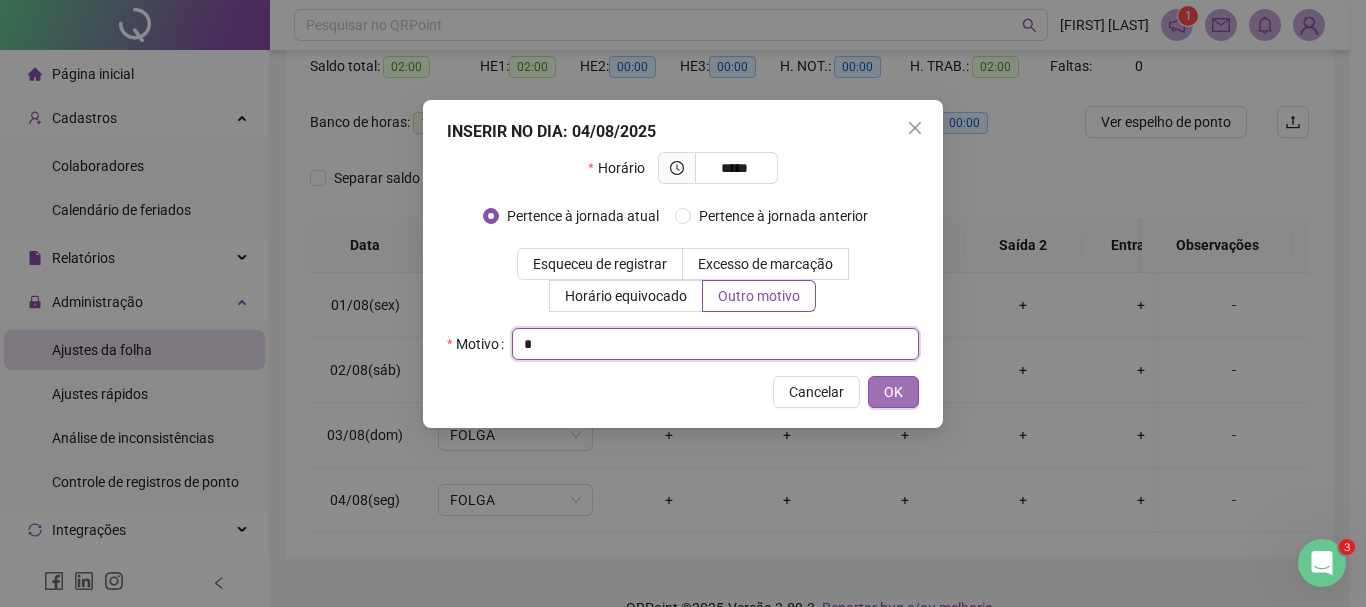 type on "*" 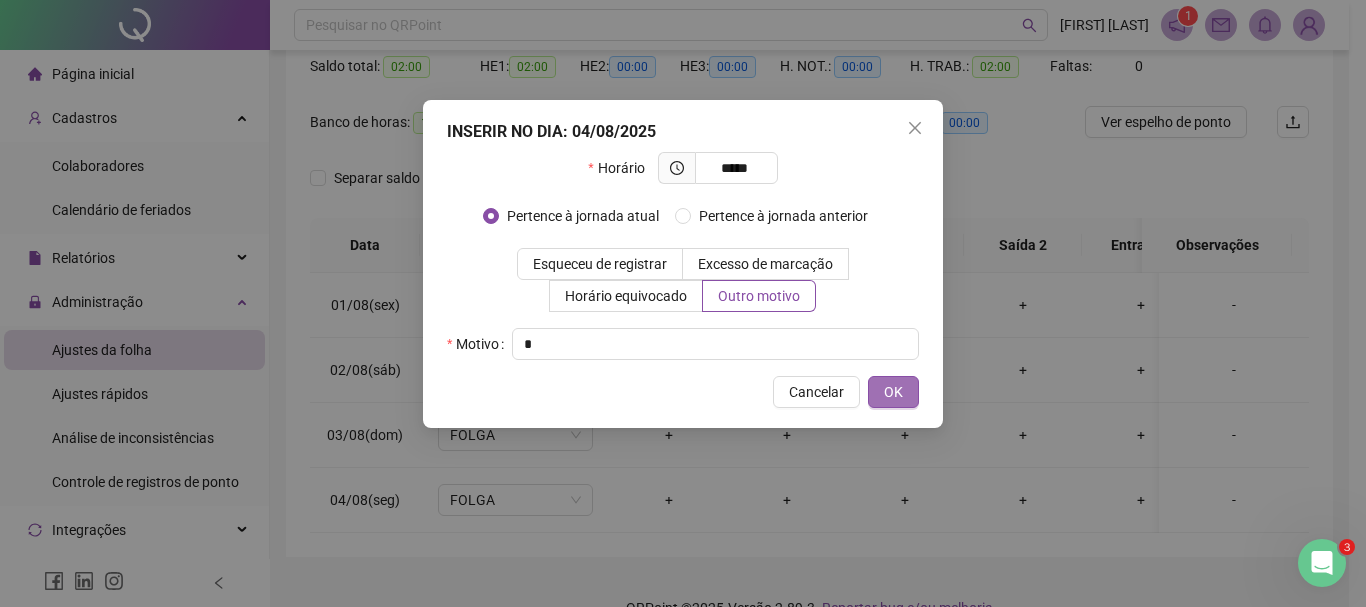 click on "OK" at bounding box center [893, 392] 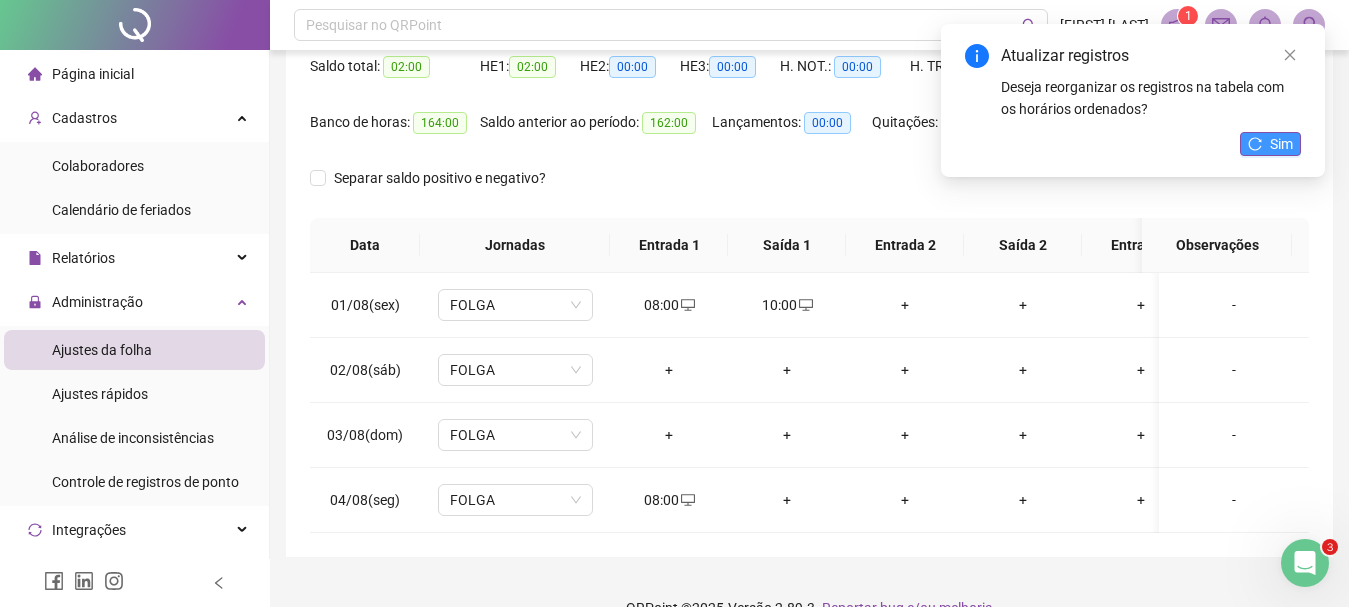 click on "Sim" at bounding box center [1281, 144] 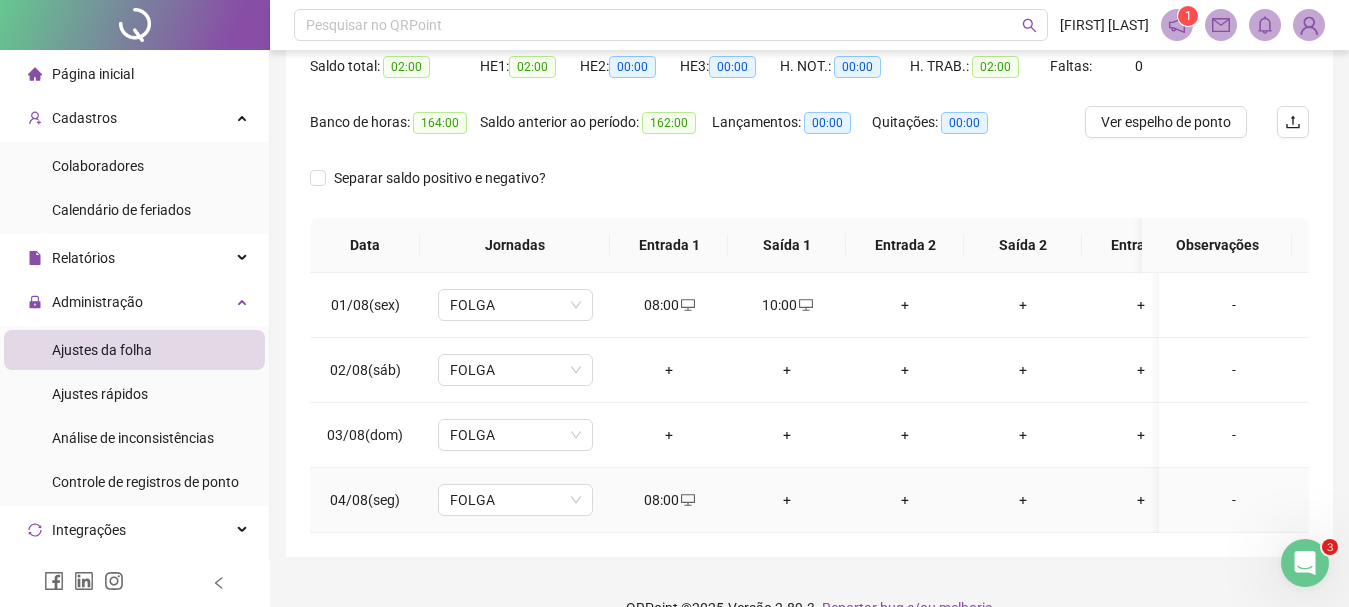 click on "+" at bounding box center (787, 500) 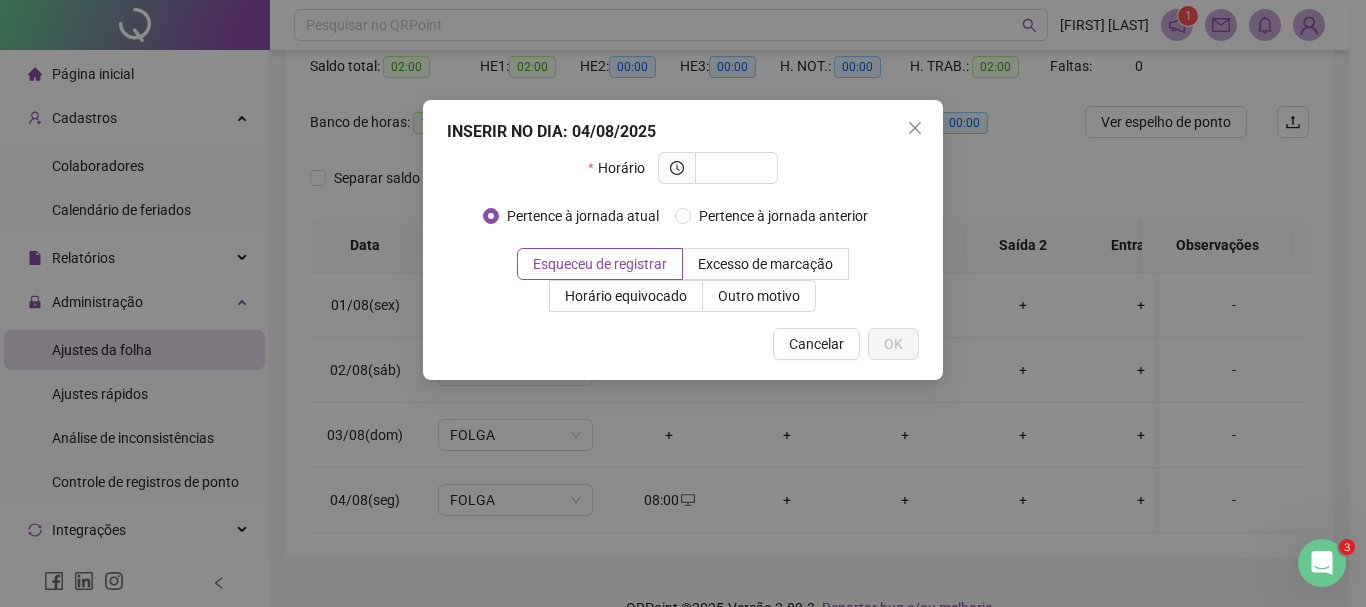 click on "Pertence à jornada atual Pertence à jornada anterior" at bounding box center [683, 224] 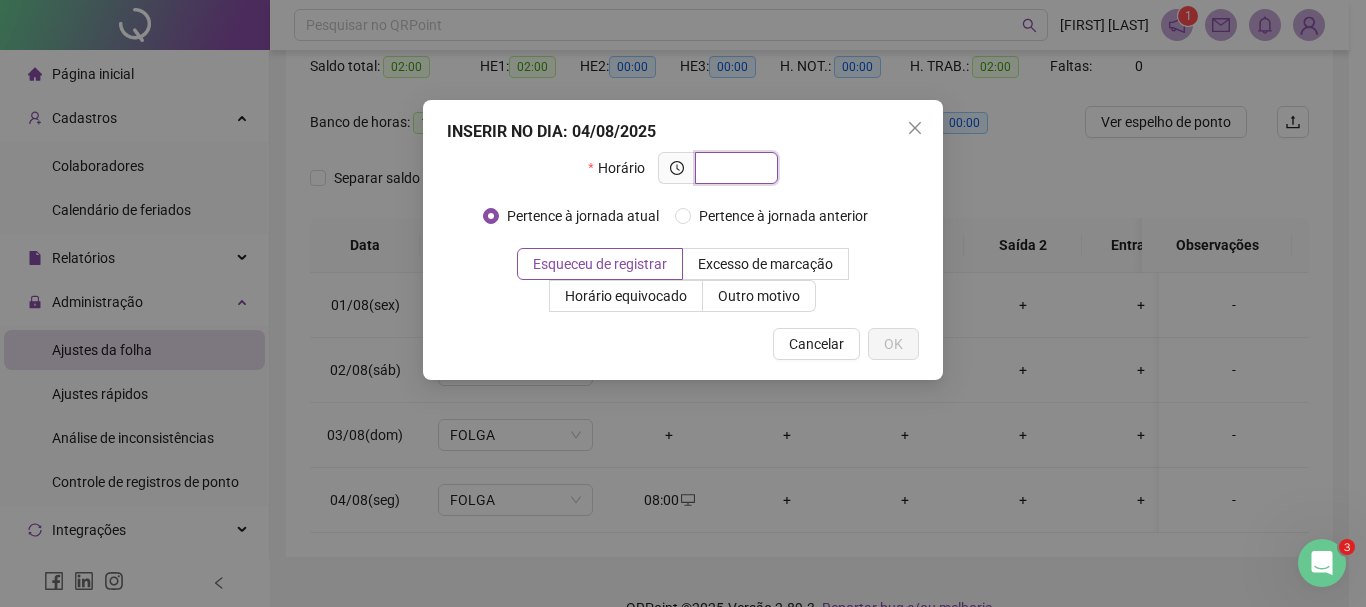 click at bounding box center [734, 168] 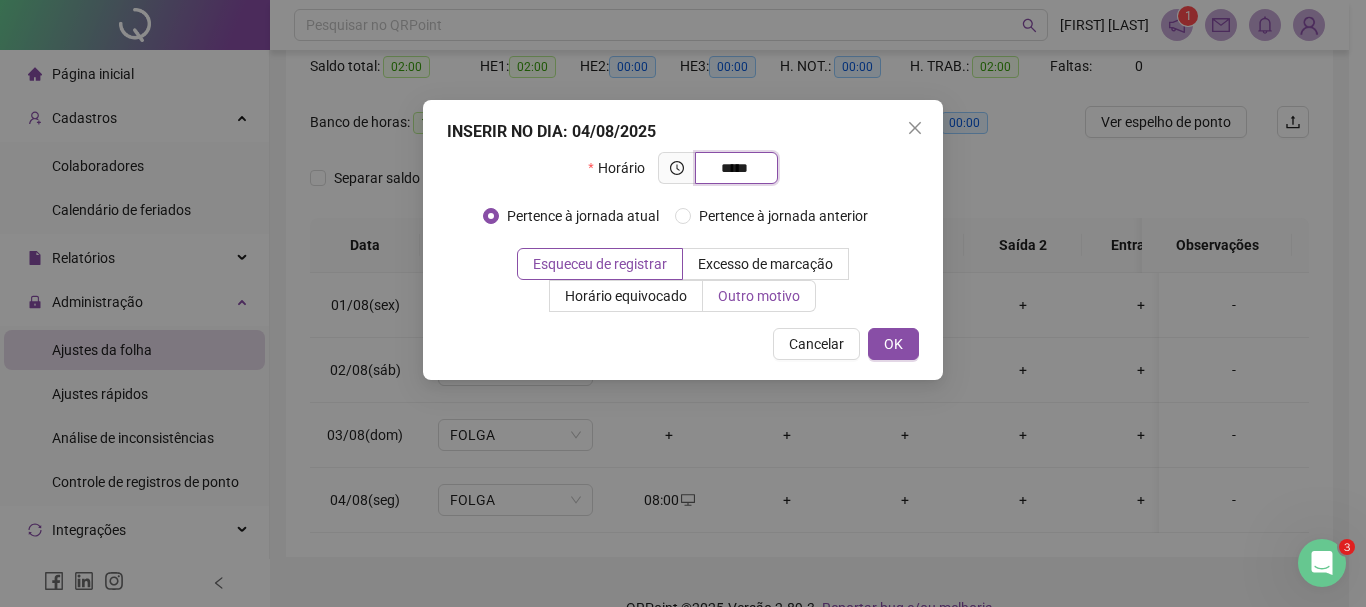 type on "*****" 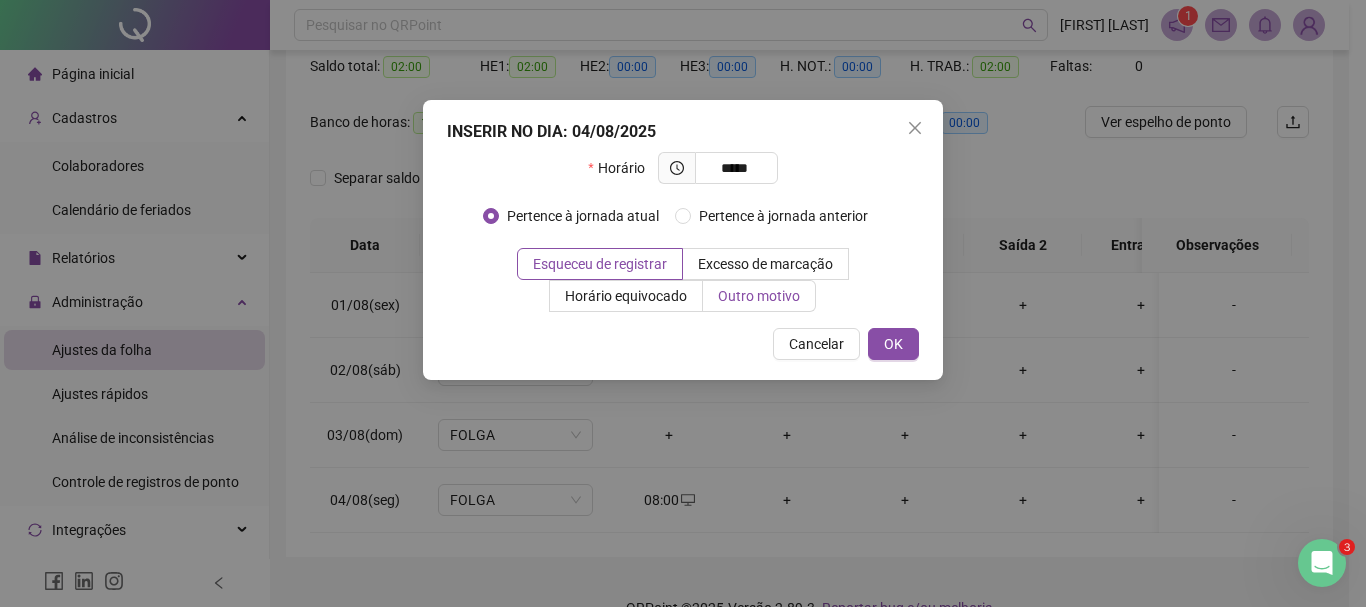 click on "Outro motivo" at bounding box center [759, 296] 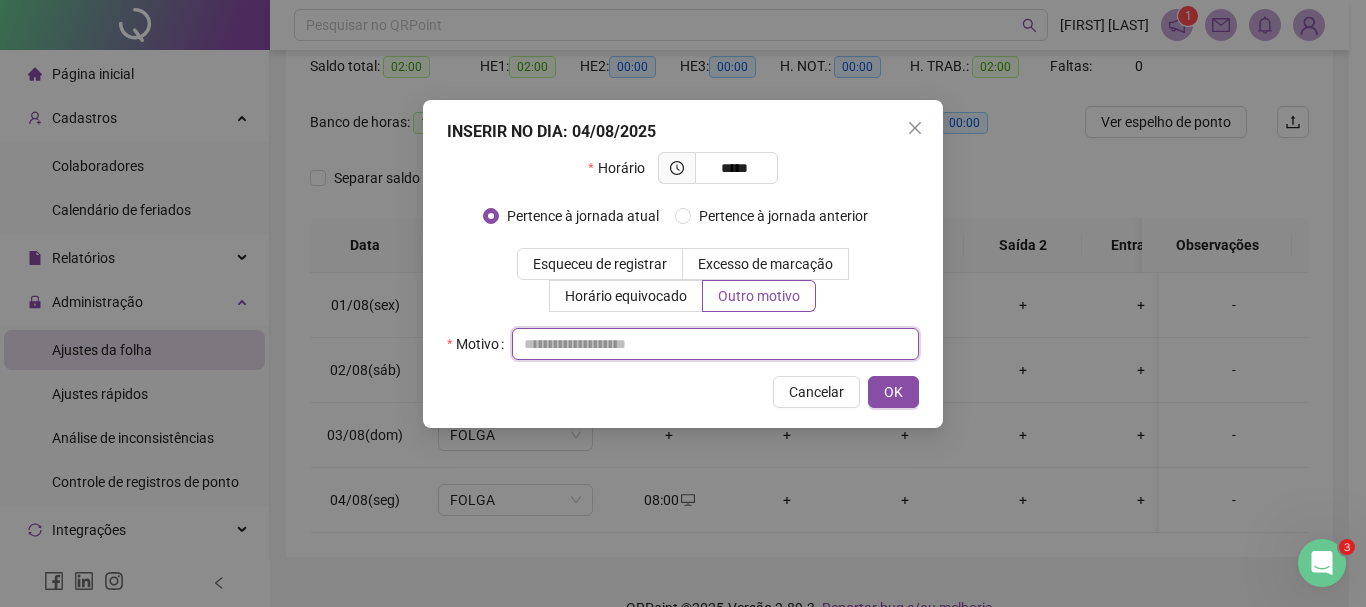 click at bounding box center [715, 344] 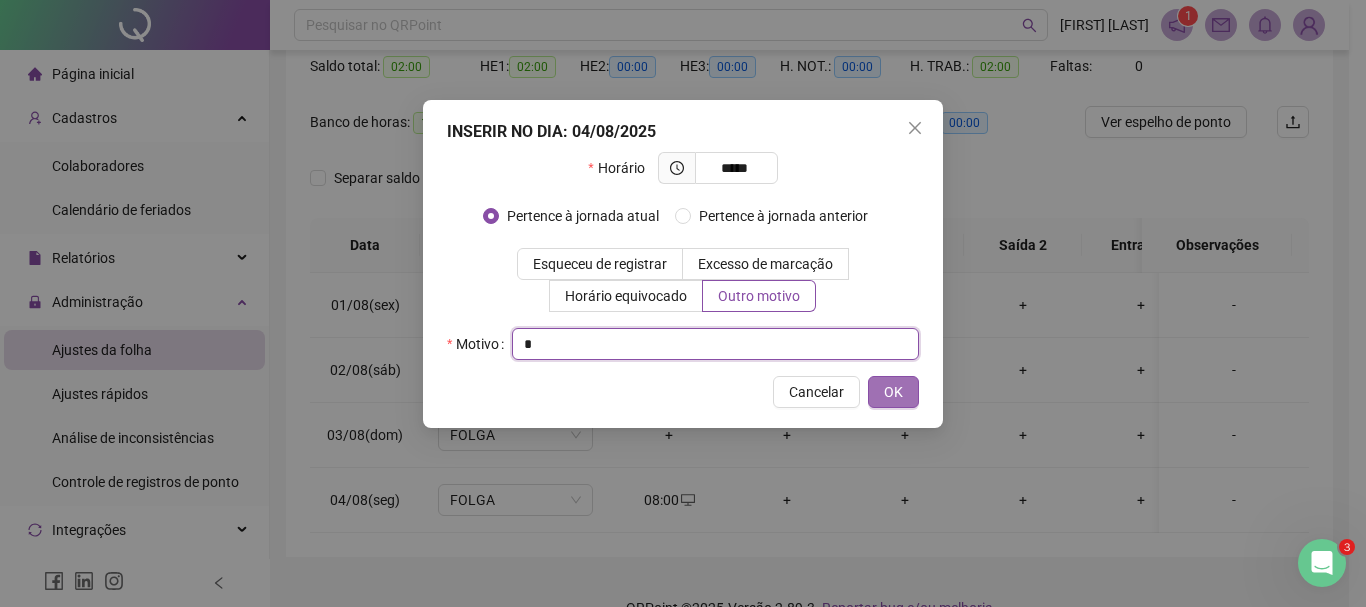 type on "*" 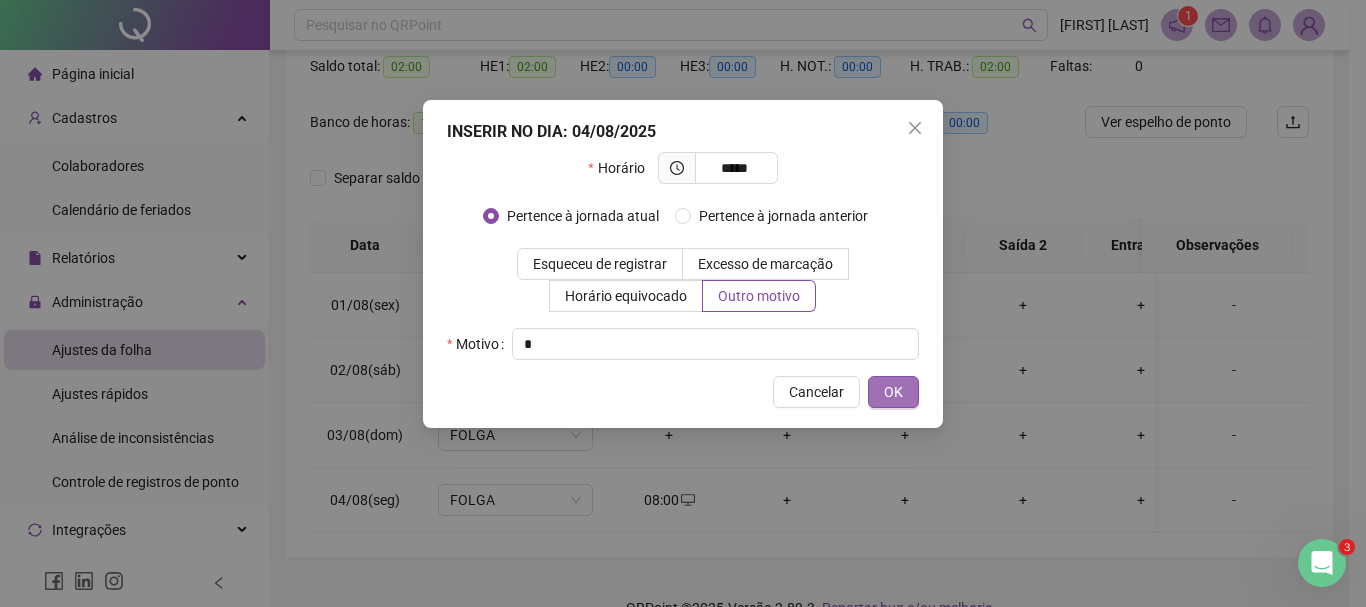 click on "OK" at bounding box center [893, 392] 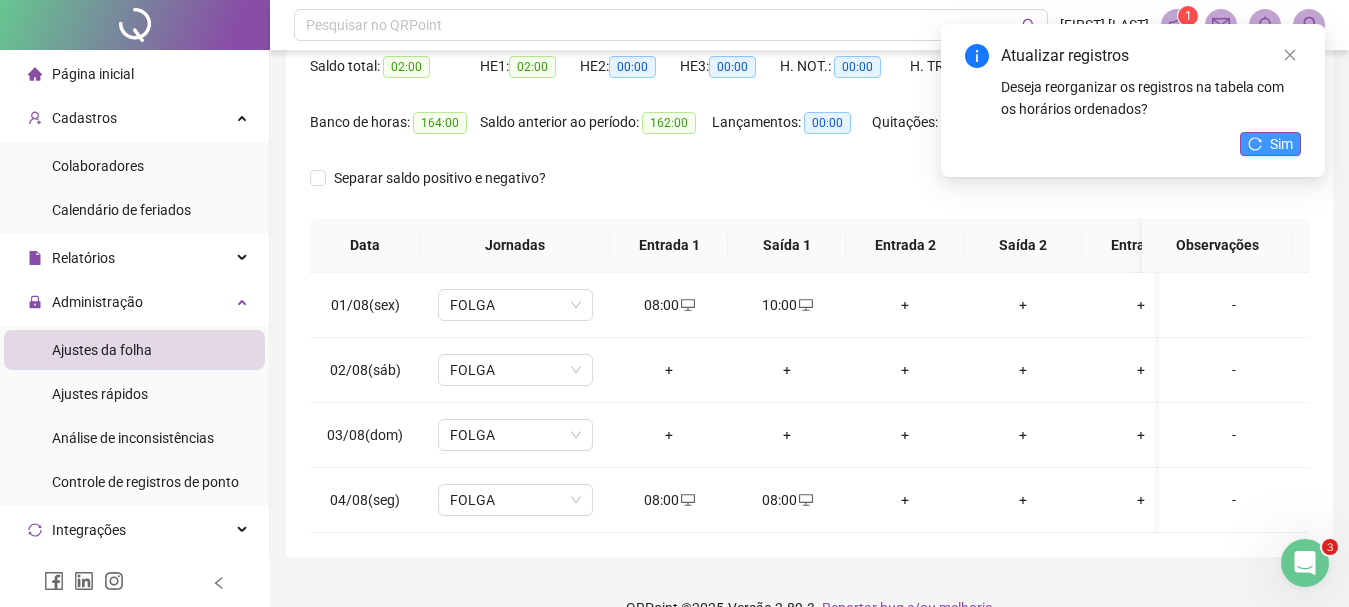 click on "Sim" at bounding box center (1281, 144) 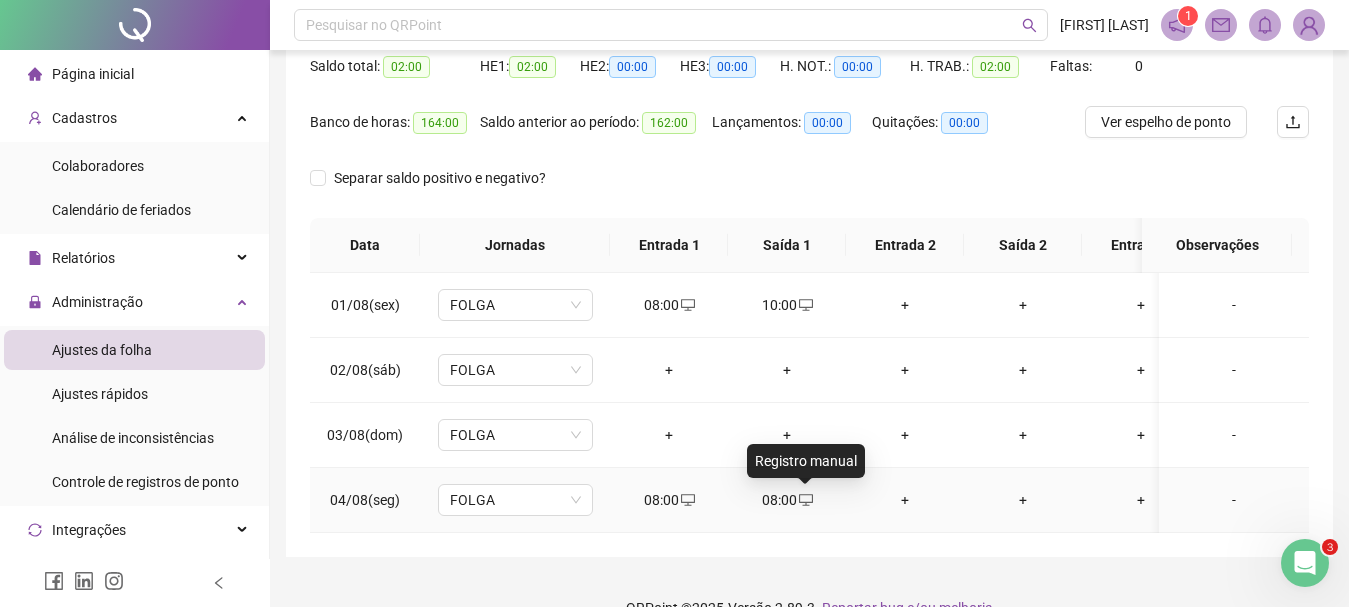 click at bounding box center [805, 500] 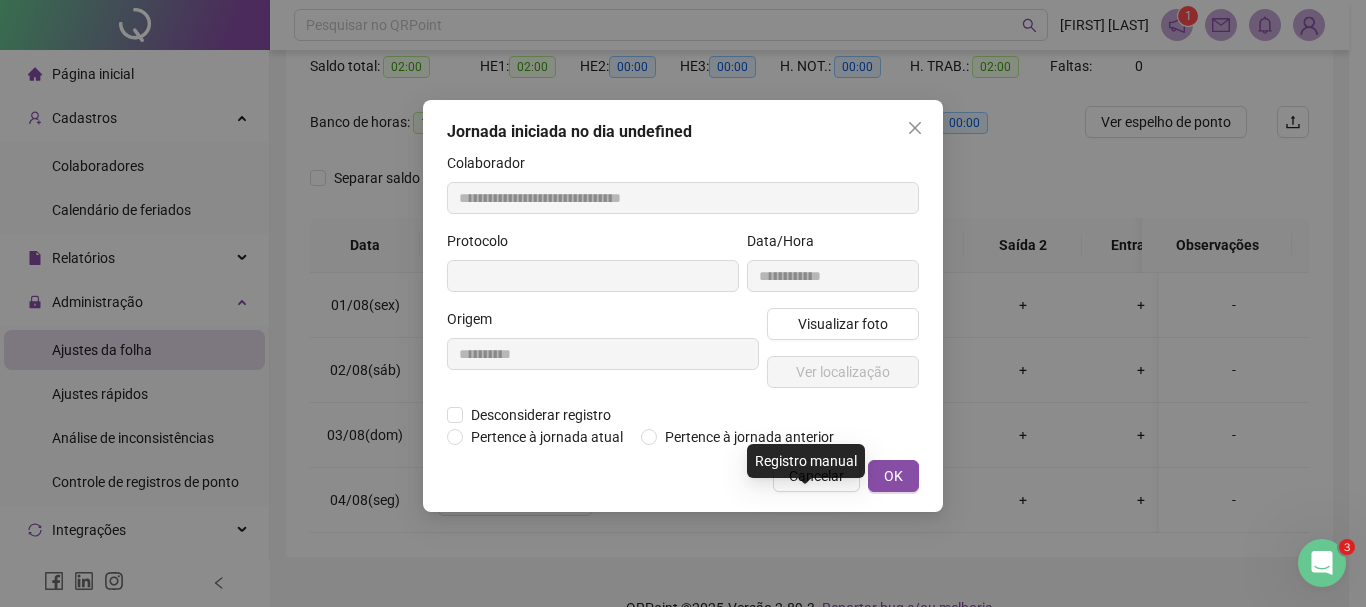 type on "**********" 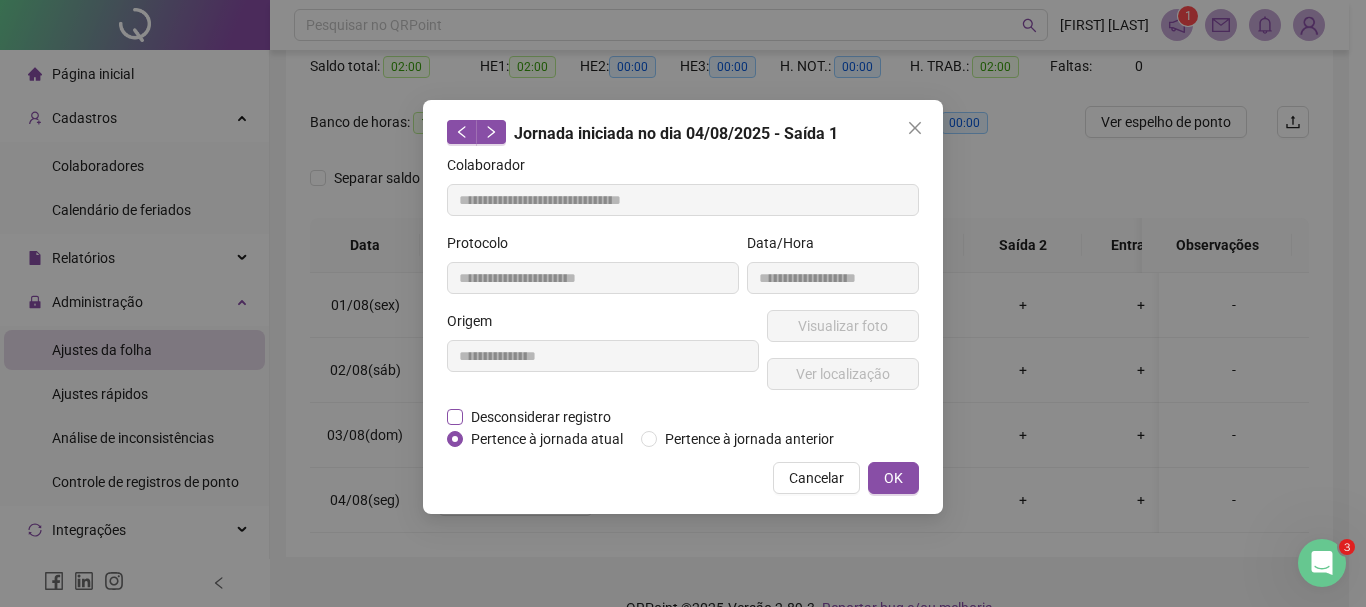 click on "Desconsiderar registro" at bounding box center [541, 417] 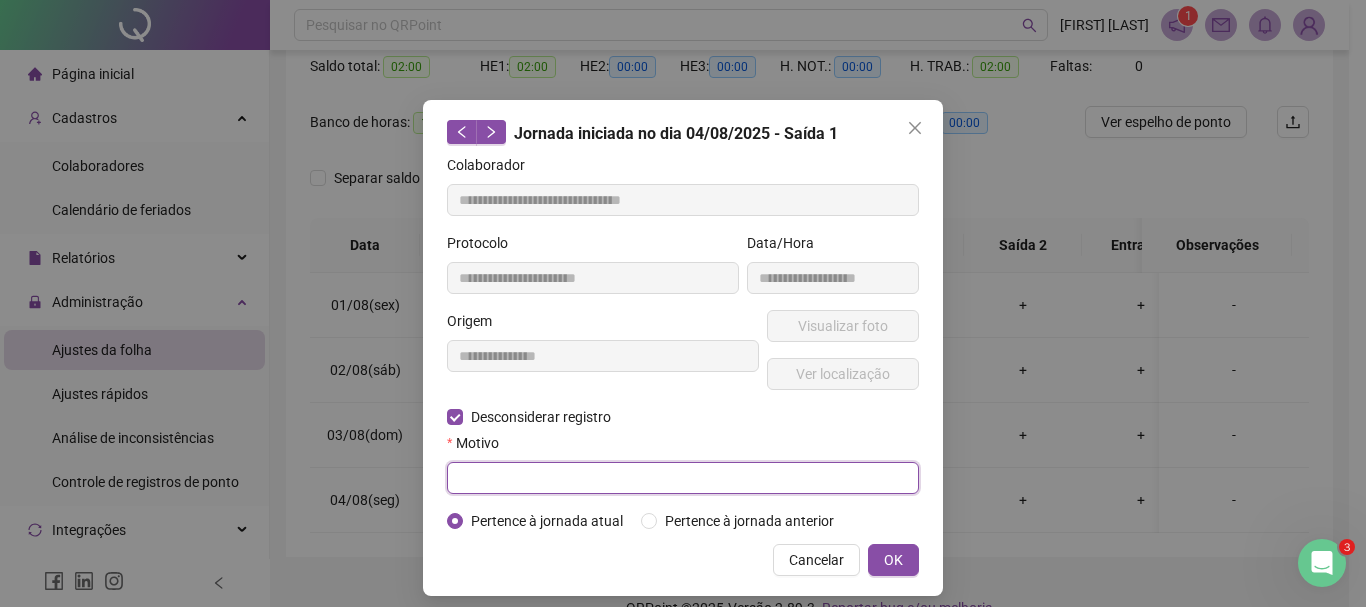 click at bounding box center (683, 478) 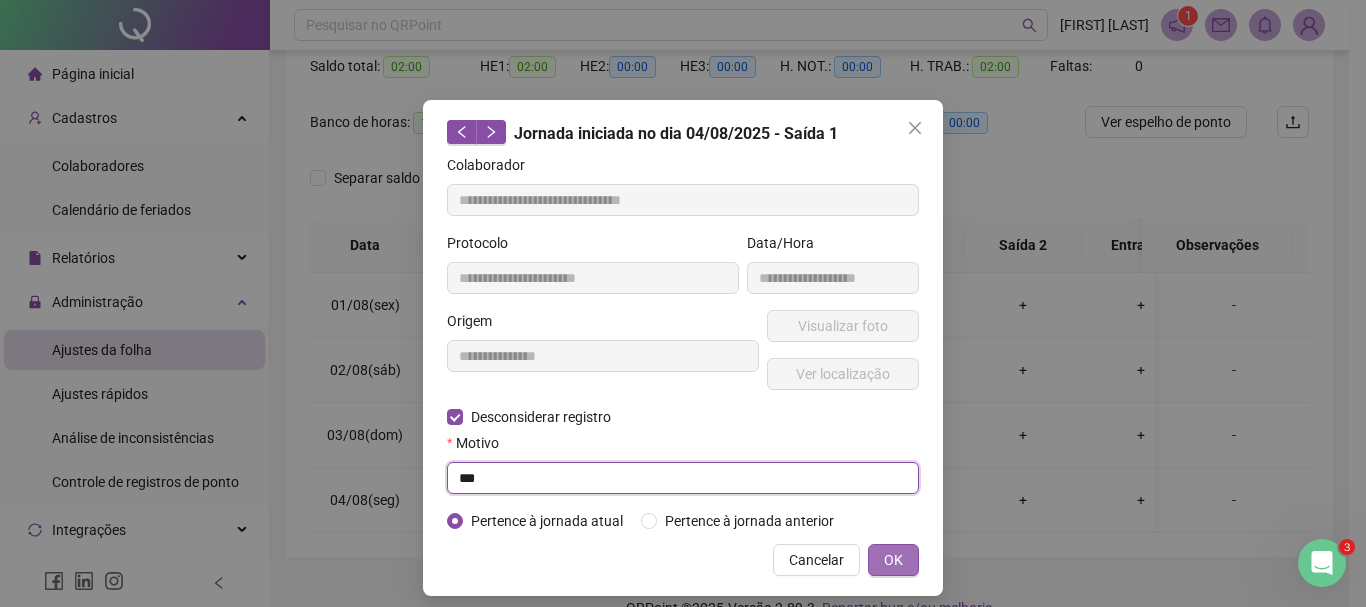 type on "***" 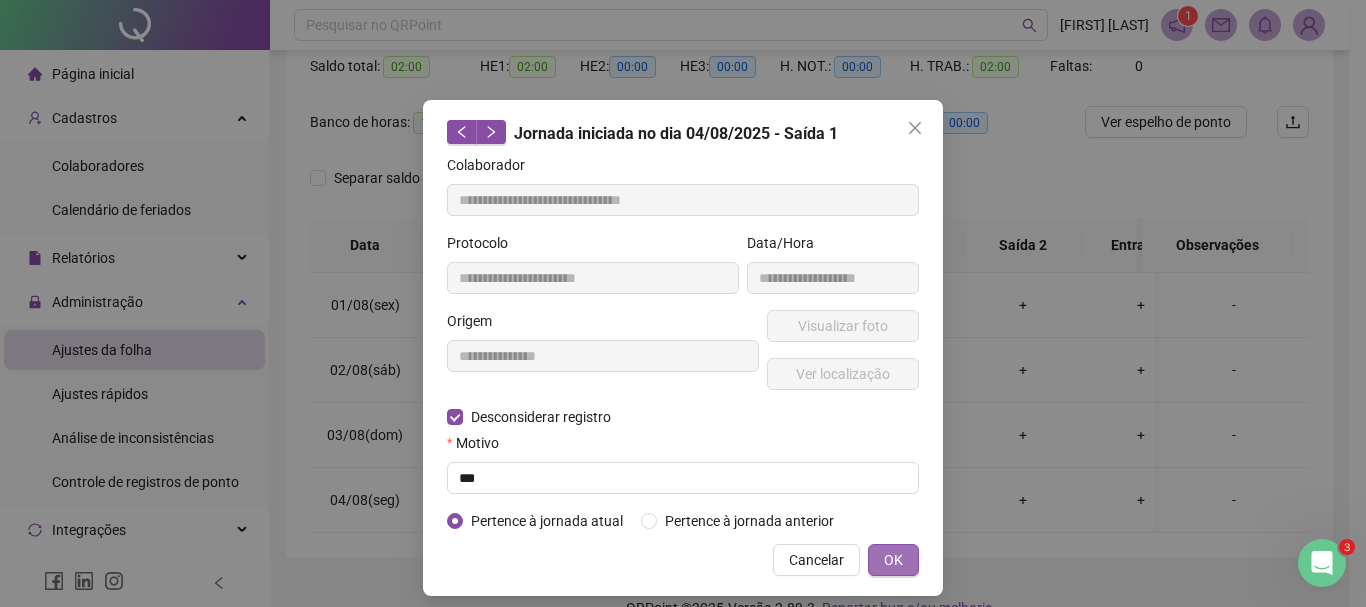 click on "OK" at bounding box center (893, 560) 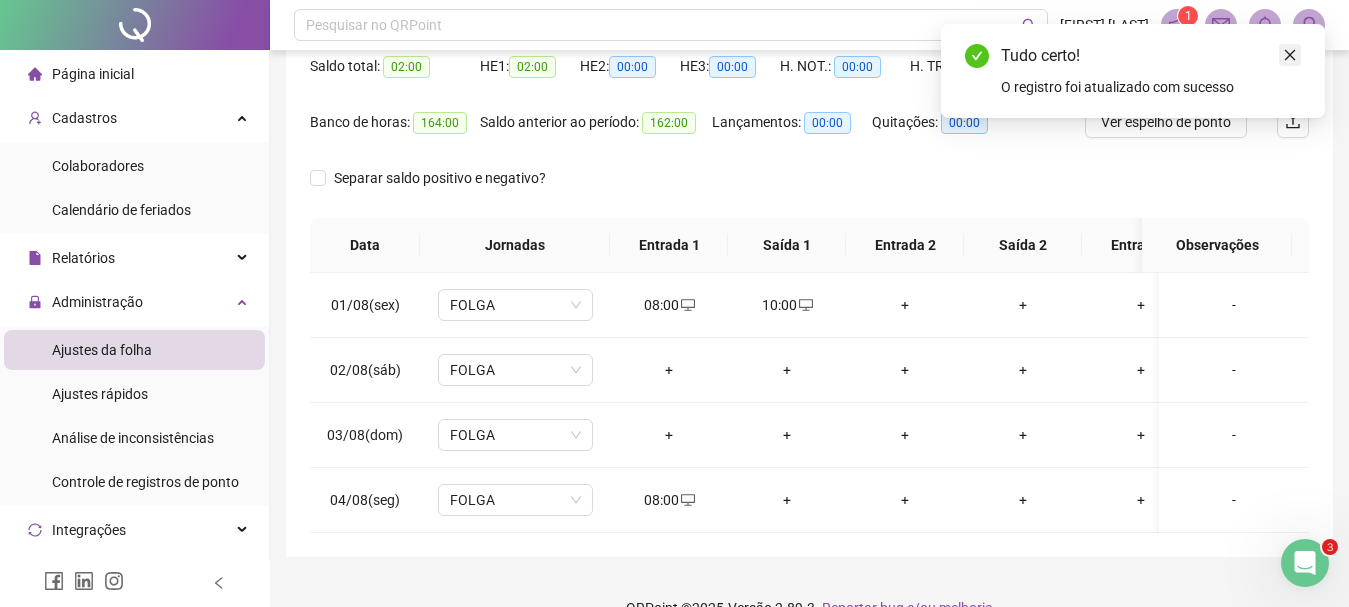 click at bounding box center (1290, 55) 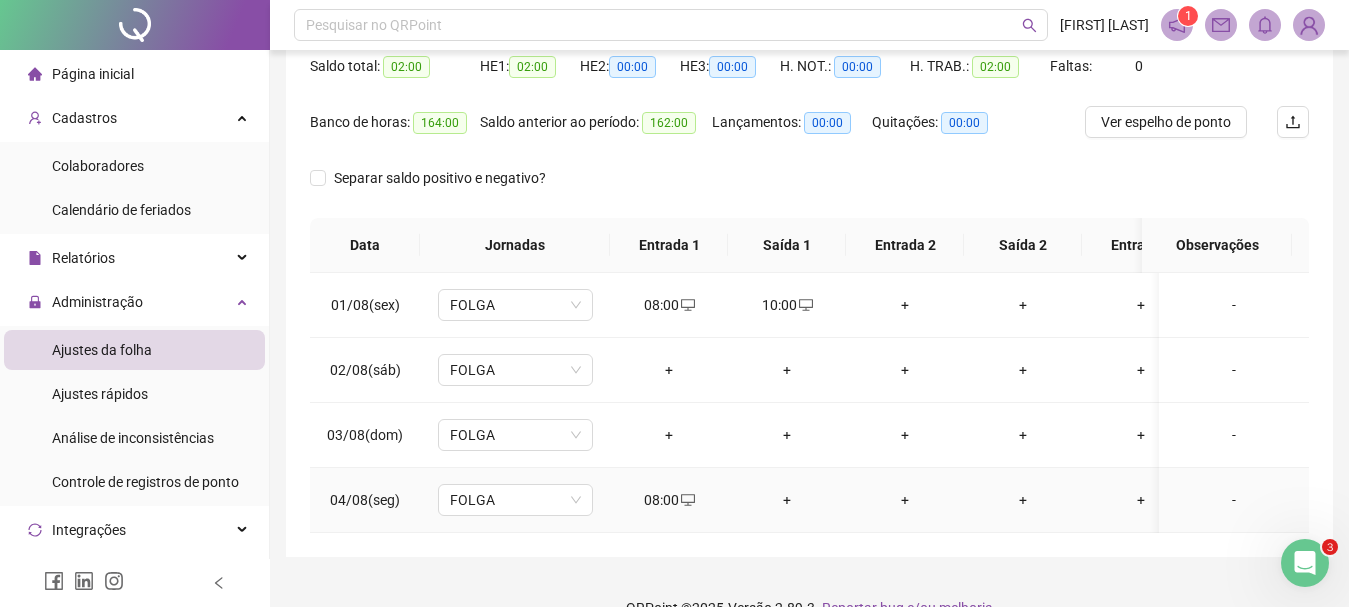 click on "+" at bounding box center [787, 500] 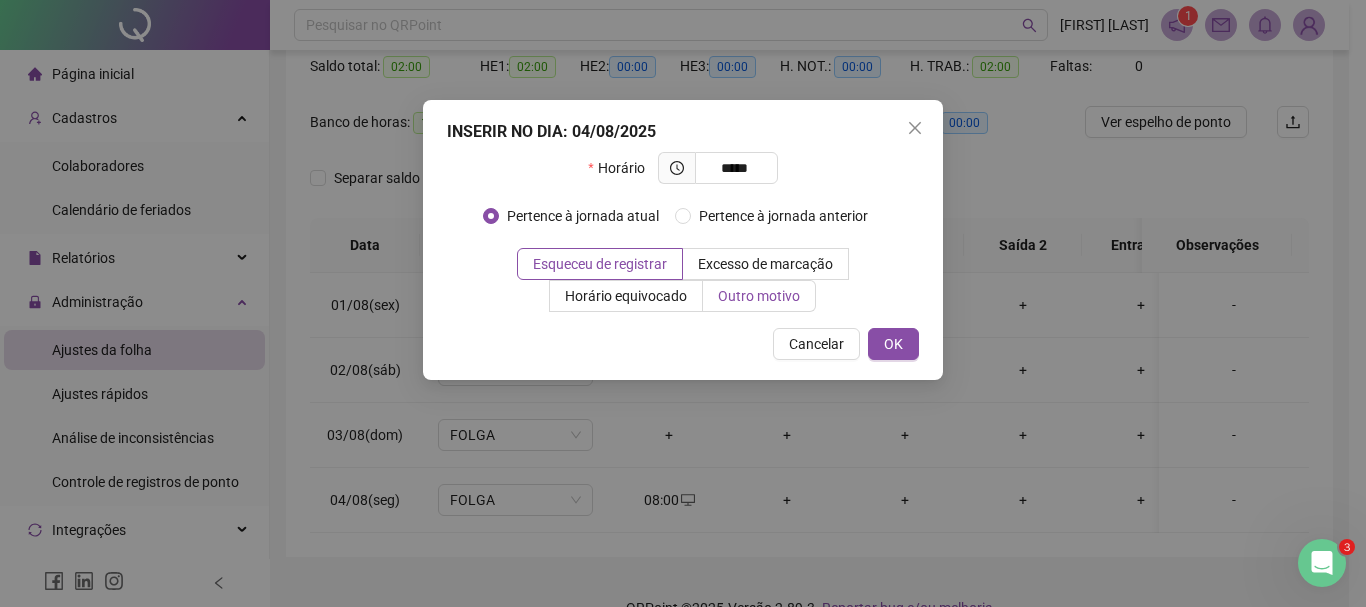 type on "*****" 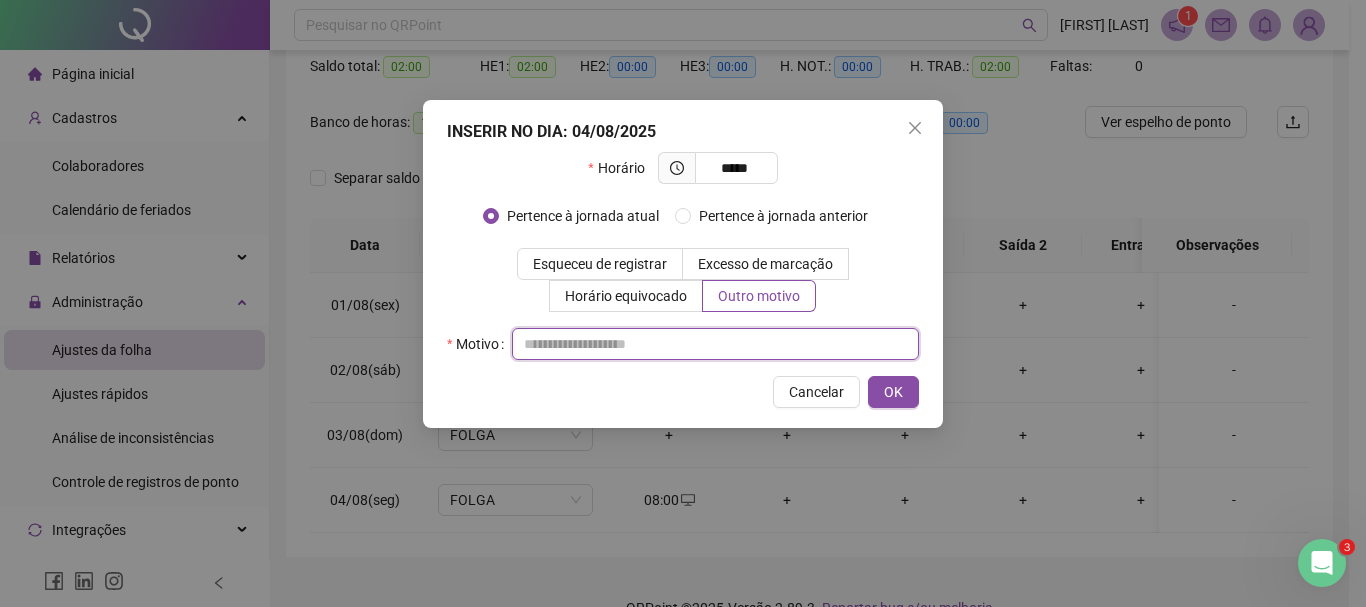 click at bounding box center (715, 344) 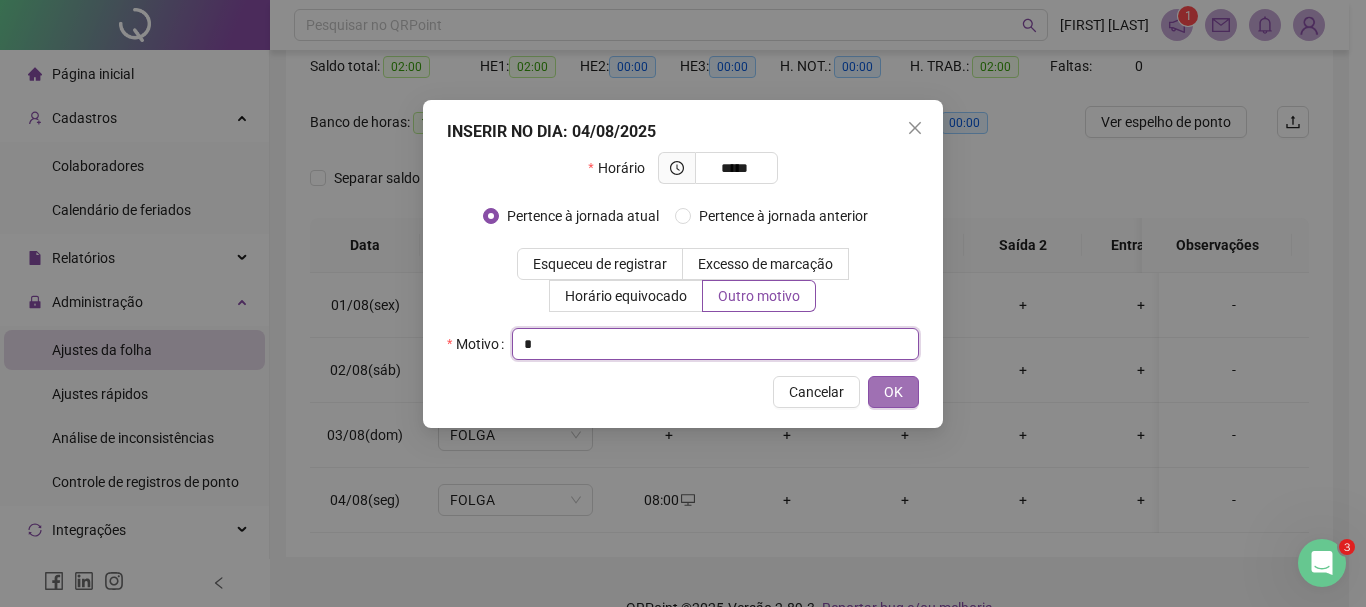 type on "*" 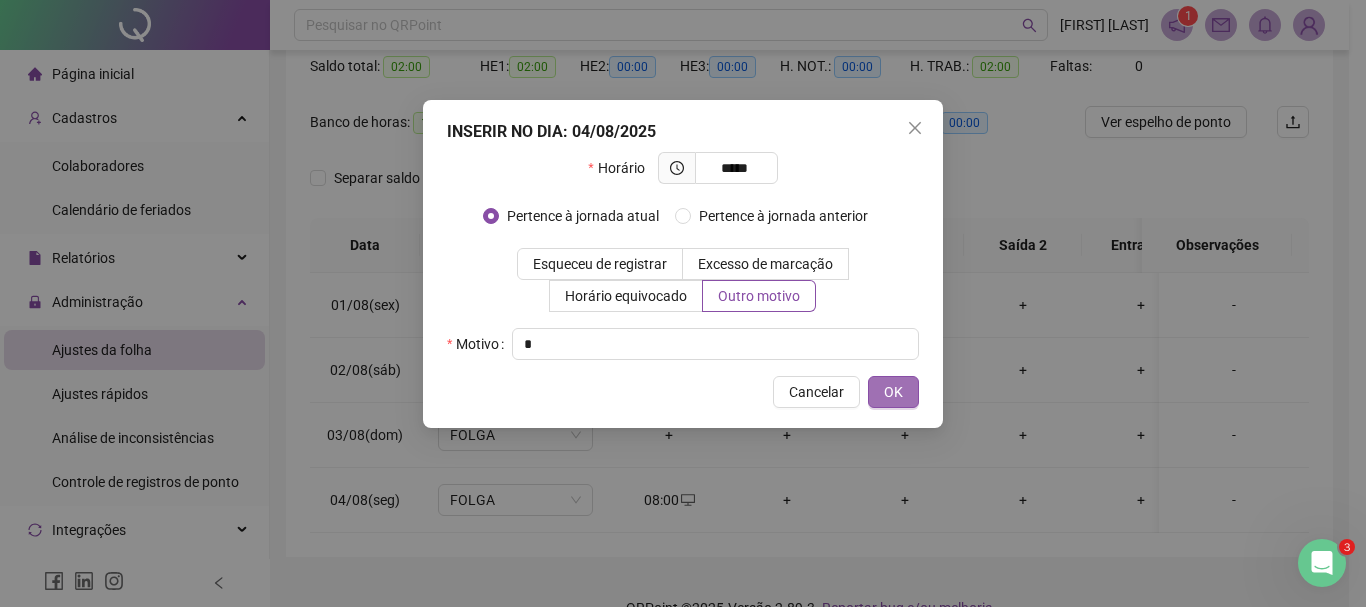 click on "OK" at bounding box center [893, 392] 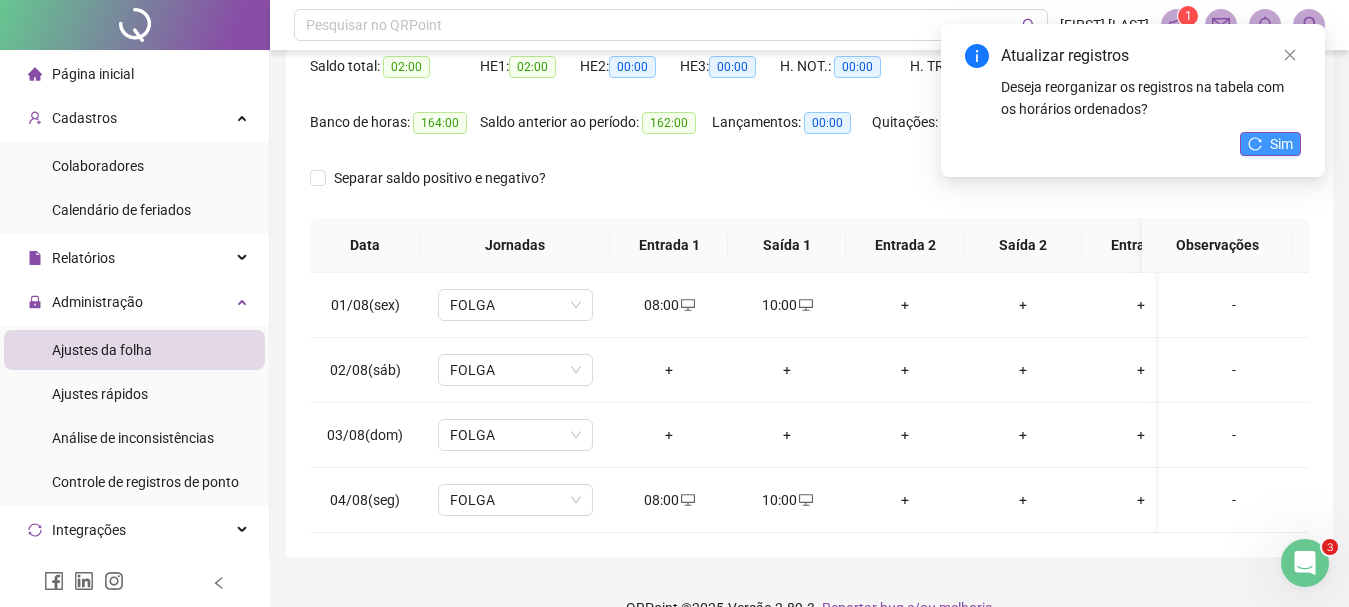 click on "Sim" at bounding box center (1281, 144) 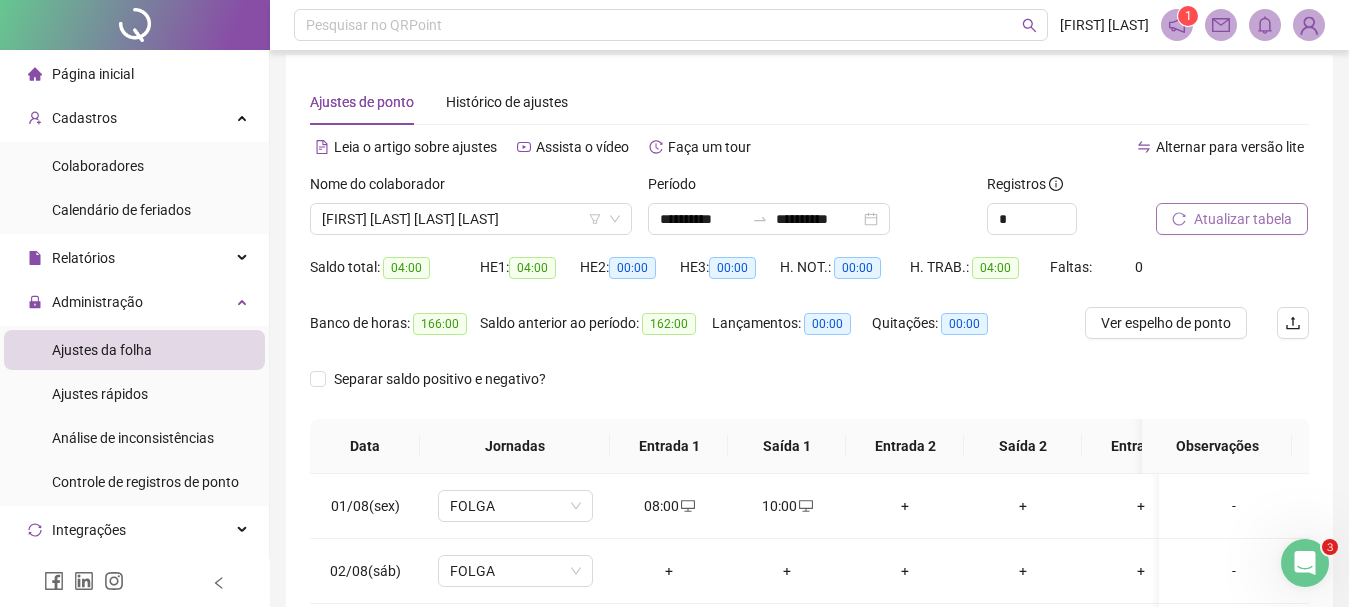 scroll, scrollTop: 12, scrollLeft: 0, axis: vertical 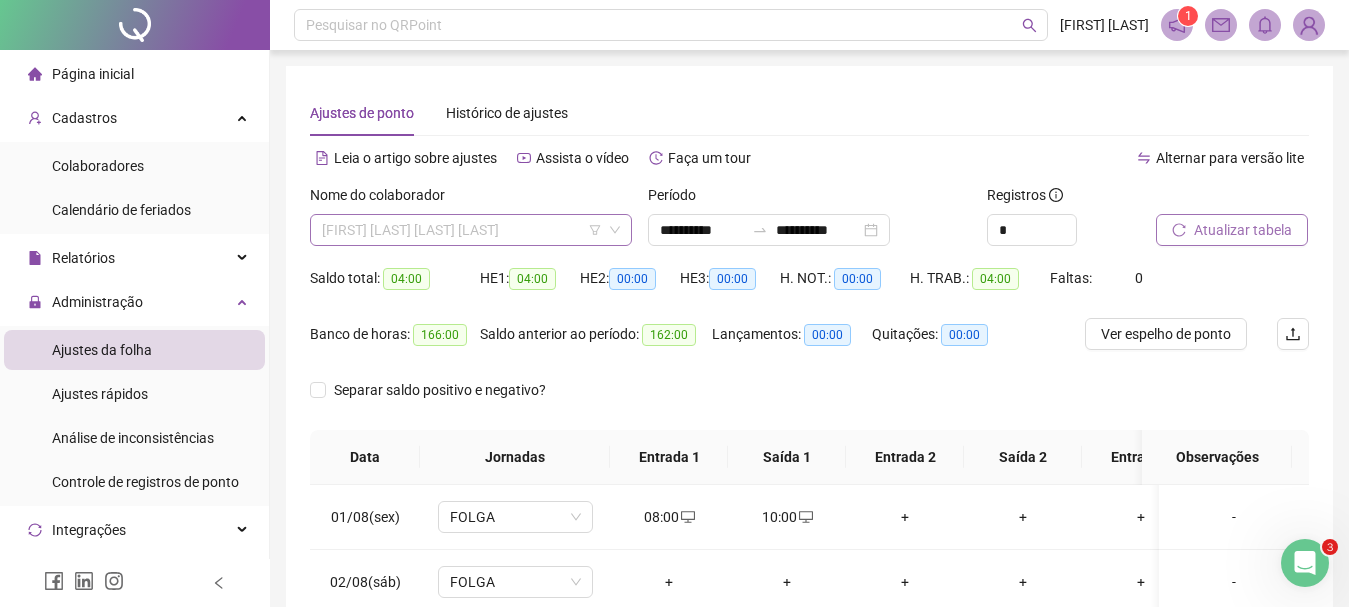 click on "[FIRST] [LAST] [LAST]" at bounding box center (471, 230) 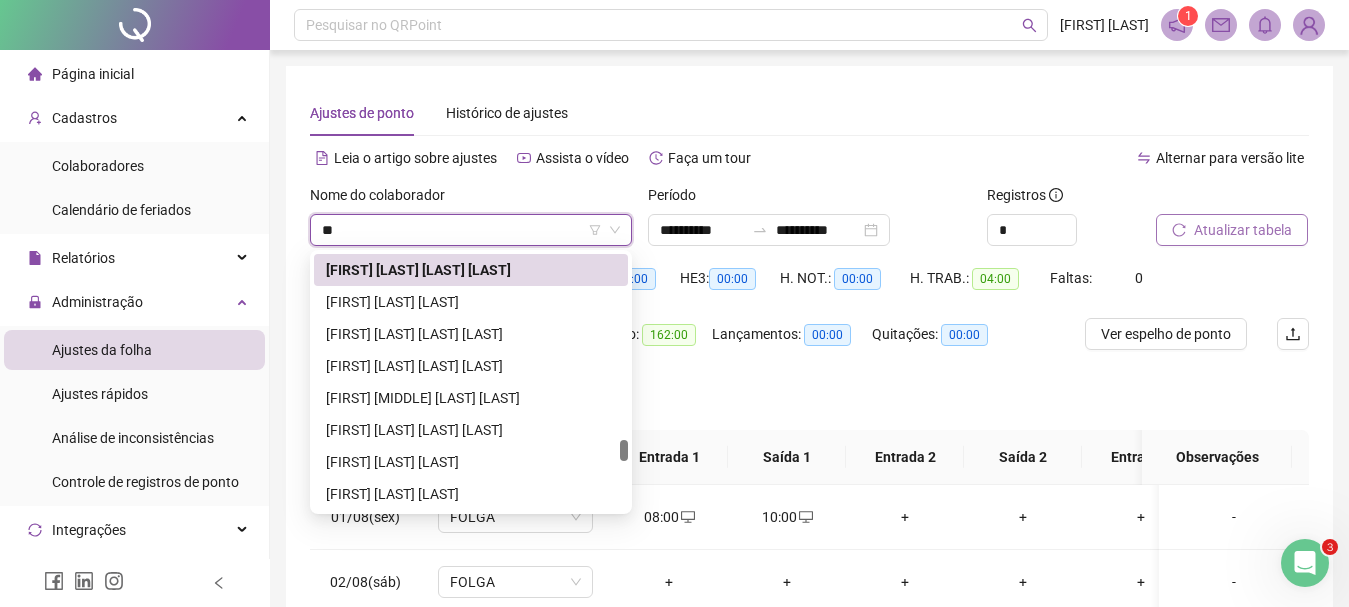 scroll, scrollTop: 0, scrollLeft: 0, axis: both 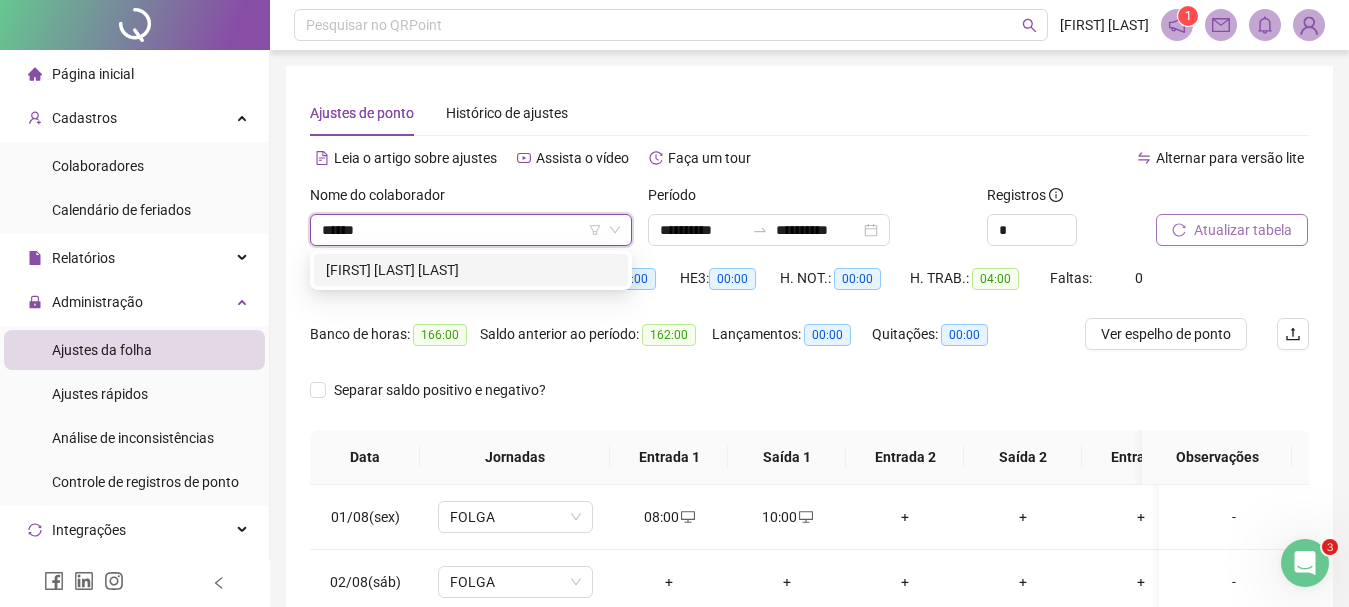 type on "*******" 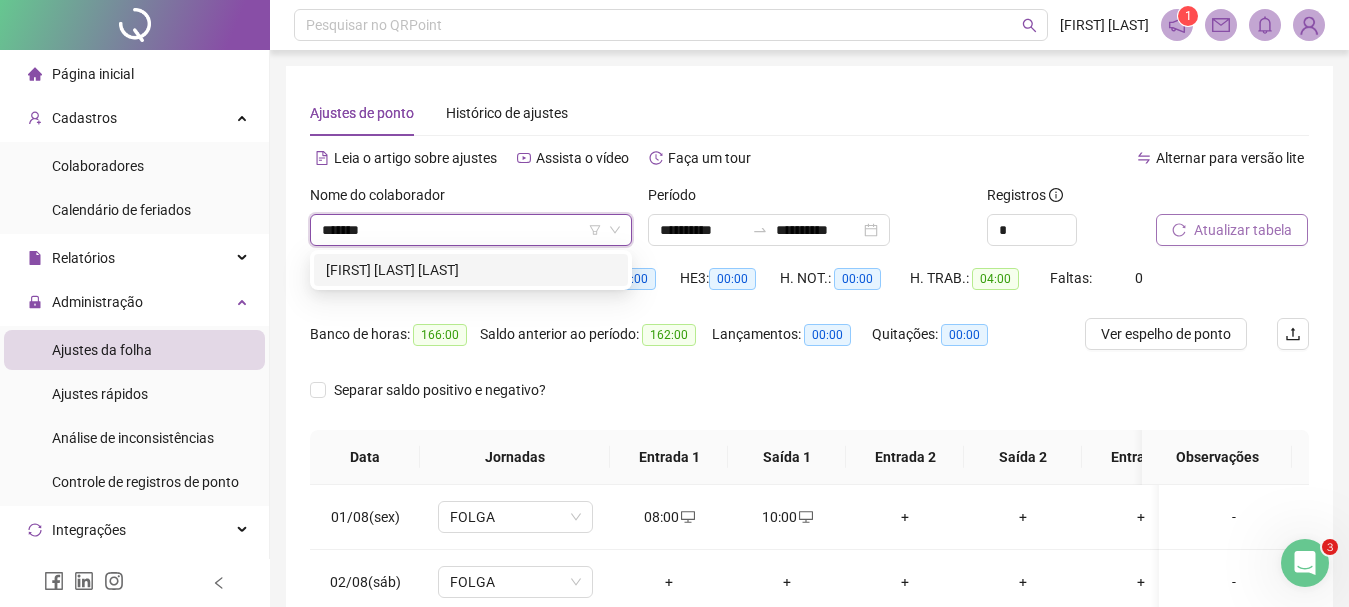 click on "[FIRST] [LAST] [LAST]" at bounding box center (471, 270) 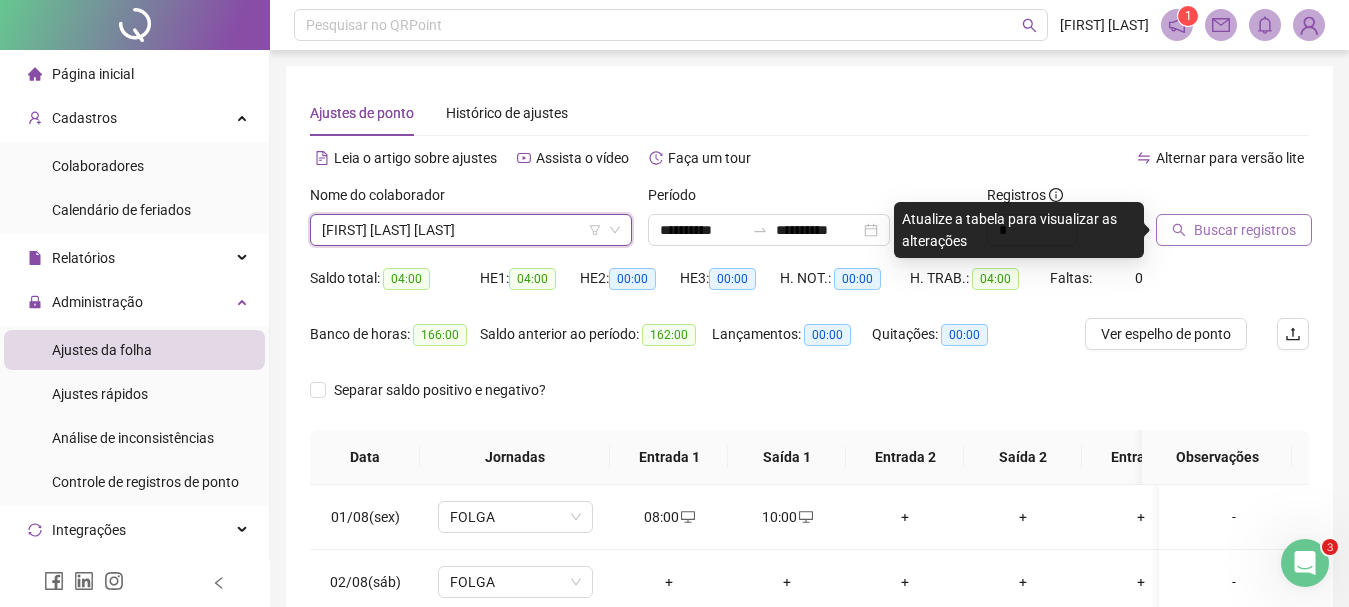 click on "Buscar registros" at bounding box center [1245, 230] 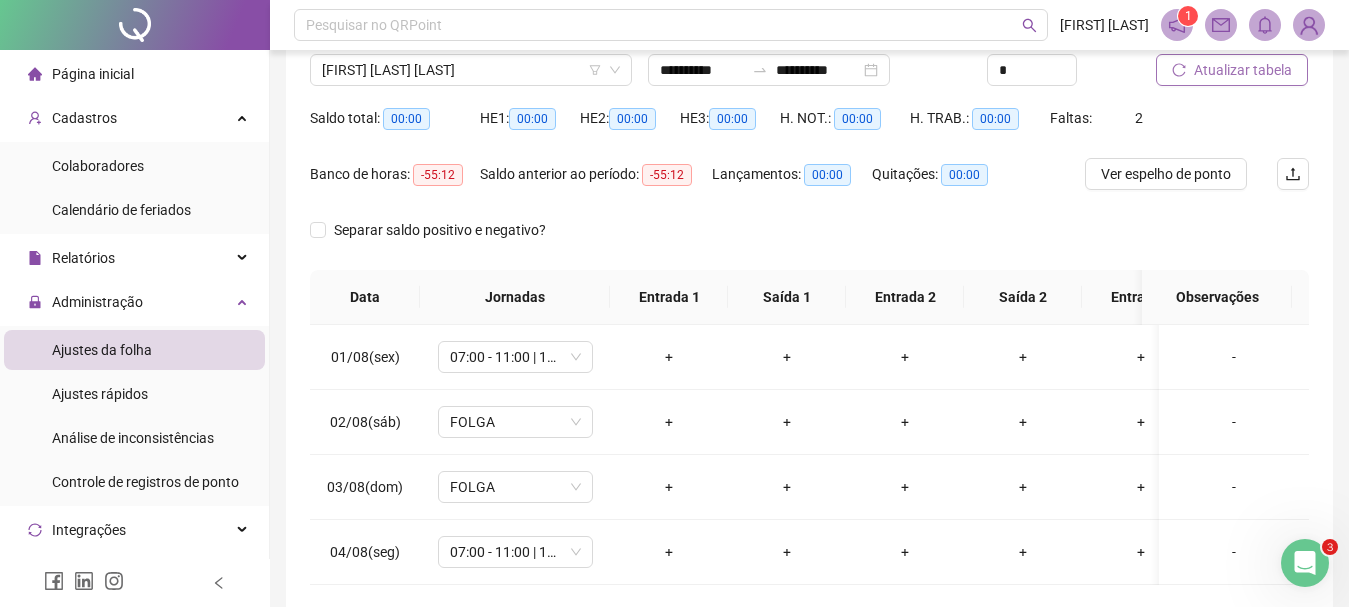 scroll, scrollTop: 164, scrollLeft: 0, axis: vertical 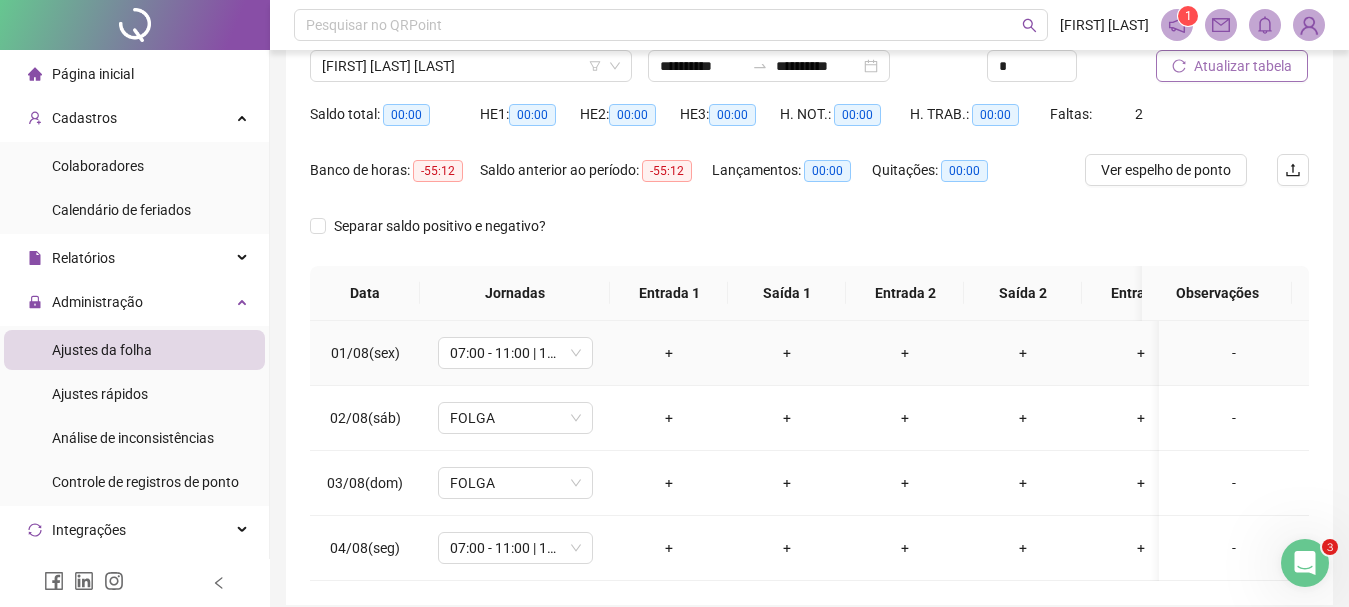 click on "+" at bounding box center [669, 353] 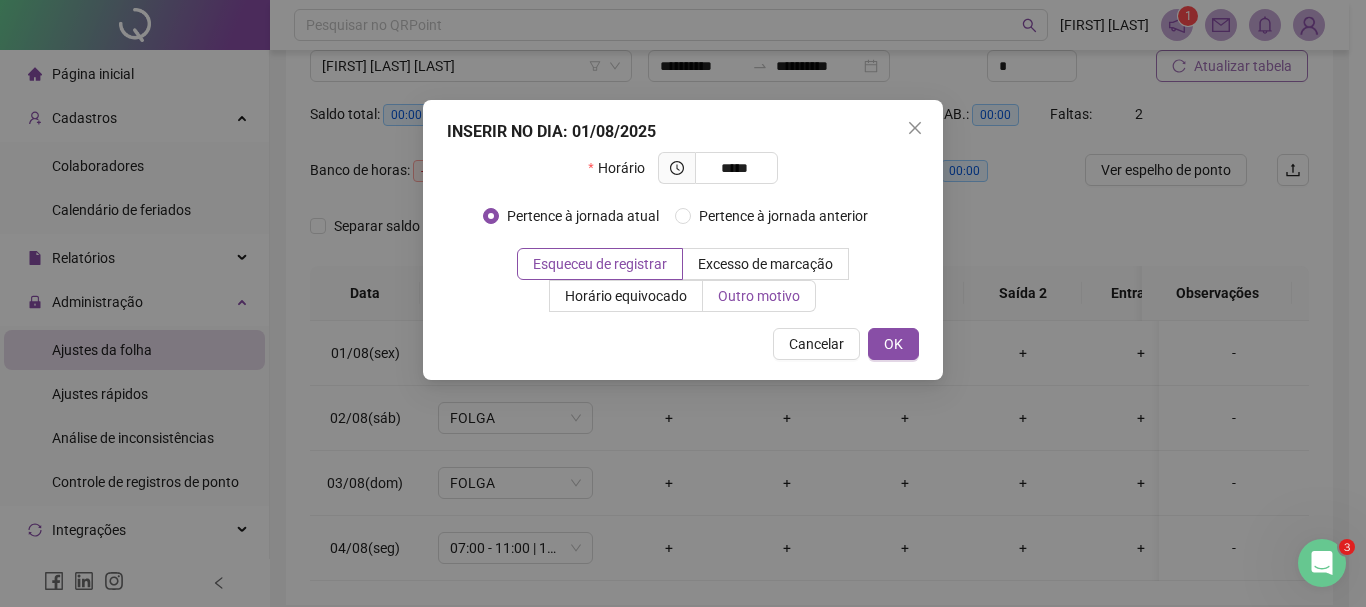click on "Outro motivo" at bounding box center [759, 296] 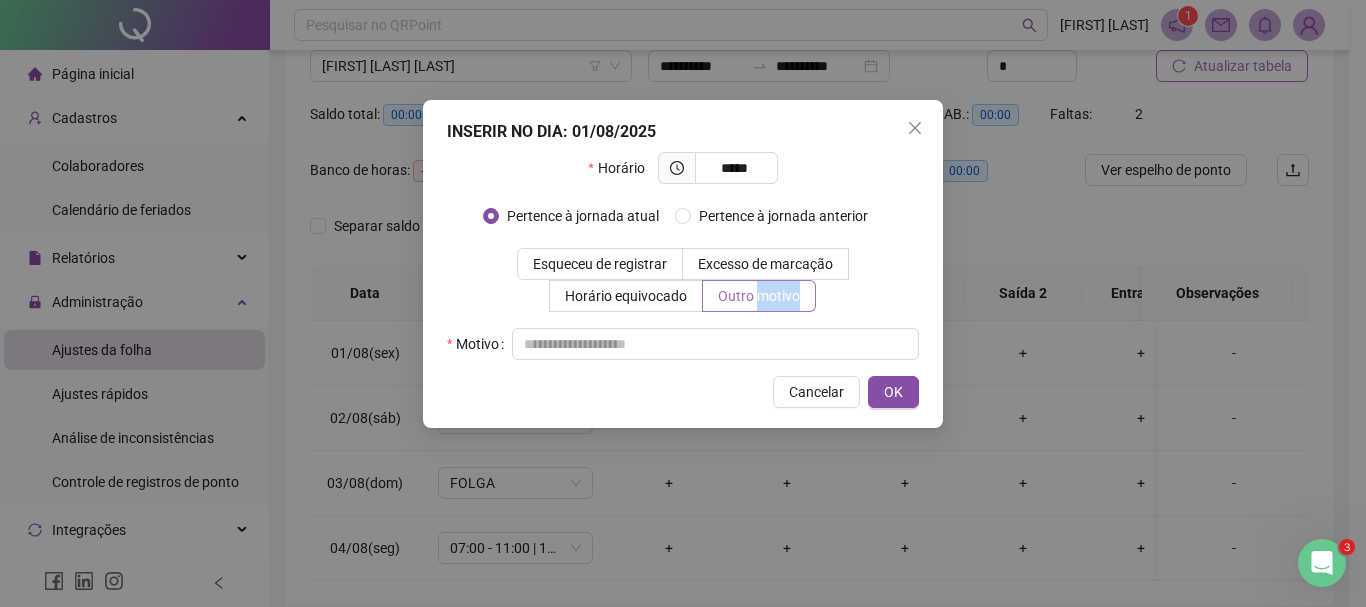 click on "Outro motivo" at bounding box center [759, 296] 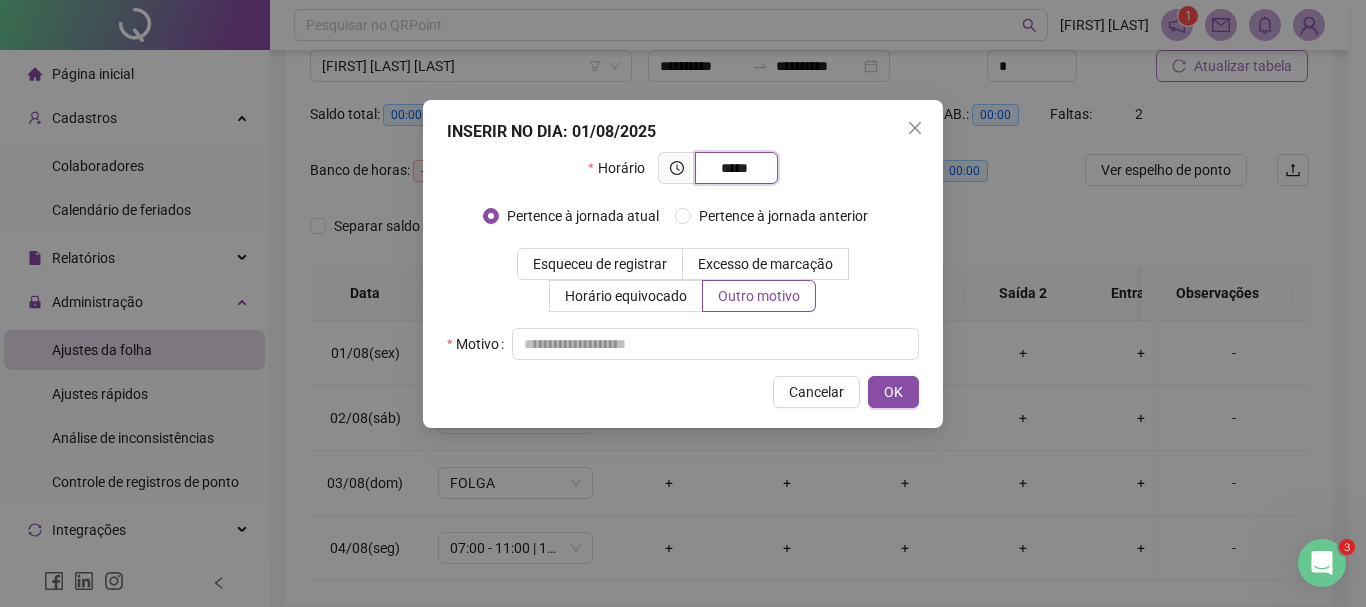 click on "*****" at bounding box center [734, 168] 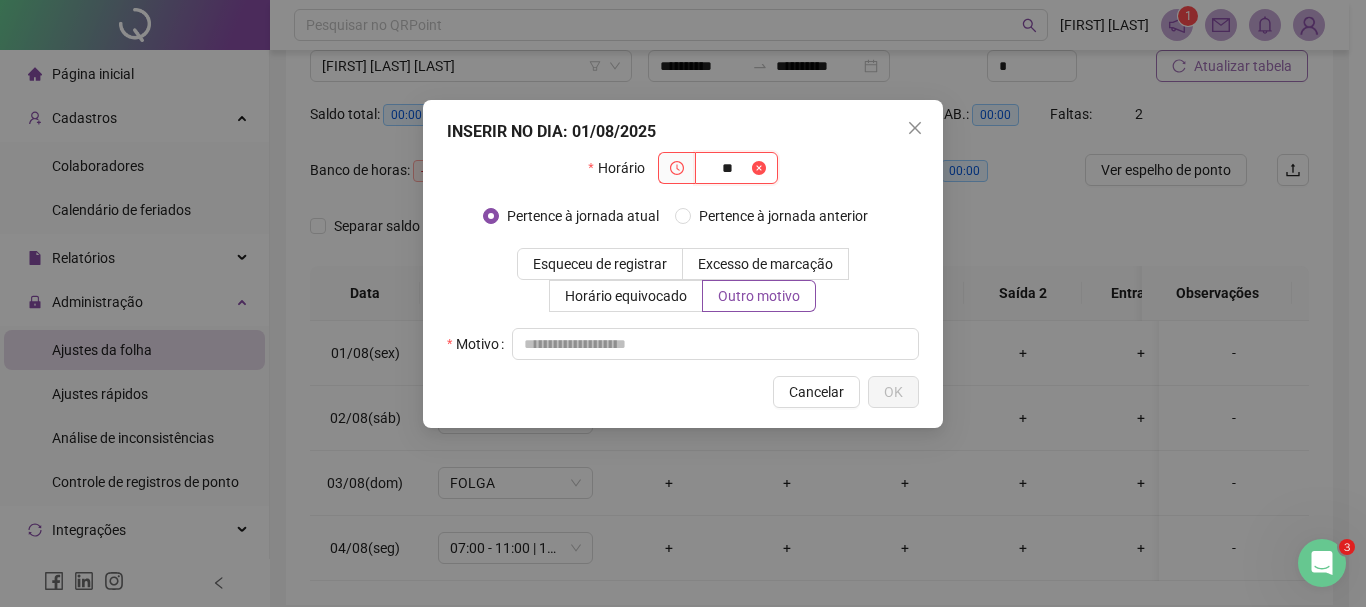 type on "*" 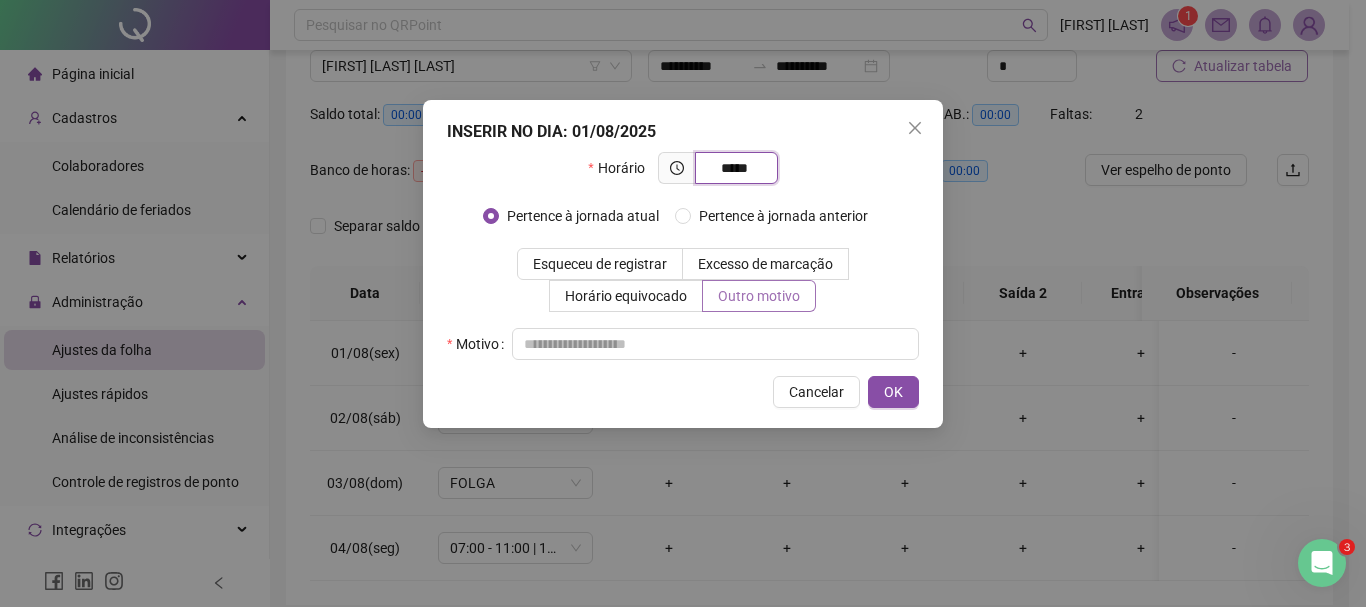 type on "*****" 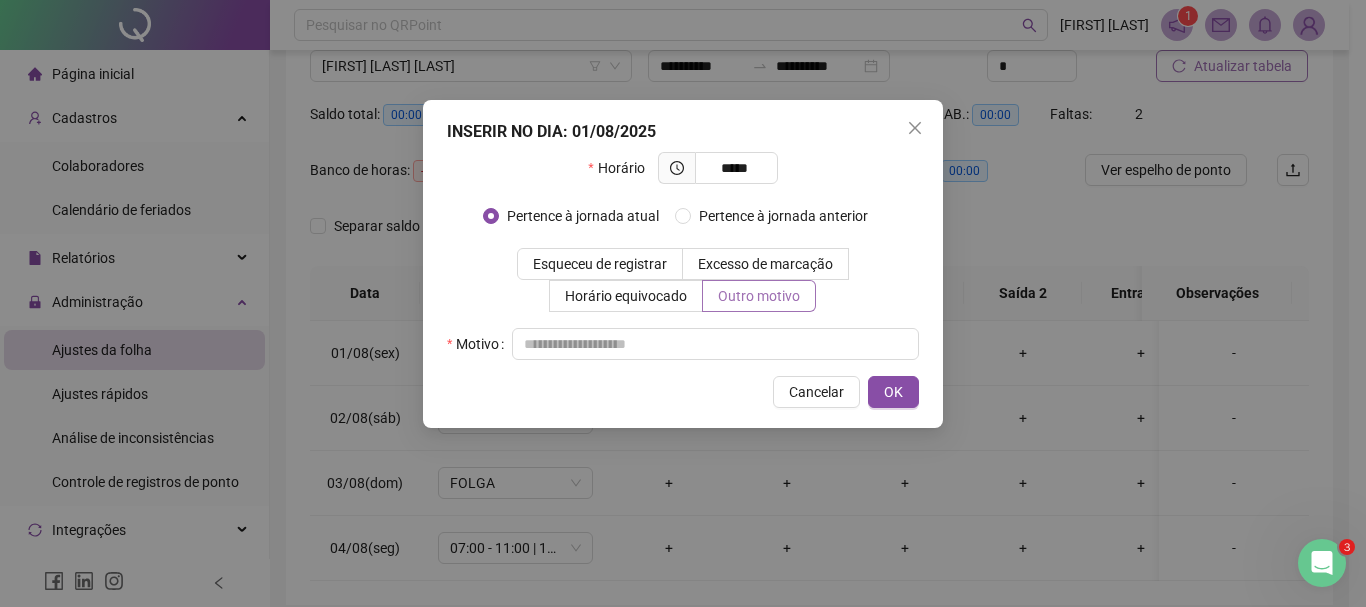 click on "Outro motivo" at bounding box center [759, 296] 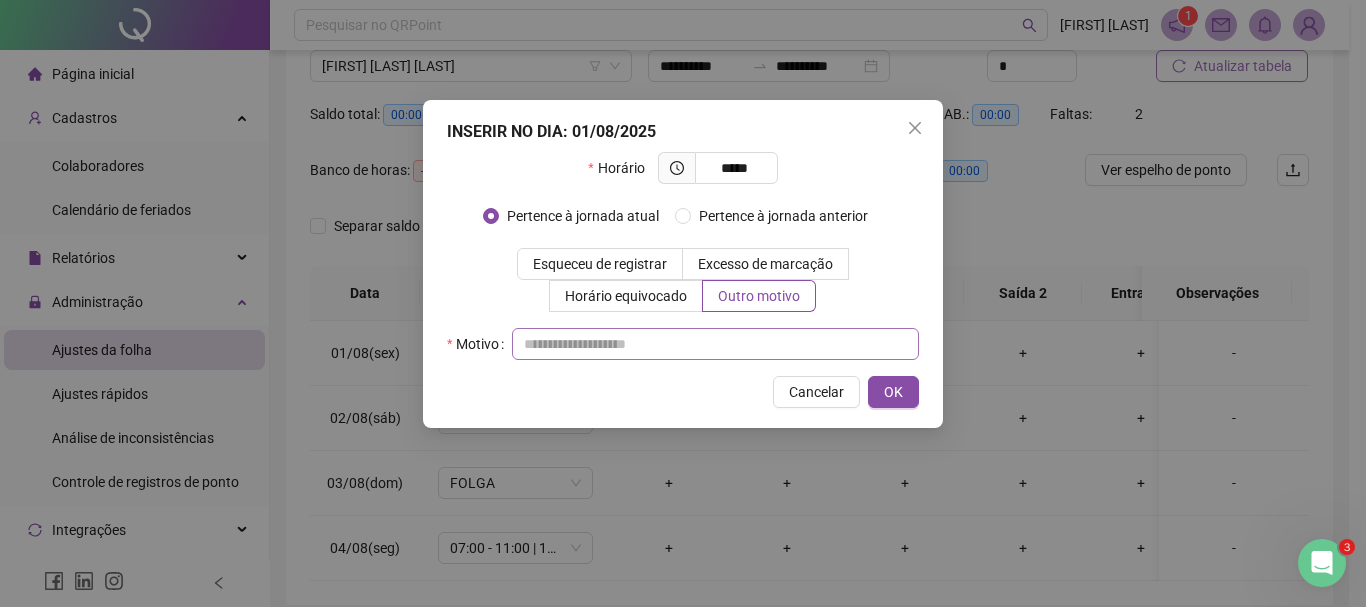 click on "INSERIR NO DIA :   01/08/2025 Horário ***** Pertence à jornada atual Pertence à jornada anterior Esqueceu de registrar Excesso de marcação Horário equivocado Outro motivo Motivo Cancelar OK" at bounding box center (683, 264) 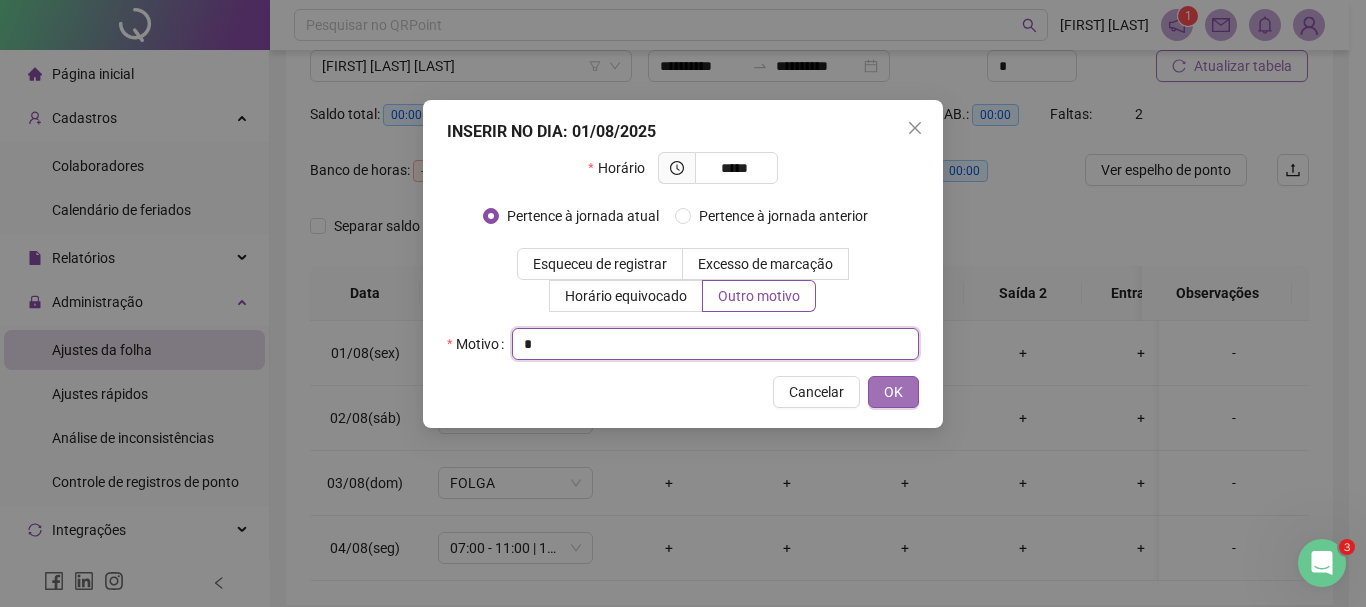 type on "*" 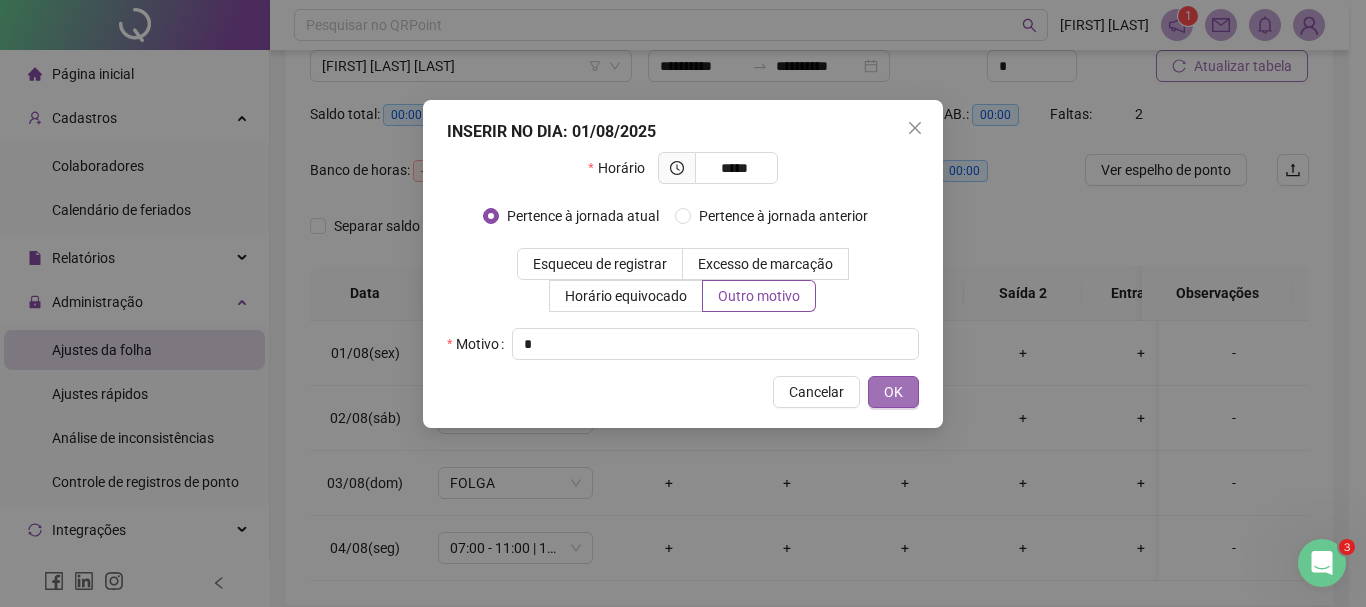 click on "OK" at bounding box center [893, 392] 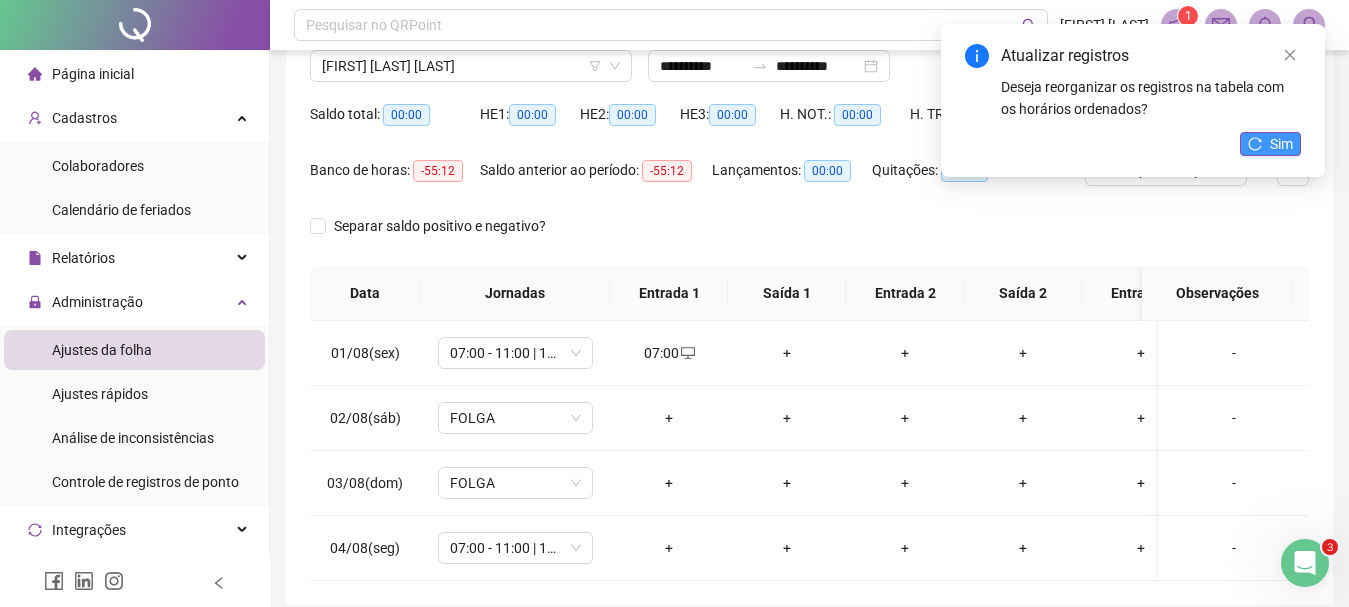 click on "Sim" at bounding box center [1281, 144] 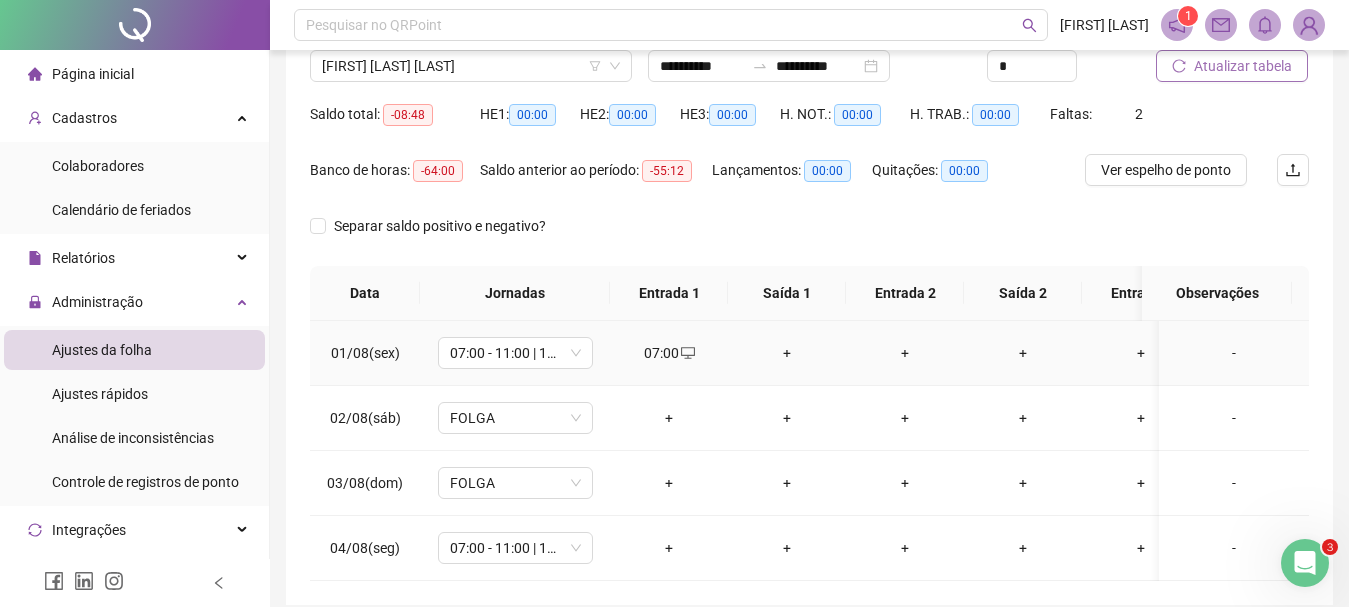 click on "+" at bounding box center [787, 353] 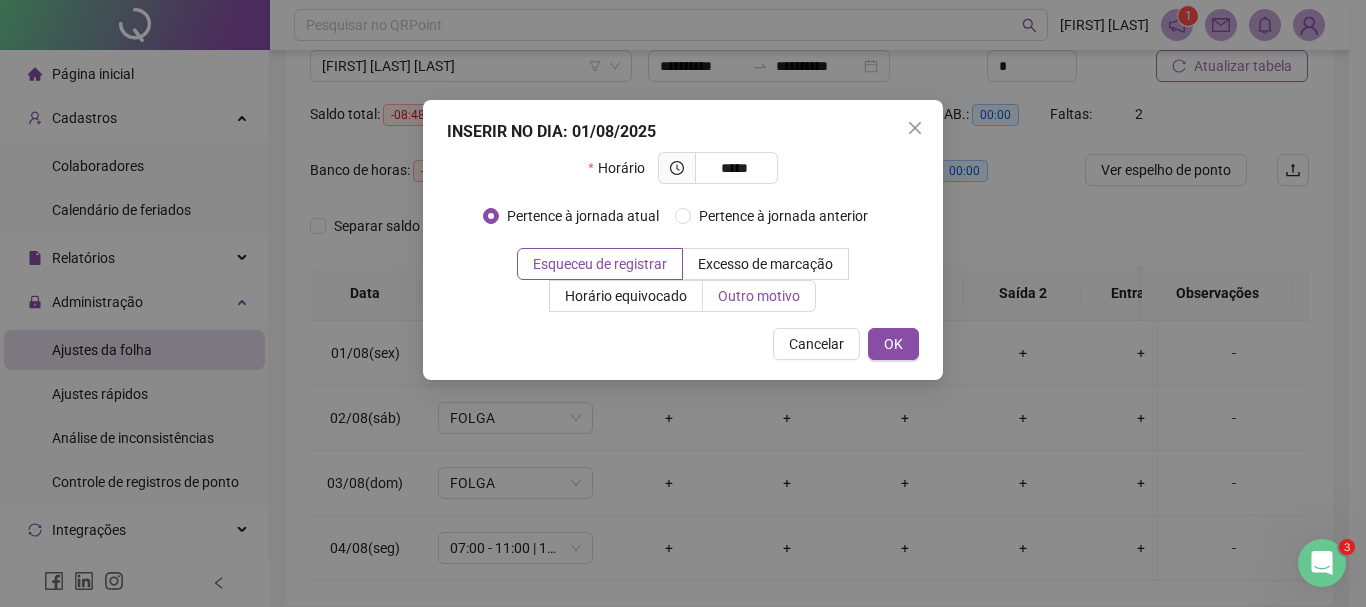 type on "*****" 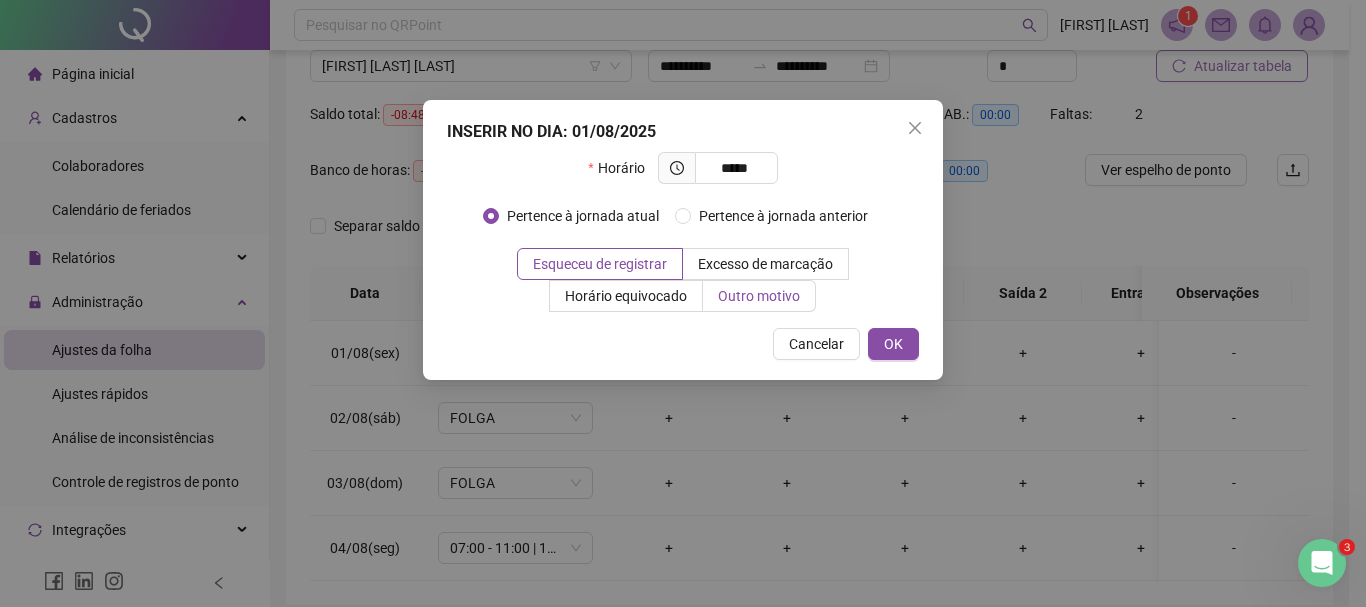 click on "Outro motivo" at bounding box center [759, 296] 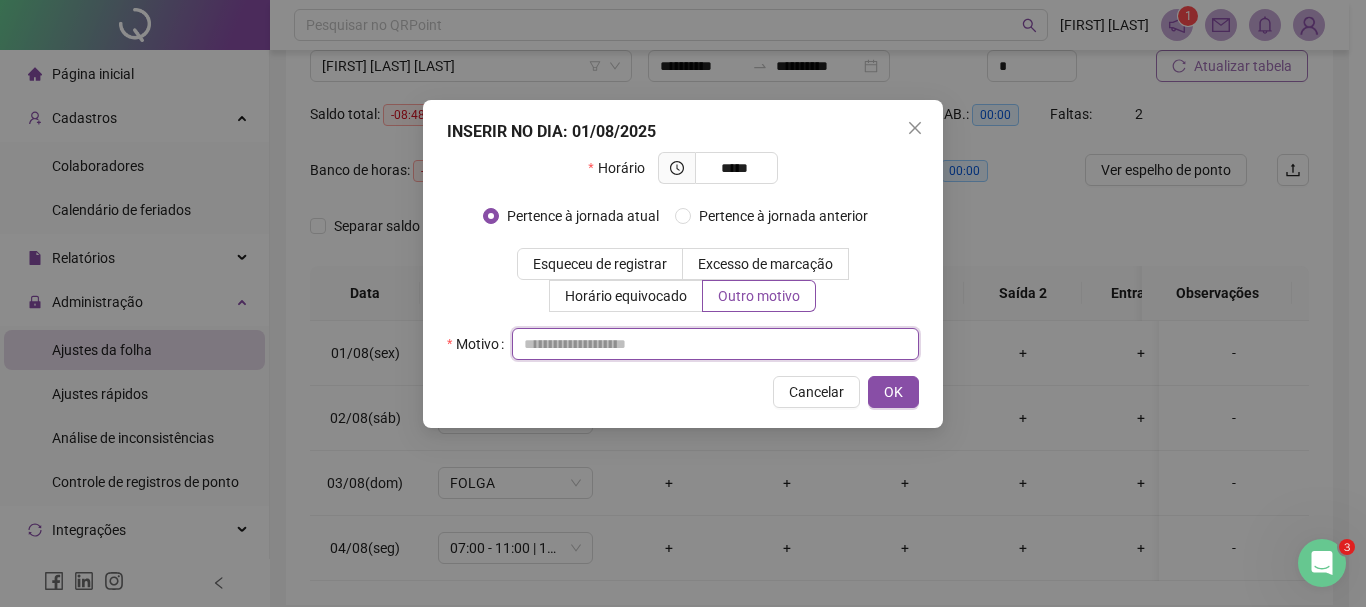 click at bounding box center [715, 344] 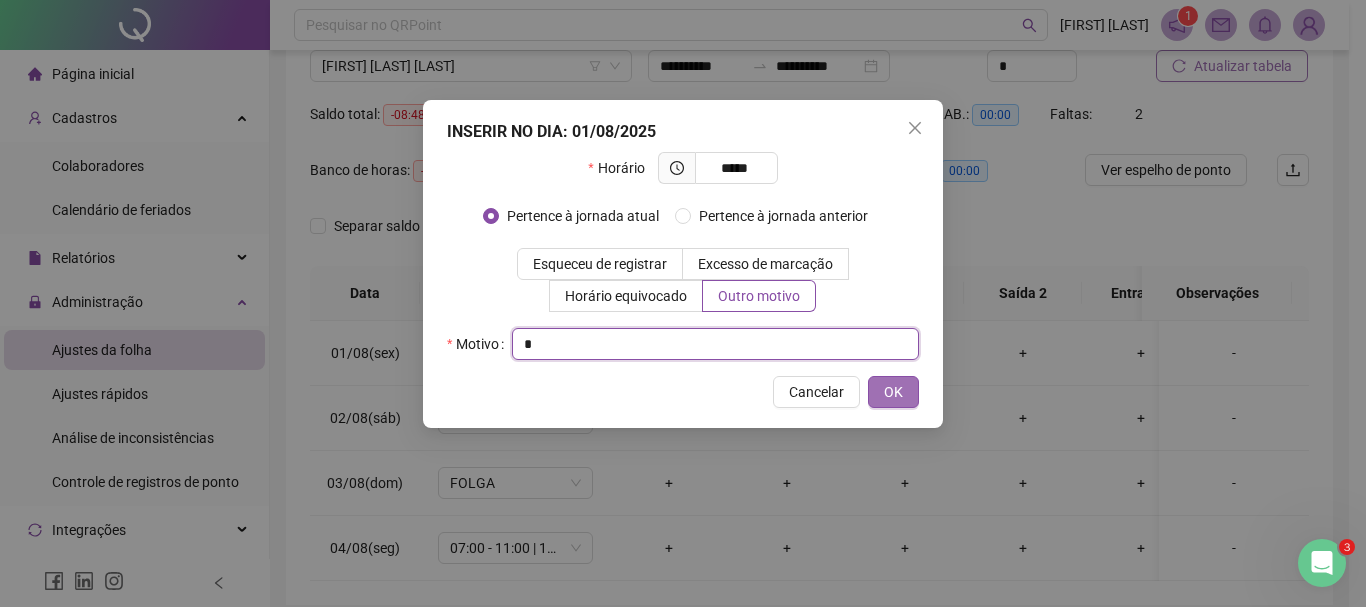 type on "*" 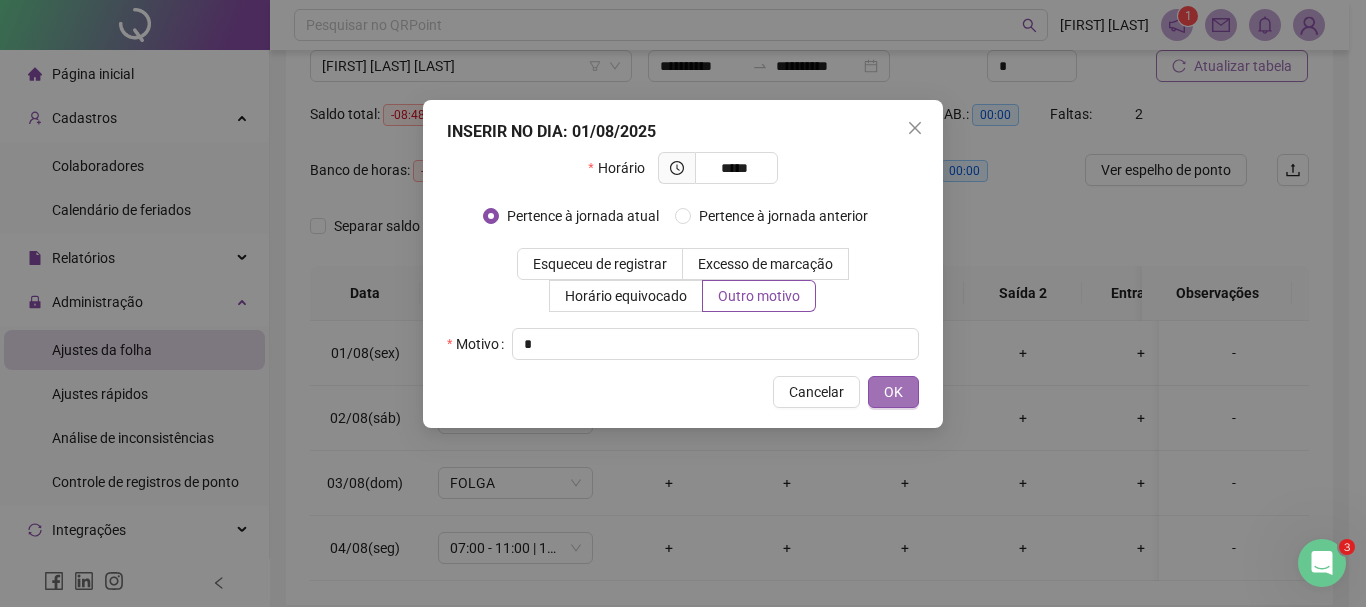 click on "OK" at bounding box center [893, 392] 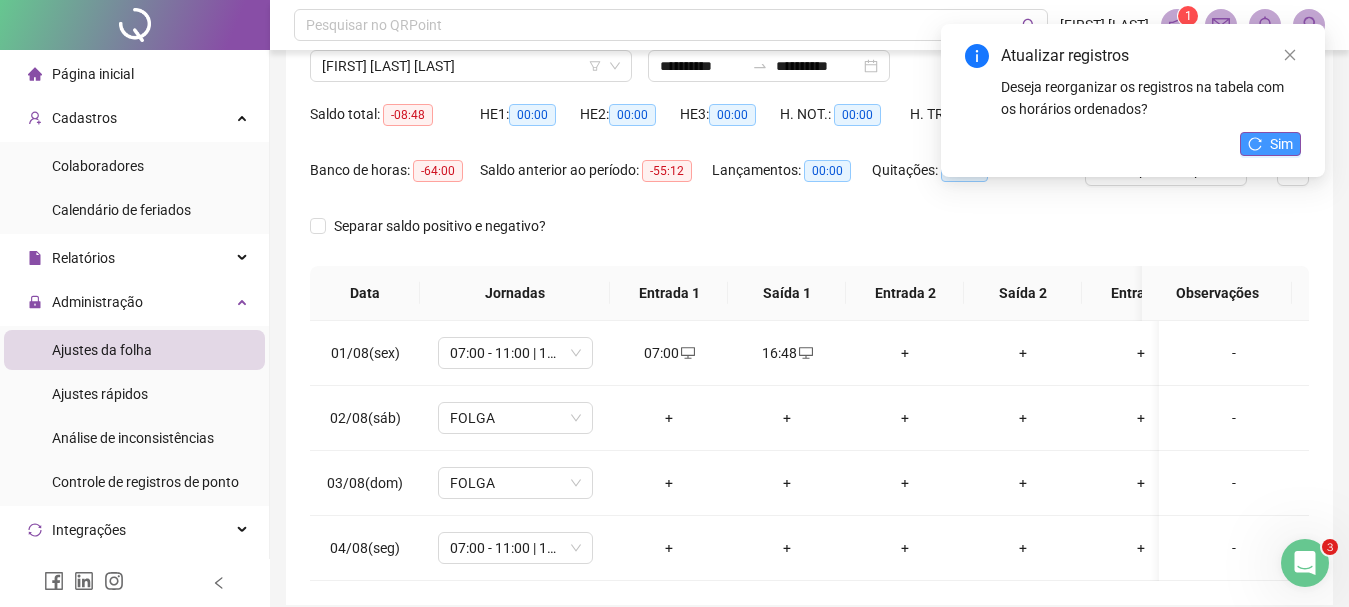 click 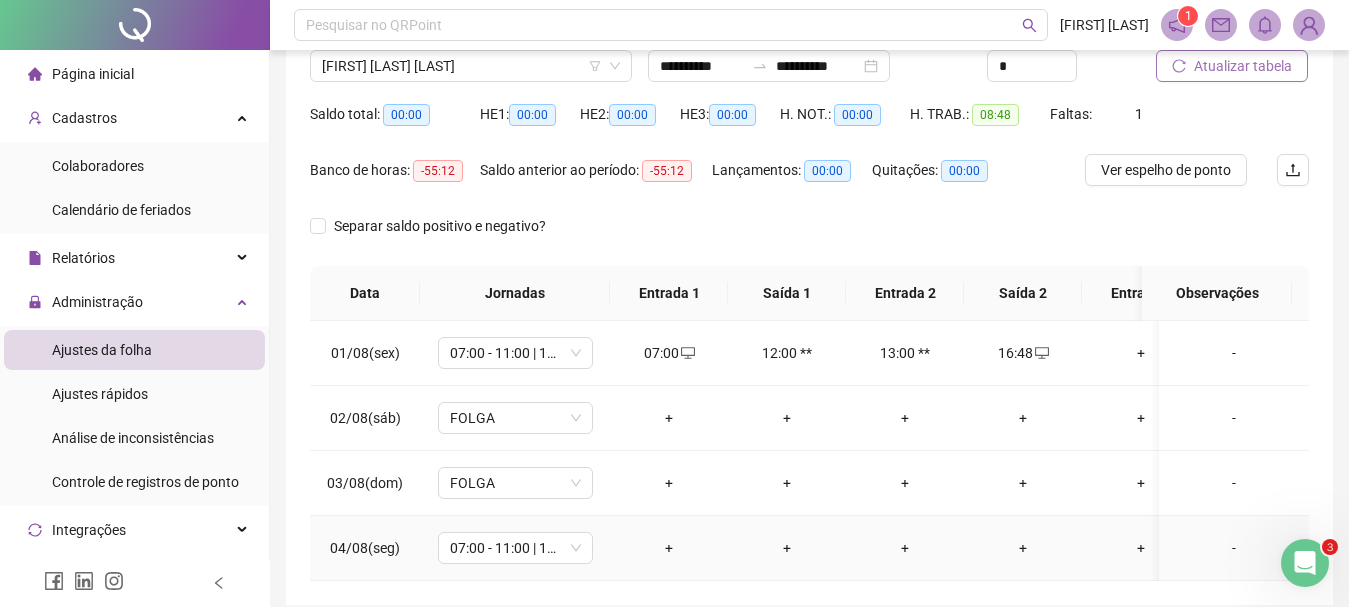 click on "+" at bounding box center (669, 548) 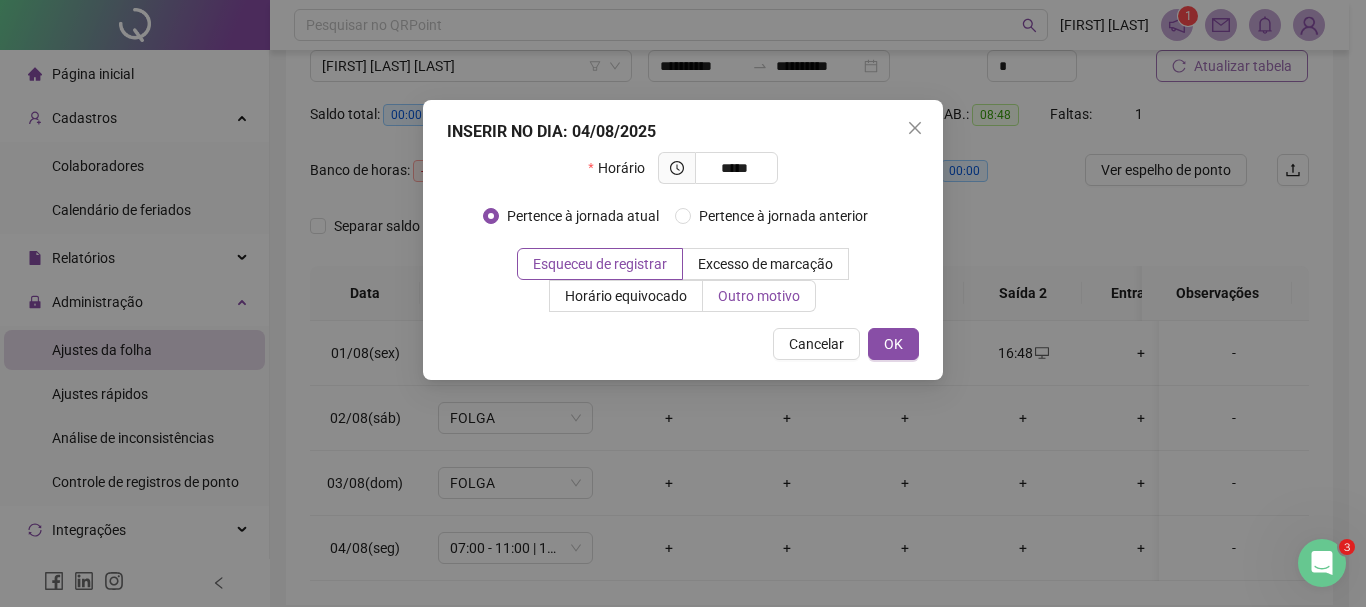 type on "*****" 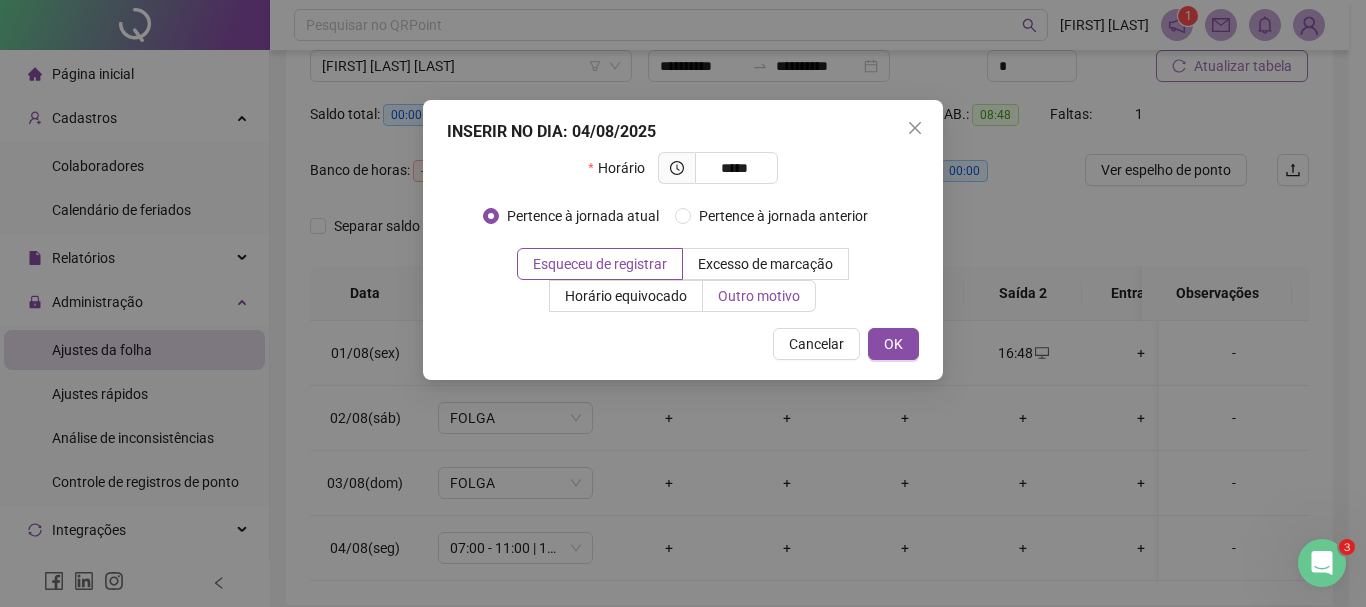 click on "Outro motivo" at bounding box center (759, 296) 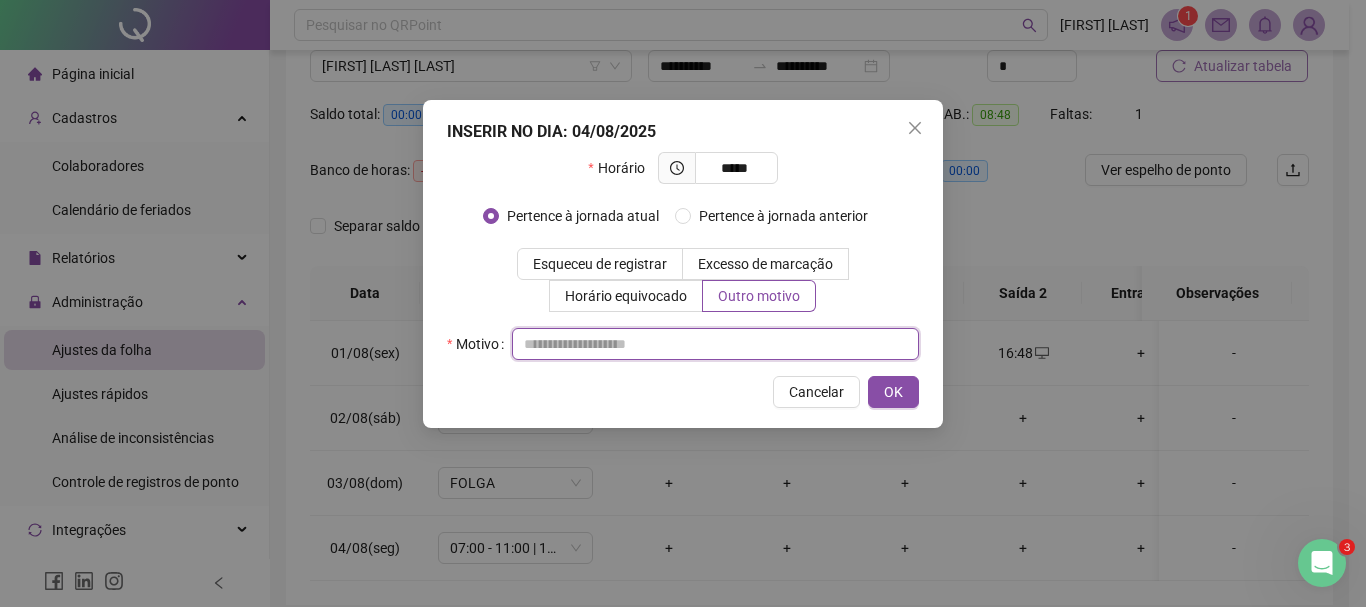 click at bounding box center (715, 344) 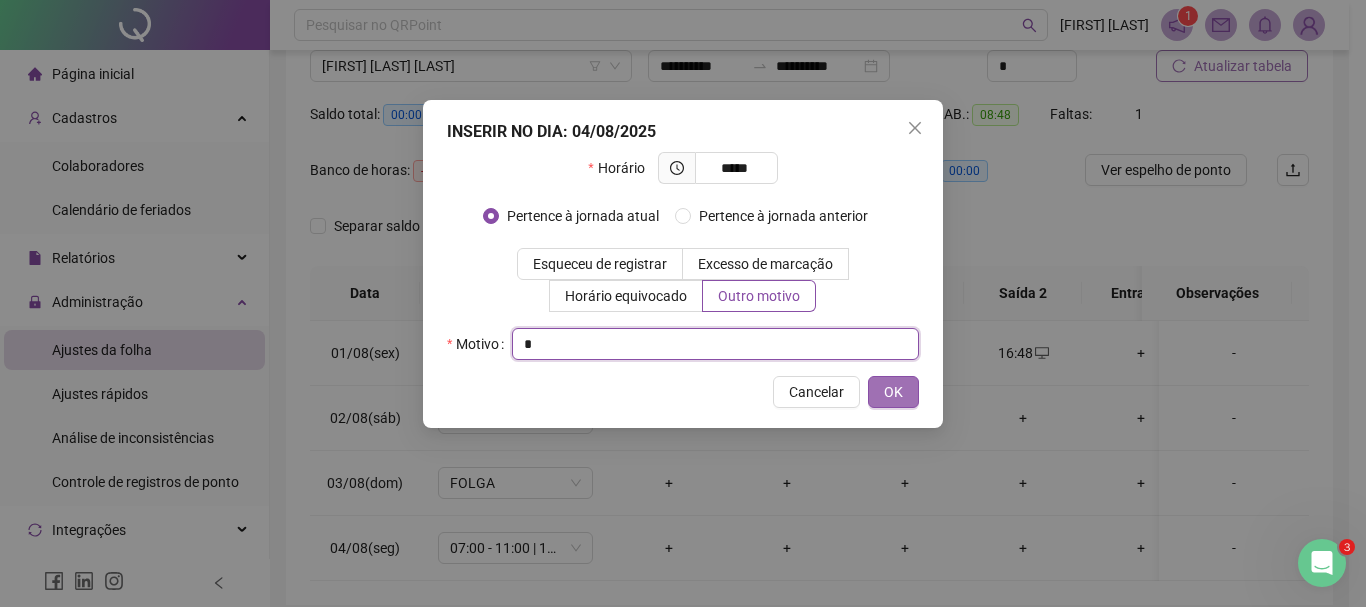 type on "*" 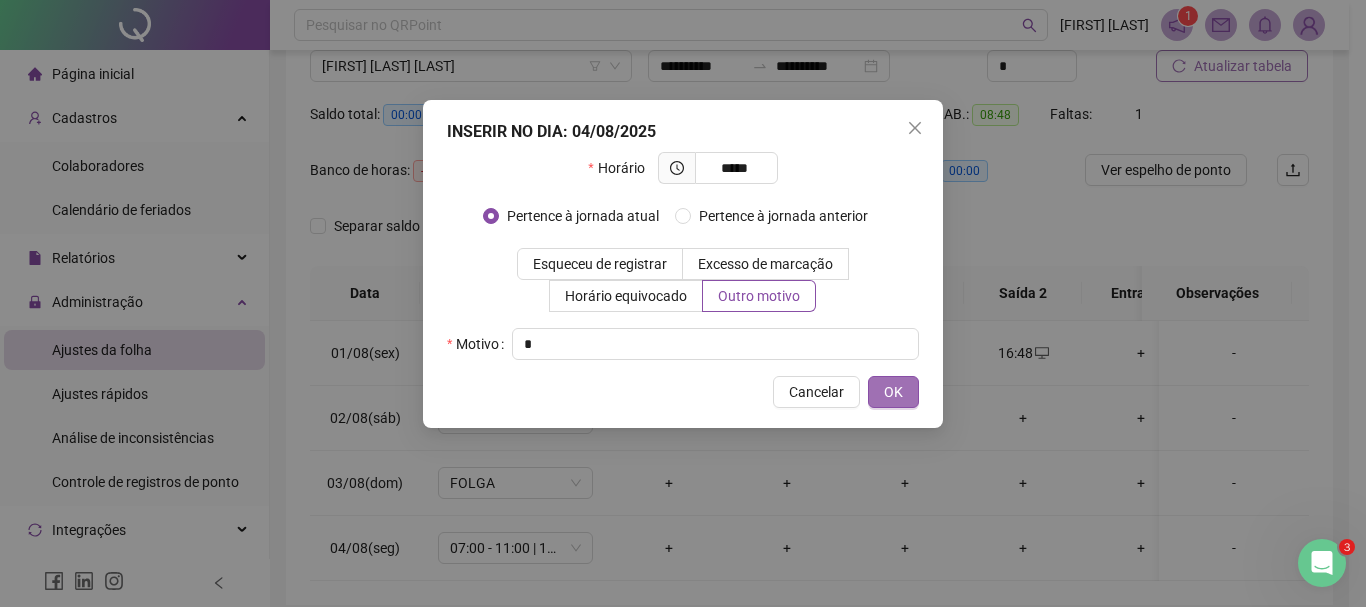 click on "OK" at bounding box center (893, 392) 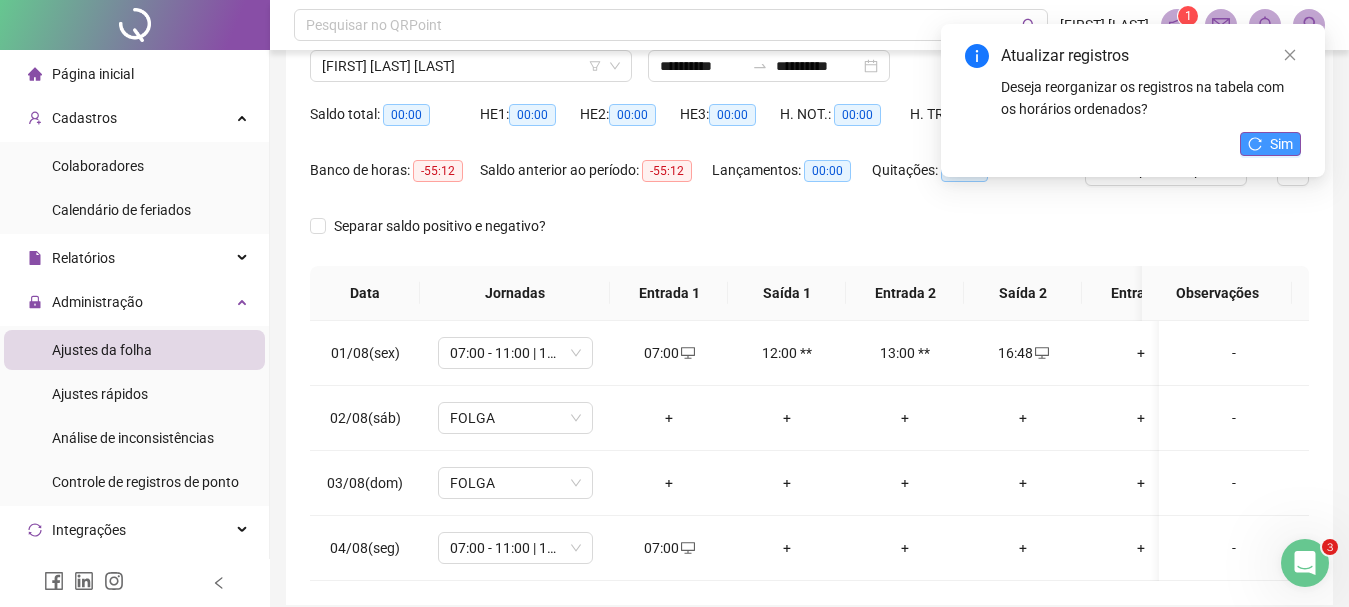 click on "Sim" at bounding box center [1281, 144] 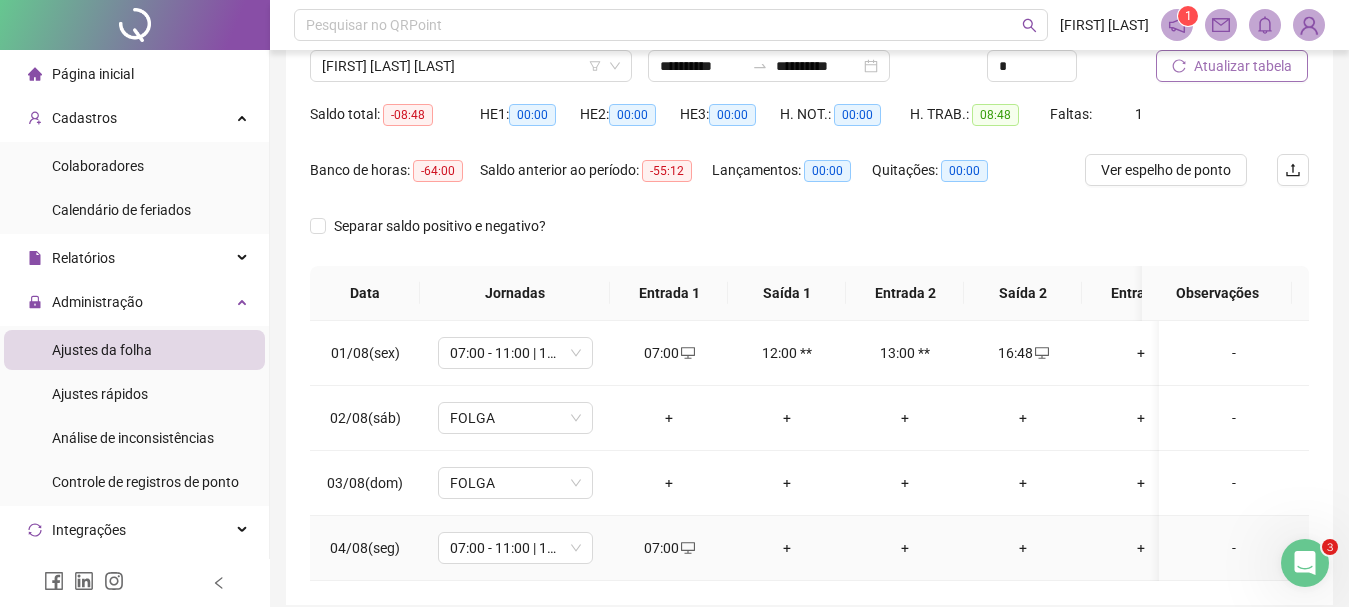 click on "+" at bounding box center [787, 548] 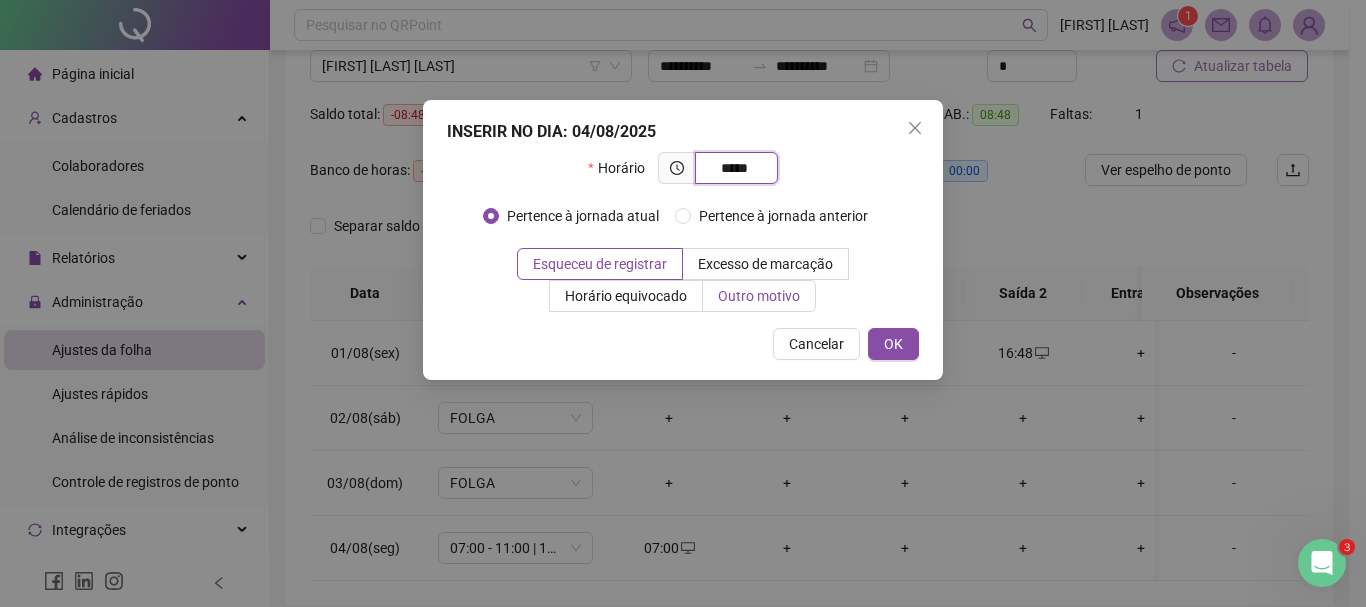 type on "*****" 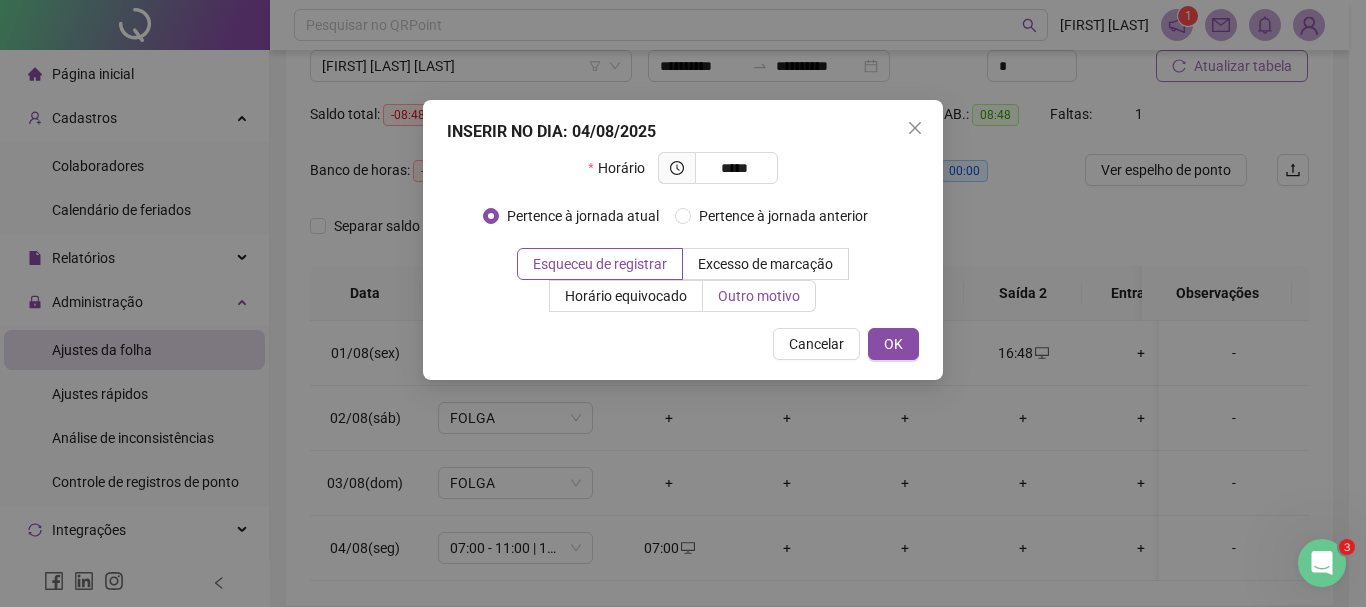 click on "Outro motivo" at bounding box center (759, 296) 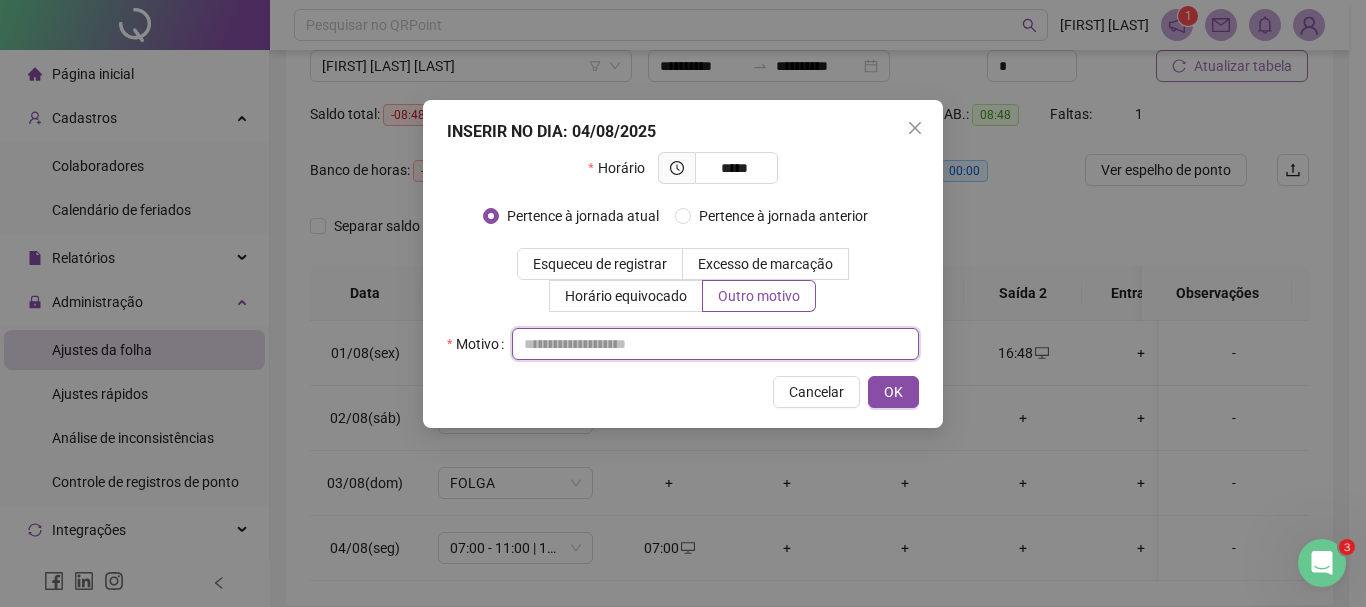 click at bounding box center (715, 344) 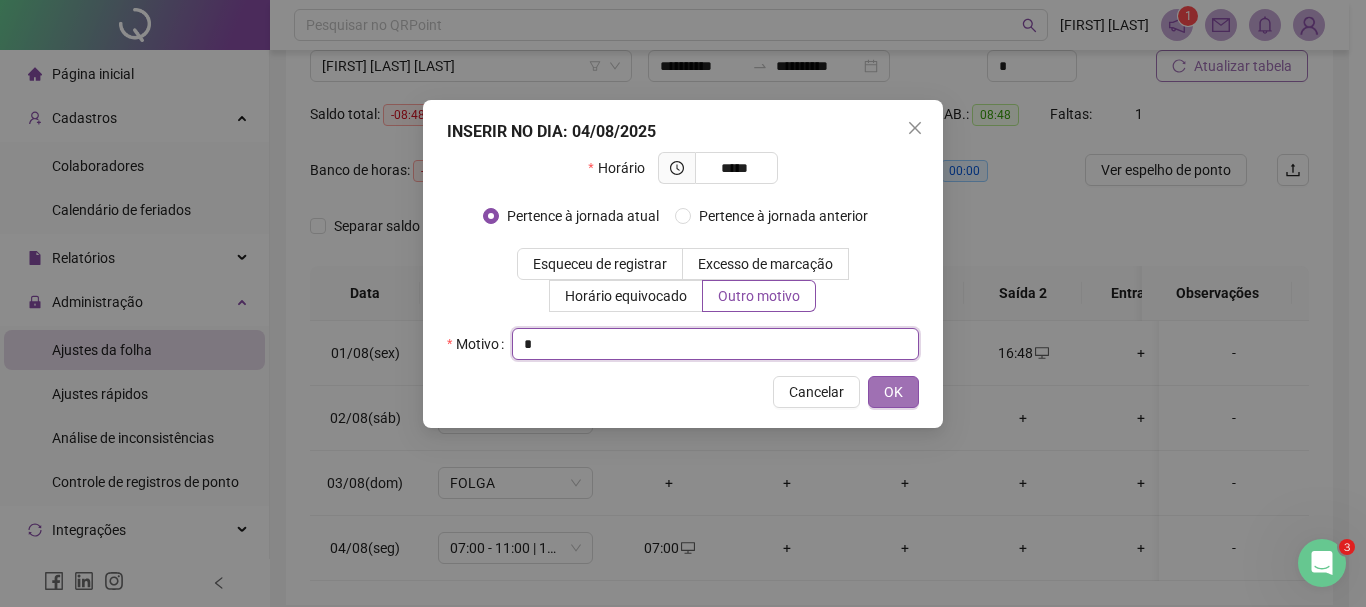 type on "*" 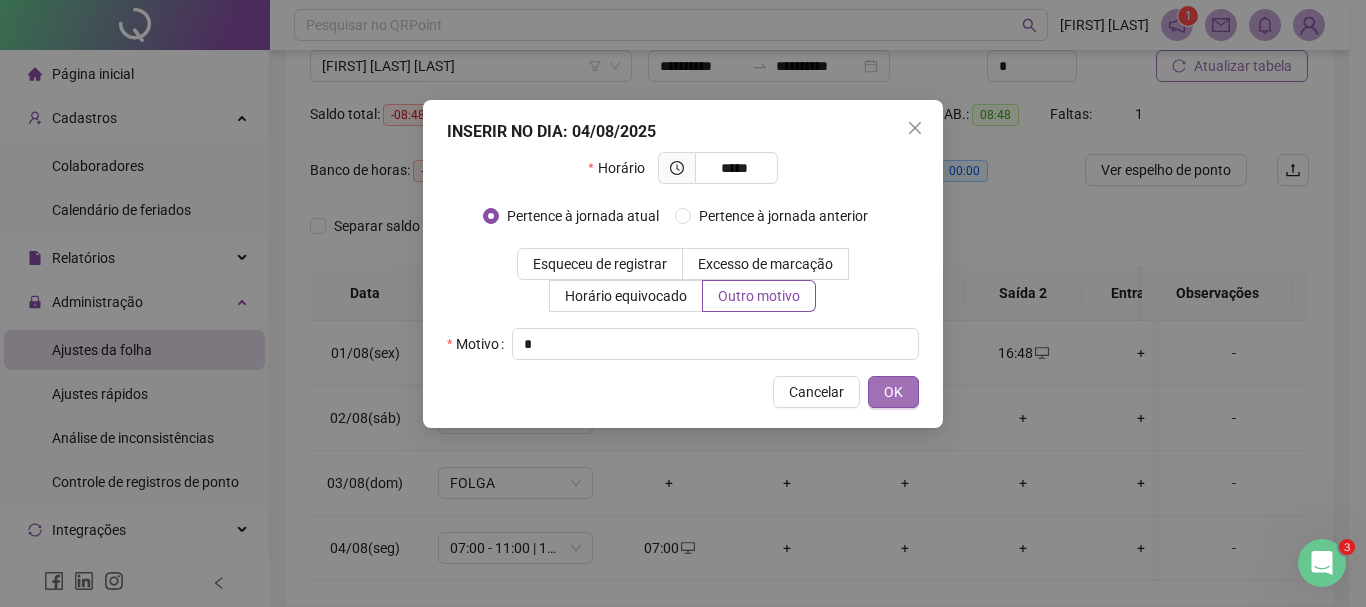 click on "OK" at bounding box center (893, 392) 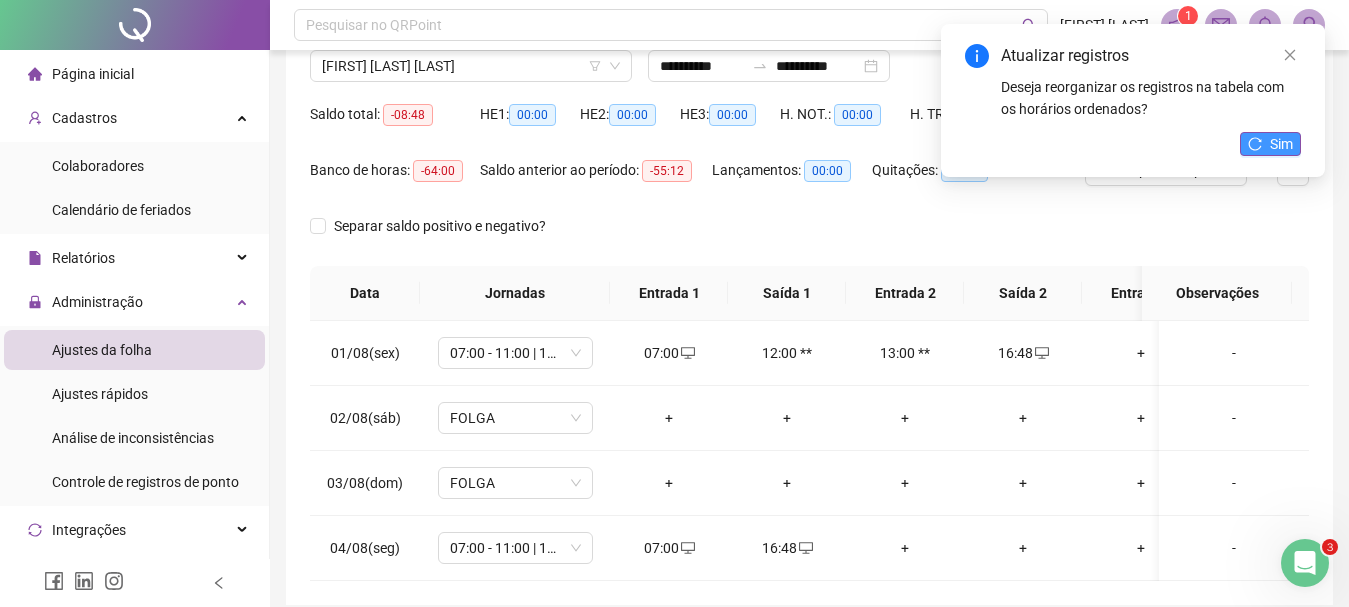 click on "Sim" at bounding box center [1281, 144] 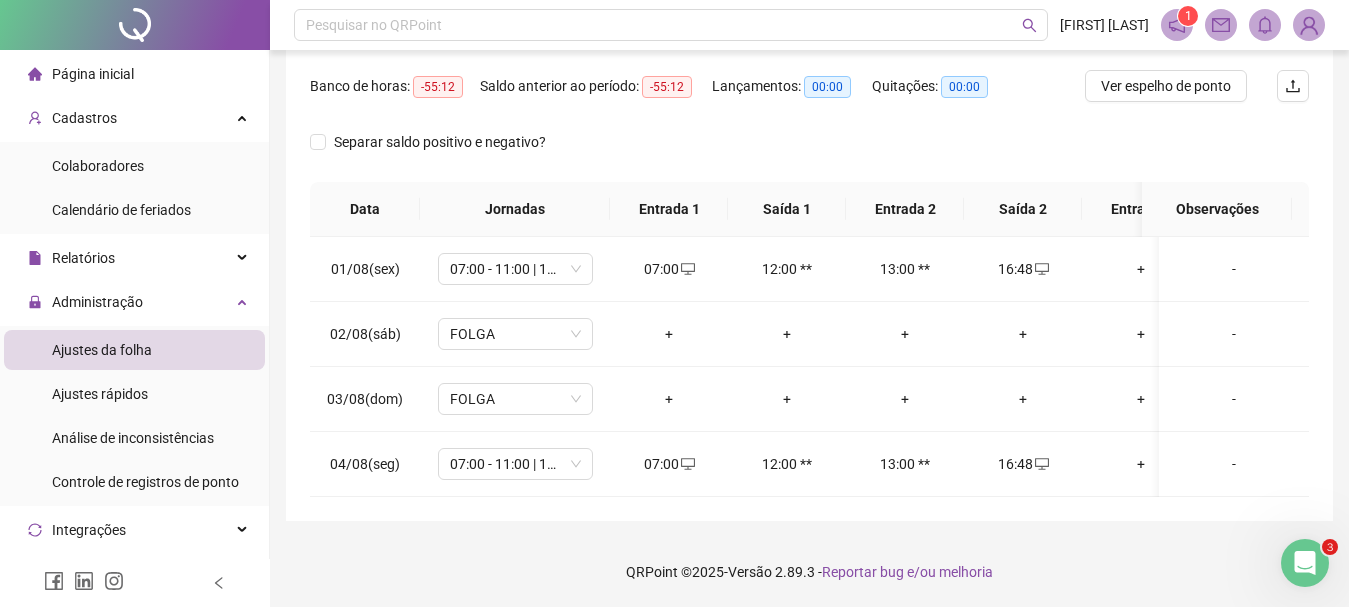 scroll, scrollTop: 0, scrollLeft: 0, axis: both 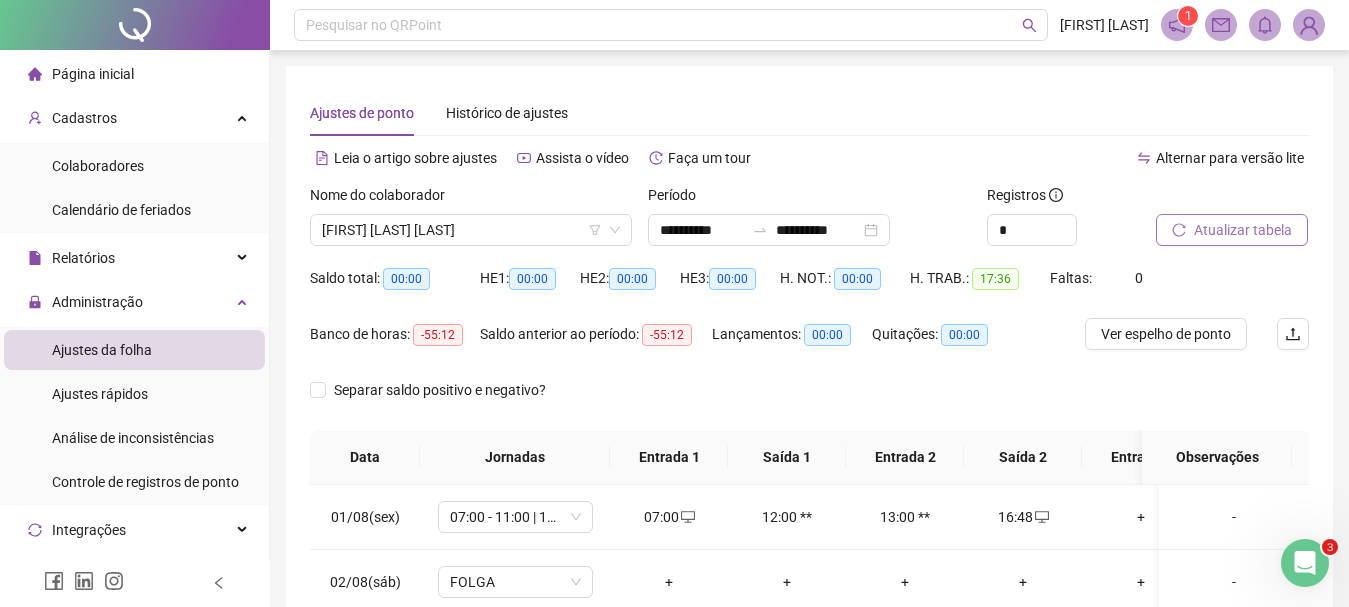 click on "Atualizar tabela" at bounding box center (1243, 230) 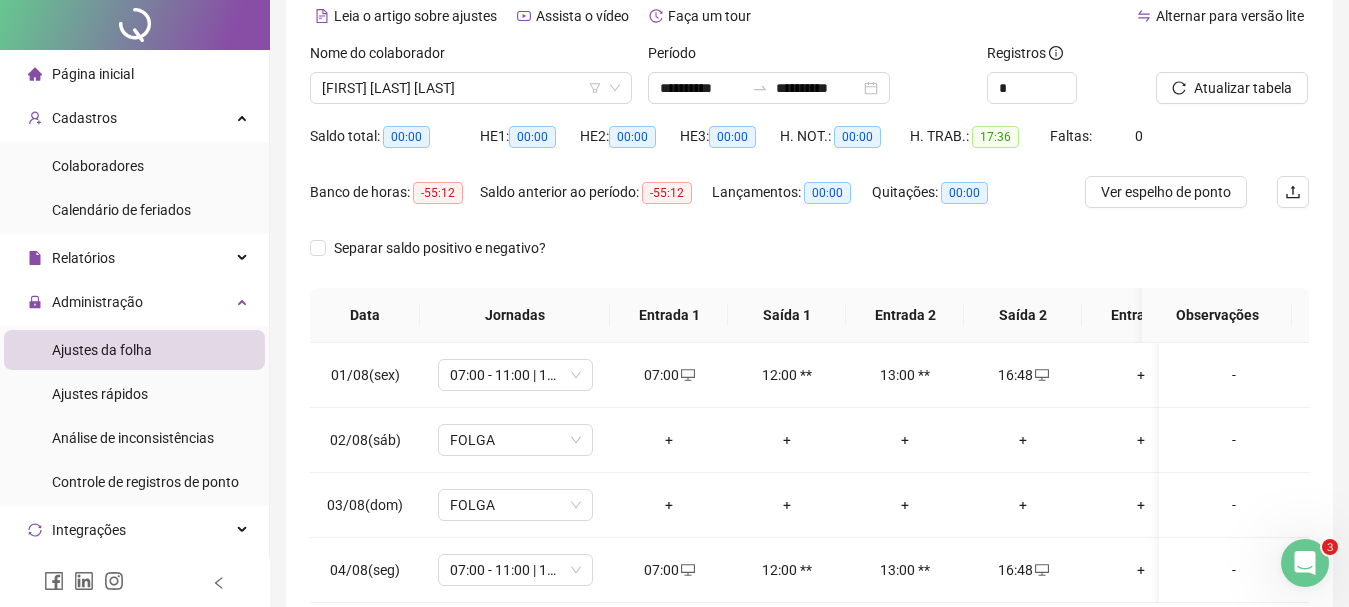 scroll, scrollTop: 0, scrollLeft: 0, axis: both 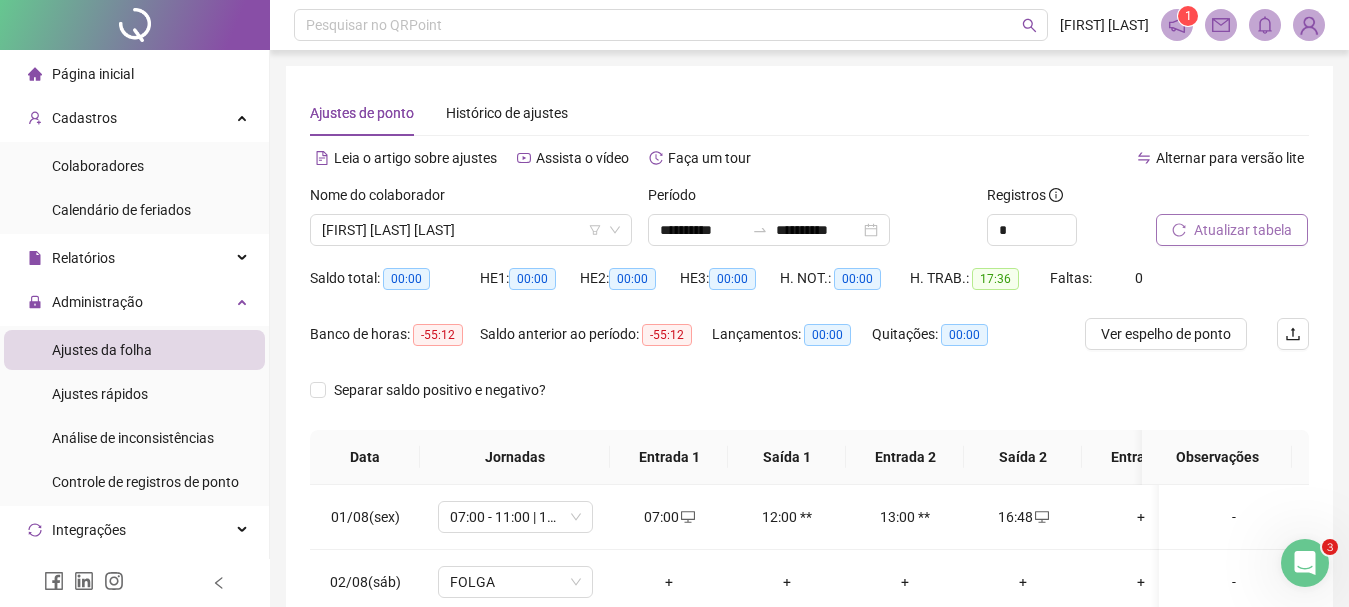 click on "Atualizar tabela" at bounding box center (1243, 230) 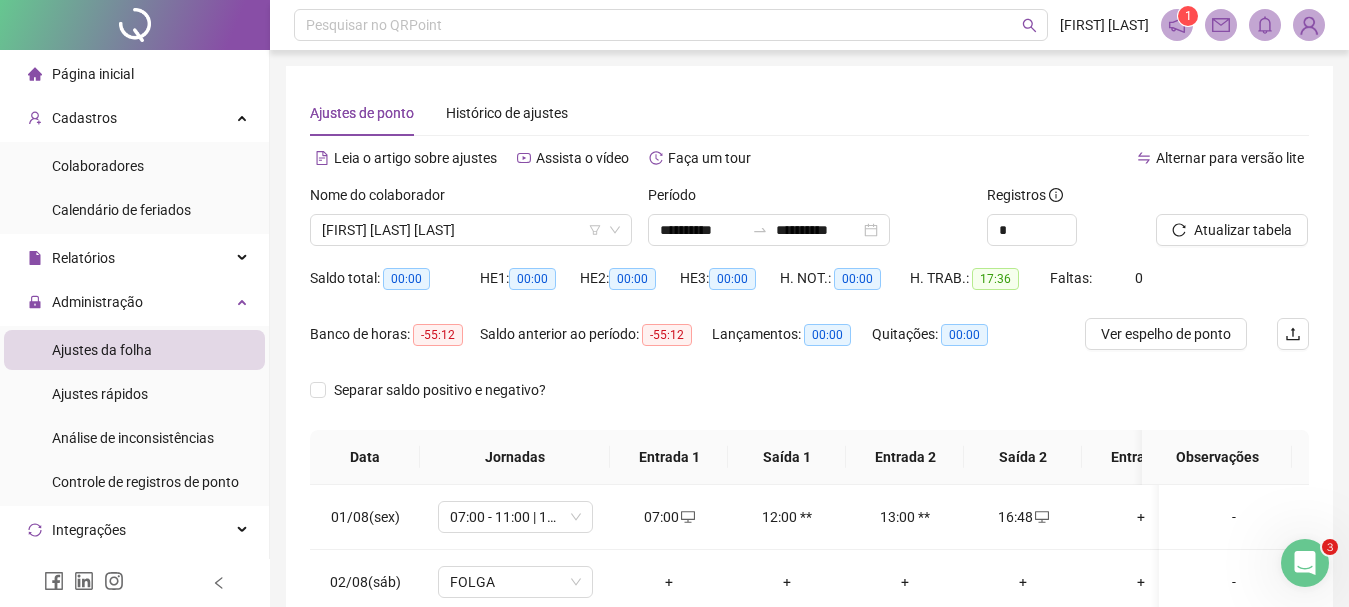 scroll, scrollTop: 227, scrollLeft: 0, axis: vertical 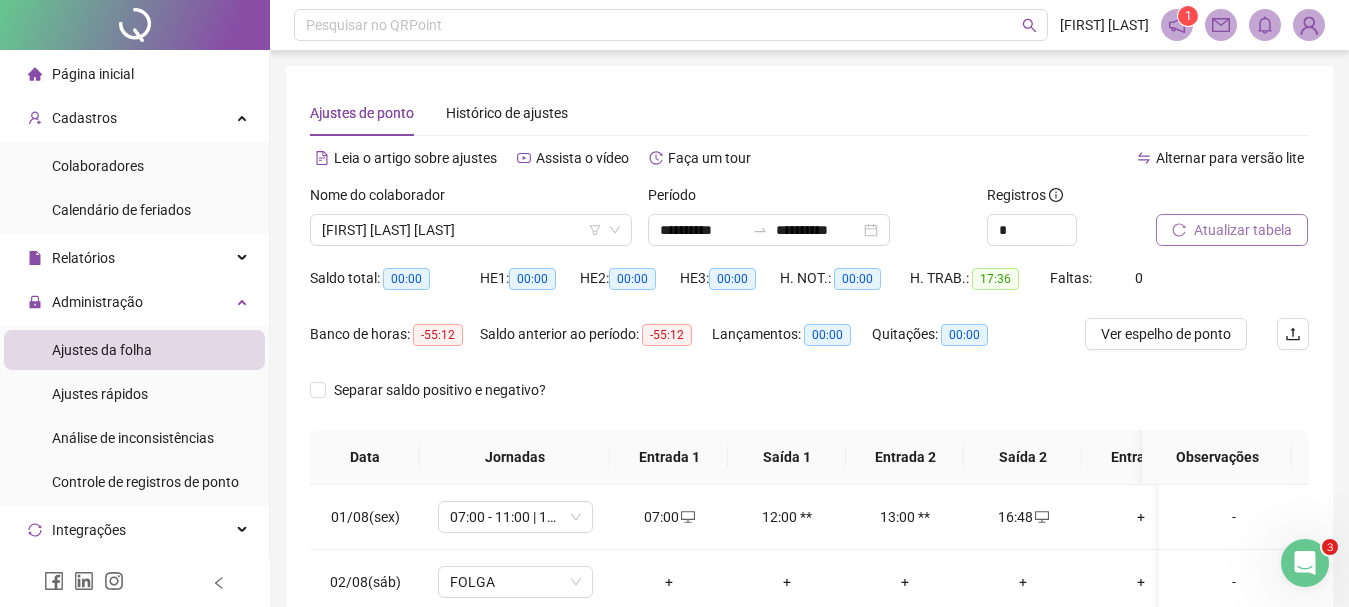 click on "Atualizar tabela" at bounding box center [1243, 230] 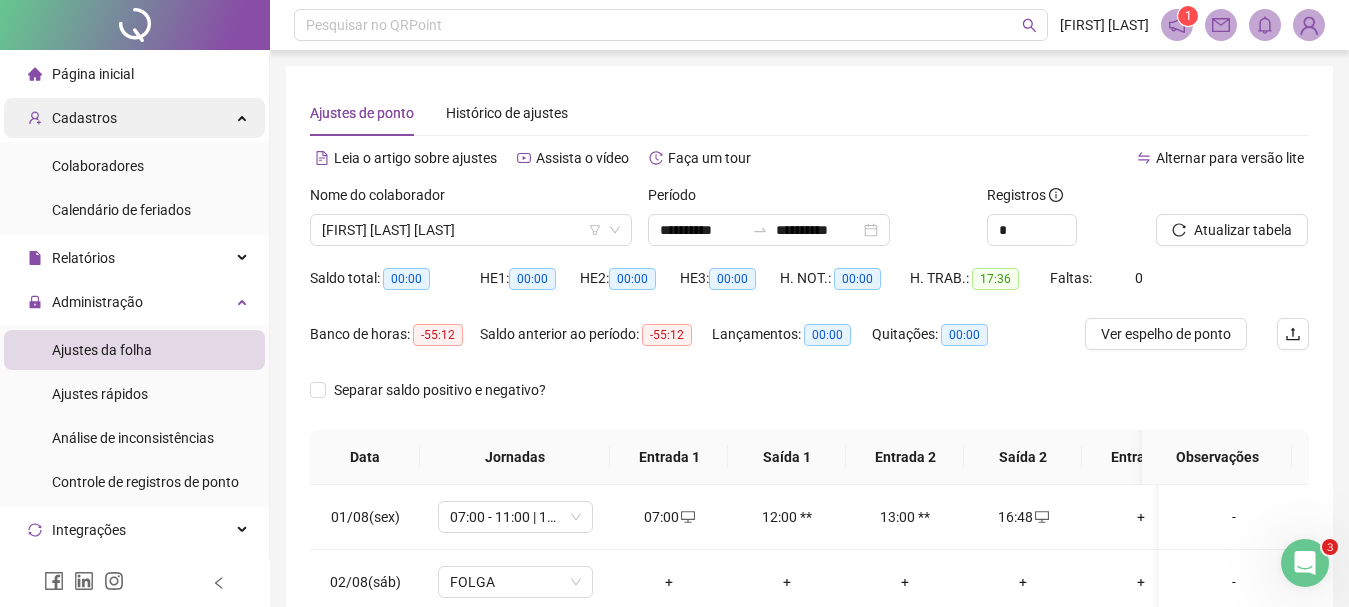 click on "Cadastros" at bounding box center [134, 118] 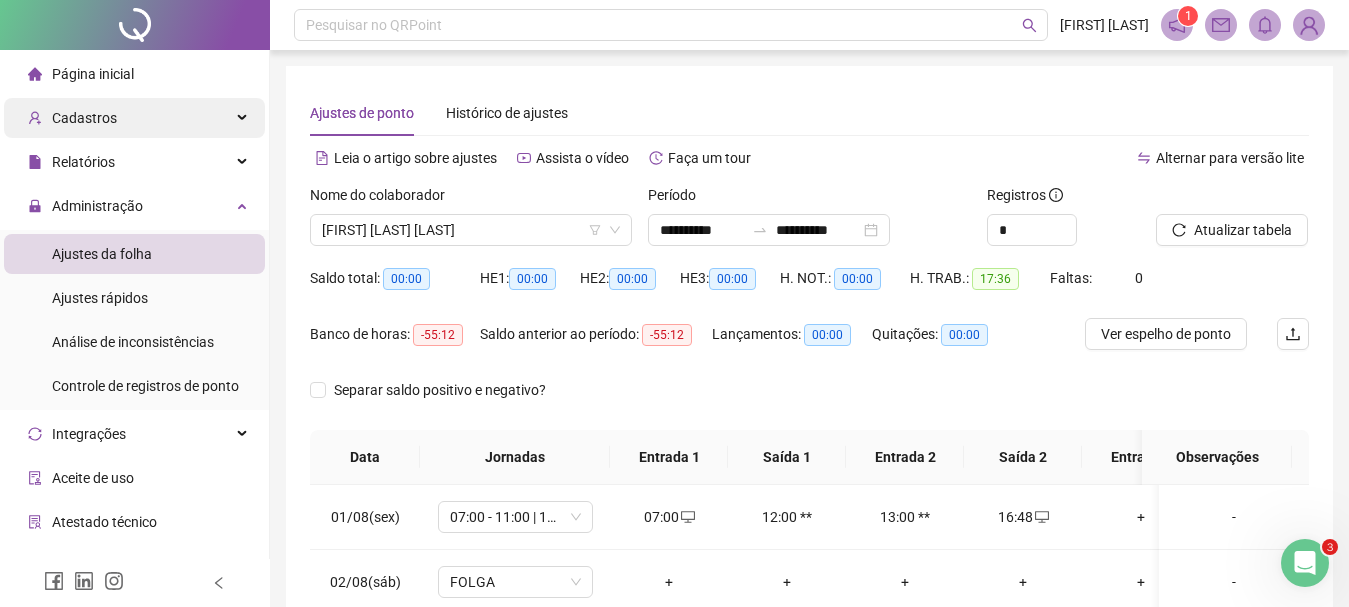 click on "Cadastros" at bounding box center [134, 118] 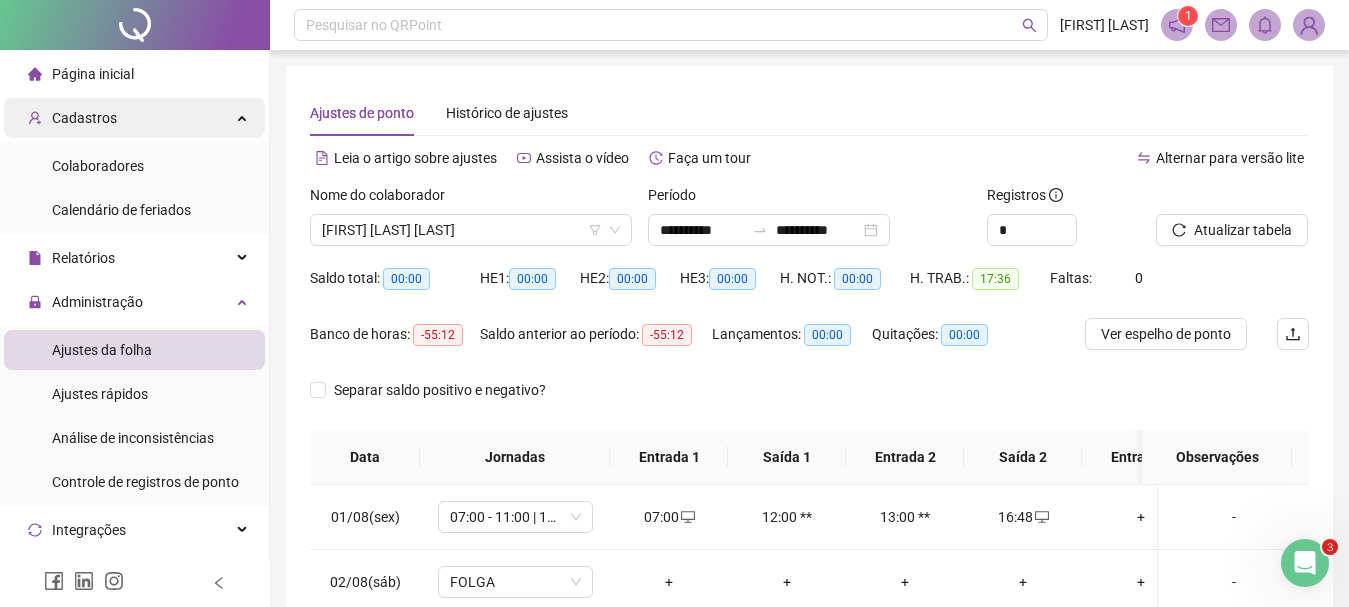 click on "Cadastros" at bounding box center (134, 118) 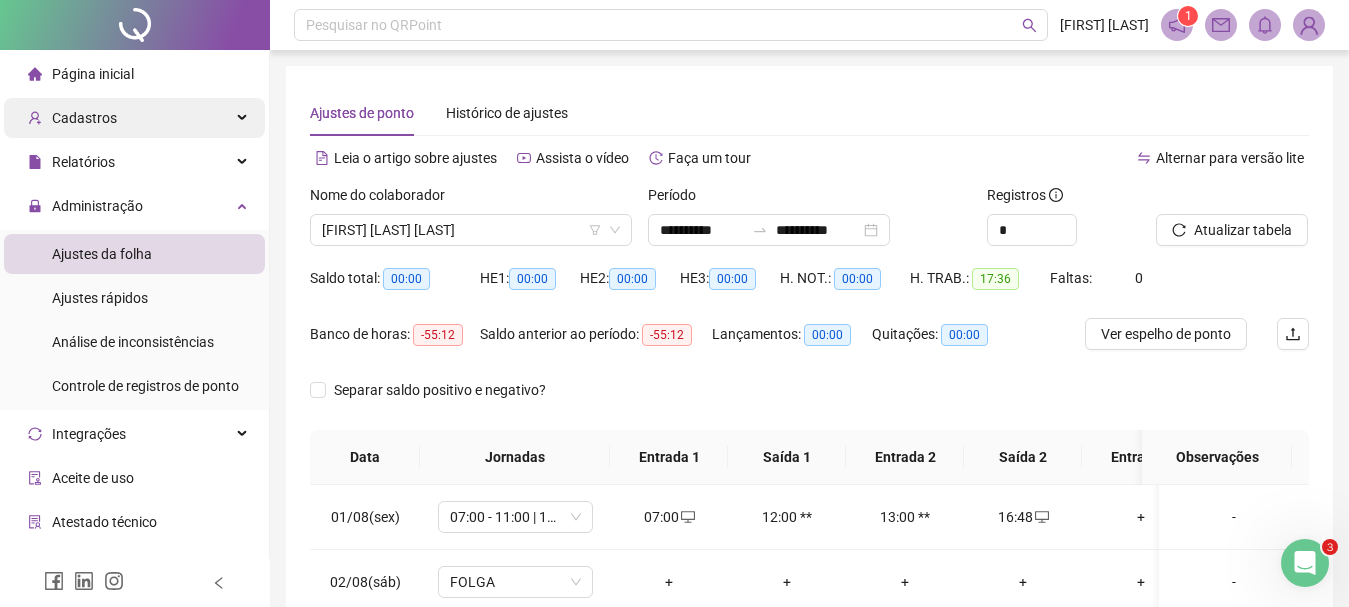 click on "Cadastros" at bounding box center [134, 118] 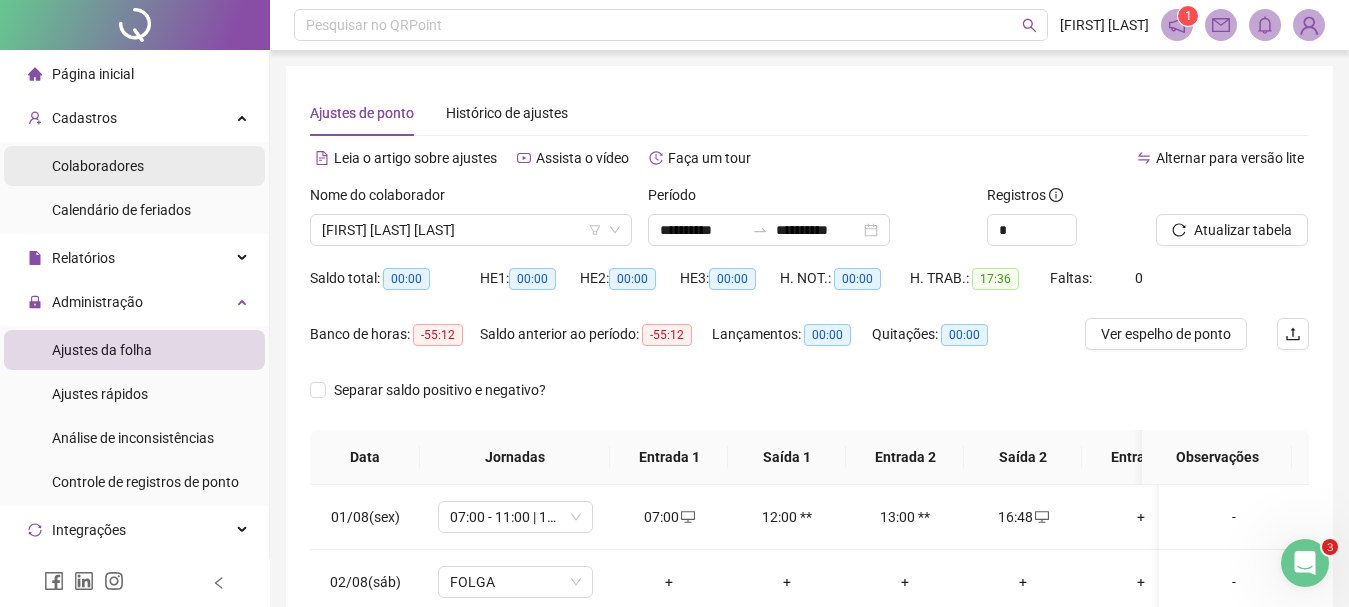 click on "Colaboradores" at bounding box center (98, 166) 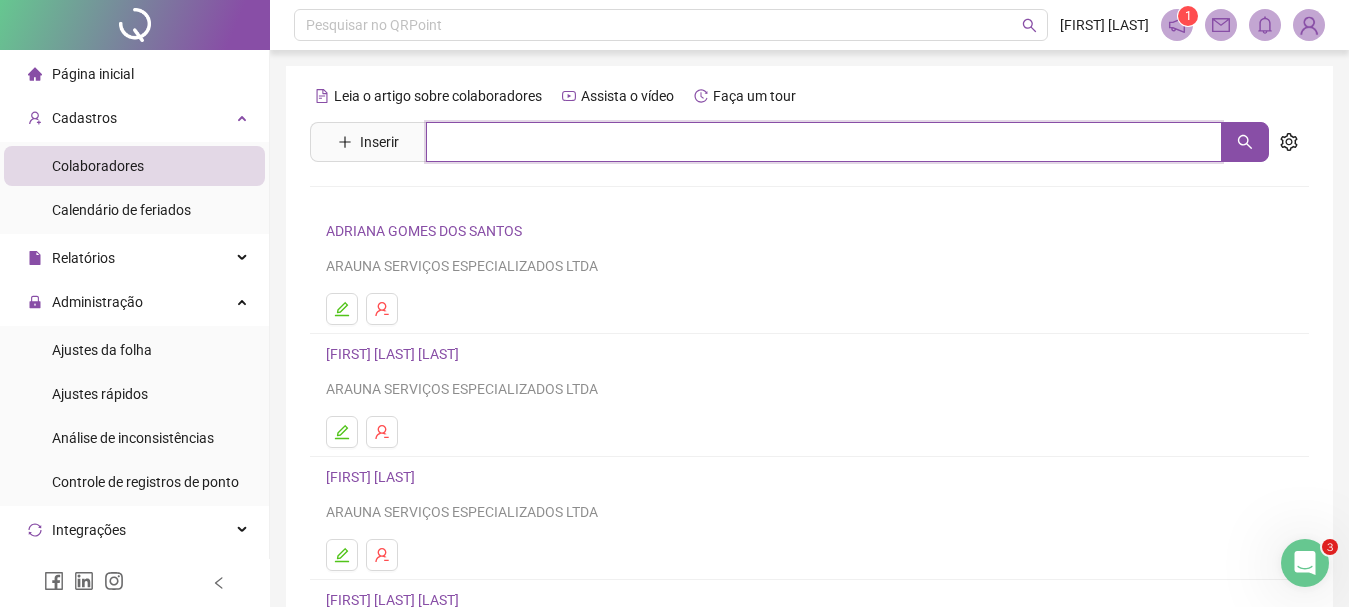 click at bounding box center [824, 142] 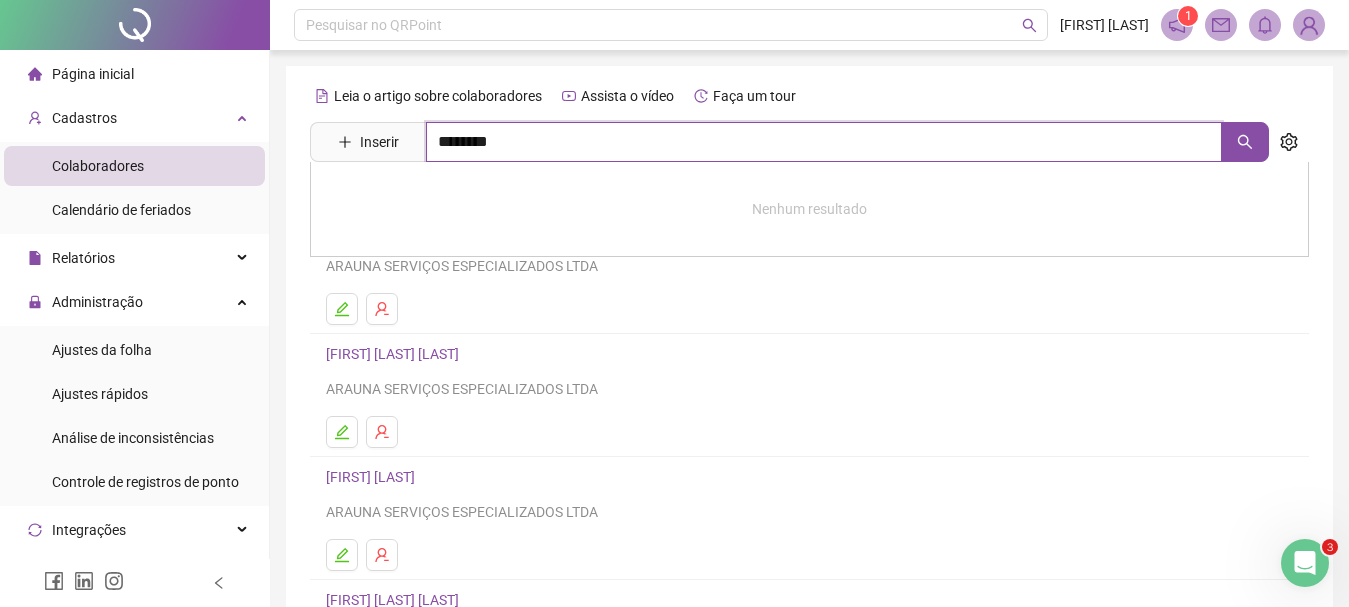 type on "********" 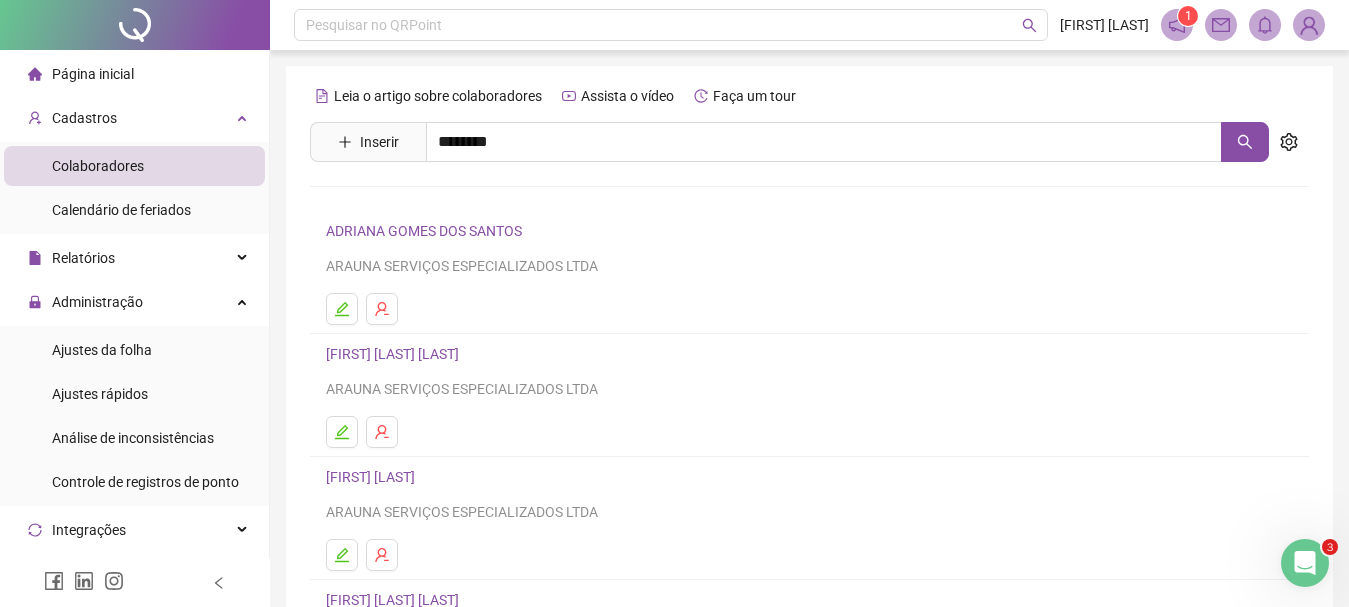 click on "CATARINA MARINHO BARBOSA BACELAR" at bounding box center [809, 201] 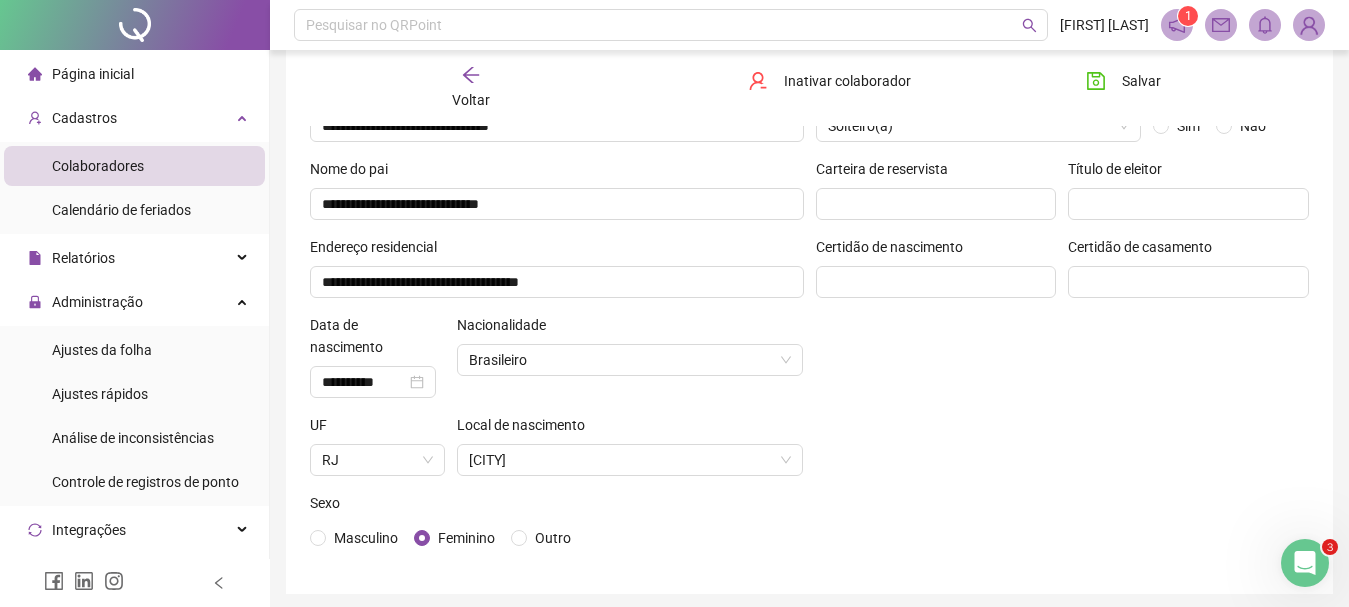 scroll, scrollTop: 165, scrollLeft: 0, axis: vertical 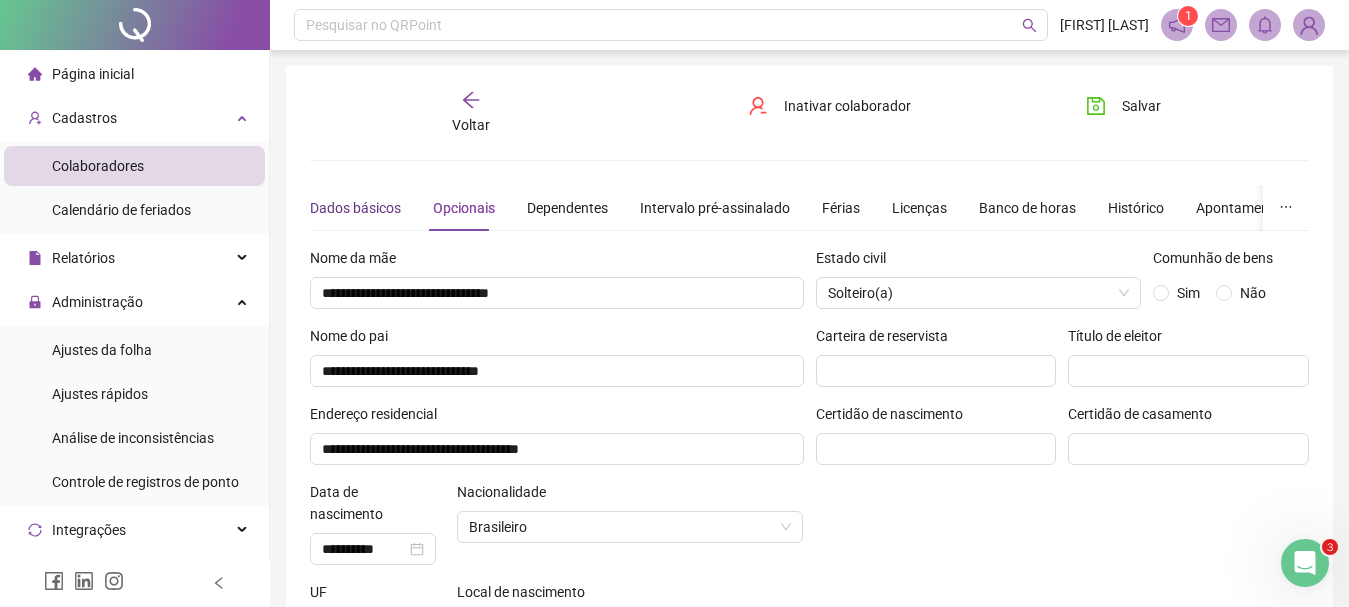 click on "Dados básicos" at bounding box center [355, 208] 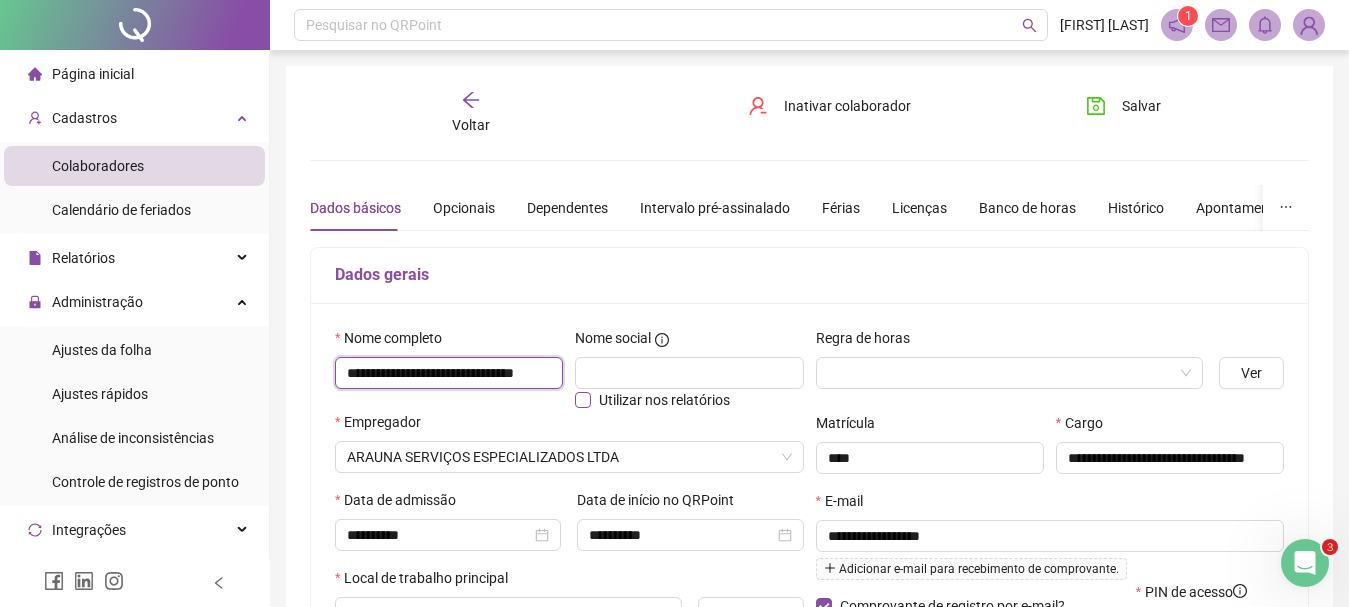 scroll, scrollTop: 0, scrollLeft: 57, axis: horizontal 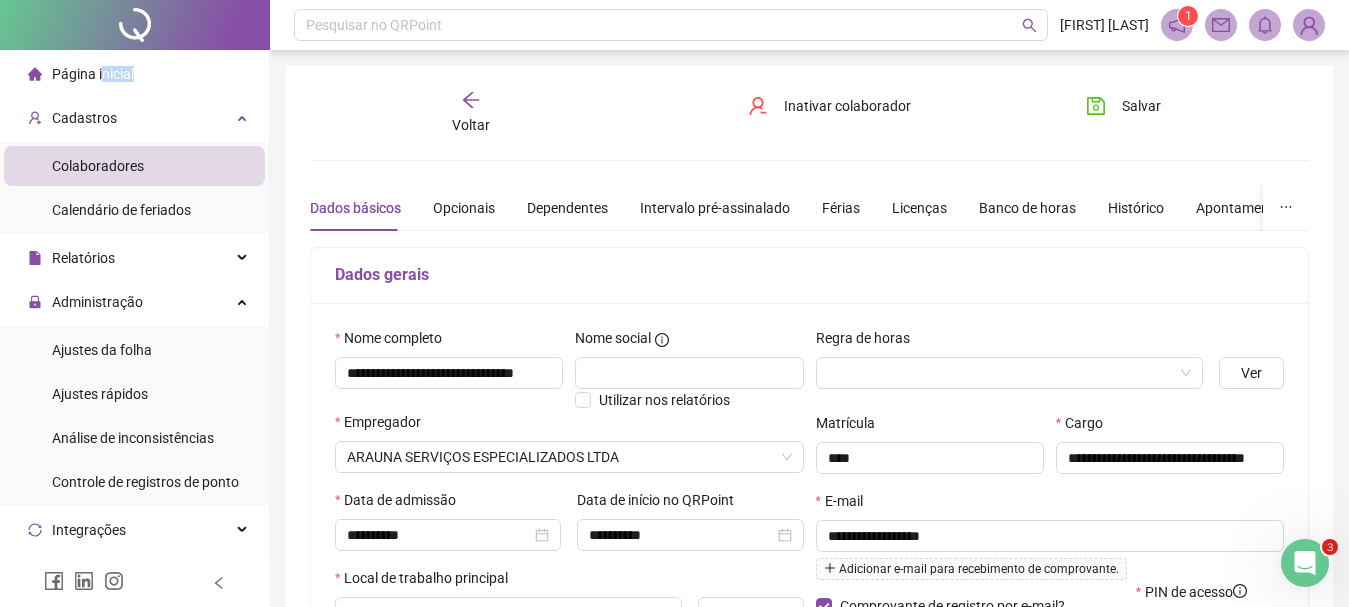 click on "Página inicial" at bounding box center (81, 74) 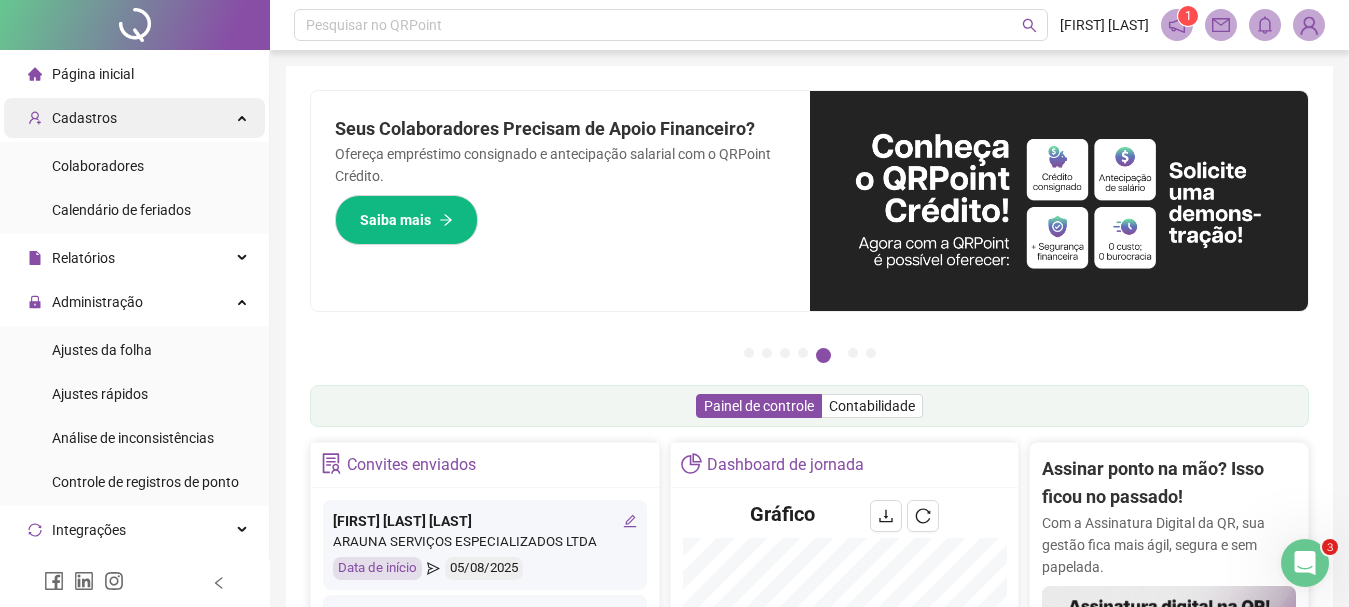 click on "Cadastros" at bounding box center (134, 118) 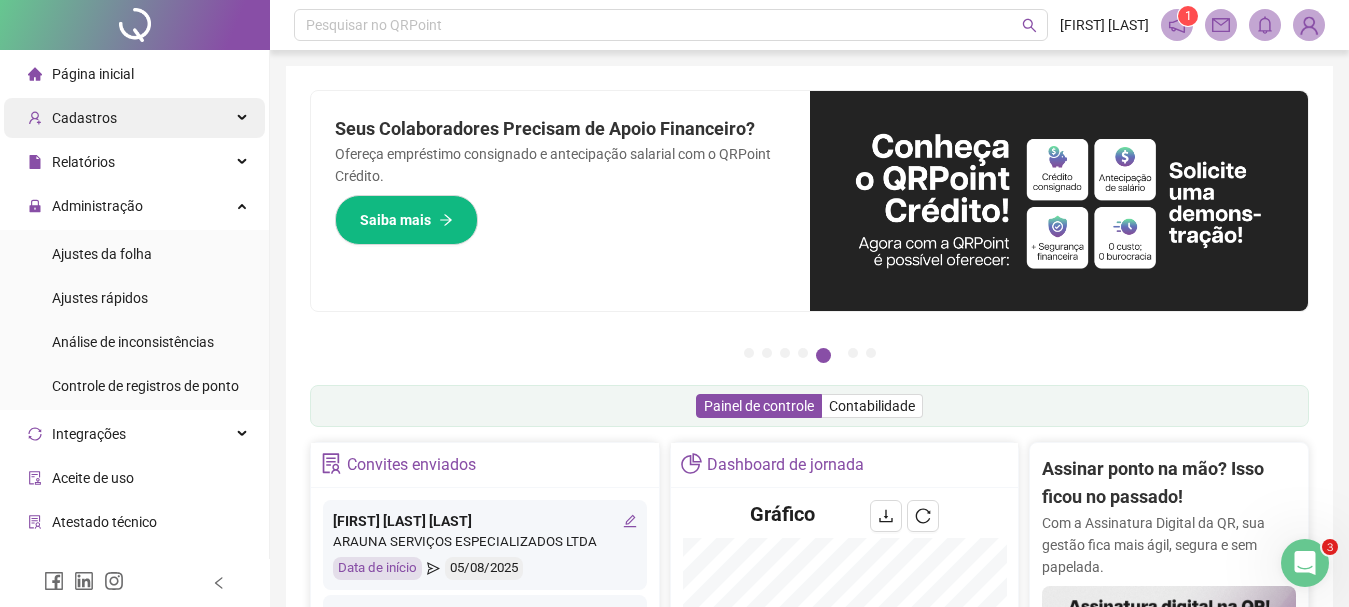 click on "Cadastros" at bounding box center (134, 118) 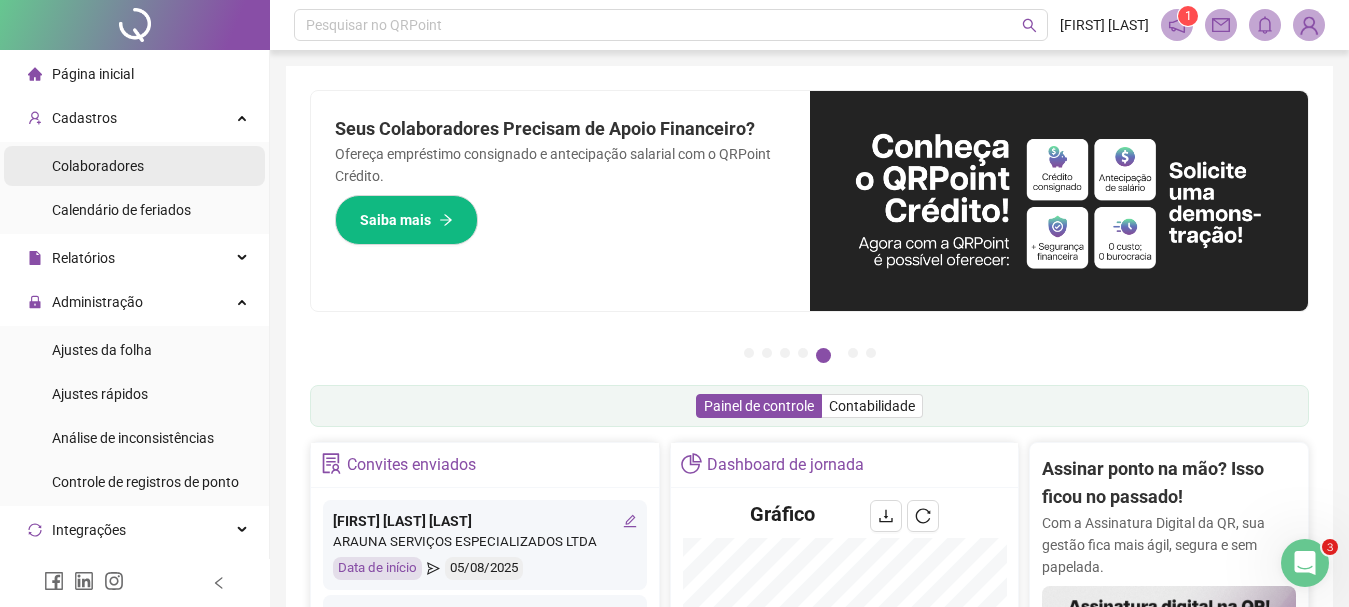 click on "Colaboradores" at bounding box center (134, 166) 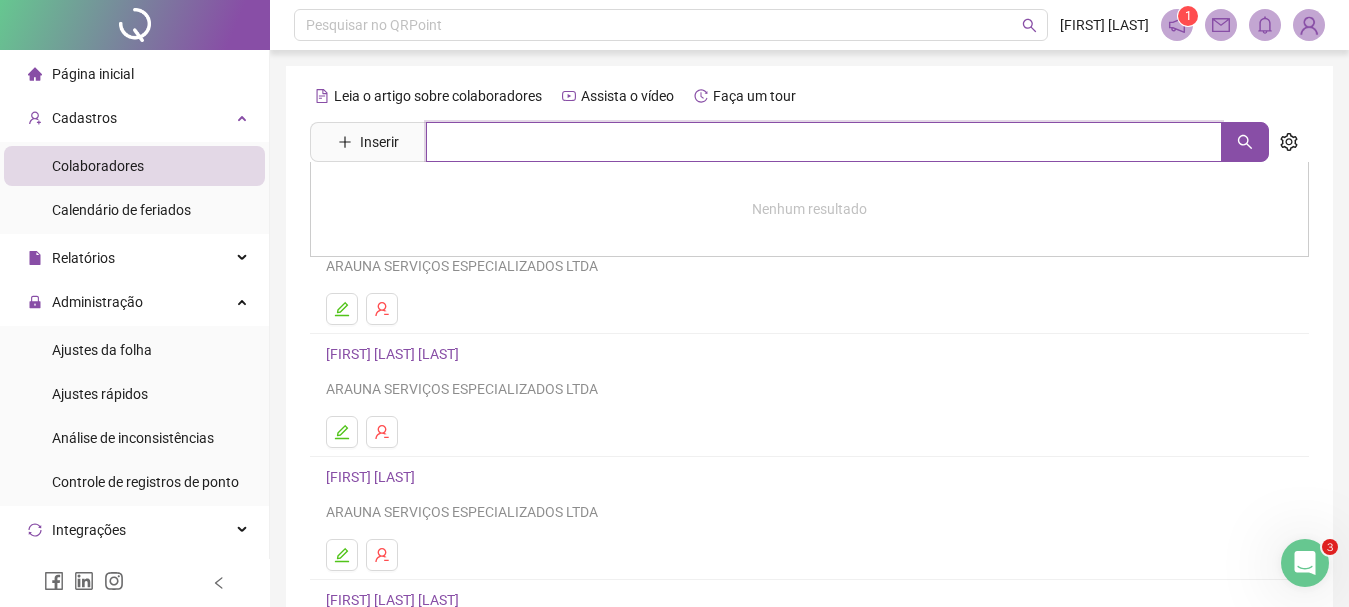 click at bounding box center (824, 142) 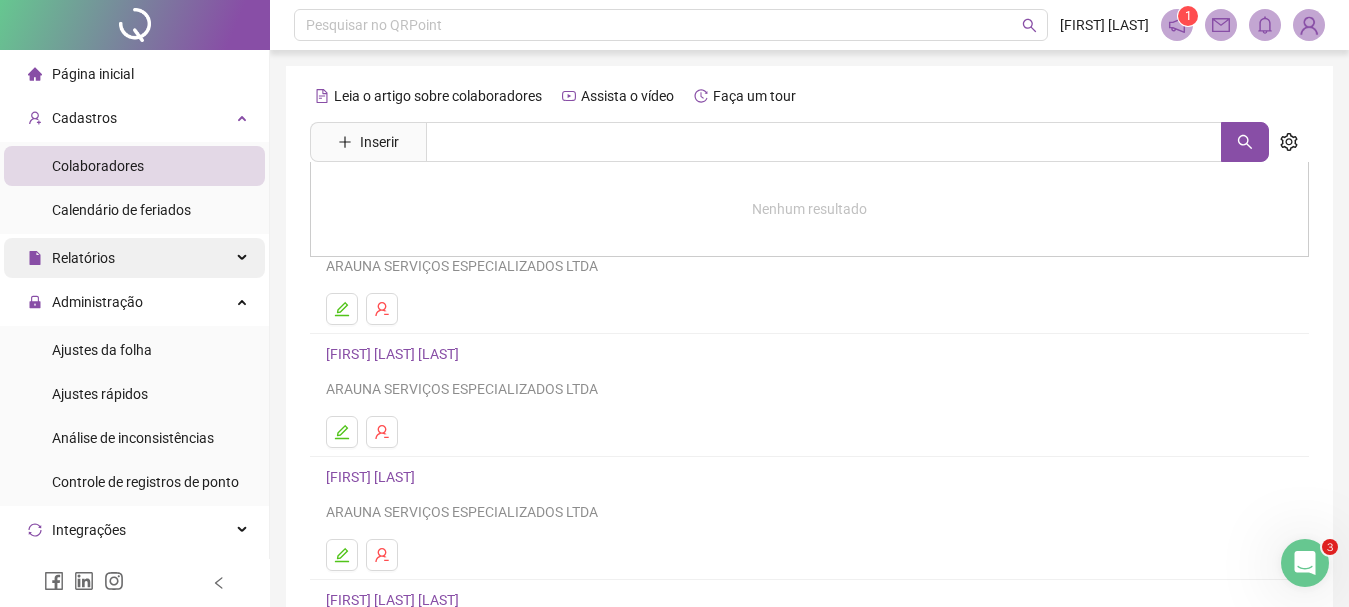 click on "Relatórios" at bounding box center (134, 258) 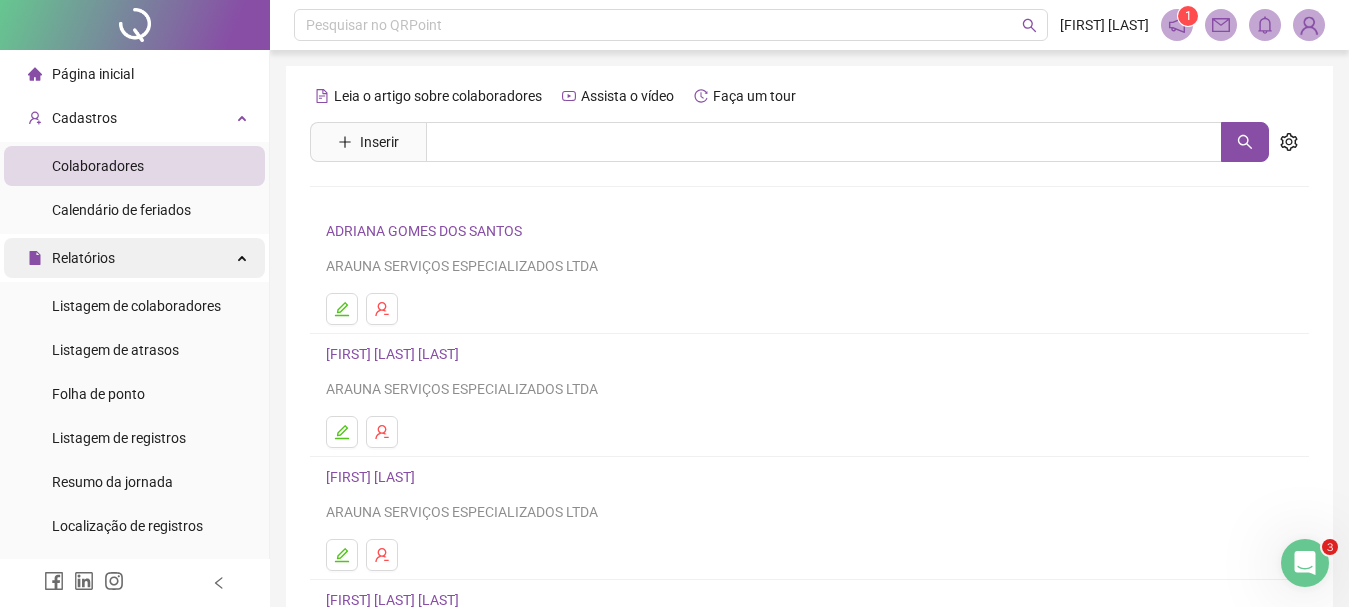 click on "Relatórios" at bounding box center (134, 258) 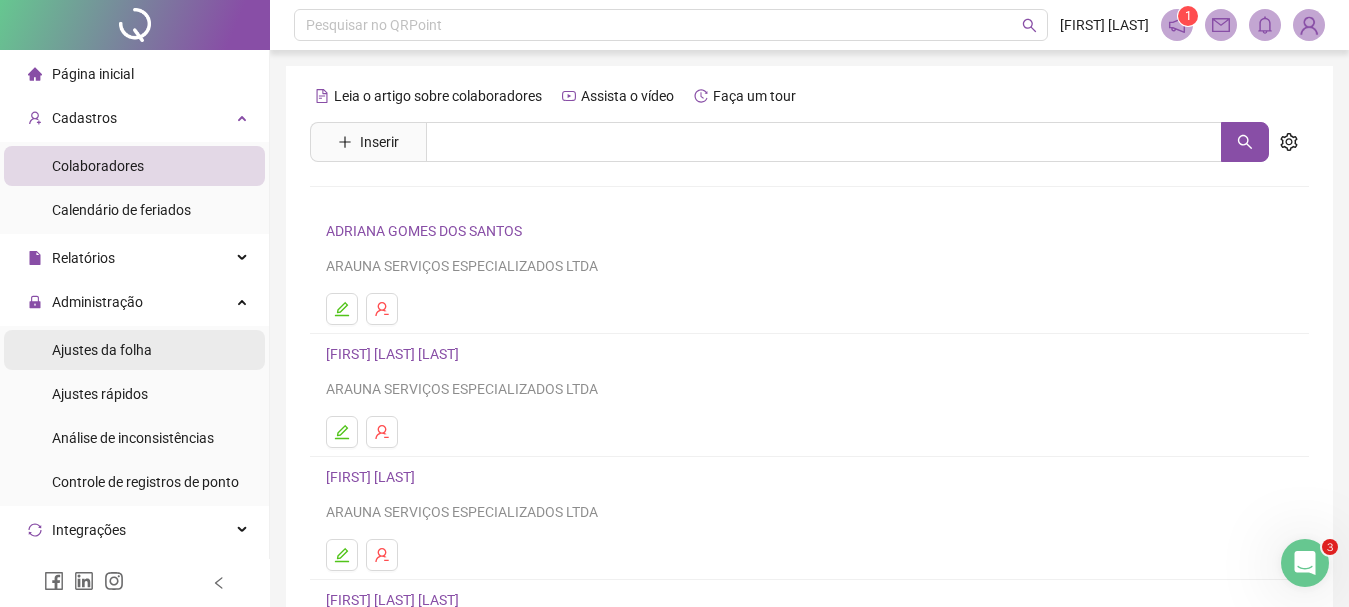 click on "Ajustes da folha" at bounding box center (102, 350) 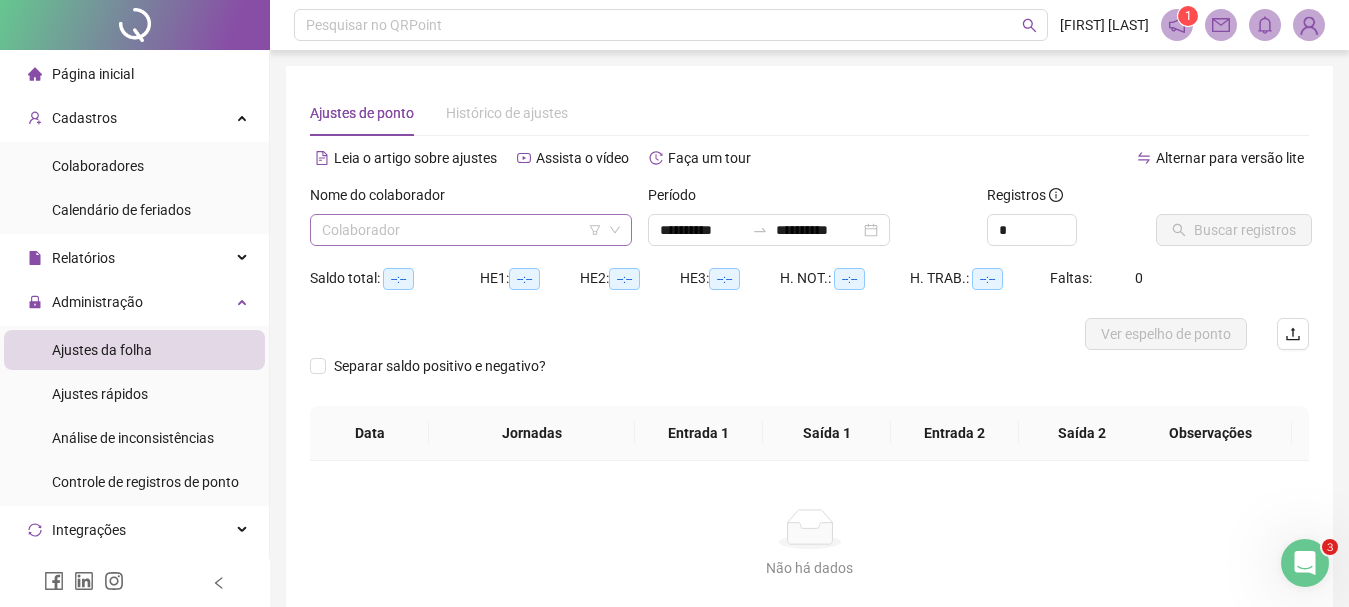 click at bounding box center [462, 230] 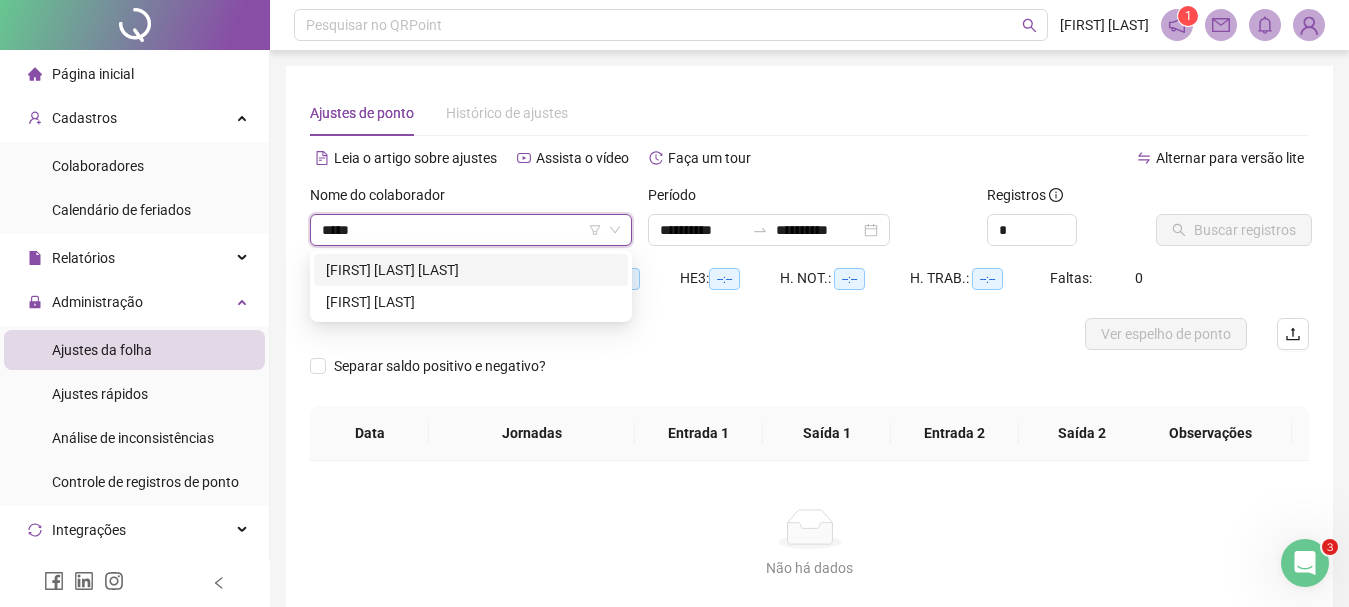 type on "******" 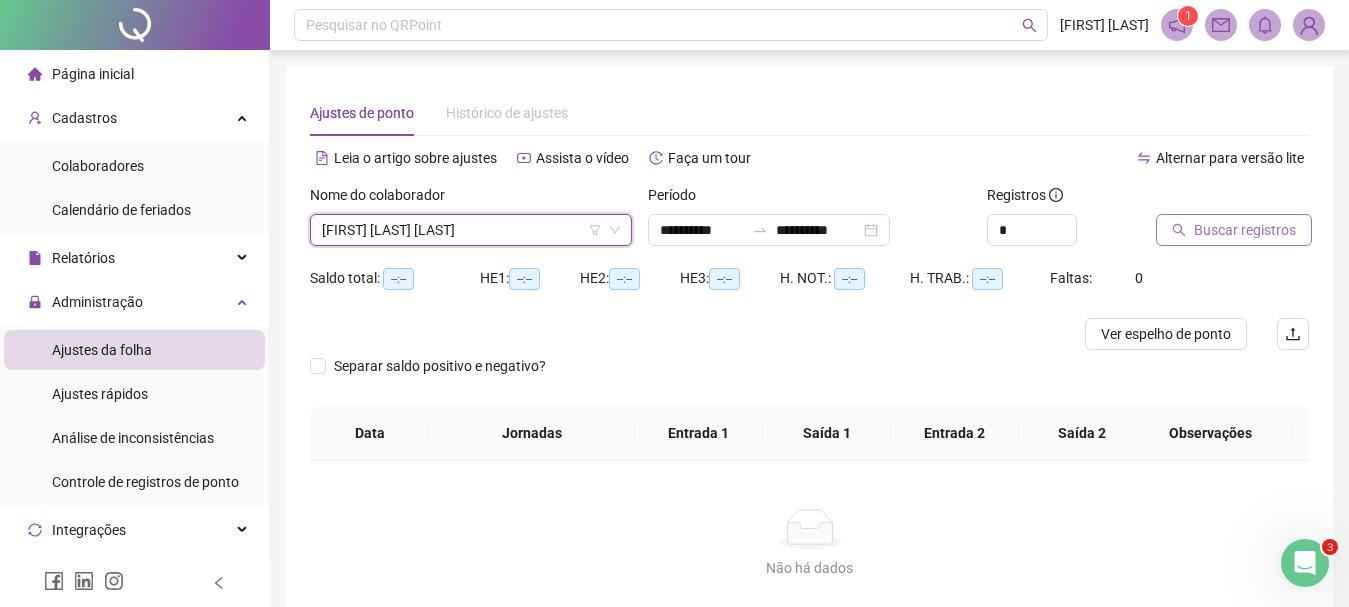 click on "Buscar registros" at bounding box center (1245, 230) 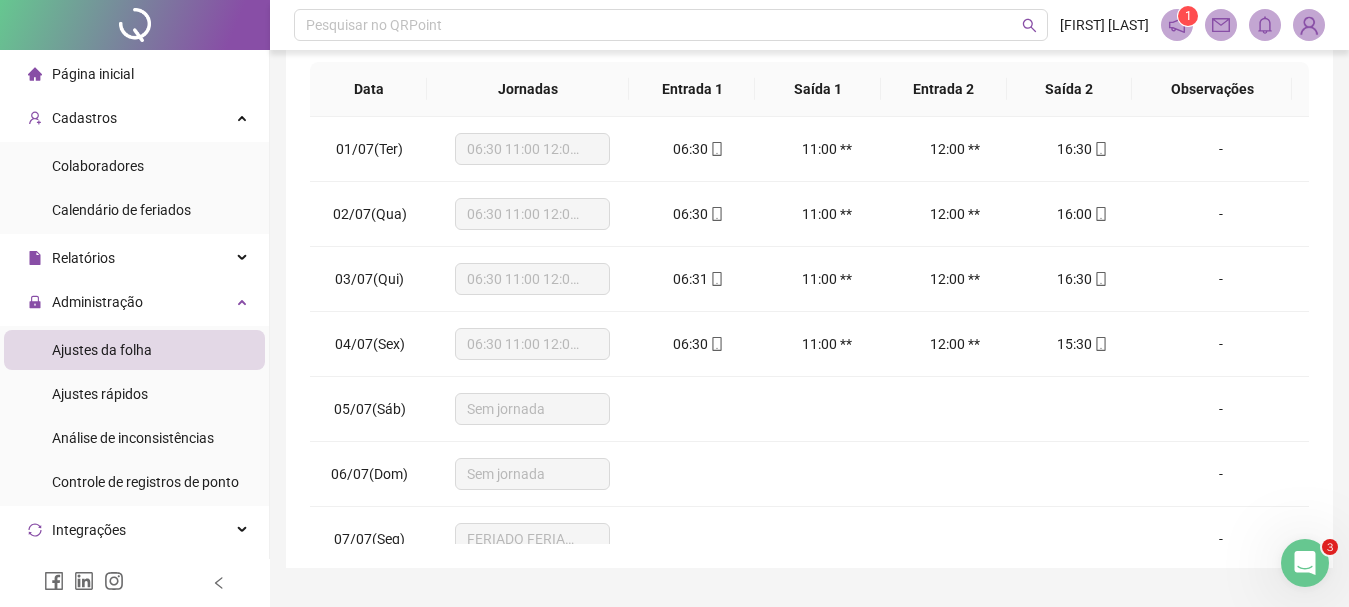 scroll, scrollTop: 391, scrollLeft: 0, axis: vertical 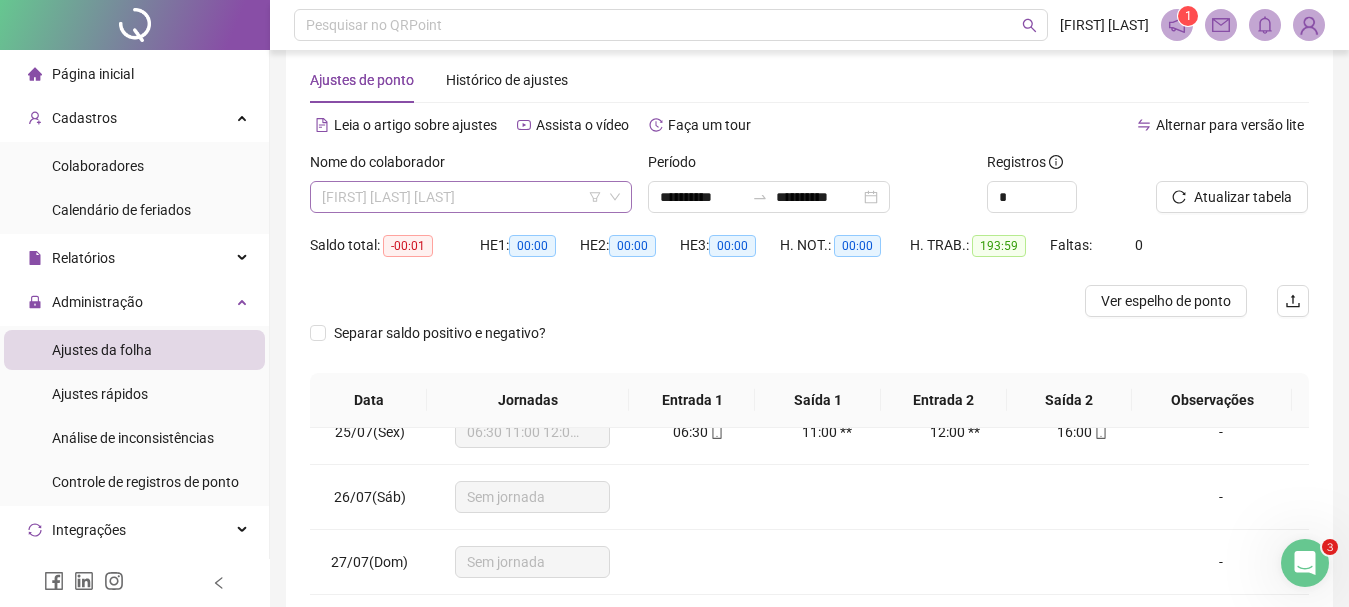 click on "[FIRST] [LAST] [LAST]" at bounding box center (471, 197) 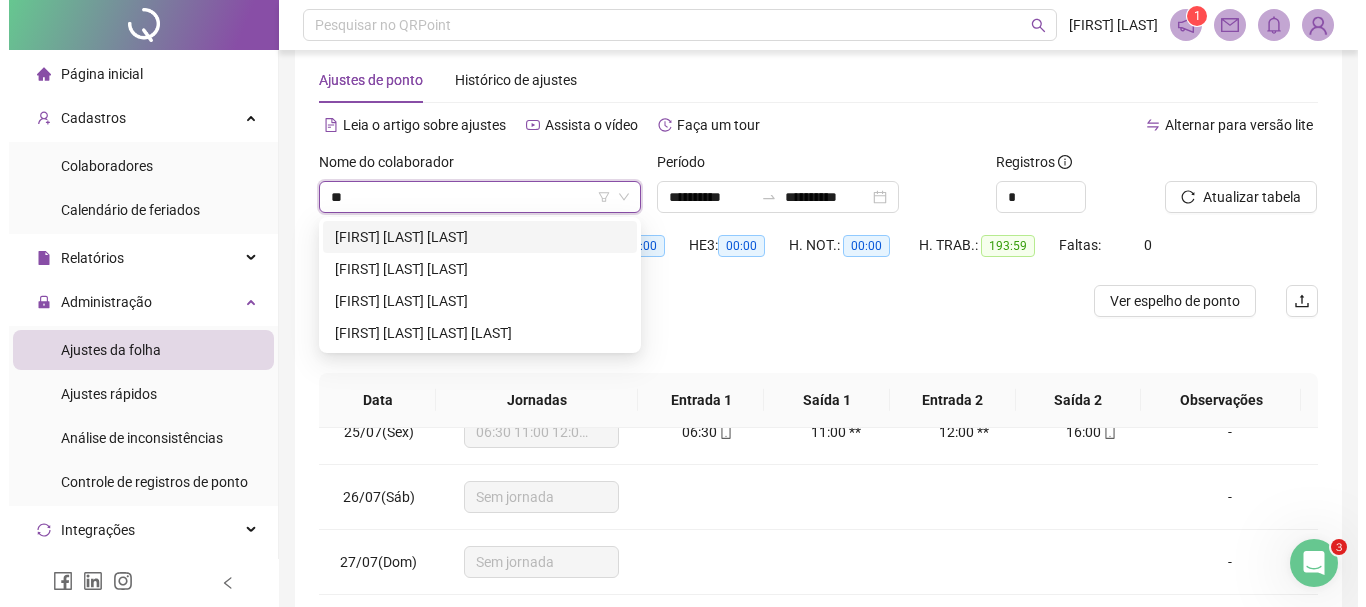 scroll, scrollTop: 0, scrollLeft: 0, axis: both 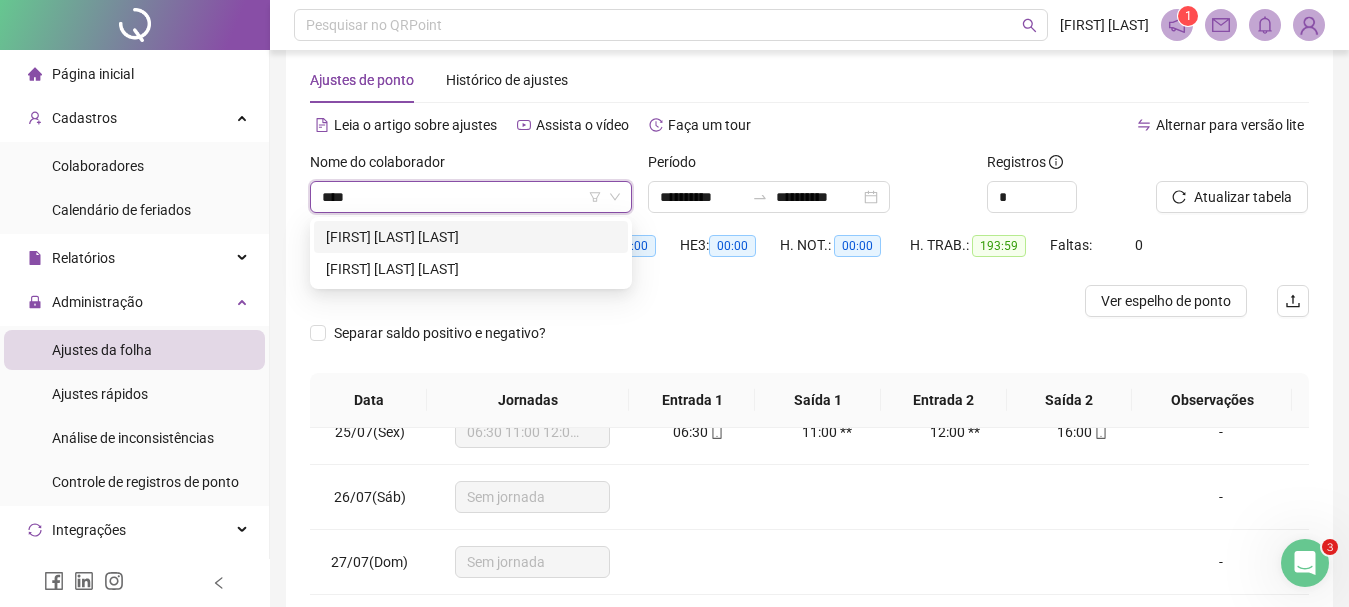 type on "*****" 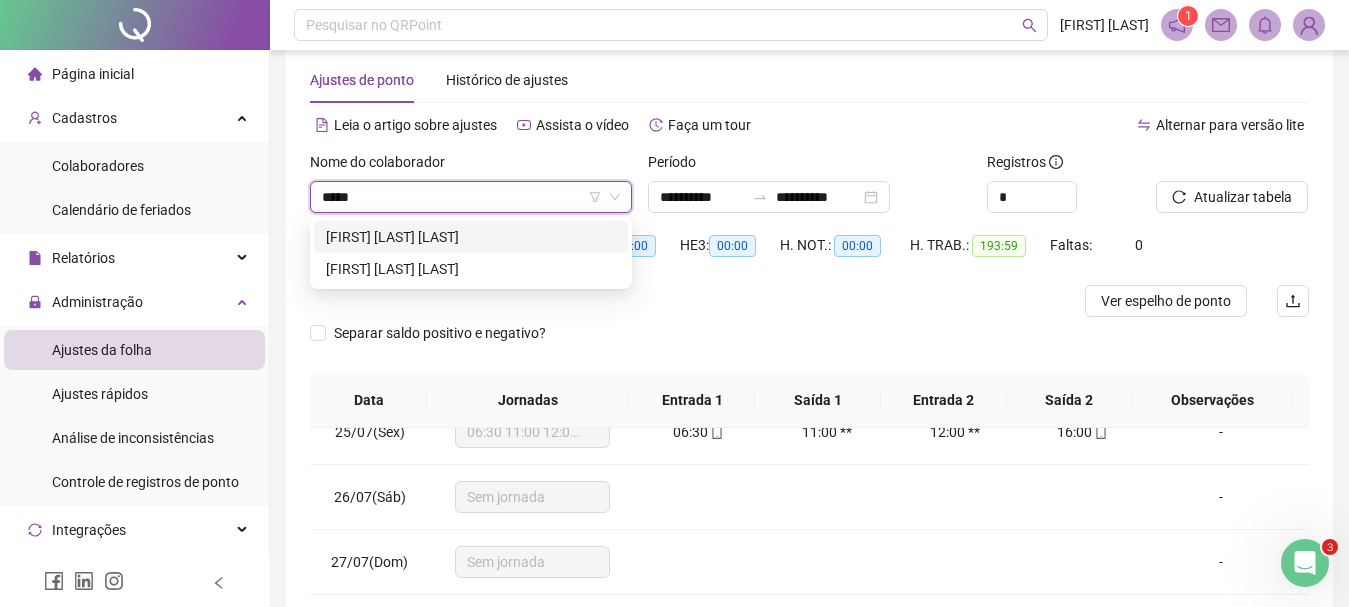 click on "[FIRST] [LAST] [LAST] [LAST]" at bounding box center [471, 237] 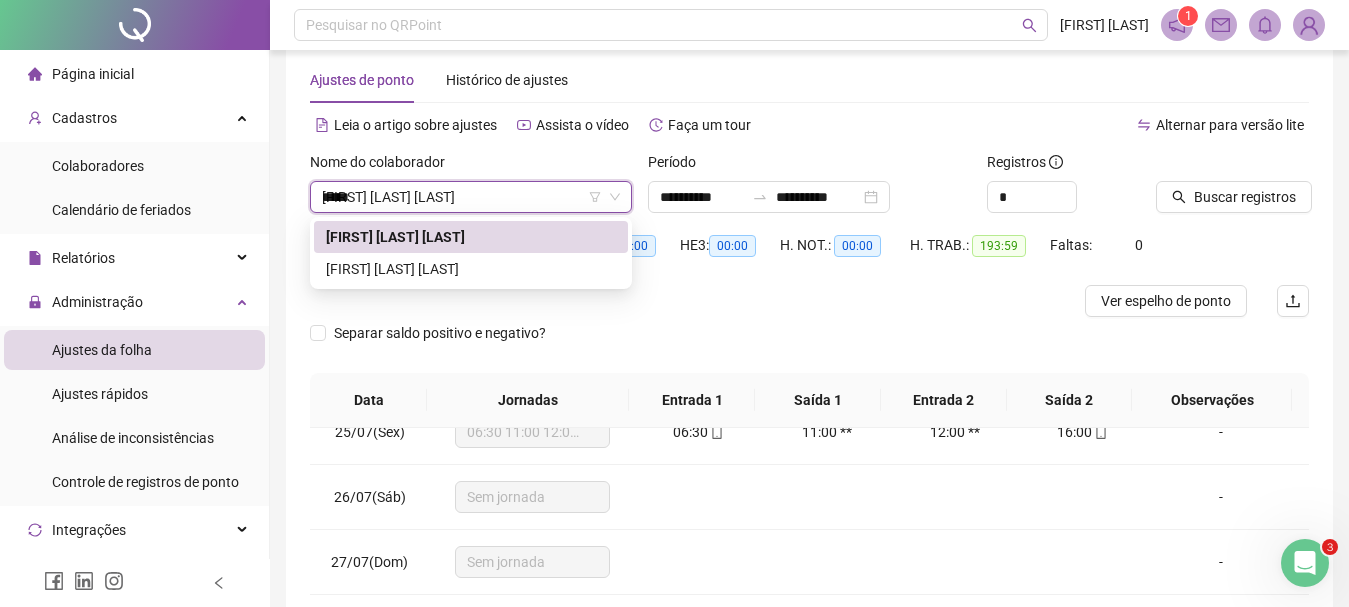 type 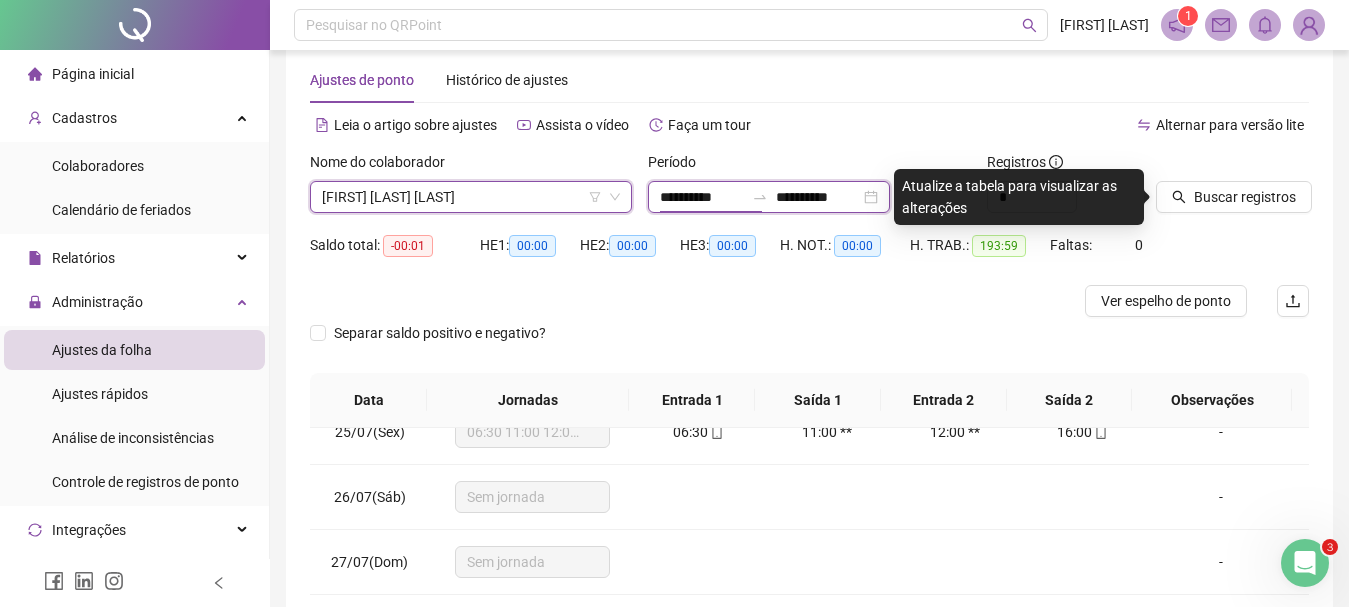 click on "**********" at bounding box center [702, 197] 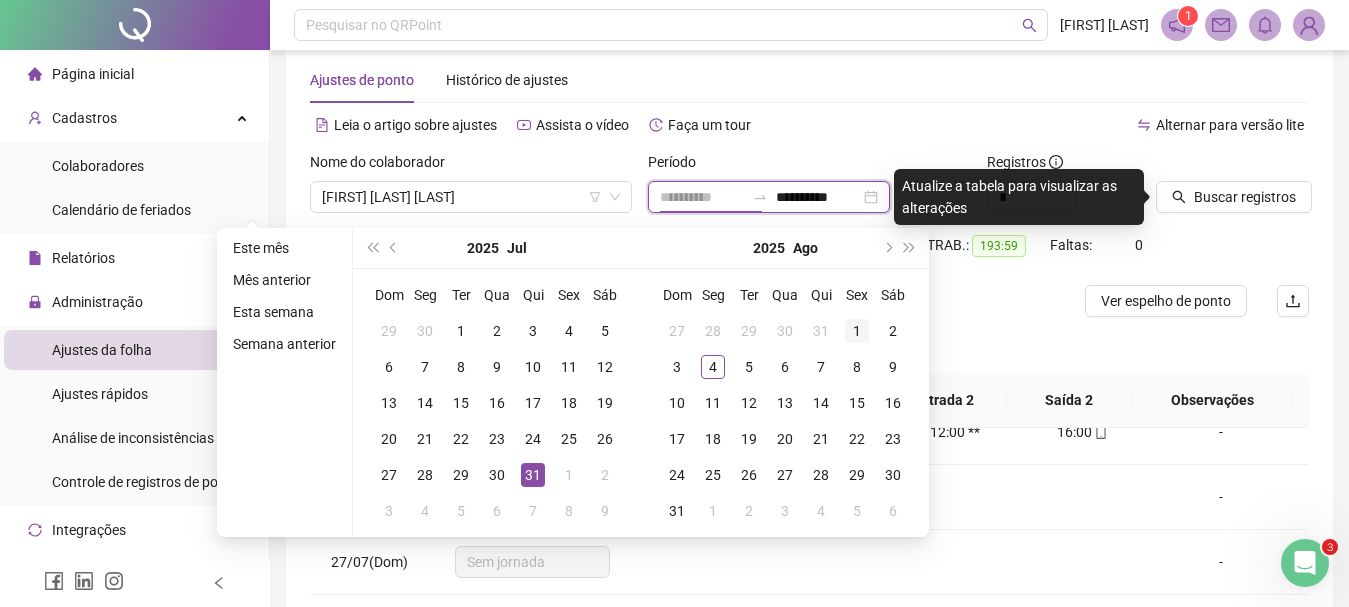 type on "**********" 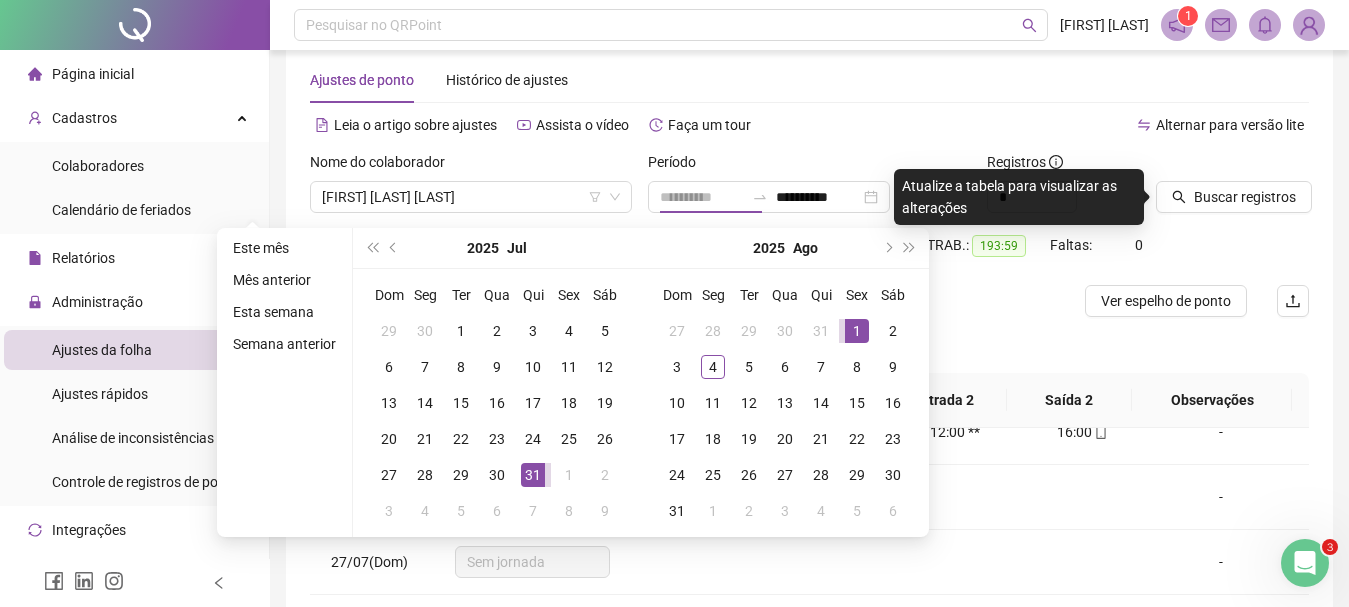 click on "1" at bounding box center (857, 331) 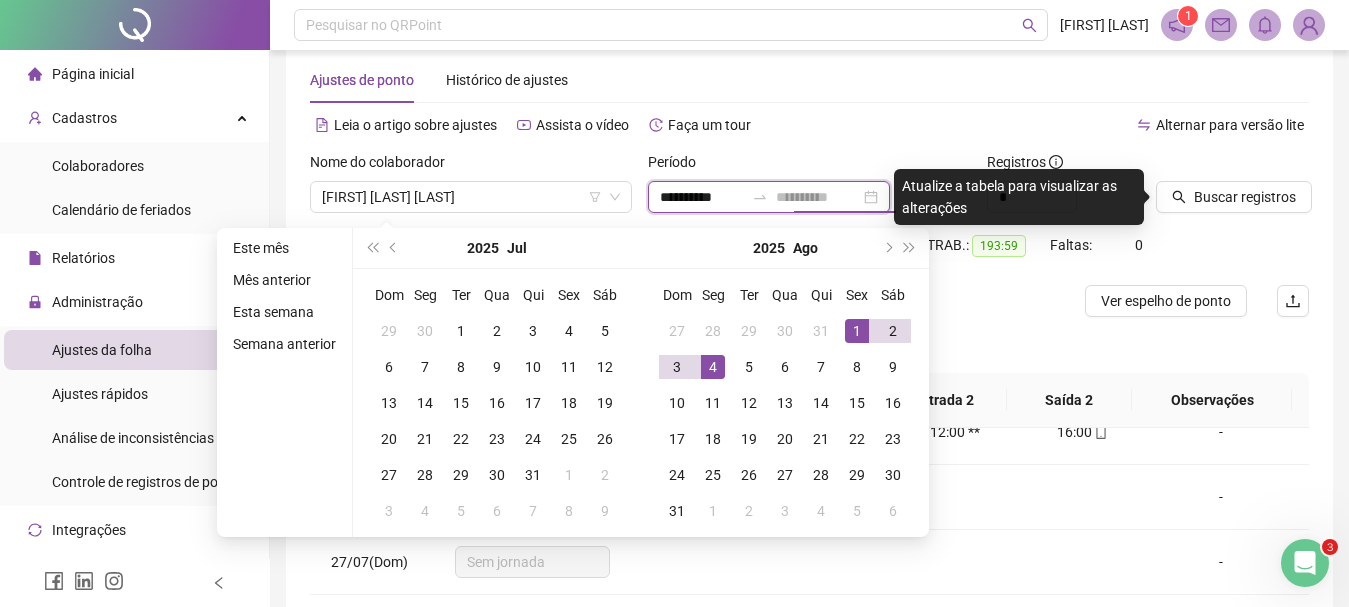 type on "**********" 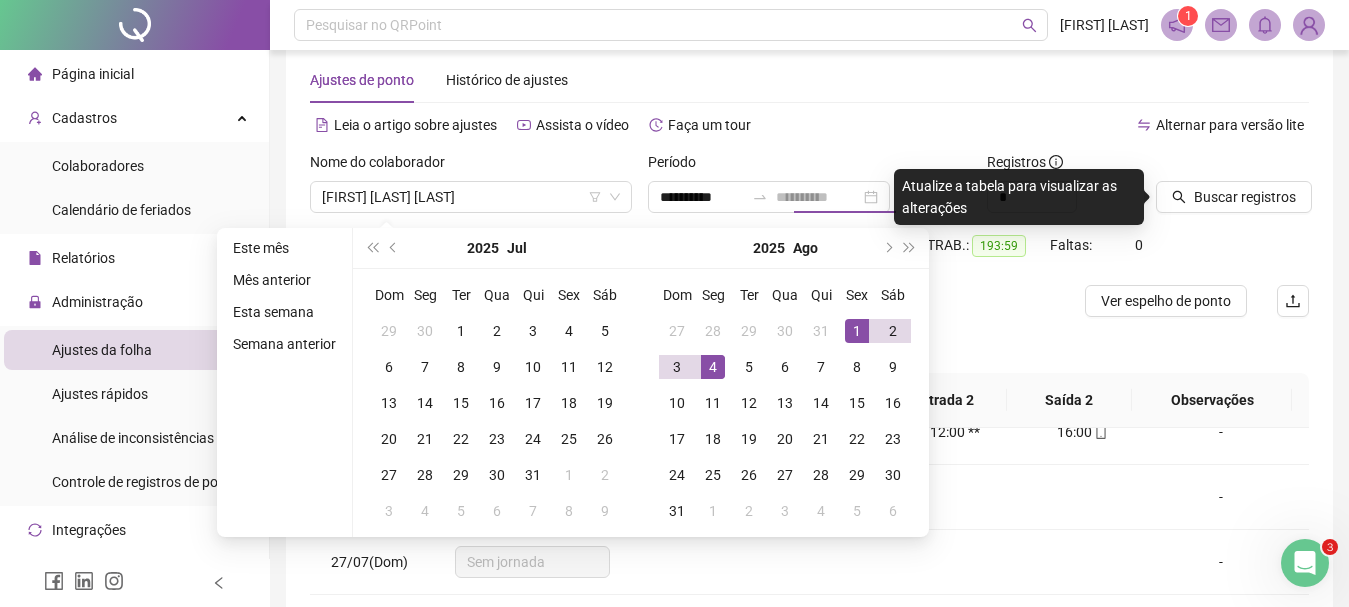 click on "4" at bounding box center (713, 367) 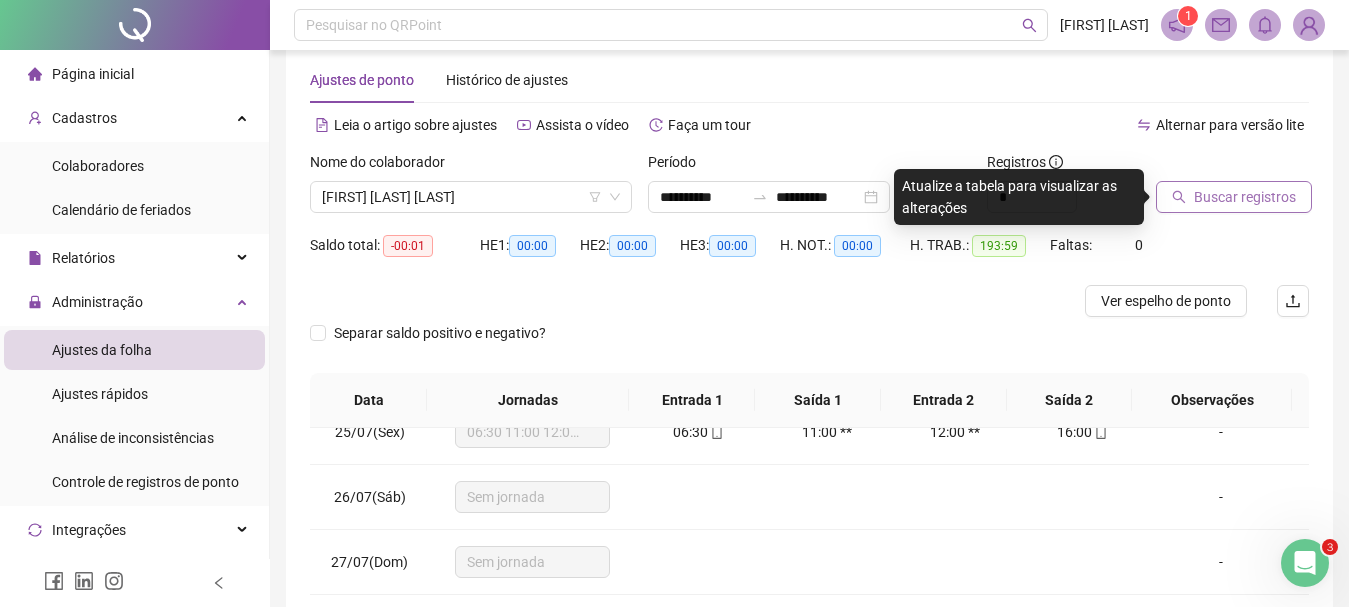 click on "Buscar registros" at bounding box center (1245, 197) 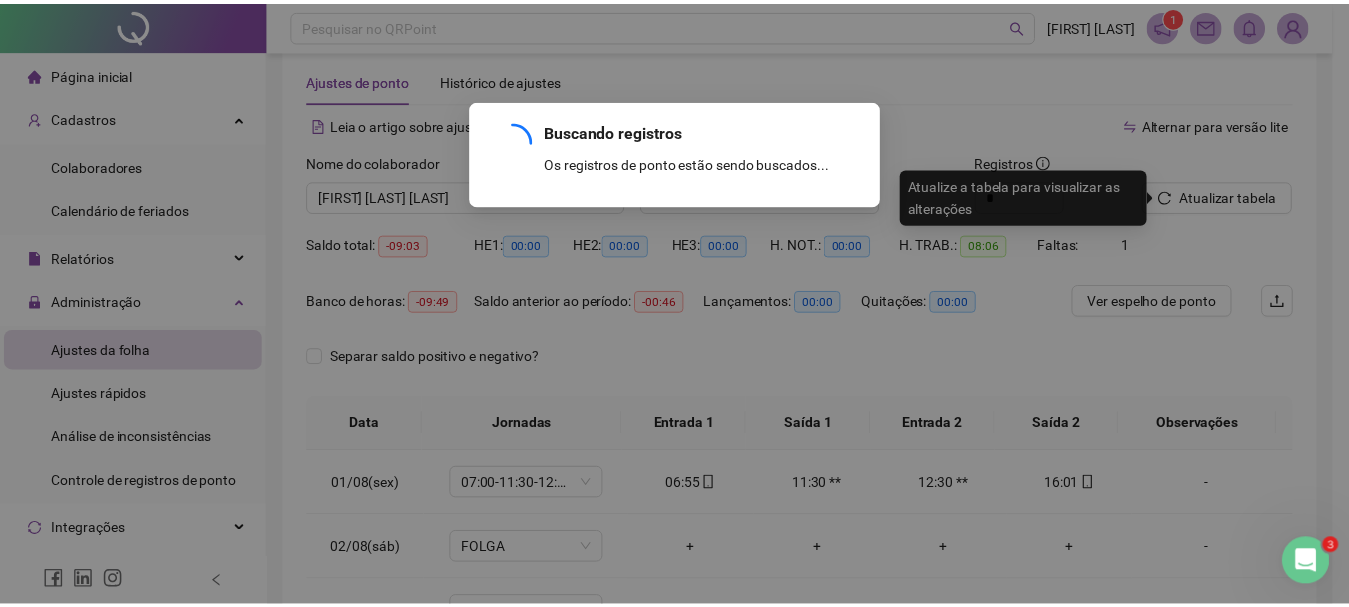 scroll, scrollTop: 0, scrollLeft: 0, axis: both 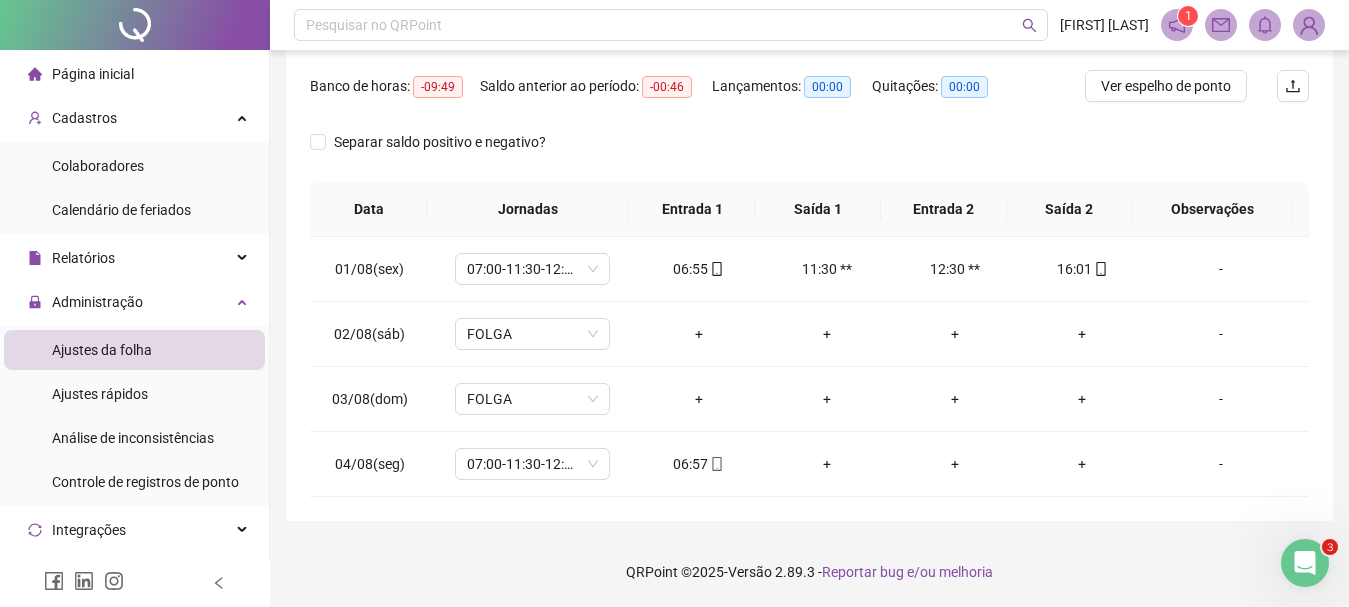 click on "**********" at bounding box center (674, 55) 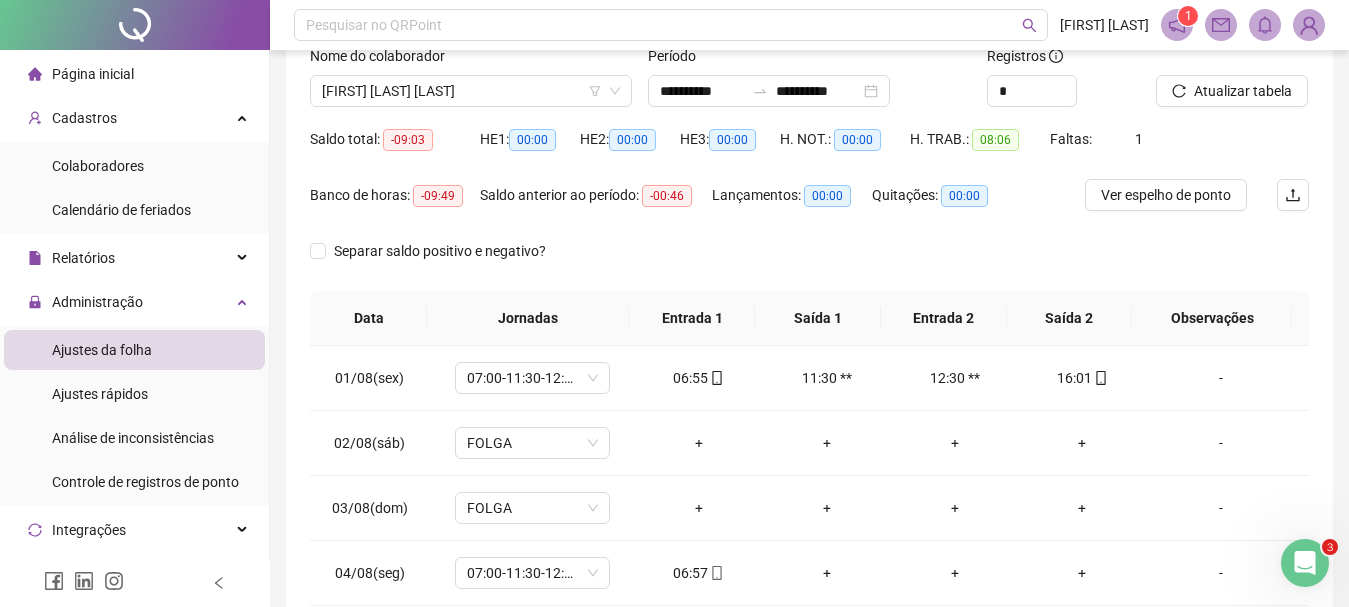 scroll, scrollTop: 118, scrollLeft: 0, axis: vertical 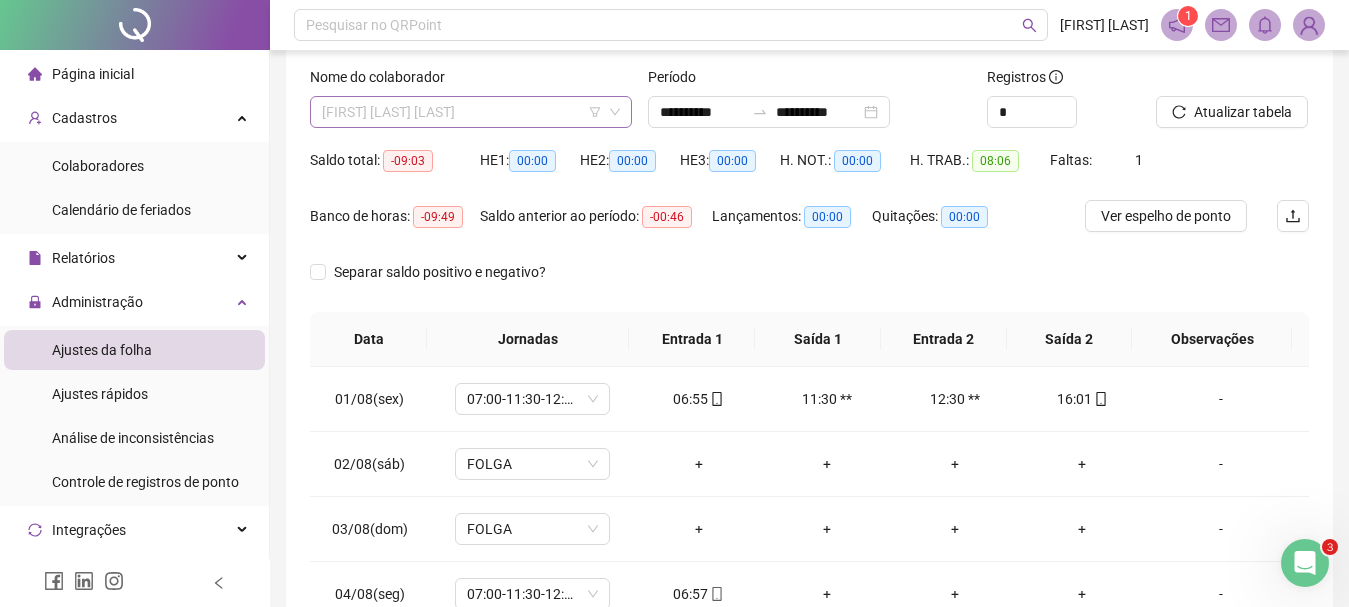 click on "[FIRST] [LAST] [LAST] [LAST]" at bounding box center (471, 112) 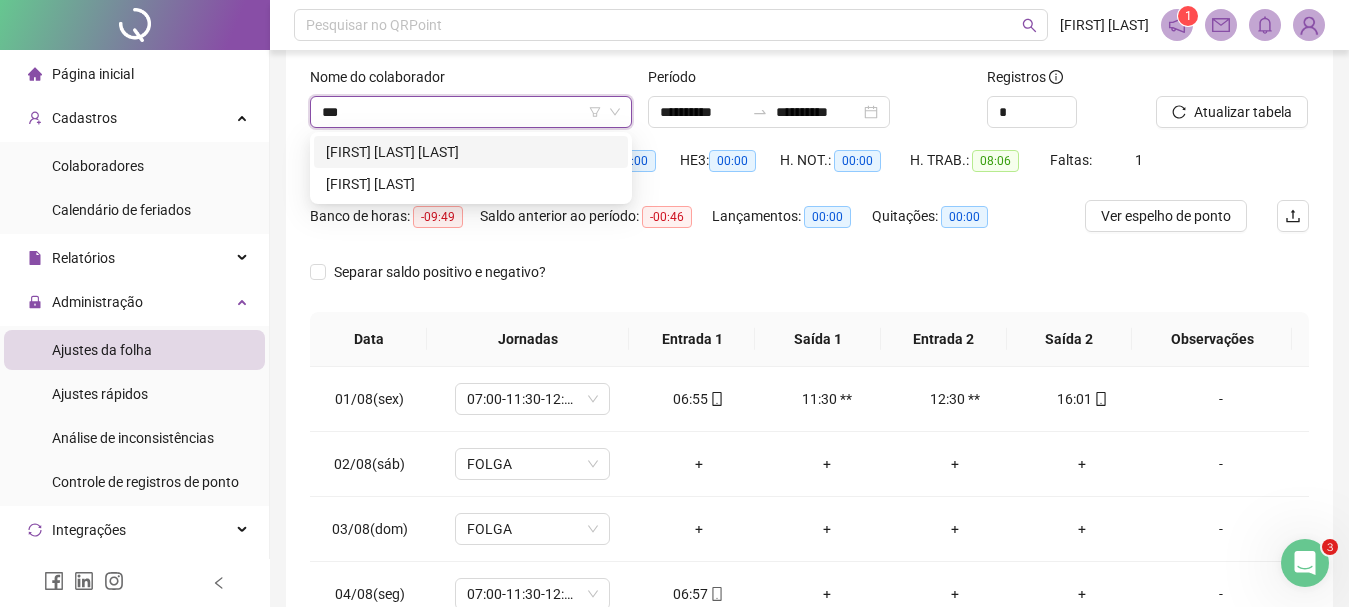 scroll, scrollTop: 0, scrollLeft: 0, axis: both 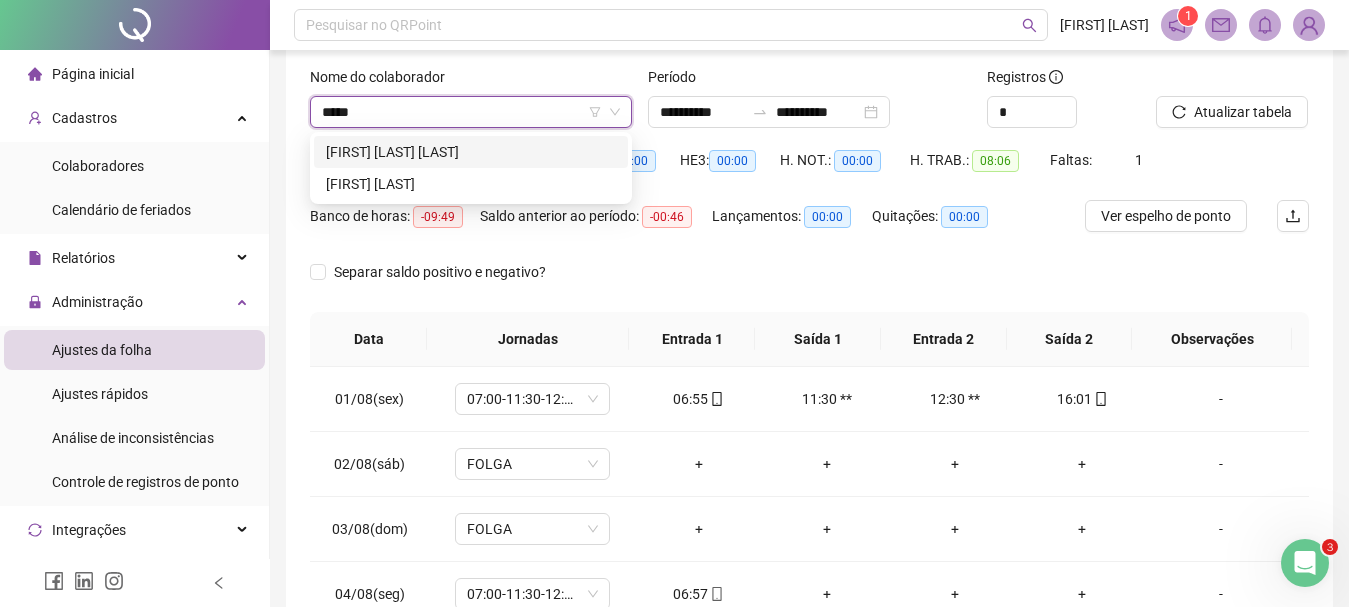 type on "******" 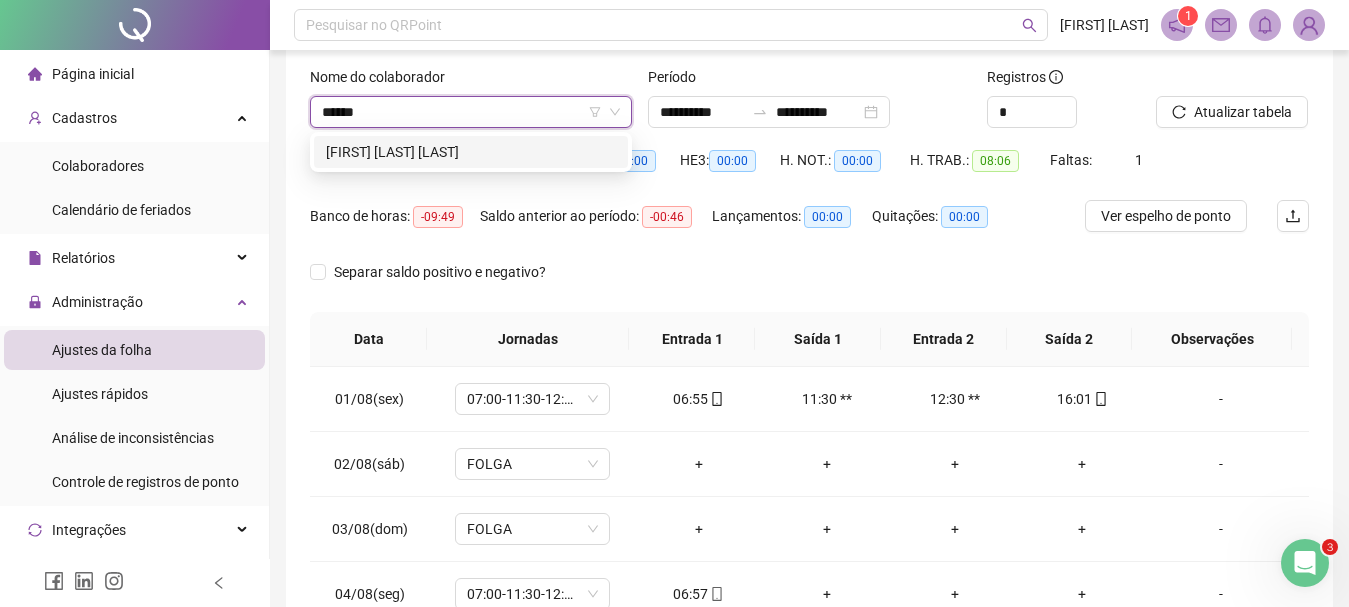 type 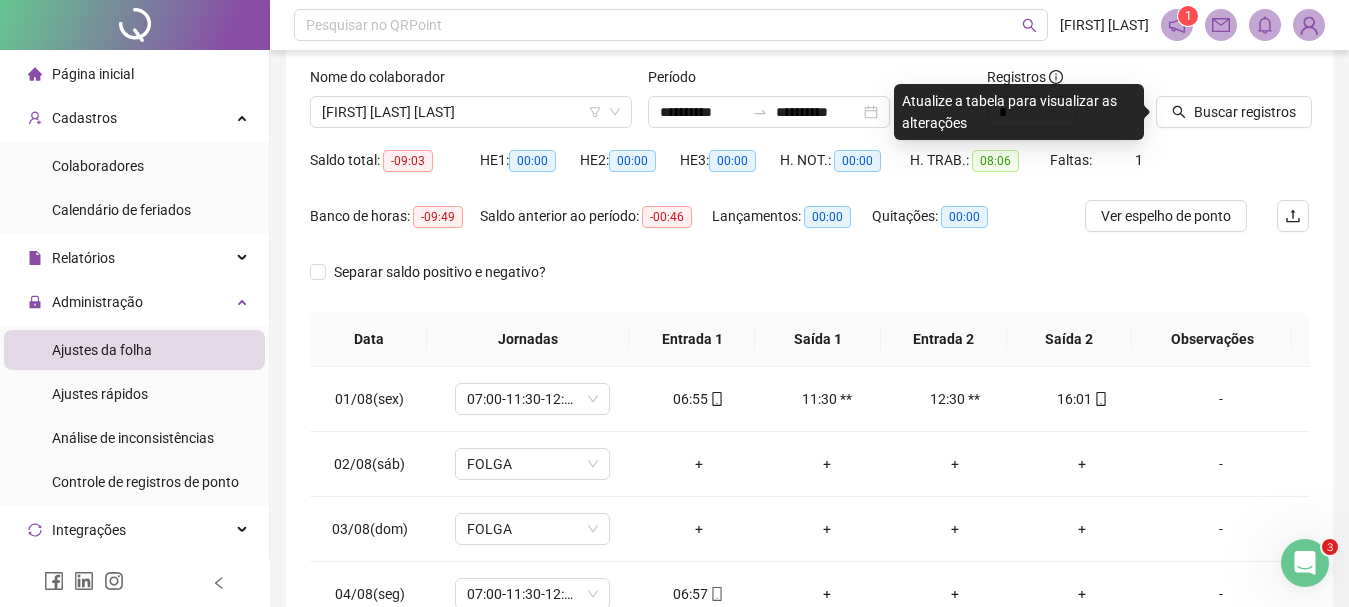 click on "Saldo total:   -09:03 HE 1:   00:00 HE 2:   00:00 HE 3:   00:00 H. NOT.:   00:00 H. TRAB.:   08:06 Faltas:   1" at bounding box center (809, 172) 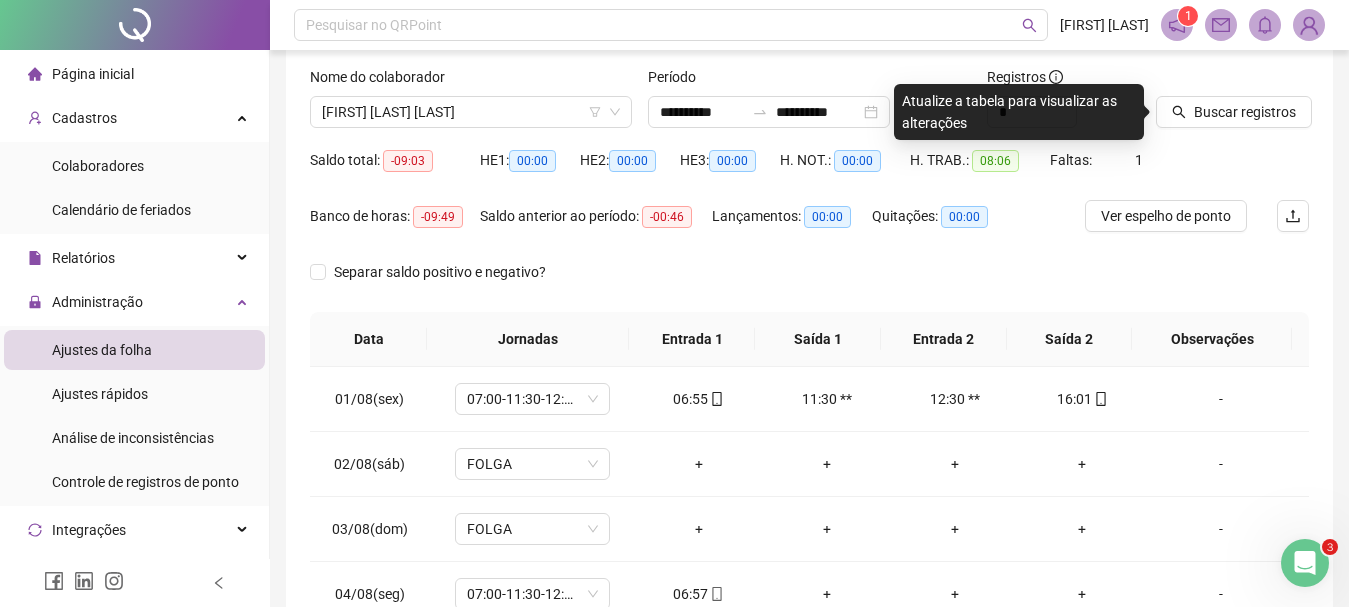 click on "Buscar registros" at bounding box center (1232, 105) 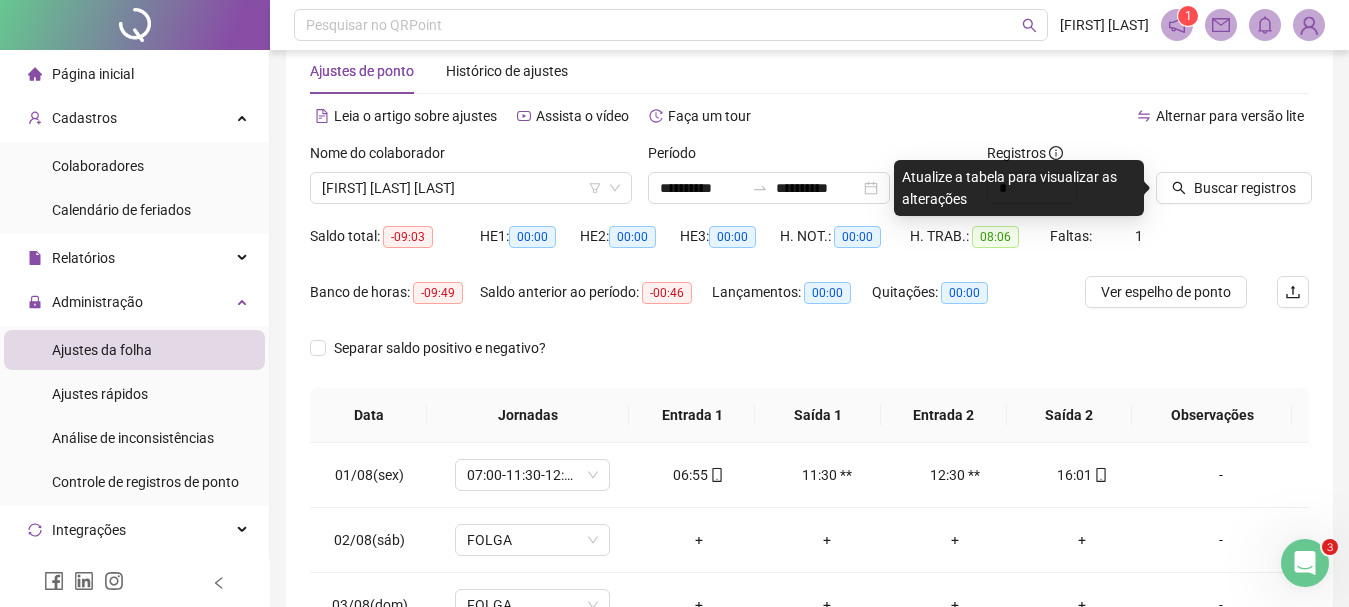 scroll, scrollTop: 40, scrollLeft: 0, axis: vertical 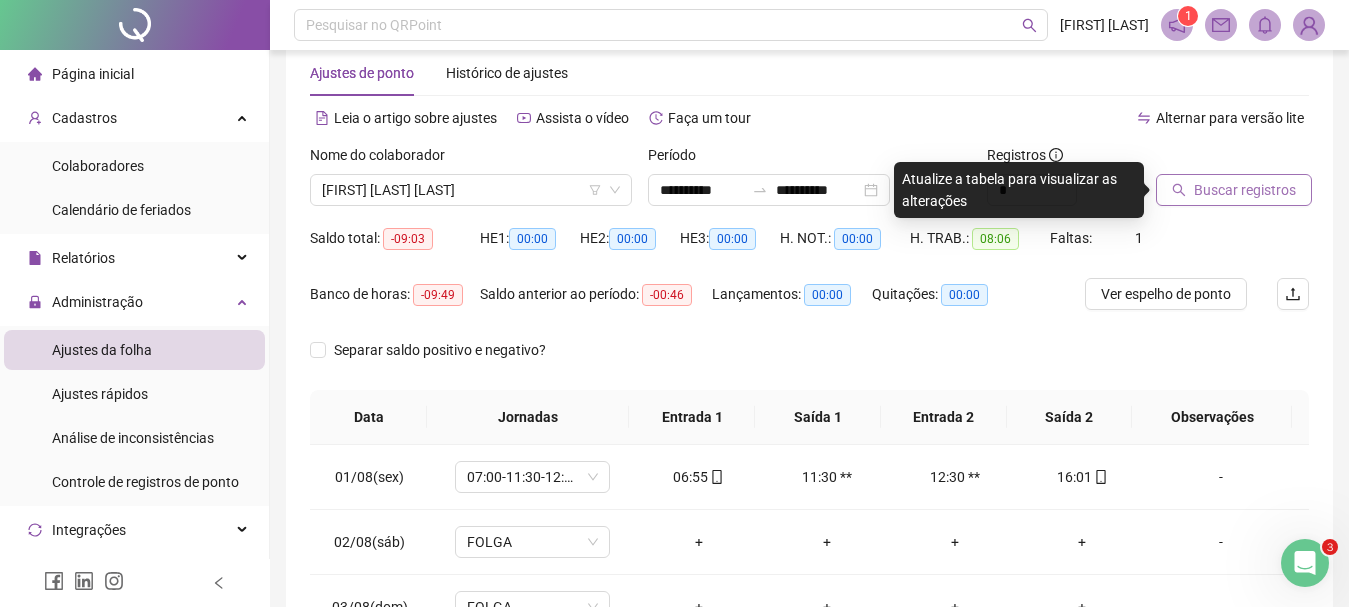 click 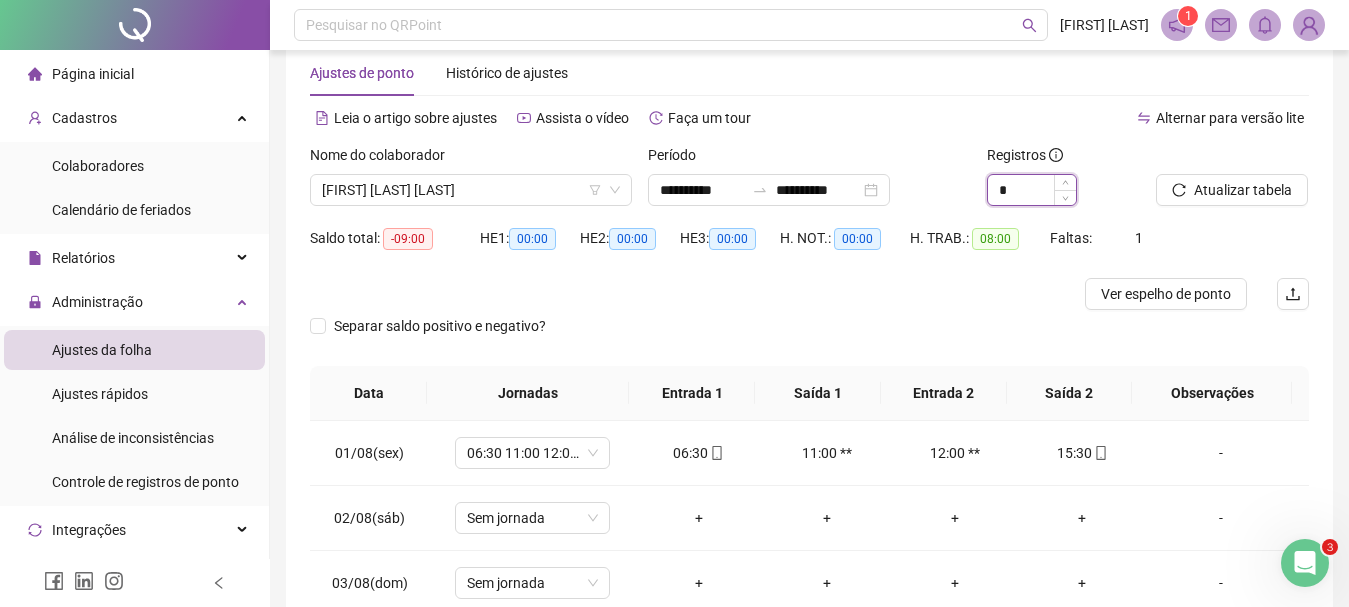 click on "*" at bounding box center [1032, 190] 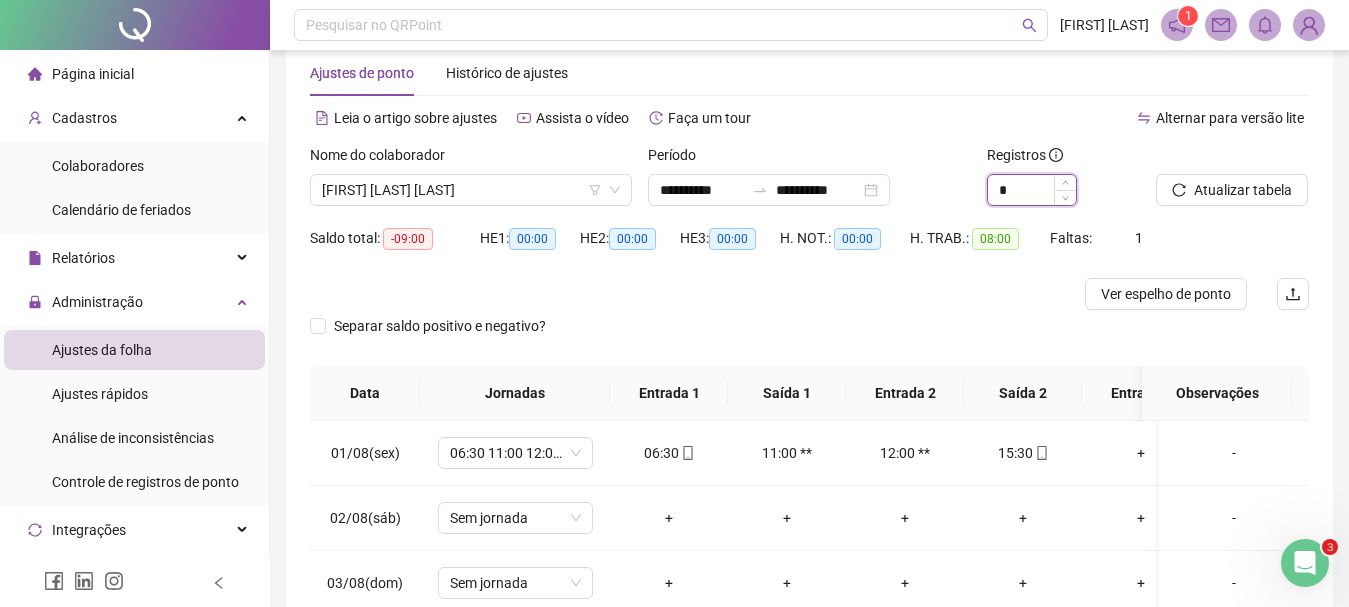 type on "*" 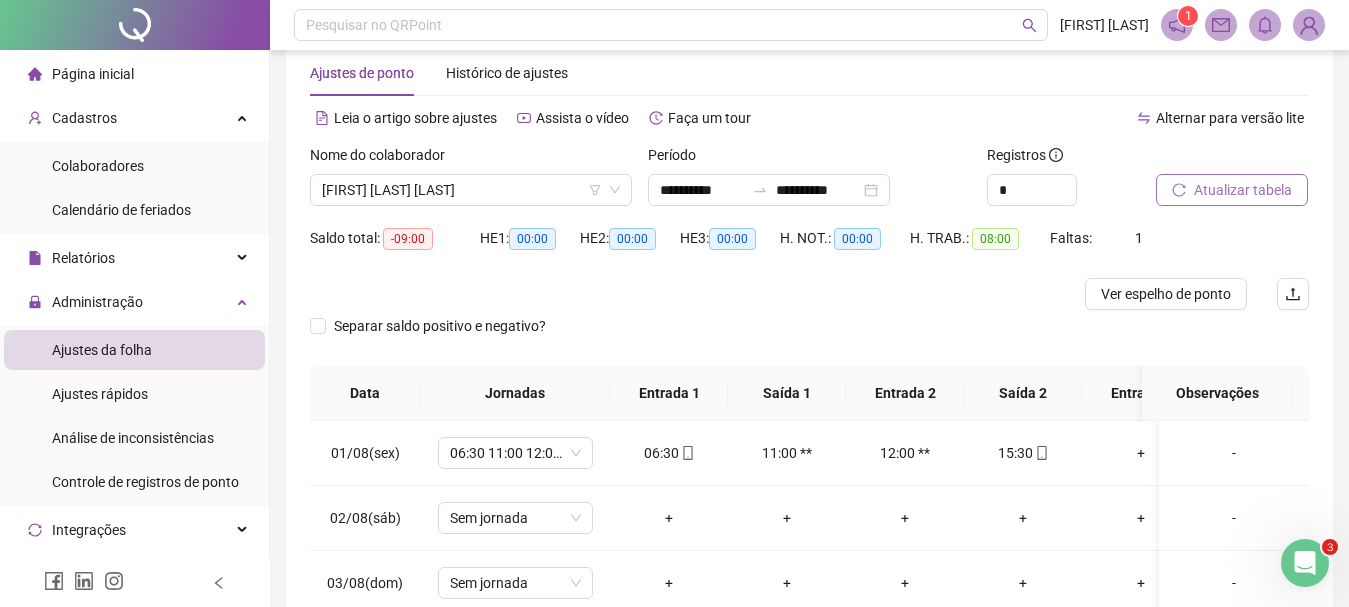 click on "Atualizar tabela" at bounding box center (1243, 190) 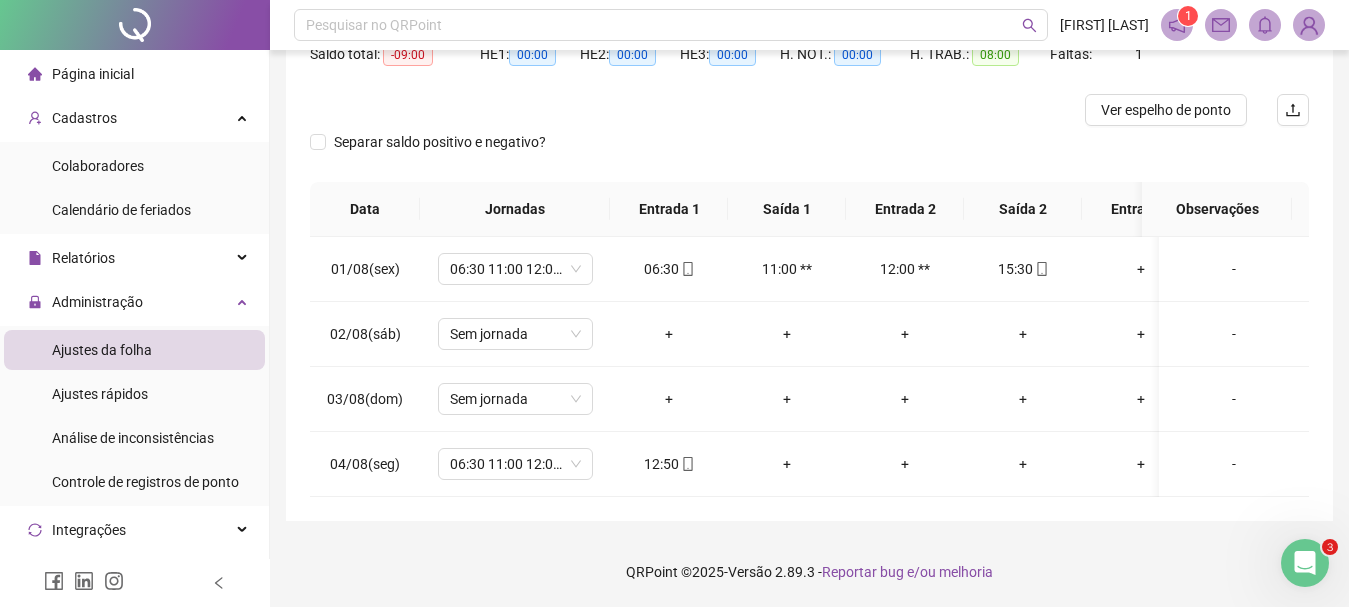 scroll, scrollTop: 241, scrollLeft: 0, axis: vertical 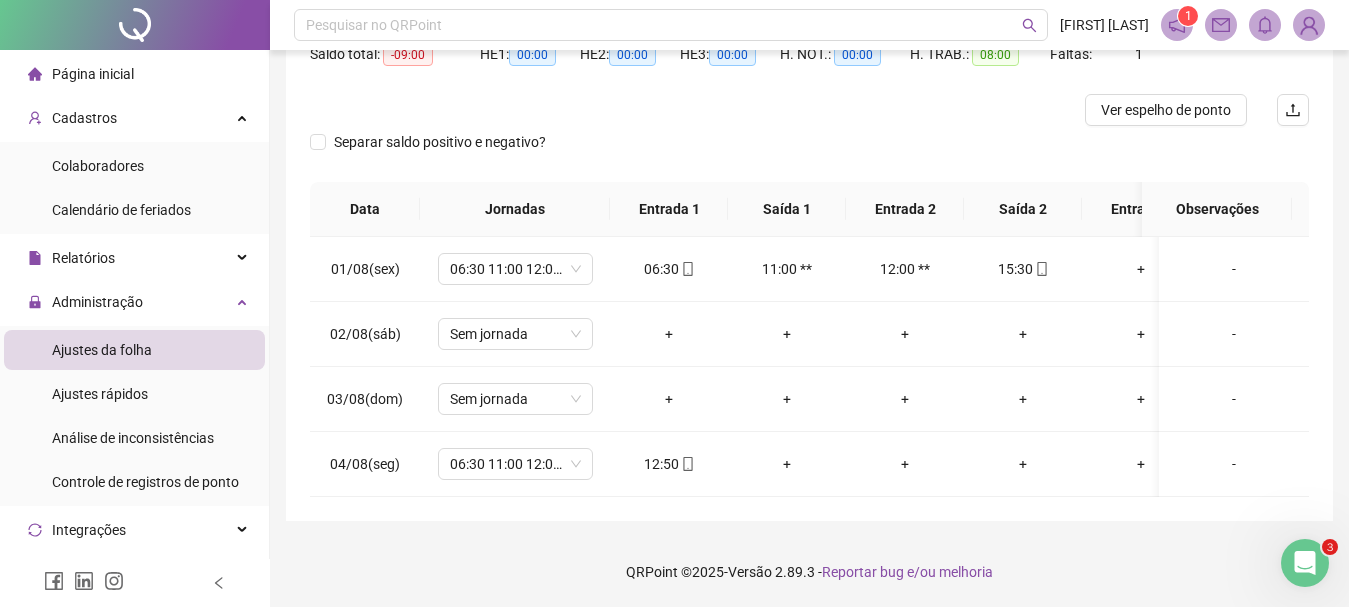 type 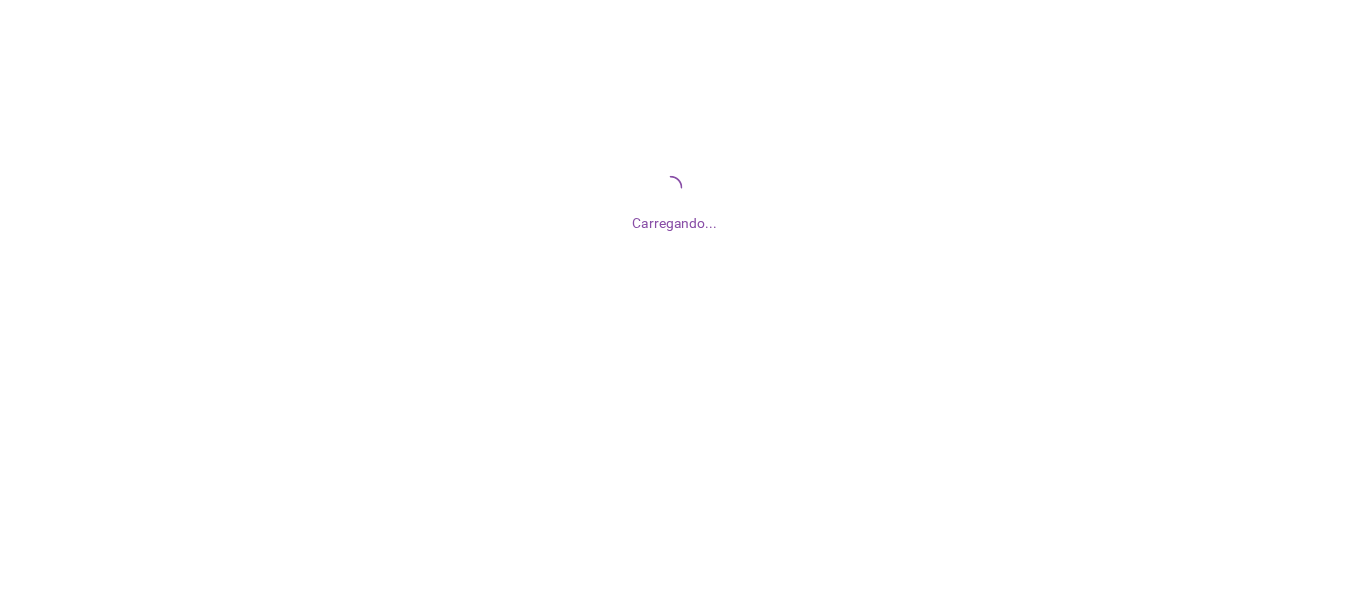 scroll, scrollTop: 0, scrollLeft: 0, axis: both 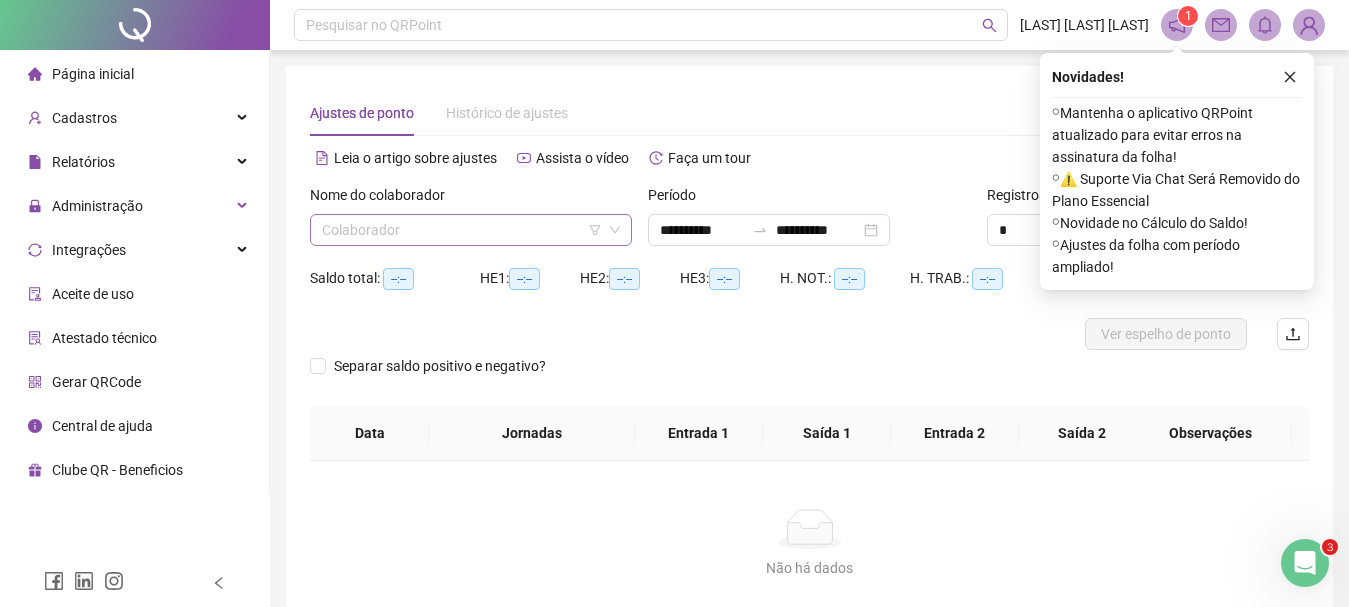 click at bounding box center (462, 230) 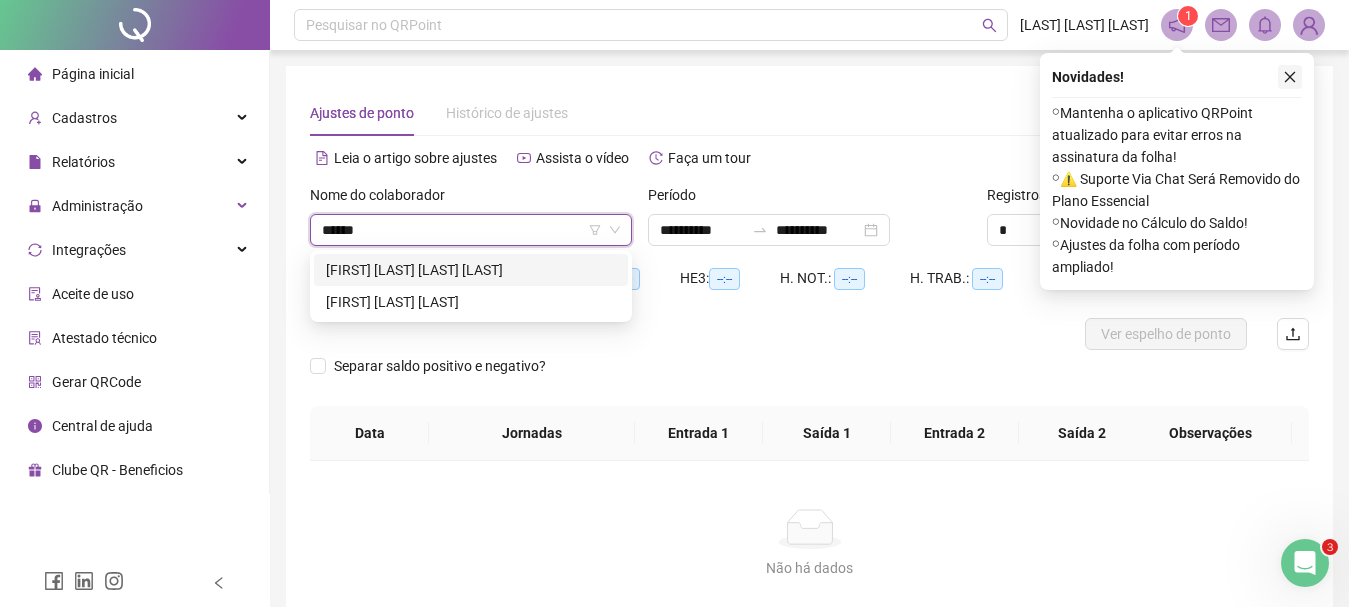 type on "******" 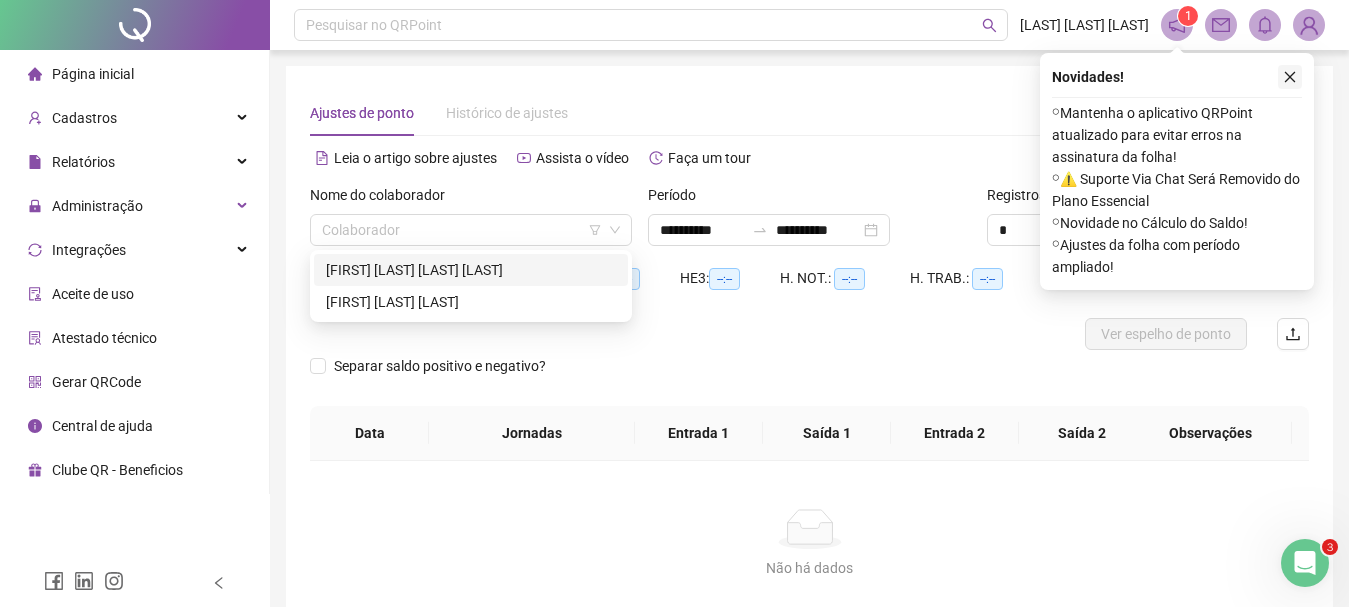 click at bounding box center (1290, 77) 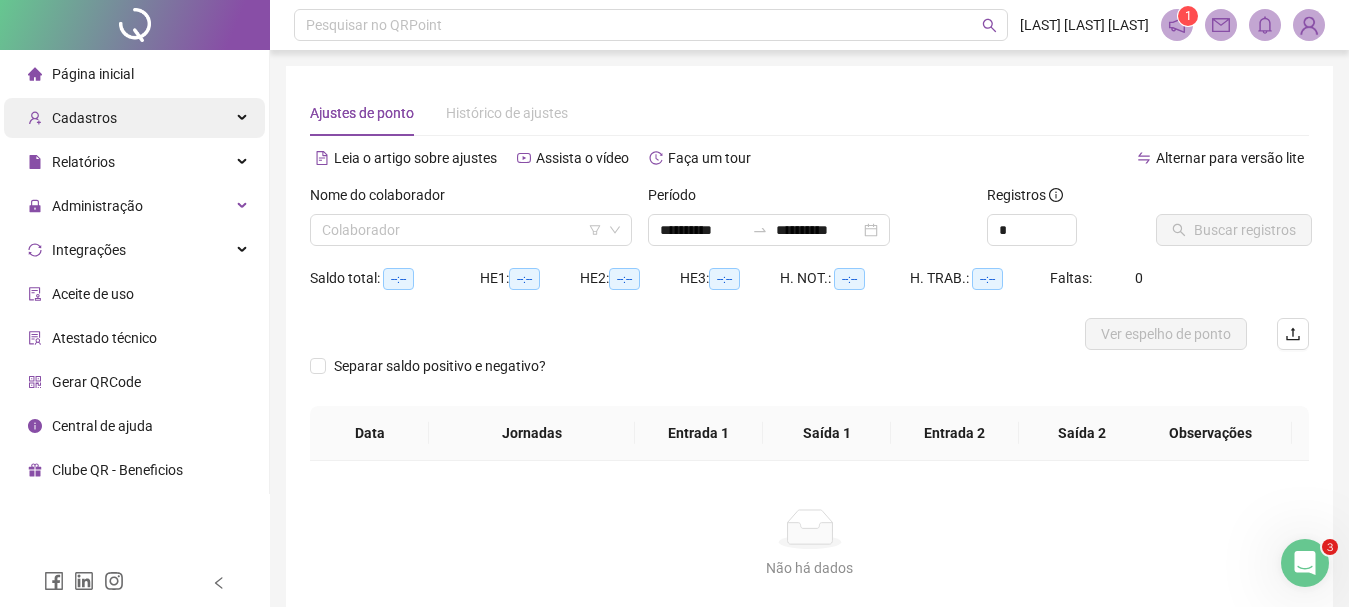 click on "Cadastros" at bounding box center [134, 118] 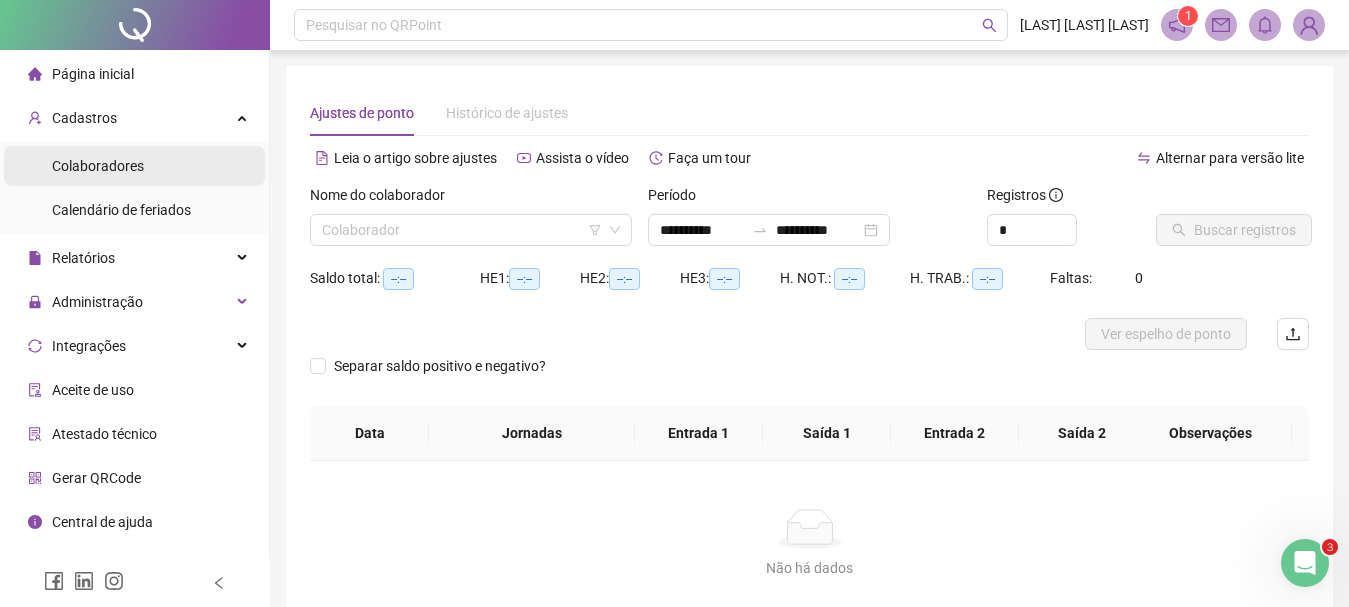 click on "Colaboradores" at bounding box center [134, 166] 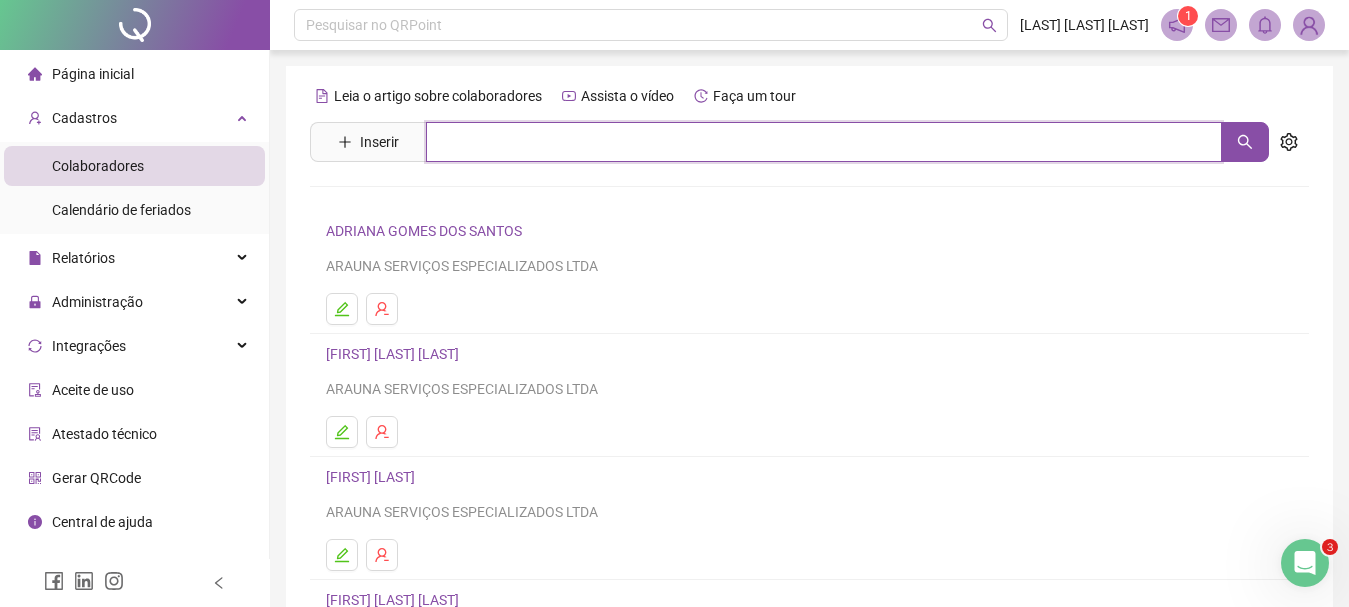 click at bounding box center [824, 142] 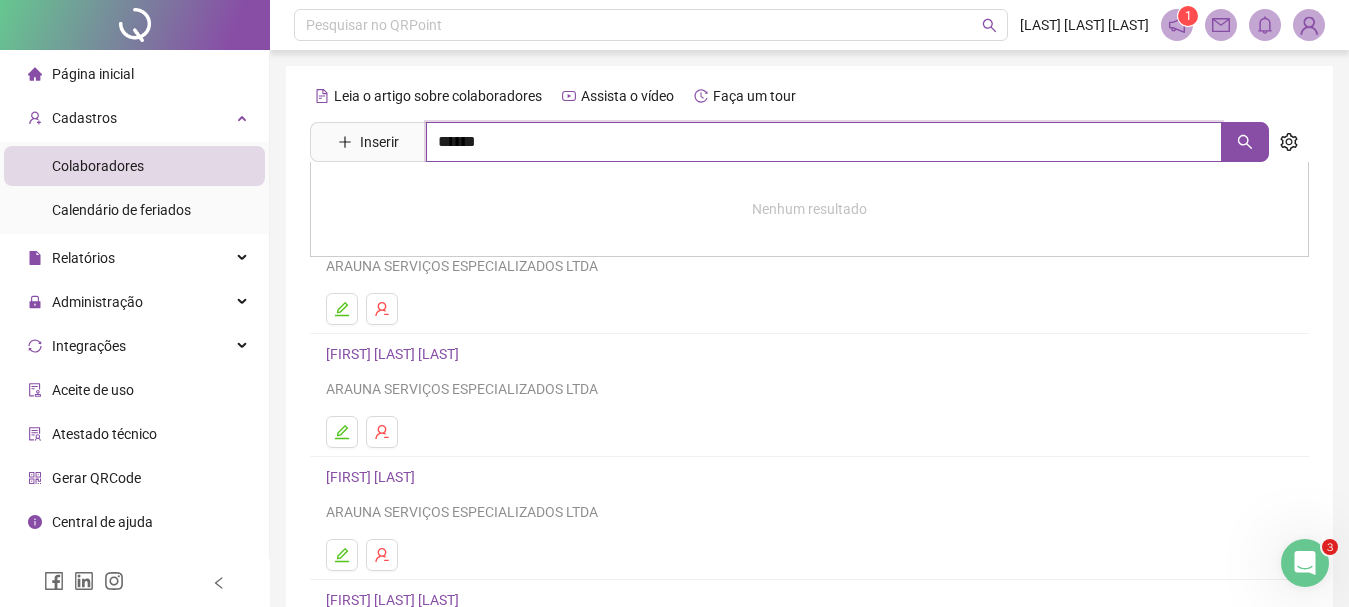 type on "******" 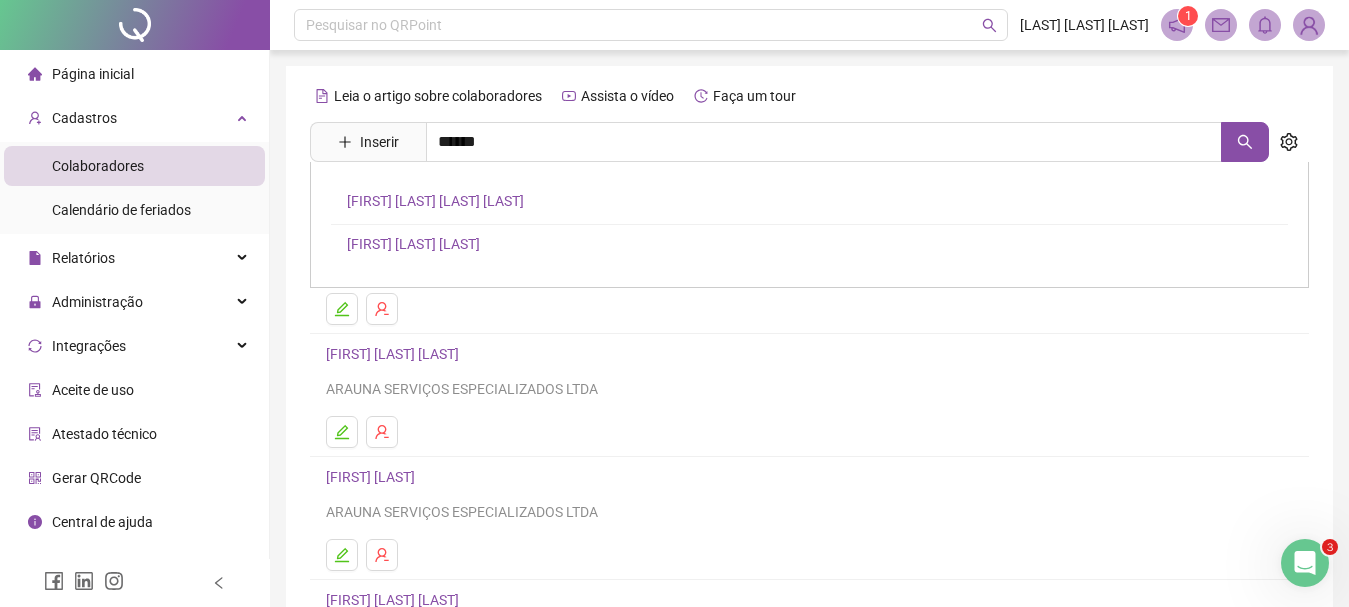 click on "ELAINE CRISTINA GONCALVES DA SILVA" at bounding box center [435, 201] 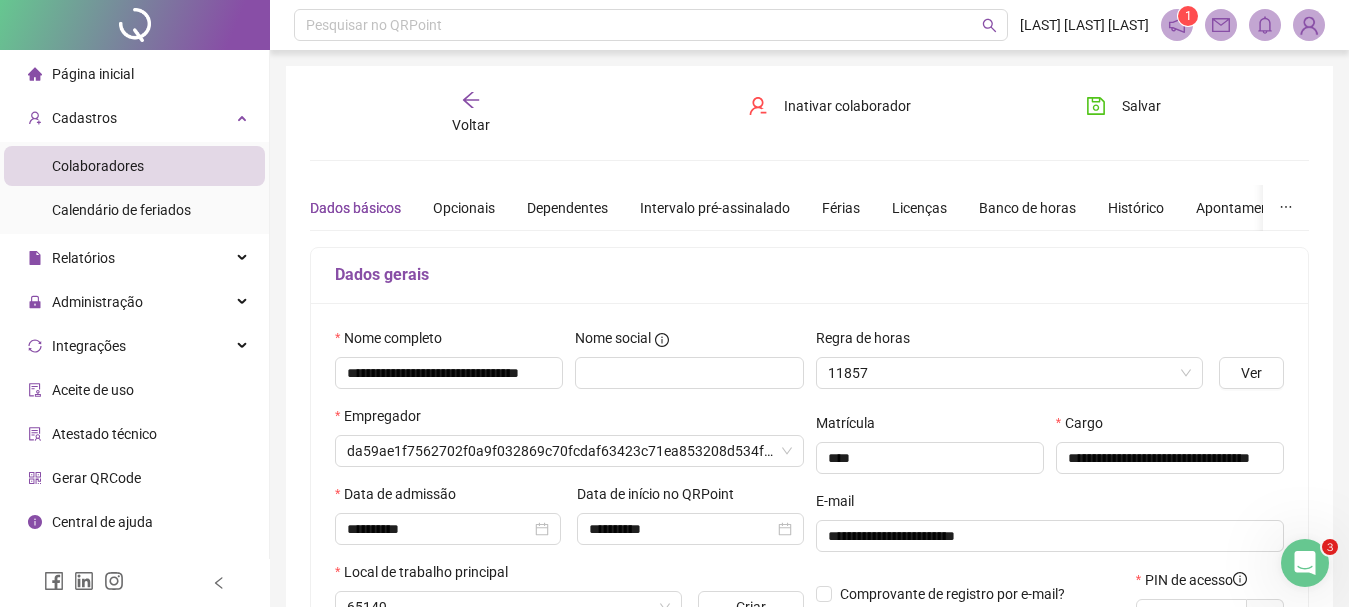 type on "**********" 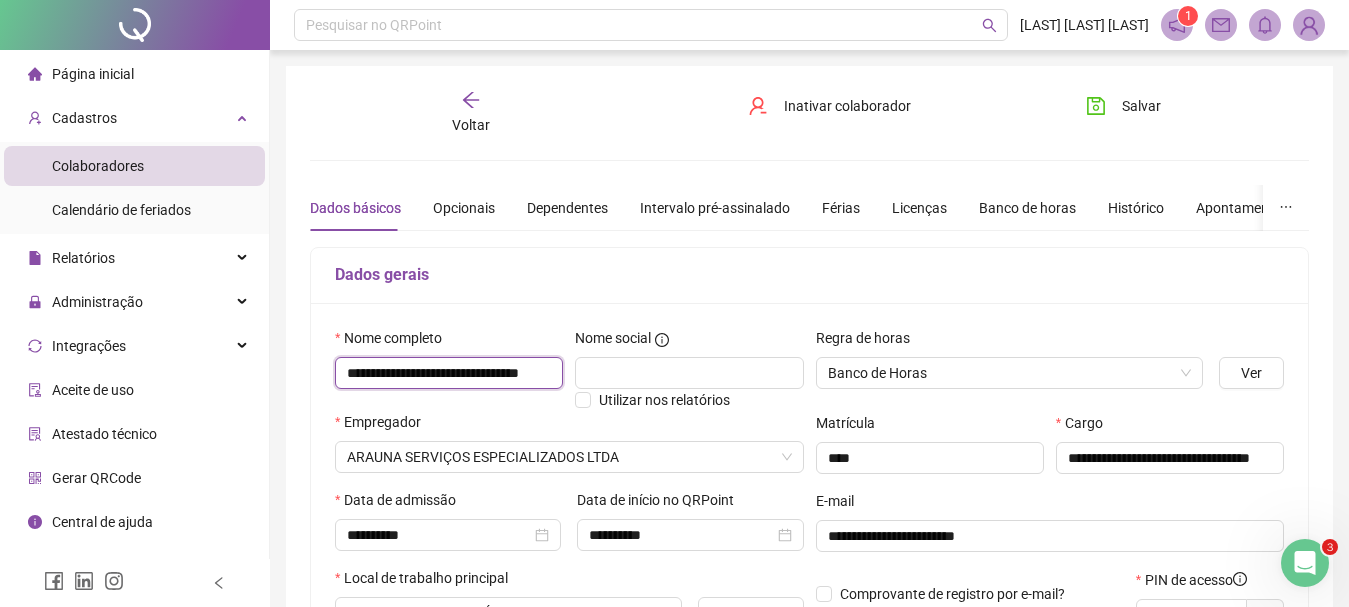 scroll, scrollTop: 0, scrollLeft: 45, axis: horizontal 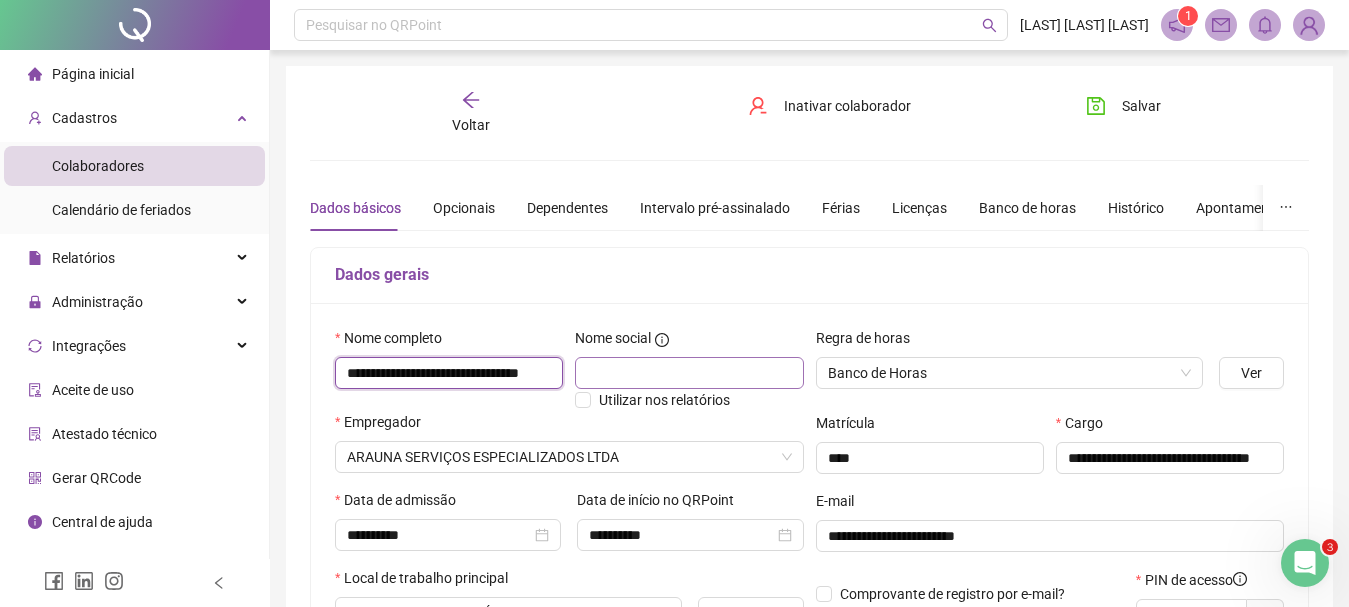 drag, startPoint x: 344, startPoint y: 373, endPoint x: 670, endPoint y: 376, distance: 326.0138 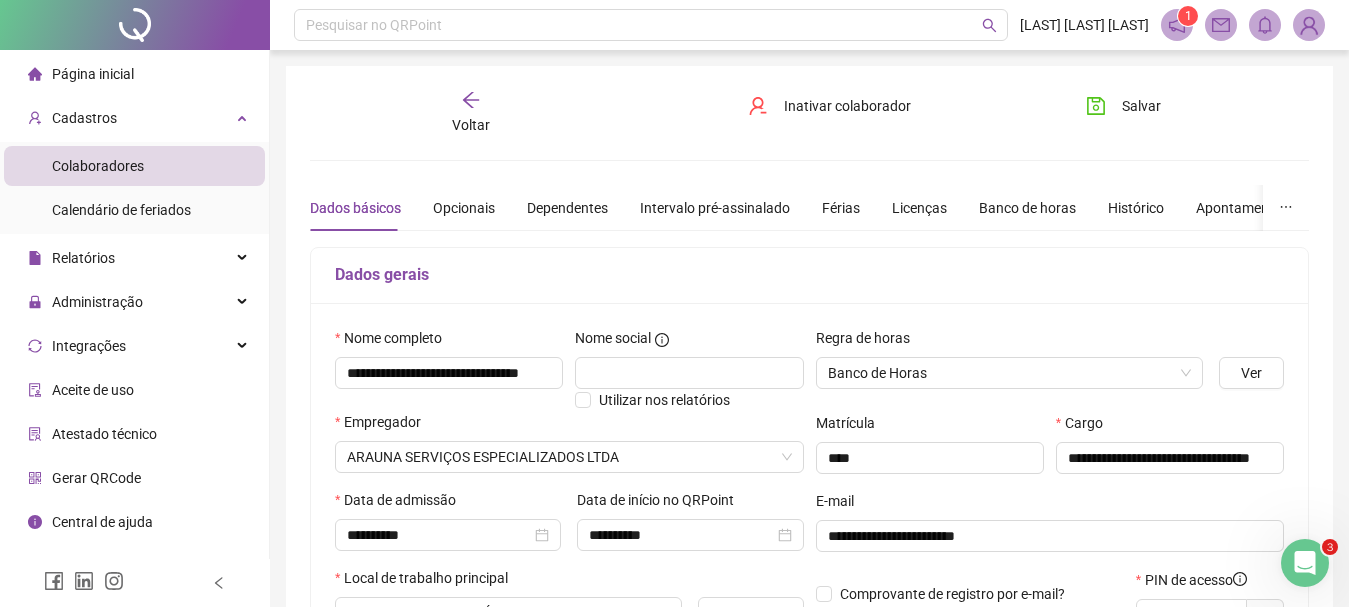 scroll, scrollTop: 0, scrollLeft: 0, axis: both 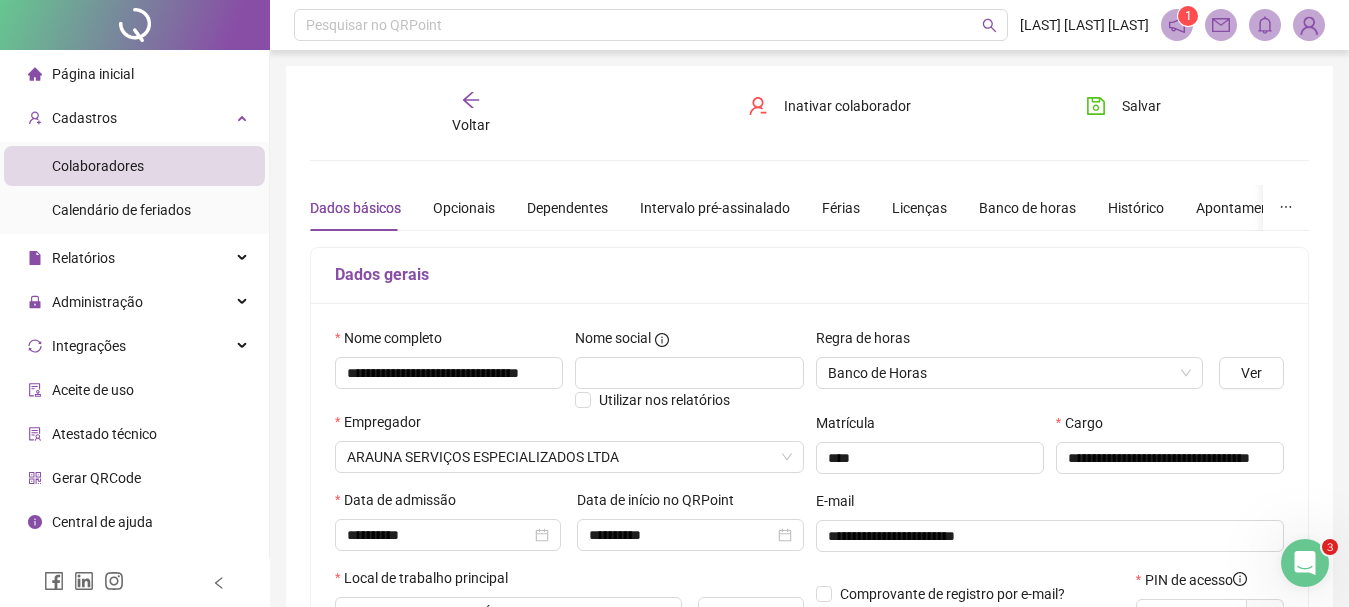 click on "Página inicial" at bounding box center (93, 74) 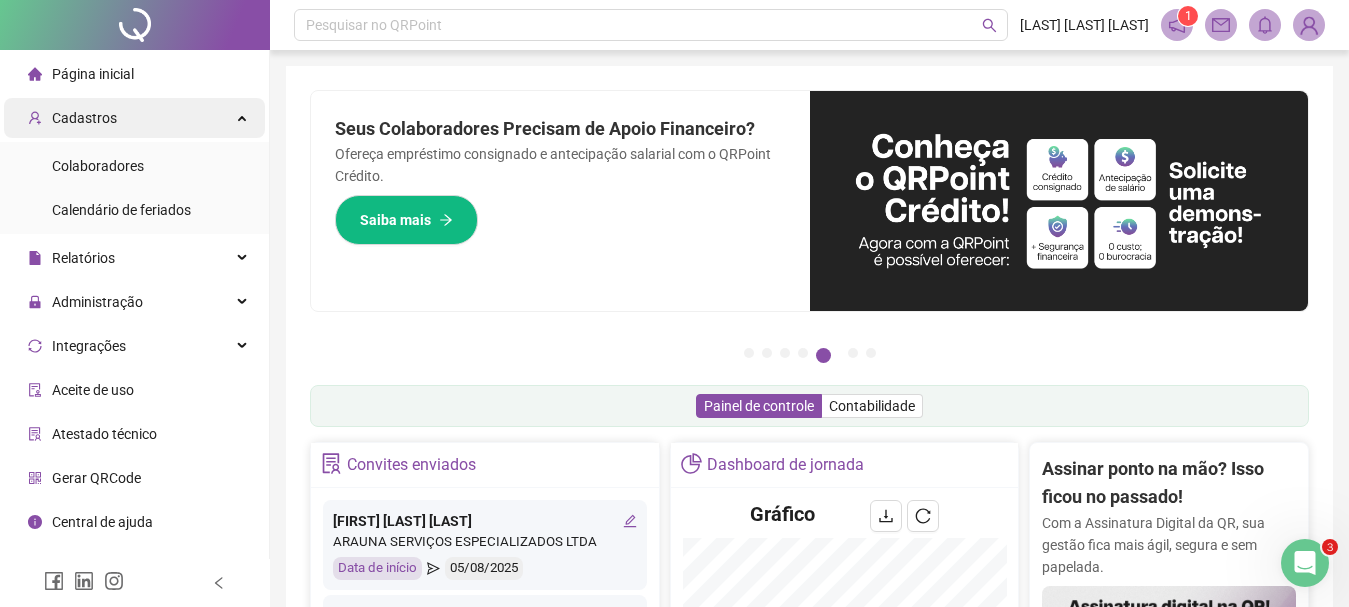type 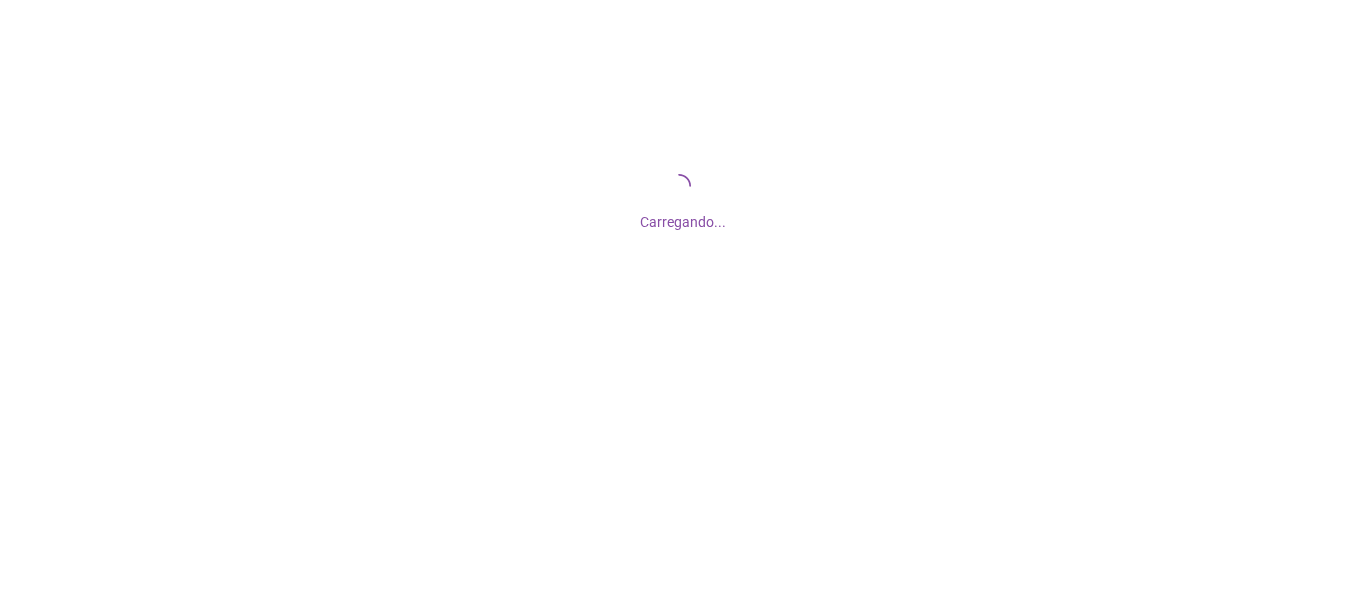 scroll, scrollTop: 0, scrollLeft: 0, axis: both 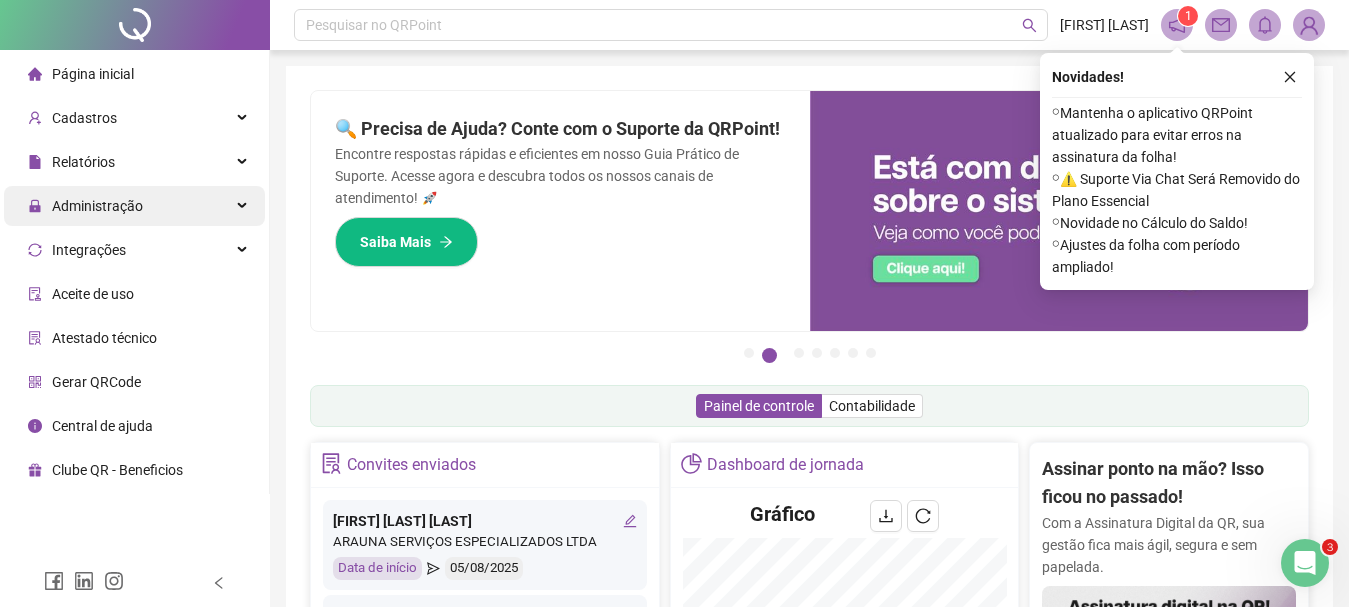 click on "Administração" at bounding box center (134, 206) 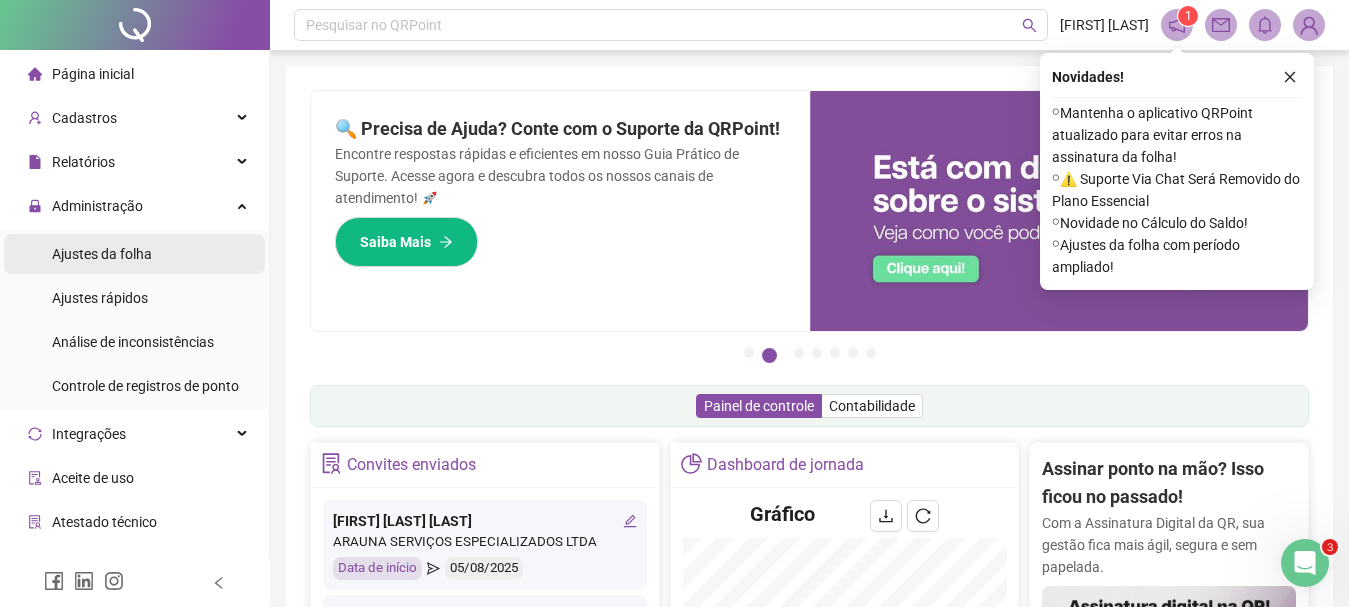 click on "Ajustes da folha" at bounding box center [102, 254] 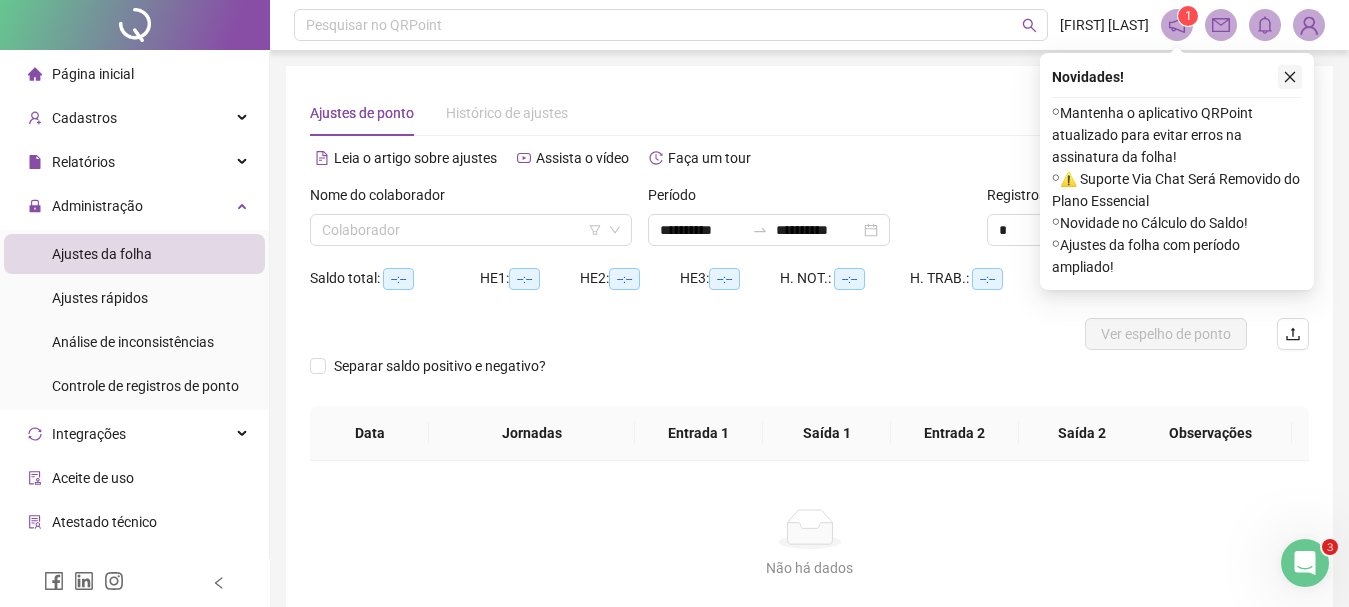 click 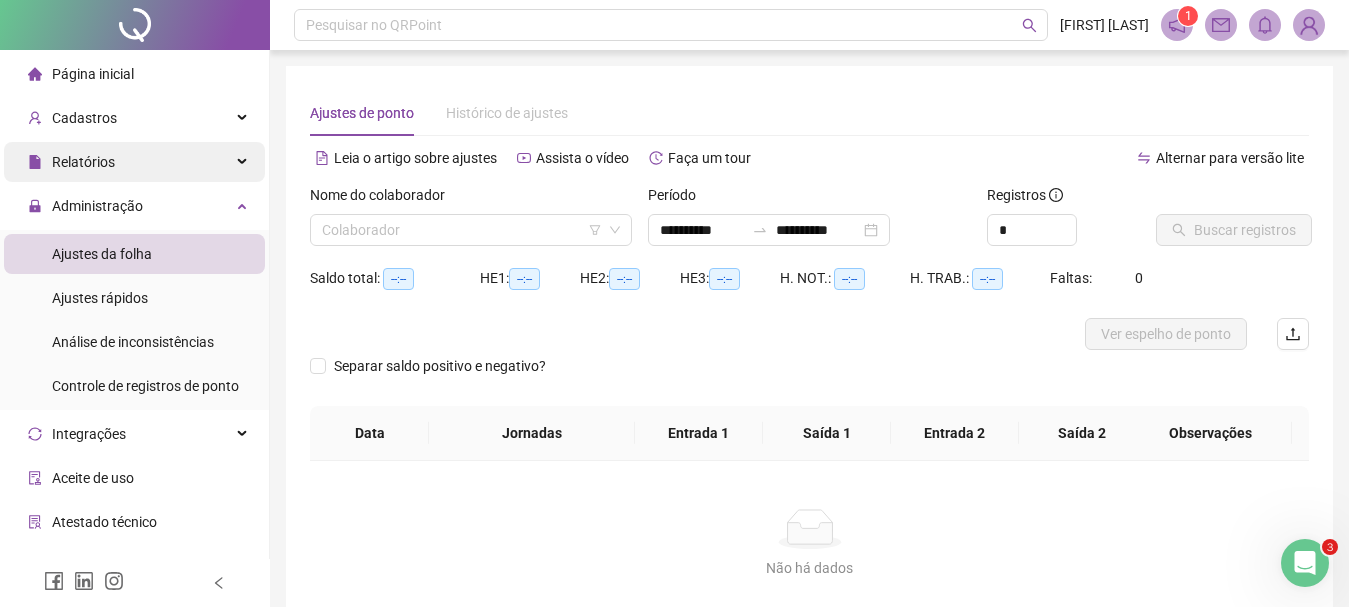 click on "Relatórios" at bounding box center [134, 162] 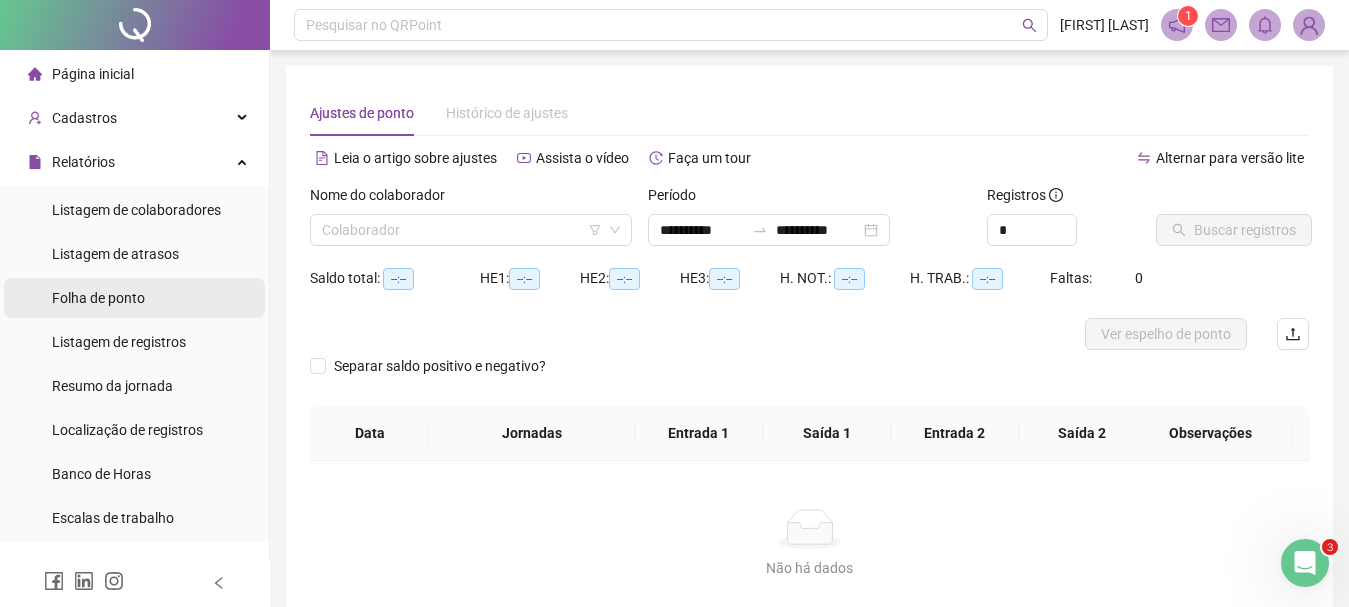 click on "Folha de ponto" at bounding box center [134, 298] 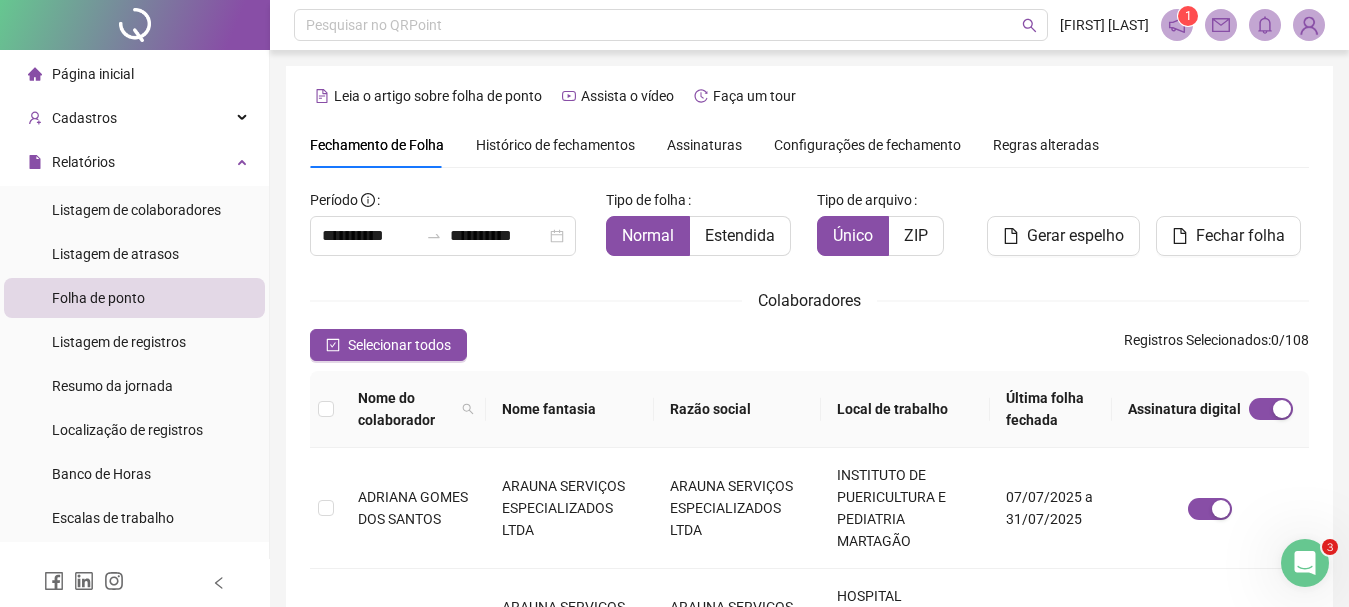 scroll, scrollTop: 106, scrollLeft: 0, axis: vertical 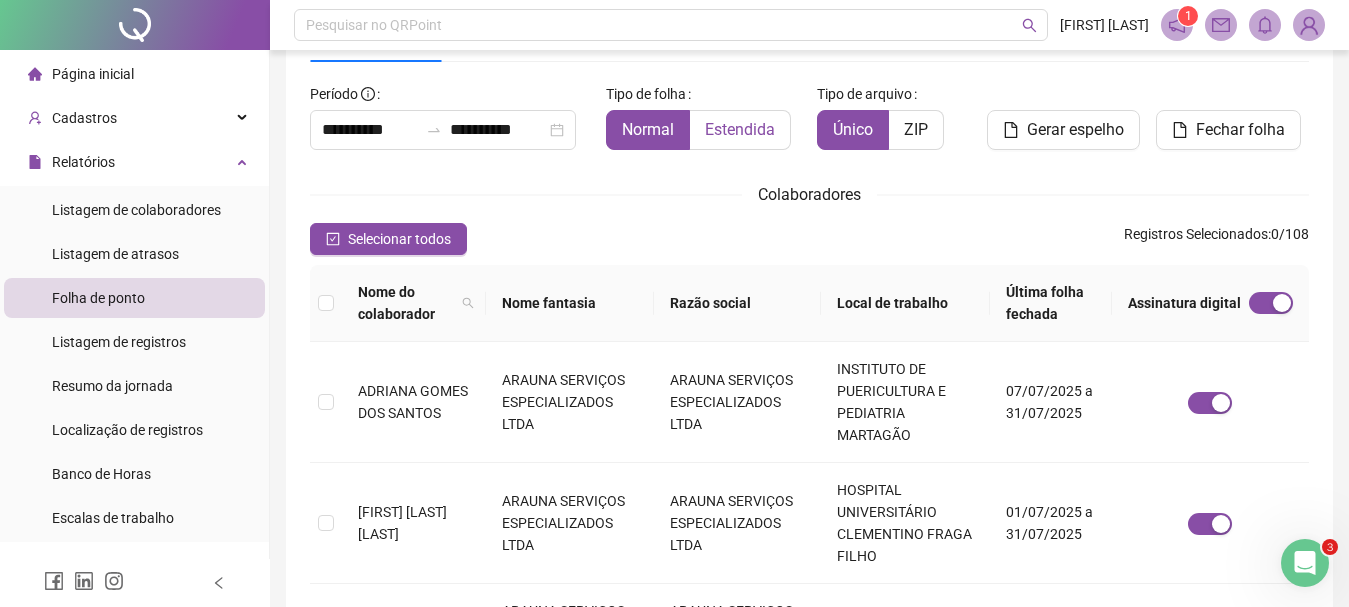 click on "Estendida" at bounding box center [740, 129] 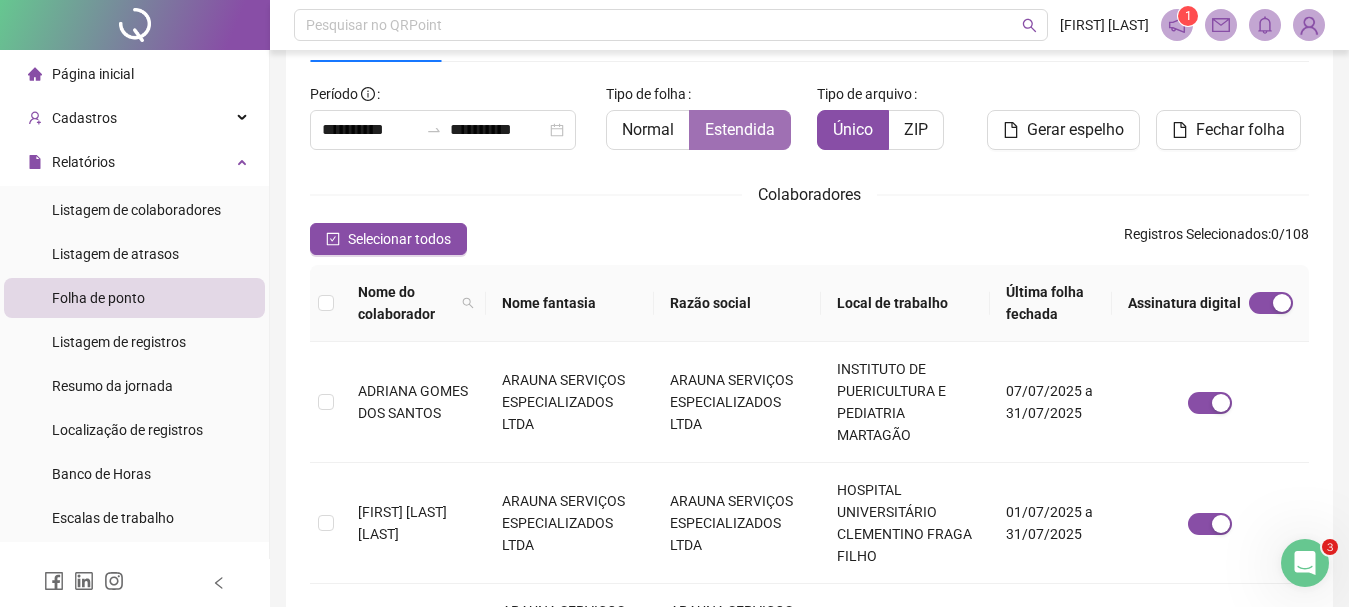 click on "Estendida" at bounding box center (740, 129) 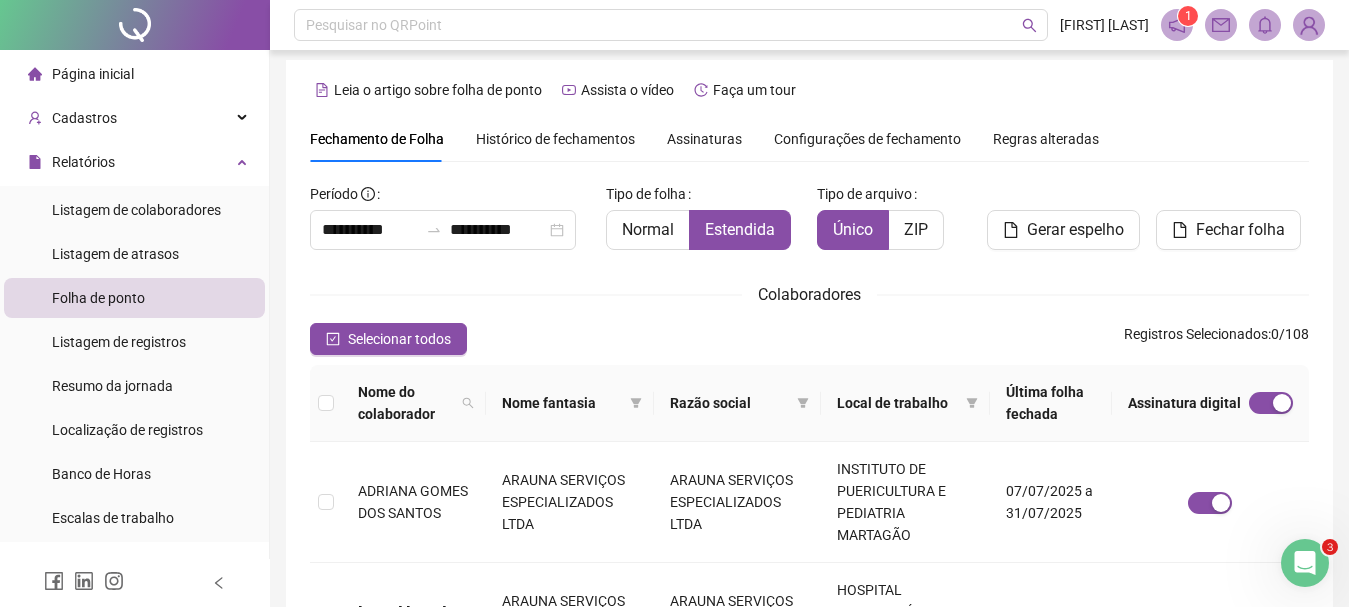 scroll, scrollTop: 0, scrollLeft: 0, axis: both 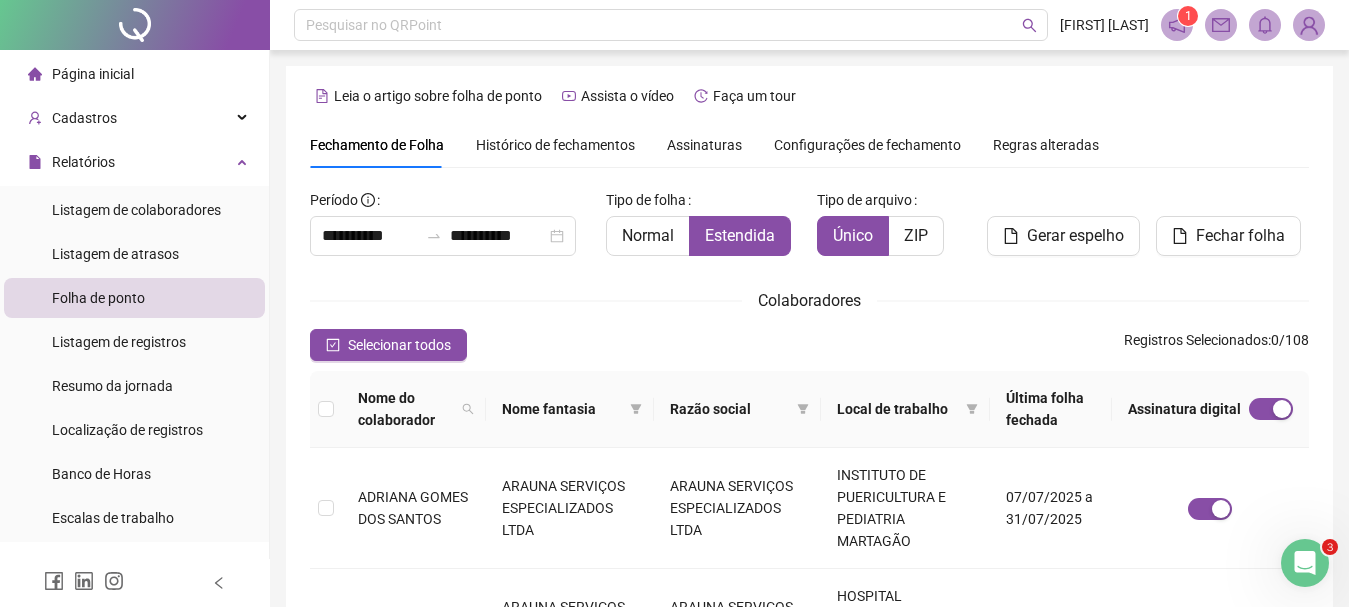 click on "Assinaturas" at bounding box center [704, 145] 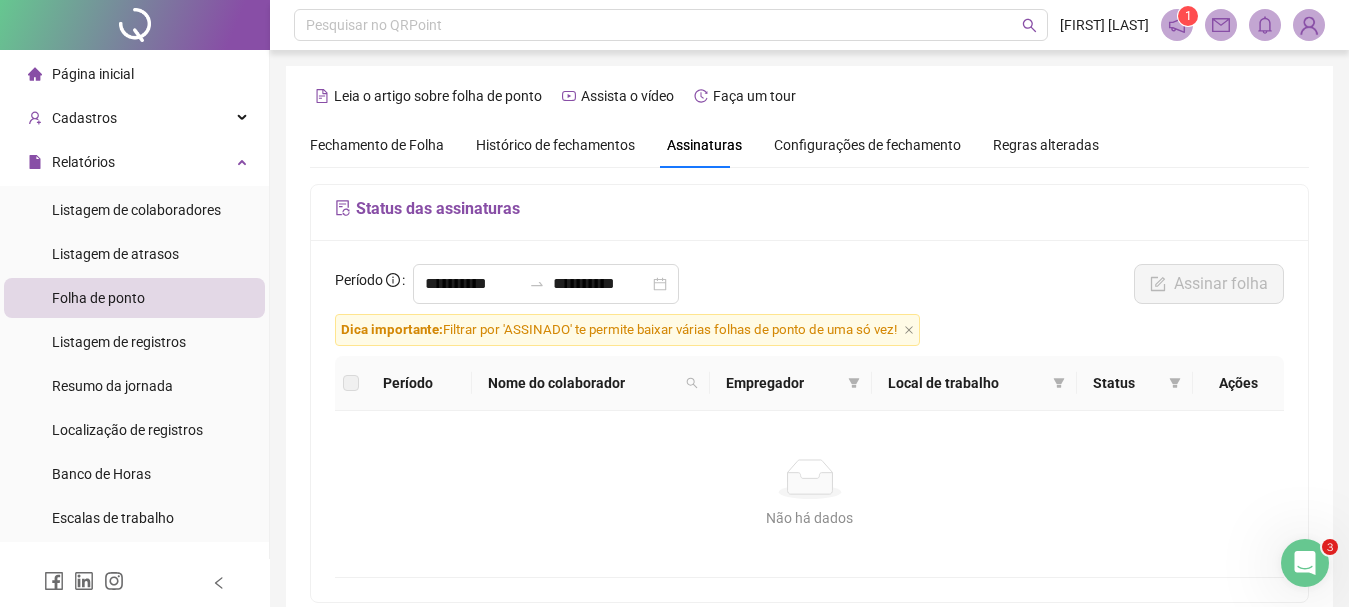 scroll, scrollTop: 106, scrollLeft: 0, axis: vertical 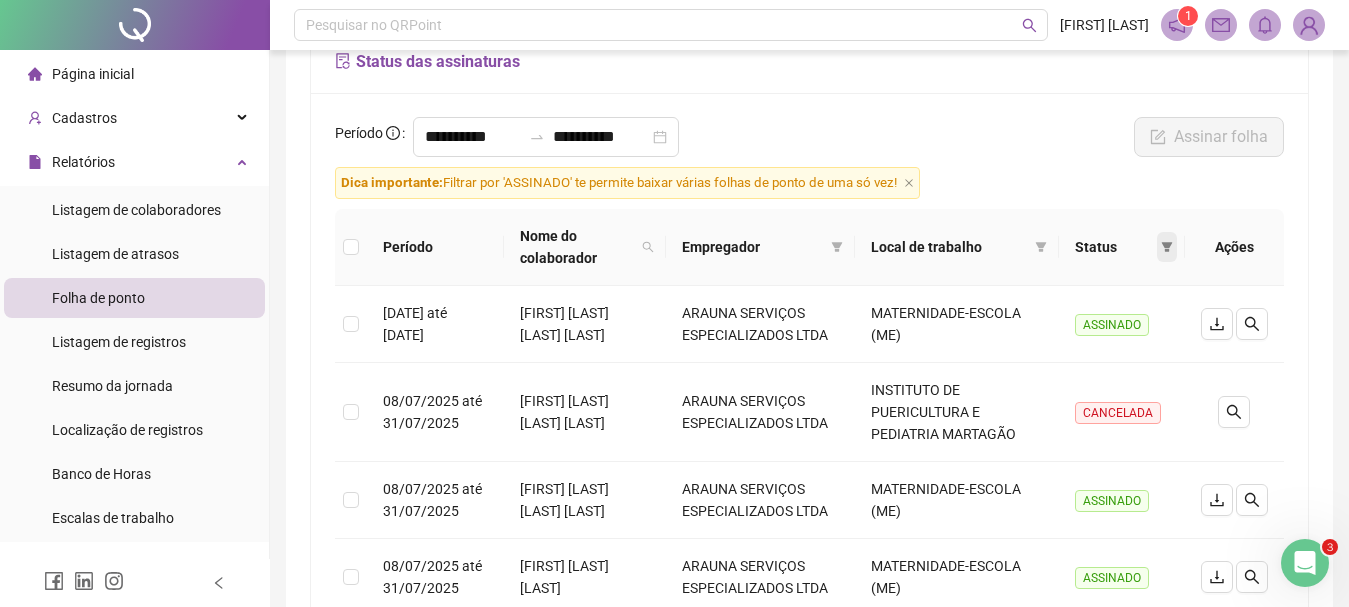 click 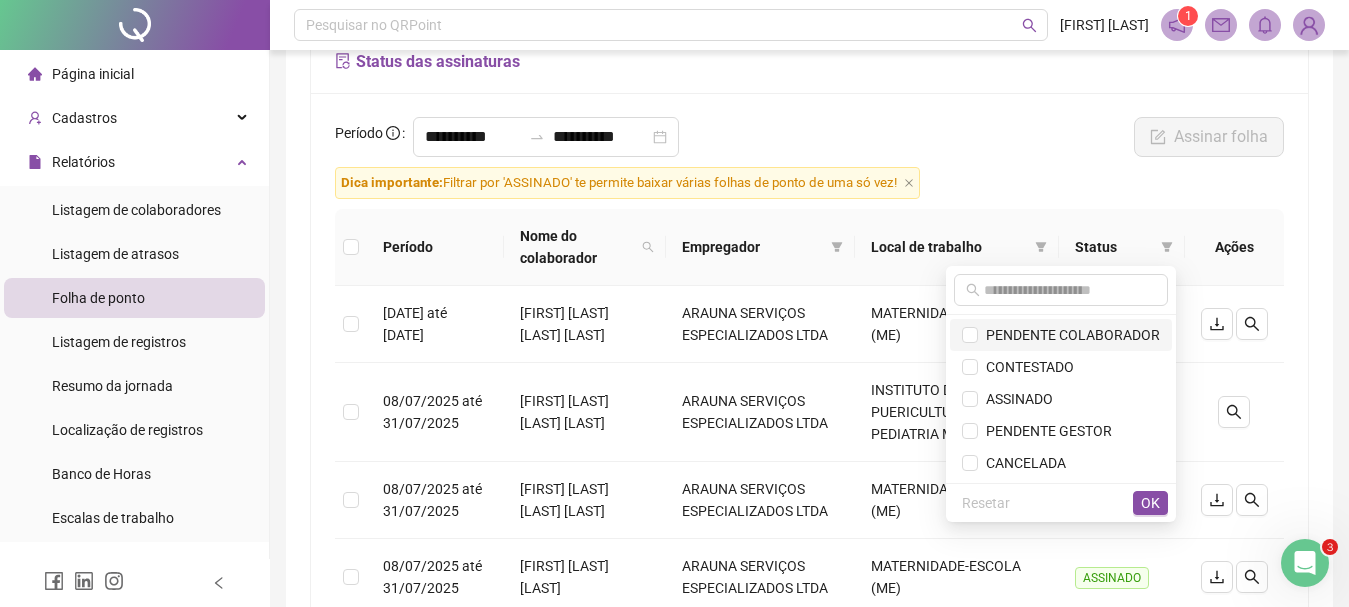 click on "PENDENTE COLABORADOR" at bounding box center [1069, 335] 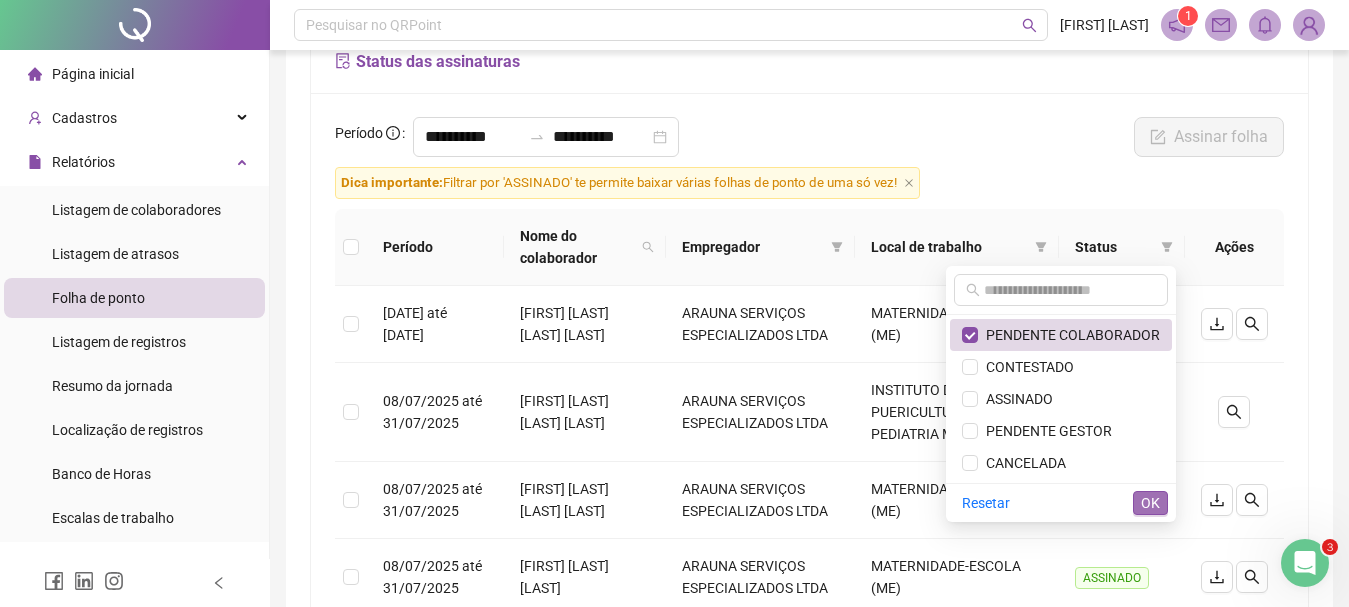 click on "OK" at bounding box center [1150, 503] 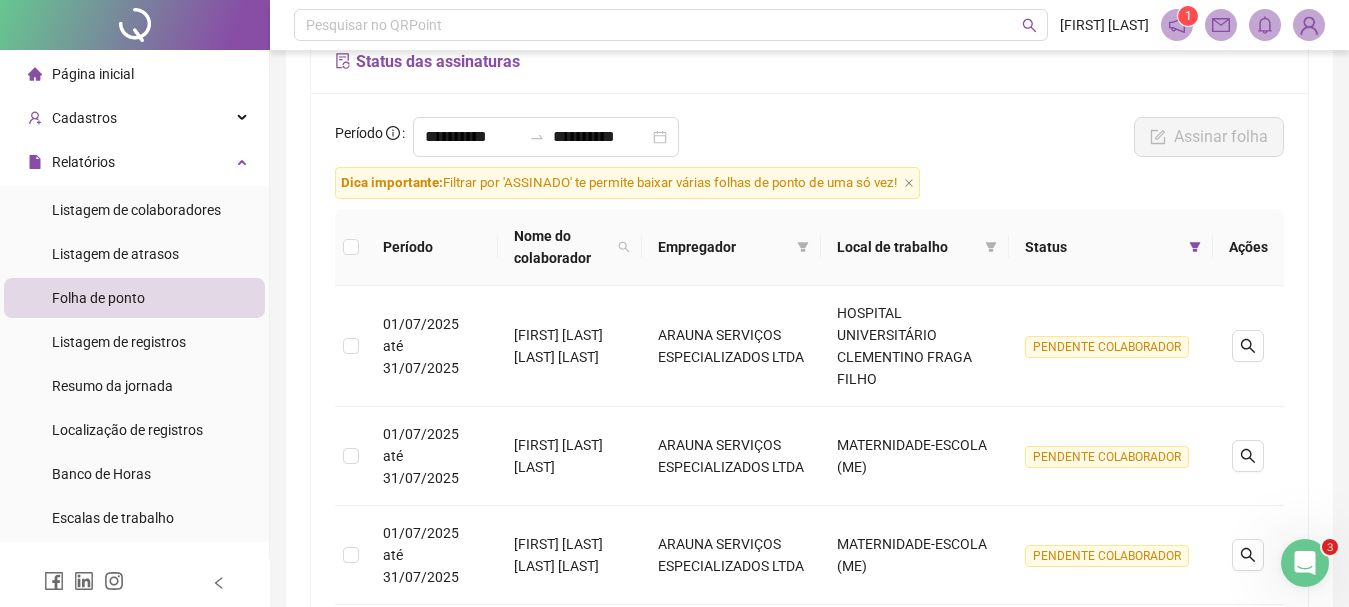 scroll, scrollTop: 187, scrollLeft: 0, axis: vertical 